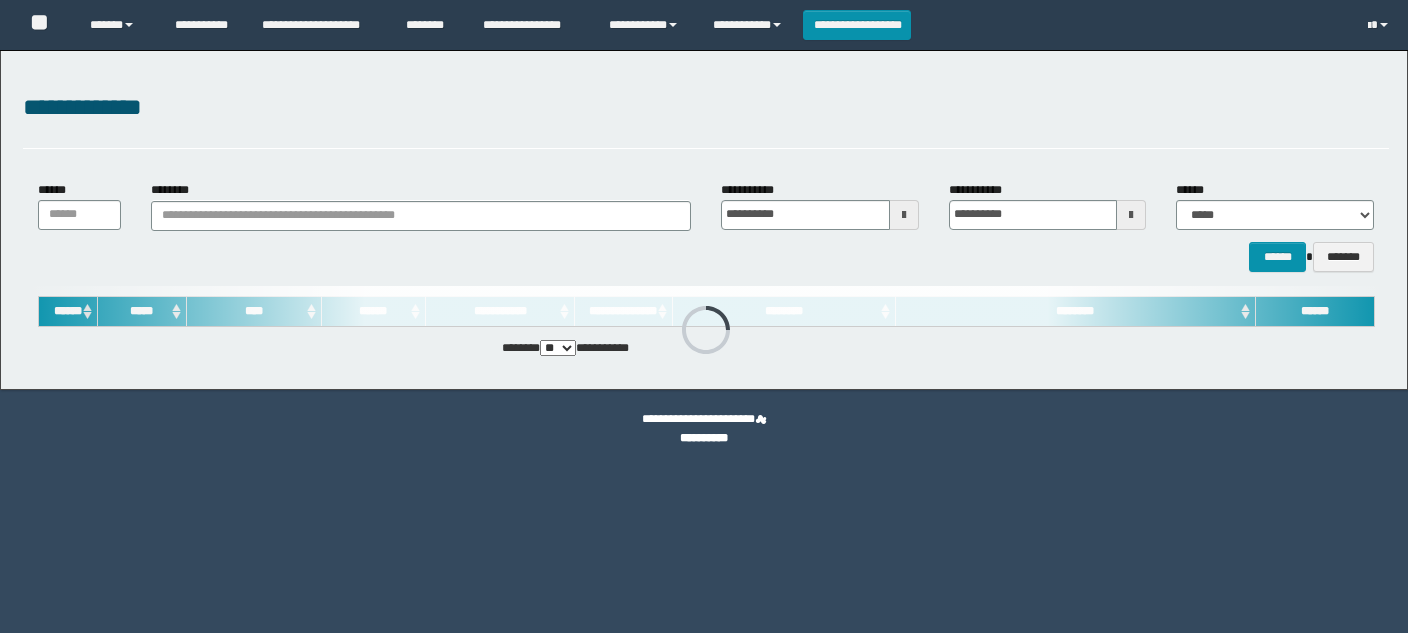 scroll, scrollTop: 0, scrollLeft: 0, axis: both 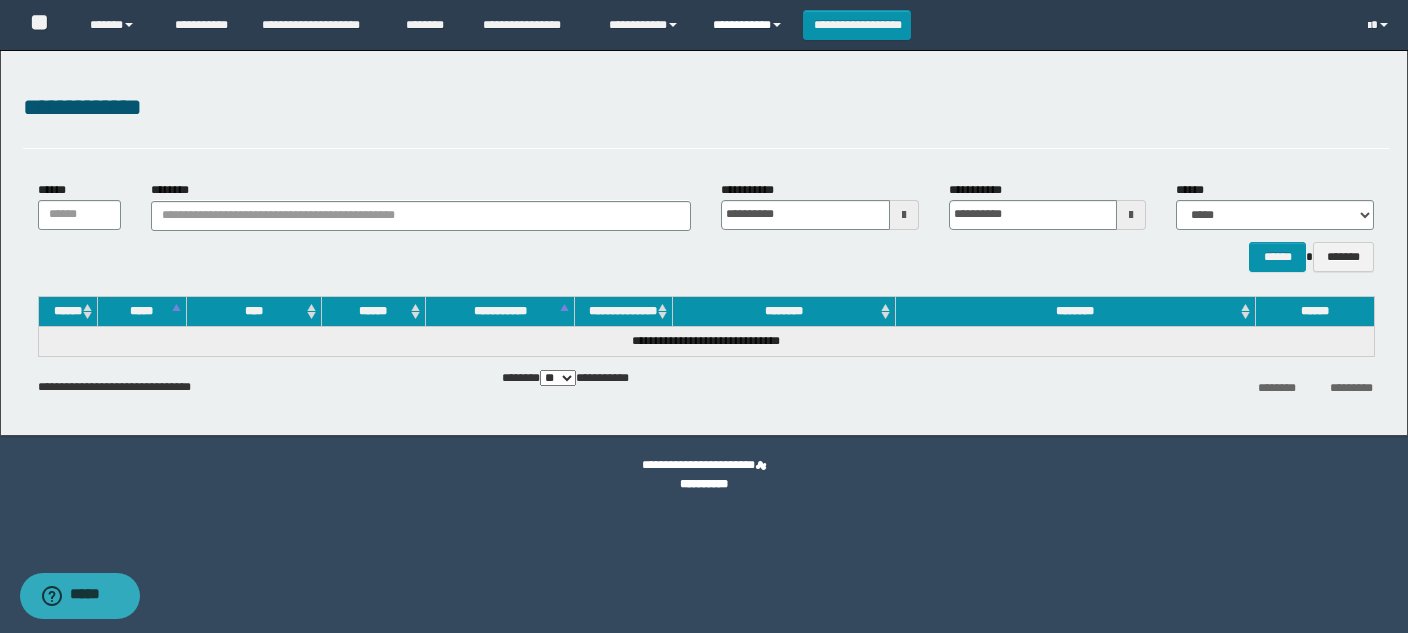 click on "**********" at bounding box center (750, 25) 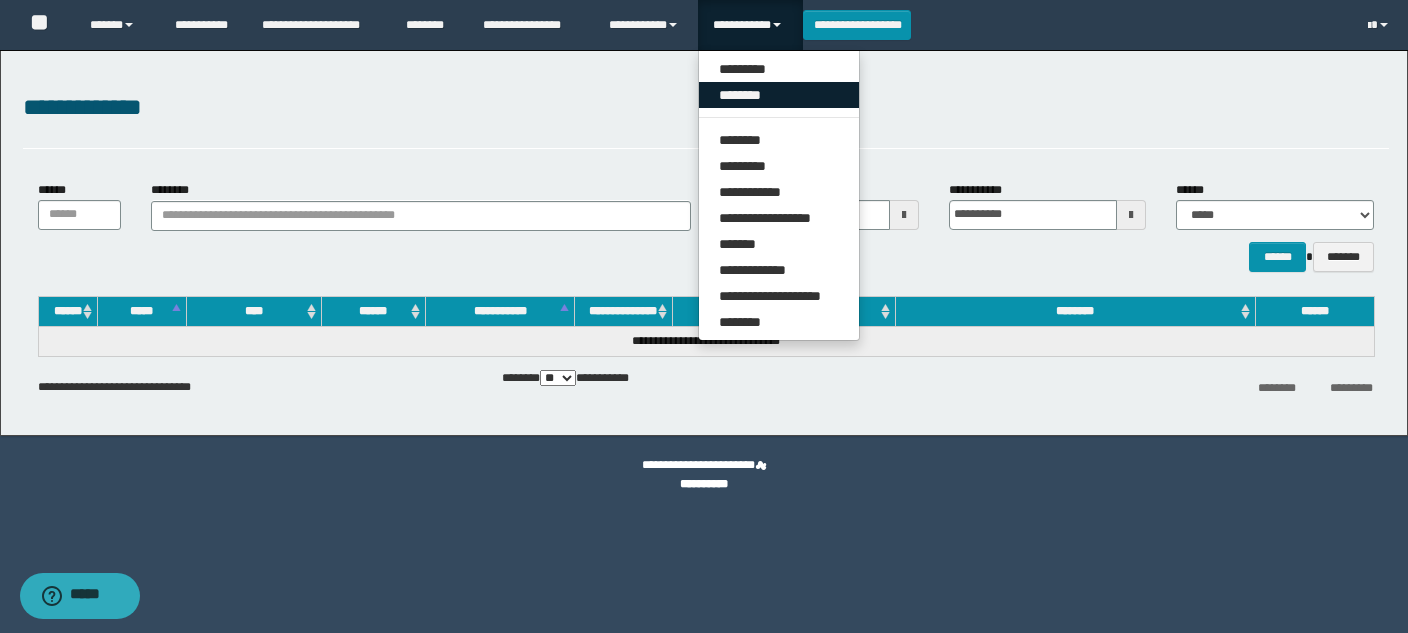 click on "********" at bounding box center (779, 95) 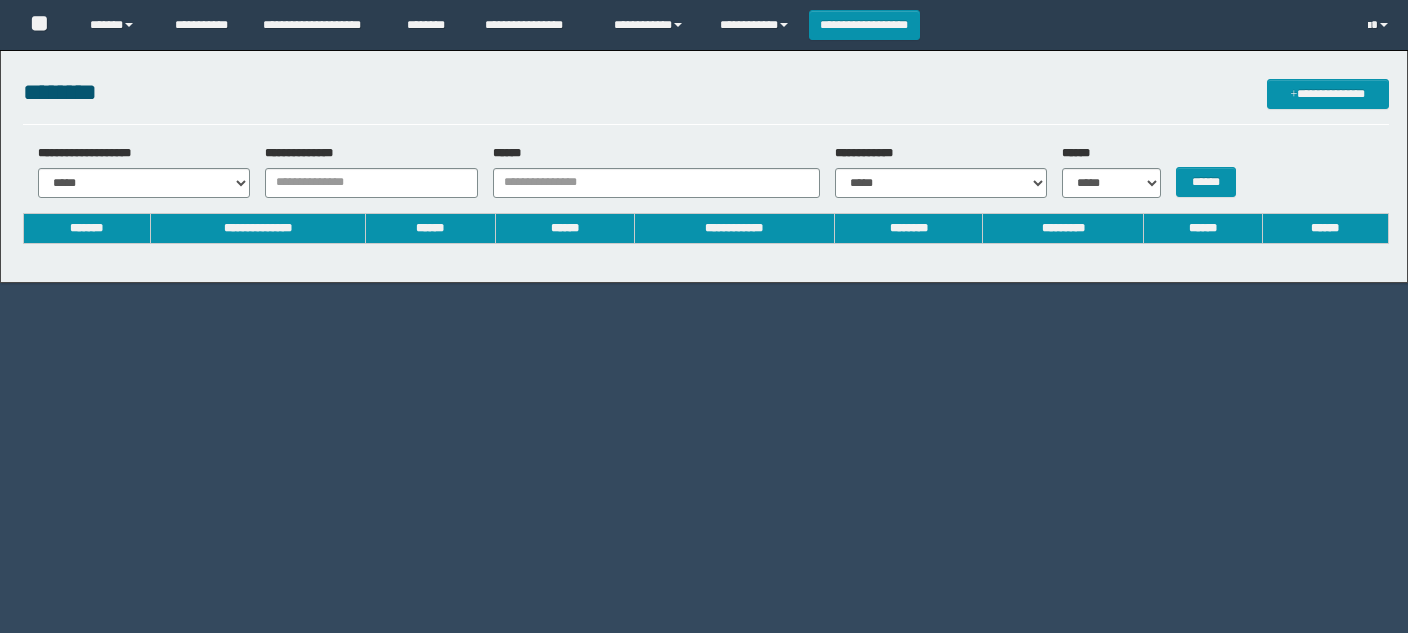 scroll, scrollTop: 0, scrollLeft: 0, axis: both 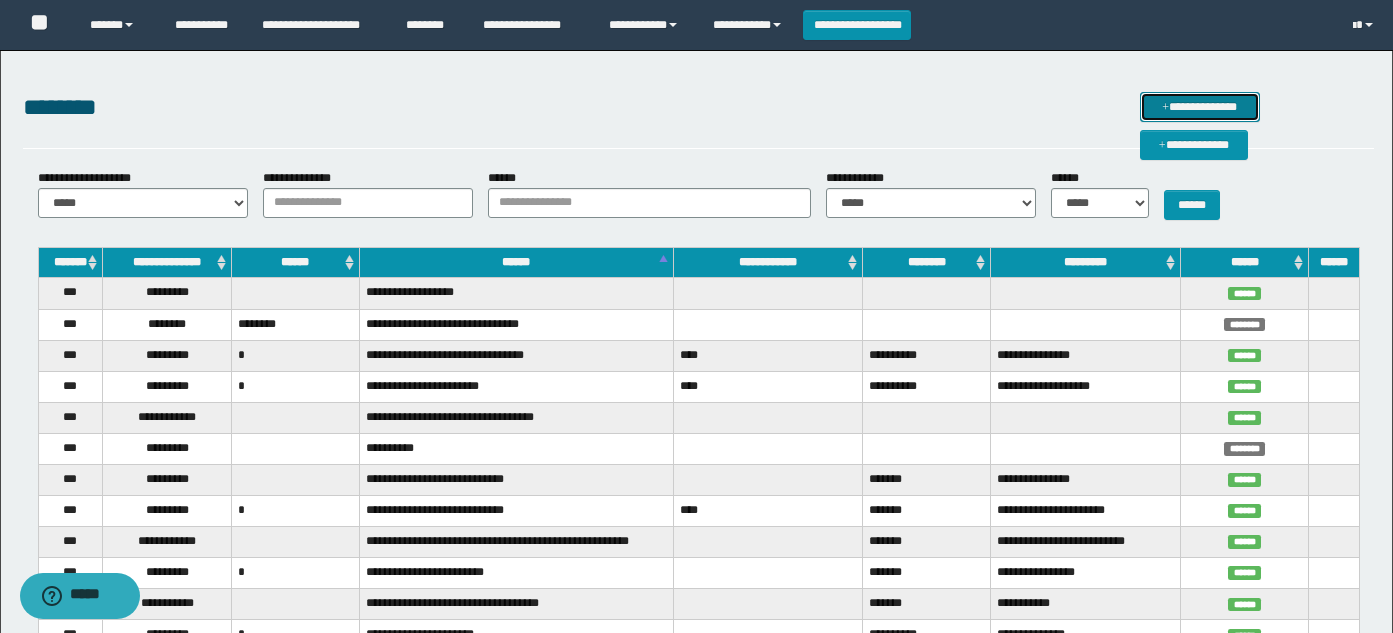 click on "**********" at bounding box center (1200, 107) 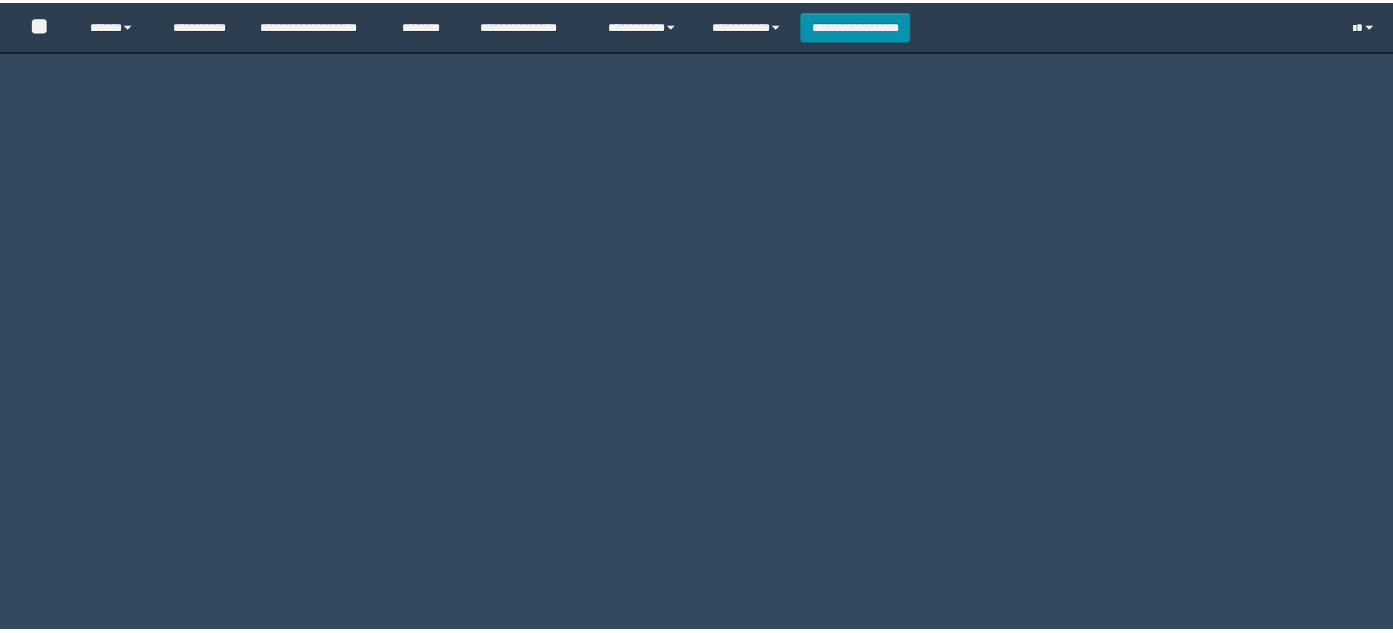 scroll, scrollTop: 0, scrollLeft: 0, axis: both 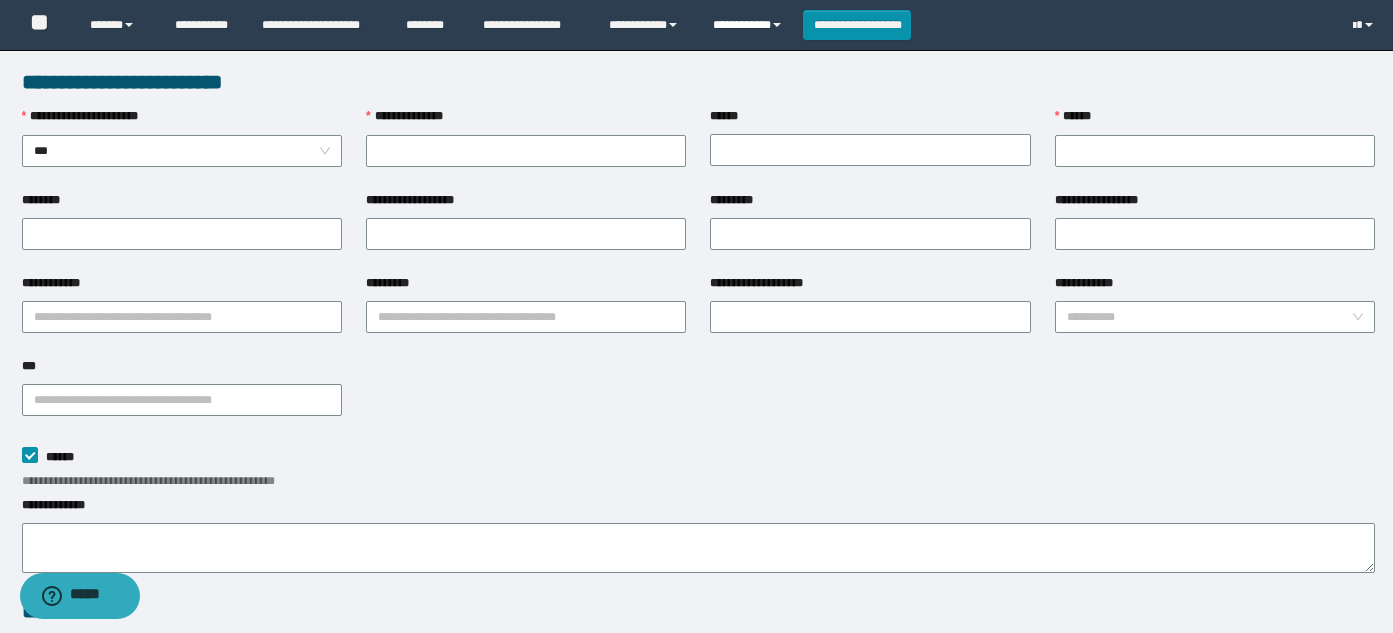 click on "**********" at bounding box center (750, 25) 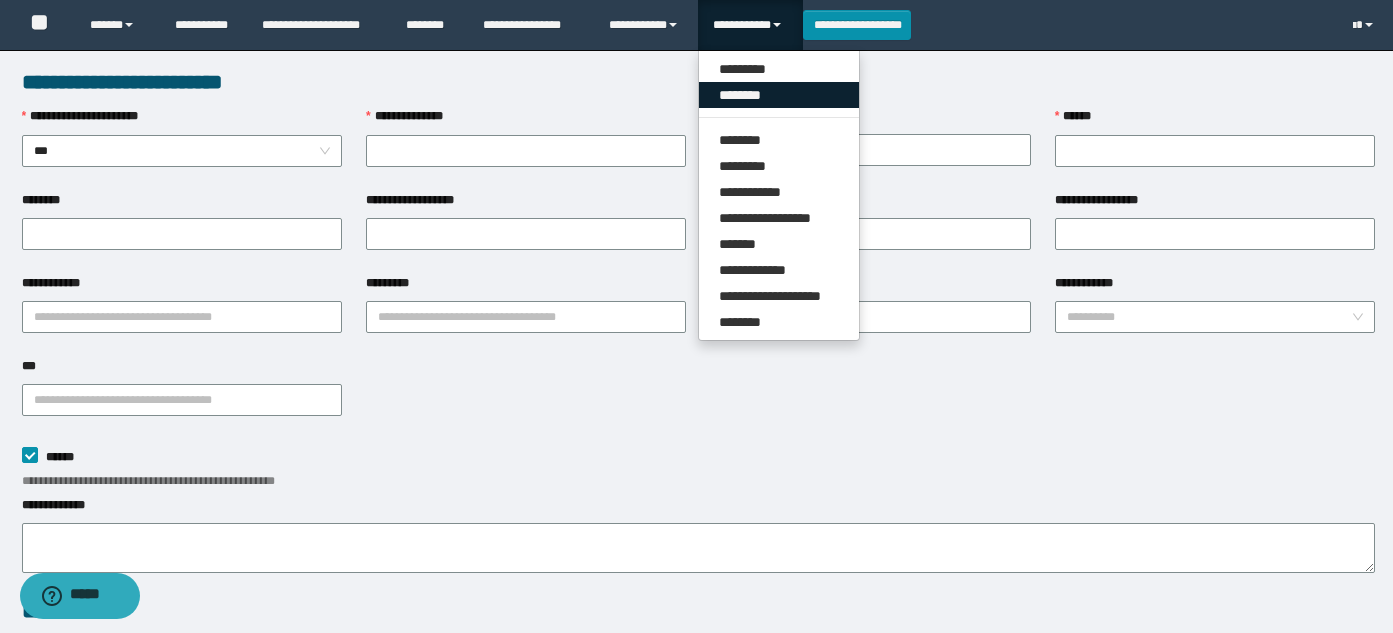 click on "********" at bounding box center (779, 95) 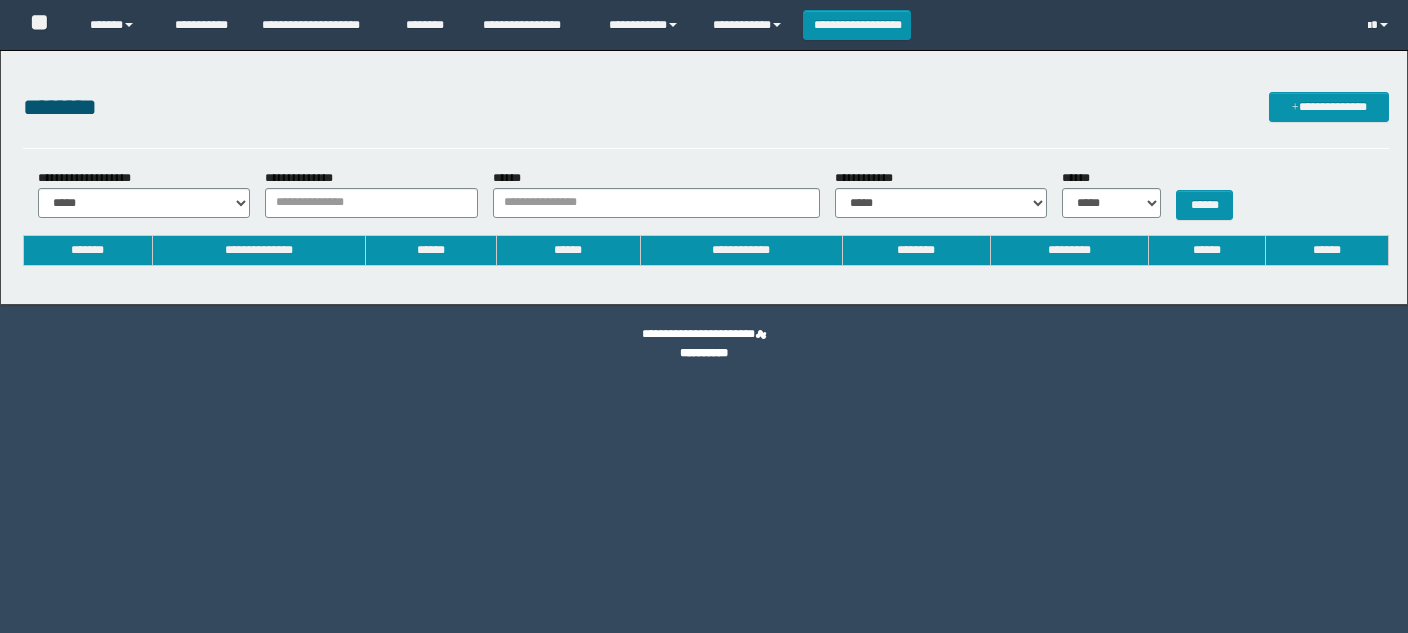scroll, scrollTop: 0, scrollLeft: 0, axis: both 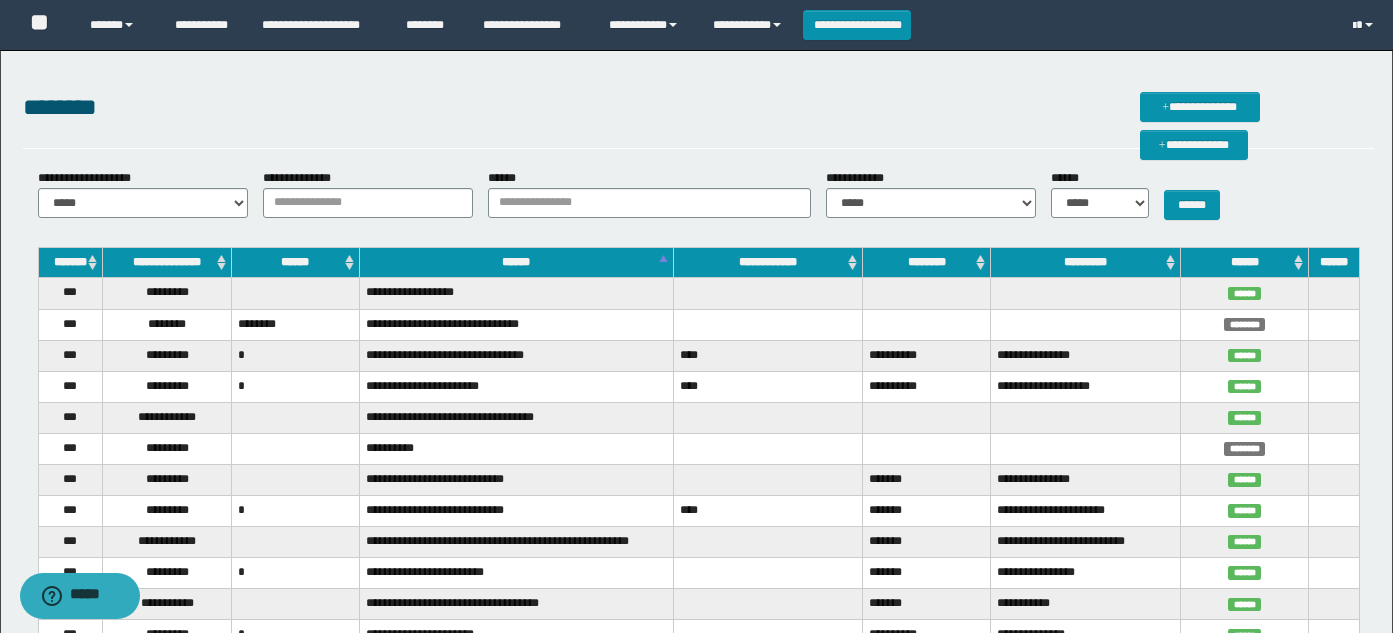 click on "**********" at bounding box center [698, 202] 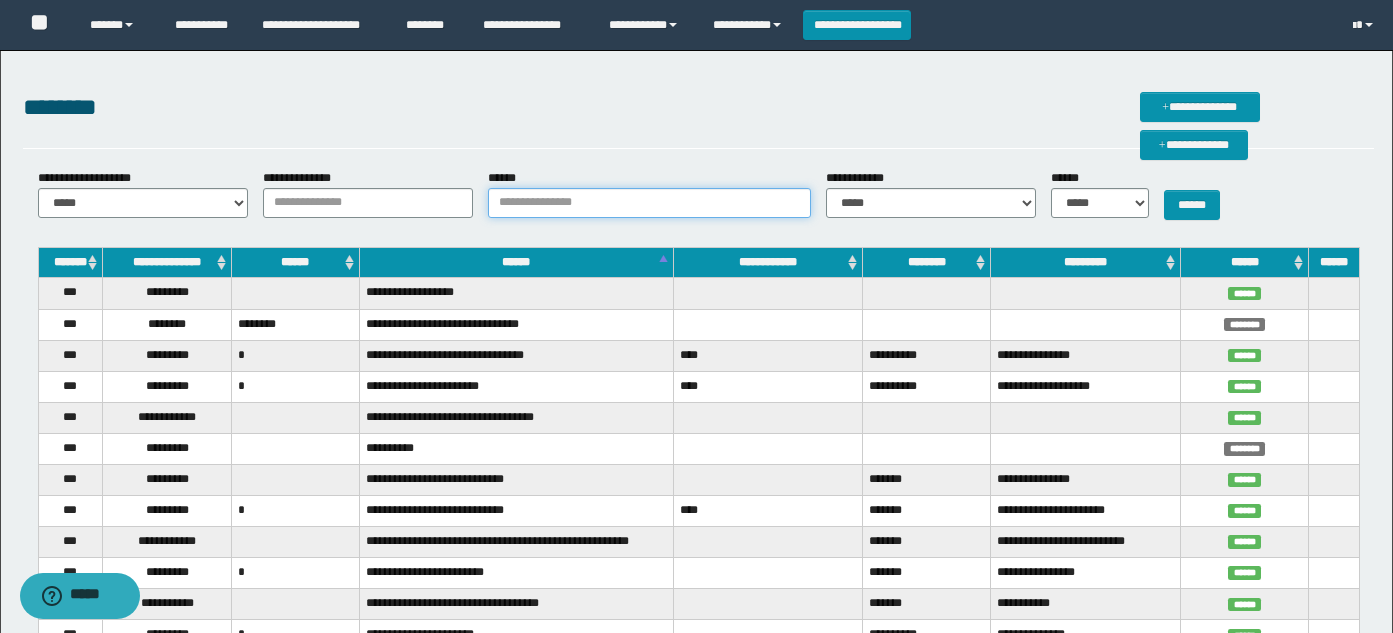 click on "******" at bounding box center [649, 203] 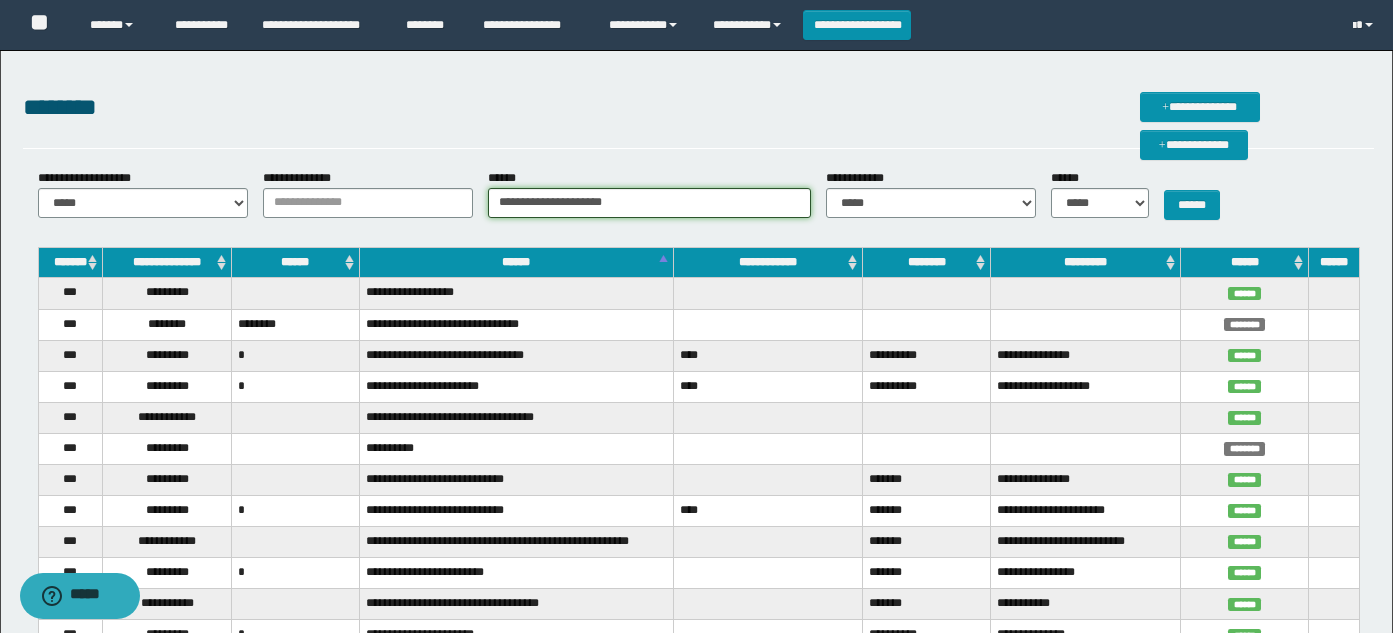 type on "**********" 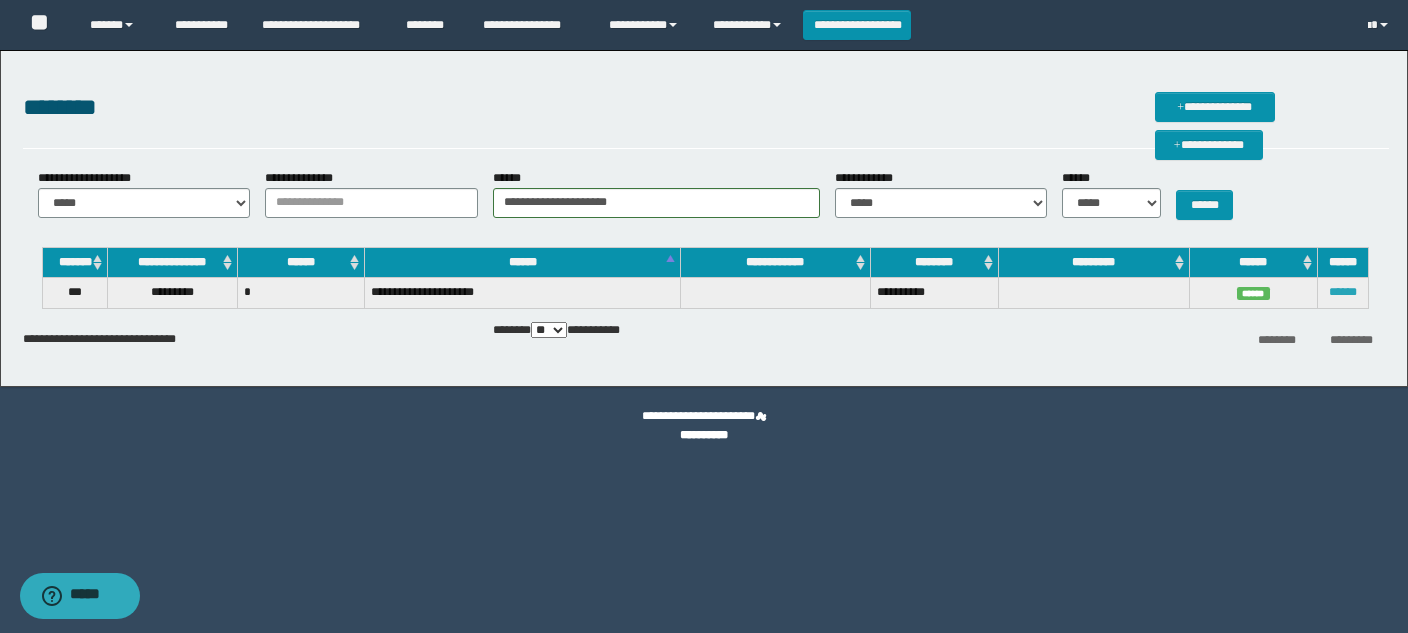click on "******" at bounding box center (1343, 292) 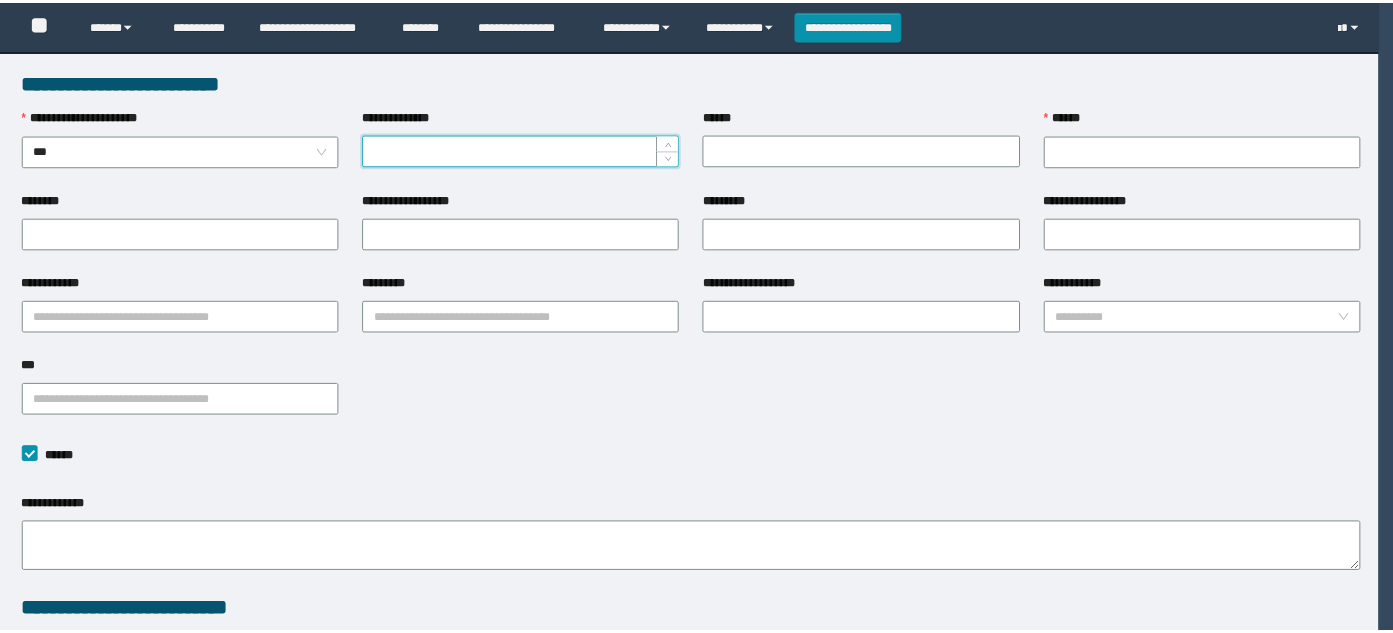 scroll, scrollTop: 0, scrollLeft: 0, axis: both 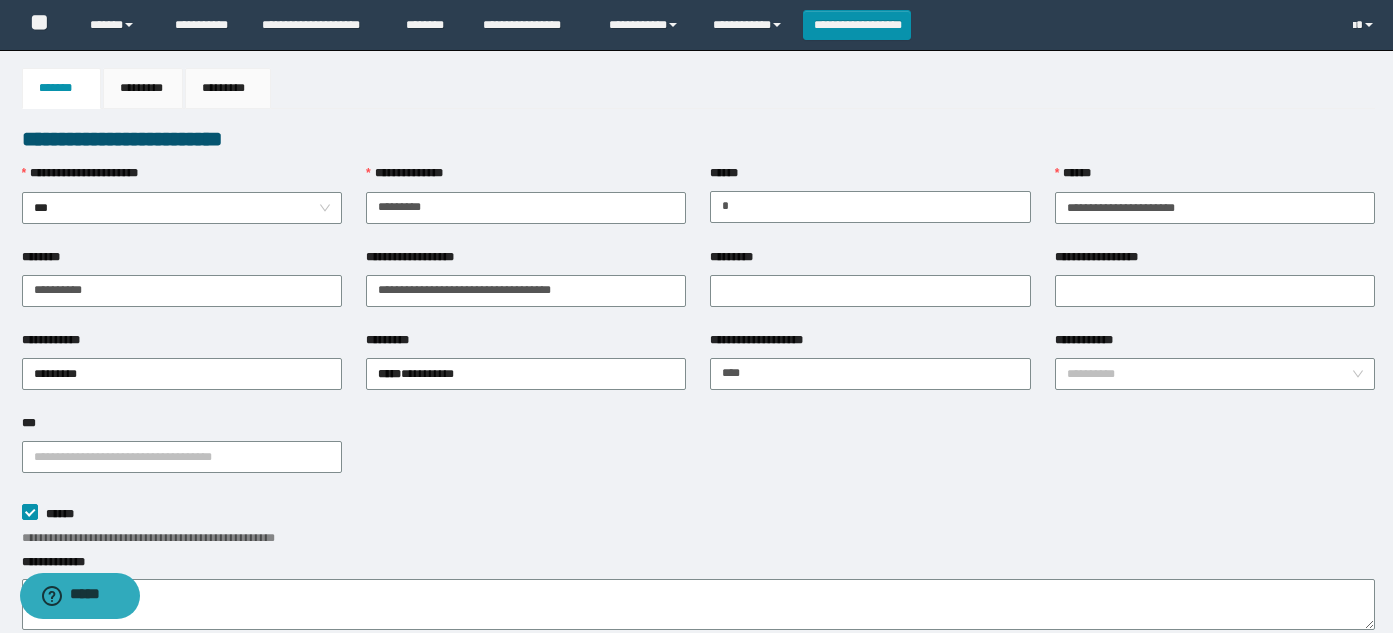 click on "**********" at bounding box center [698, 525] 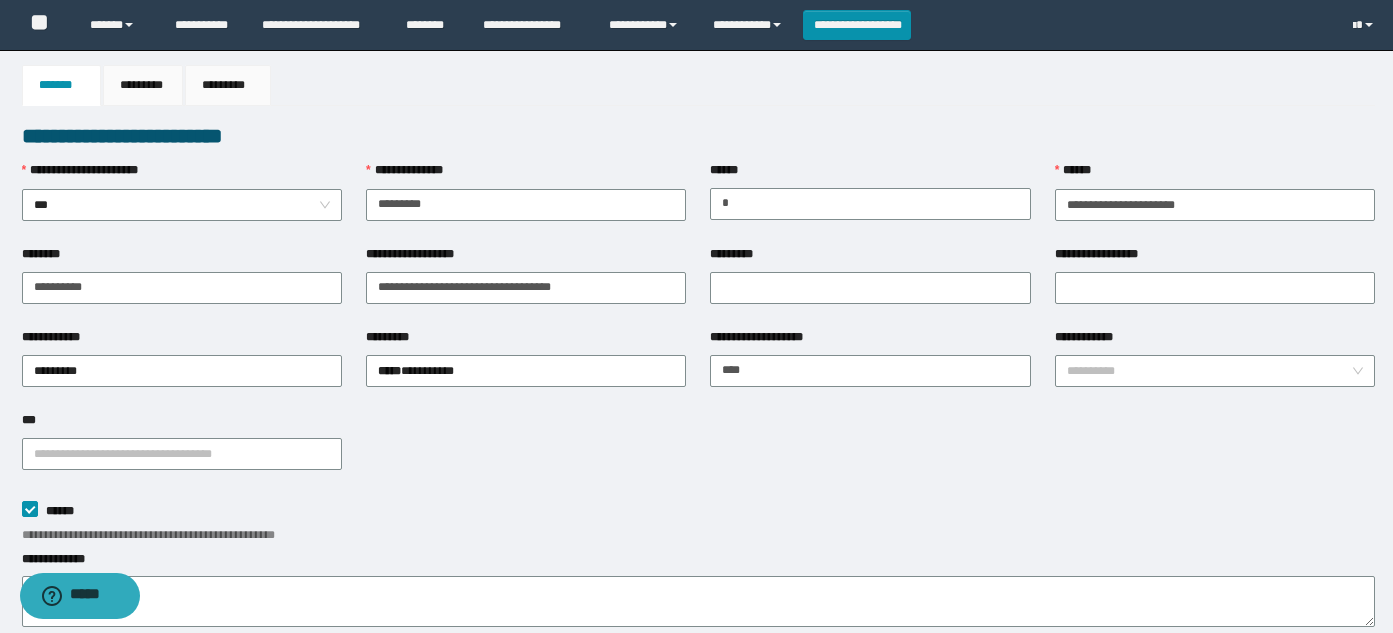 scroll, scrollTop: 0, scrollLeft: 0, axis: both 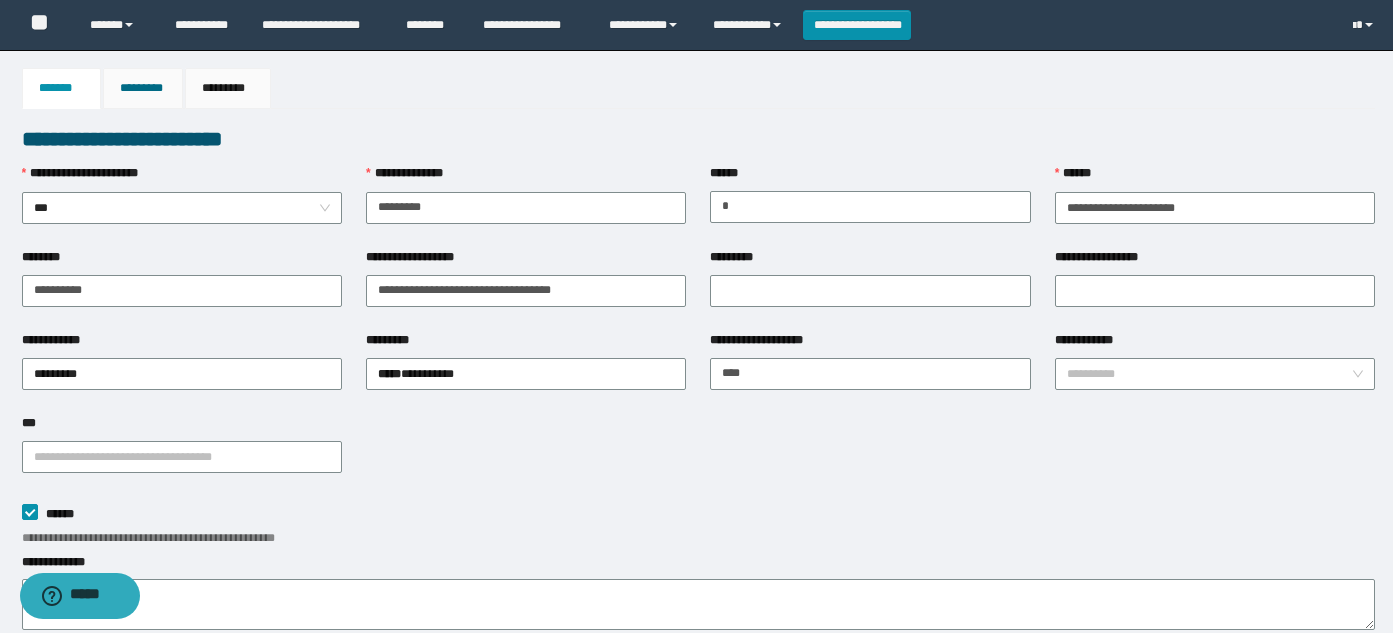 click on "*********" at bounding box center (143, 88) 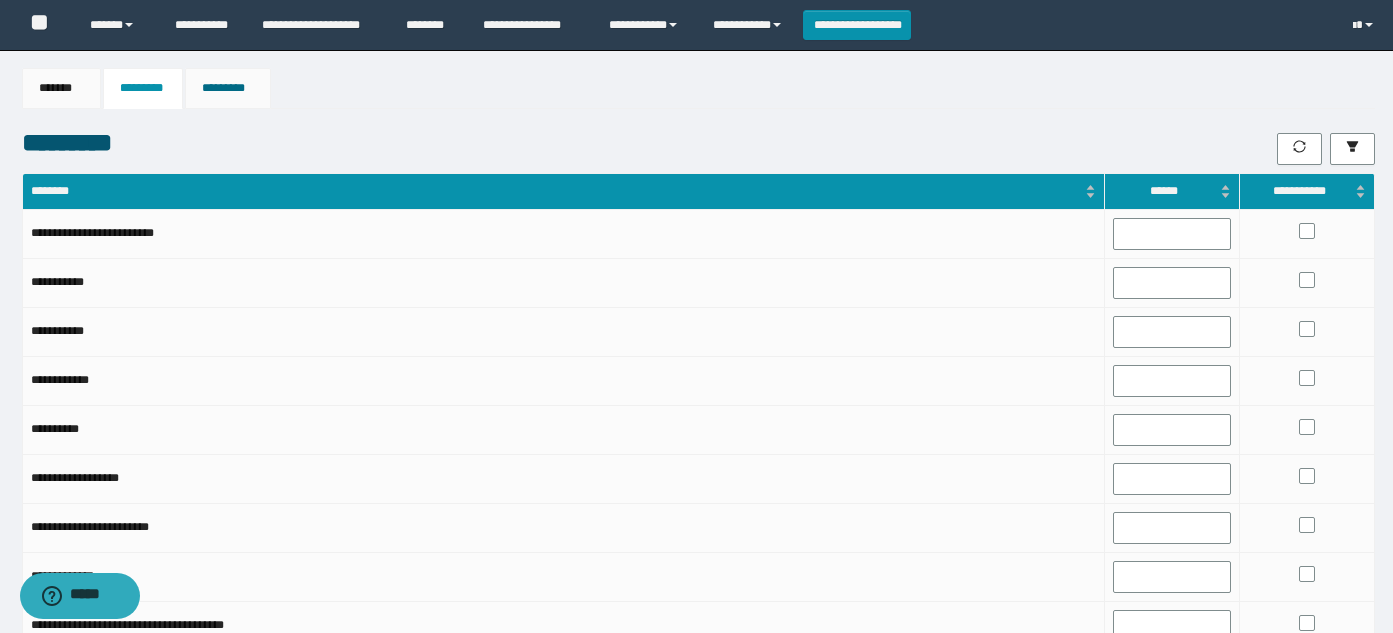 click on "*********" at bounding box center [228, 88] 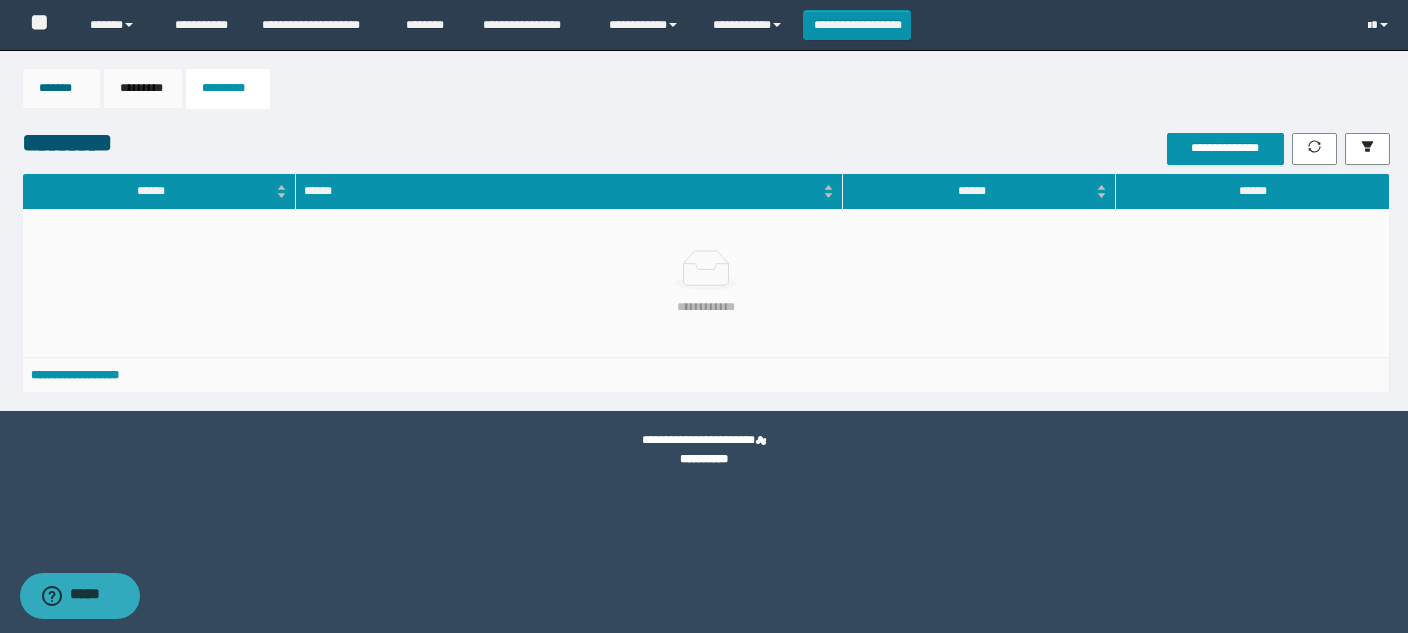 click on "*******" at bounding box center [61, 88] 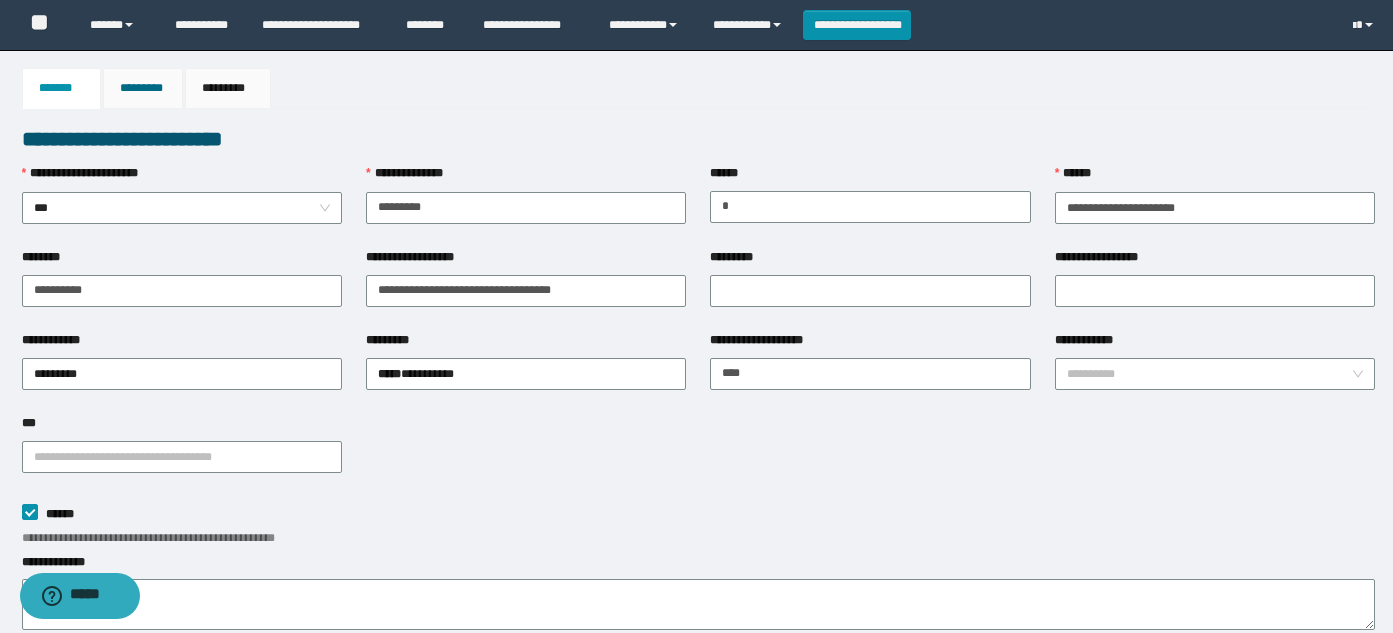 click on "*********" at bounding box center [143, 88] 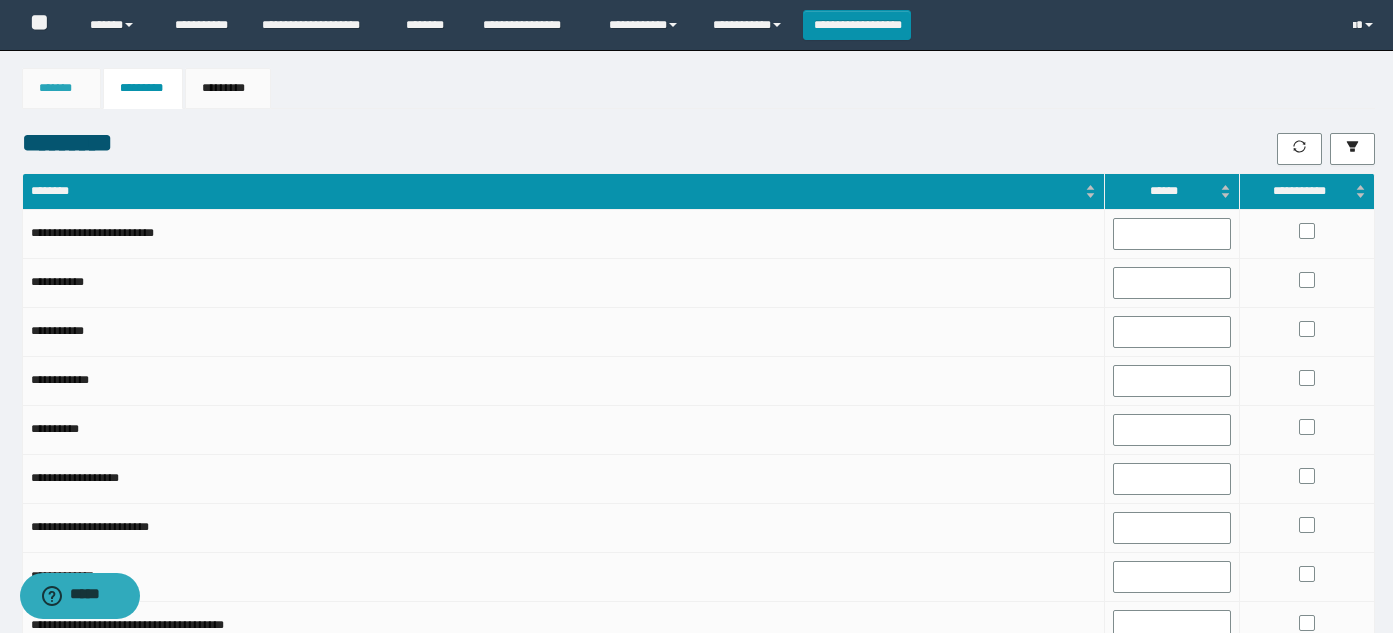 click on "*******" at bounding box center (61, 88) 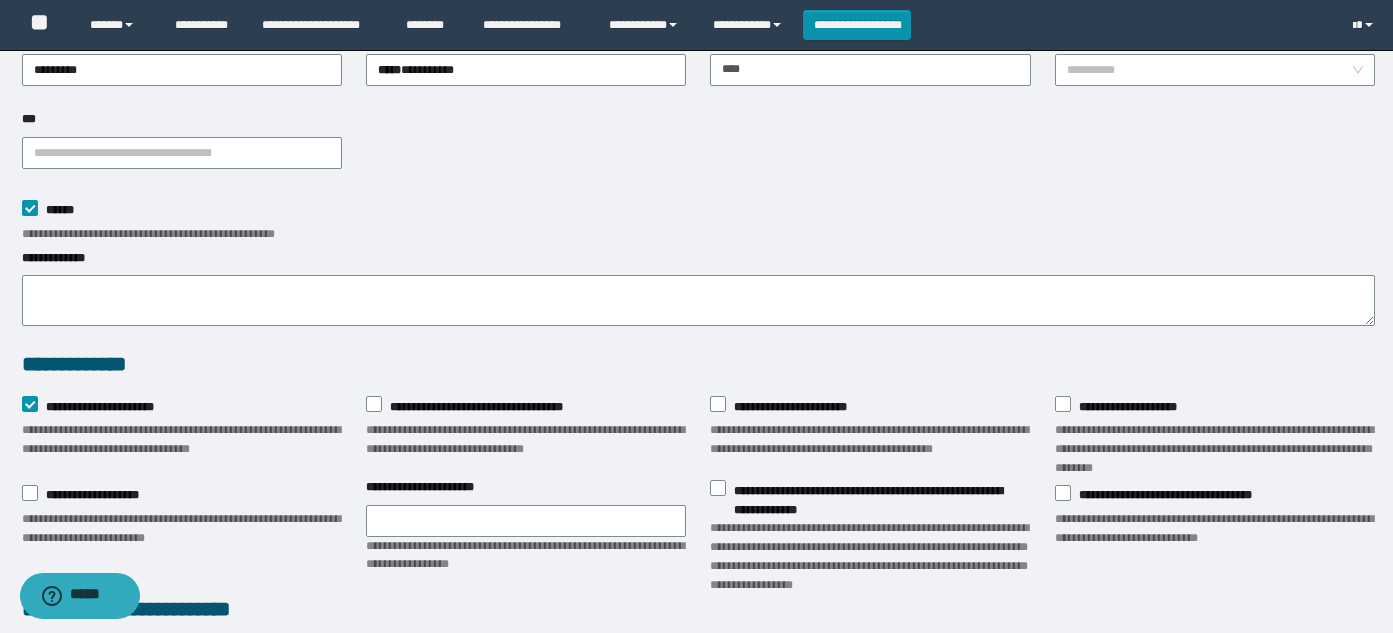 scroll, scrollTop: 335, scrollLeft: 0, axis: vertical 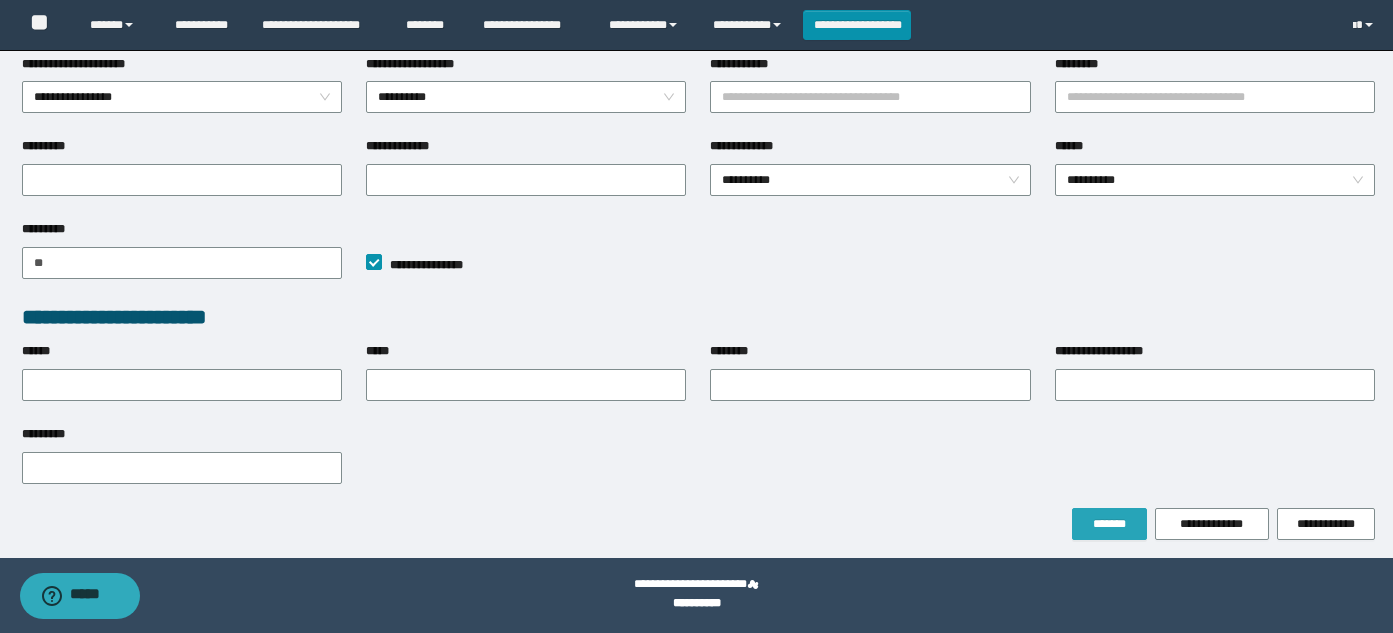 click on "*******" at bounding box center [1109, 524] 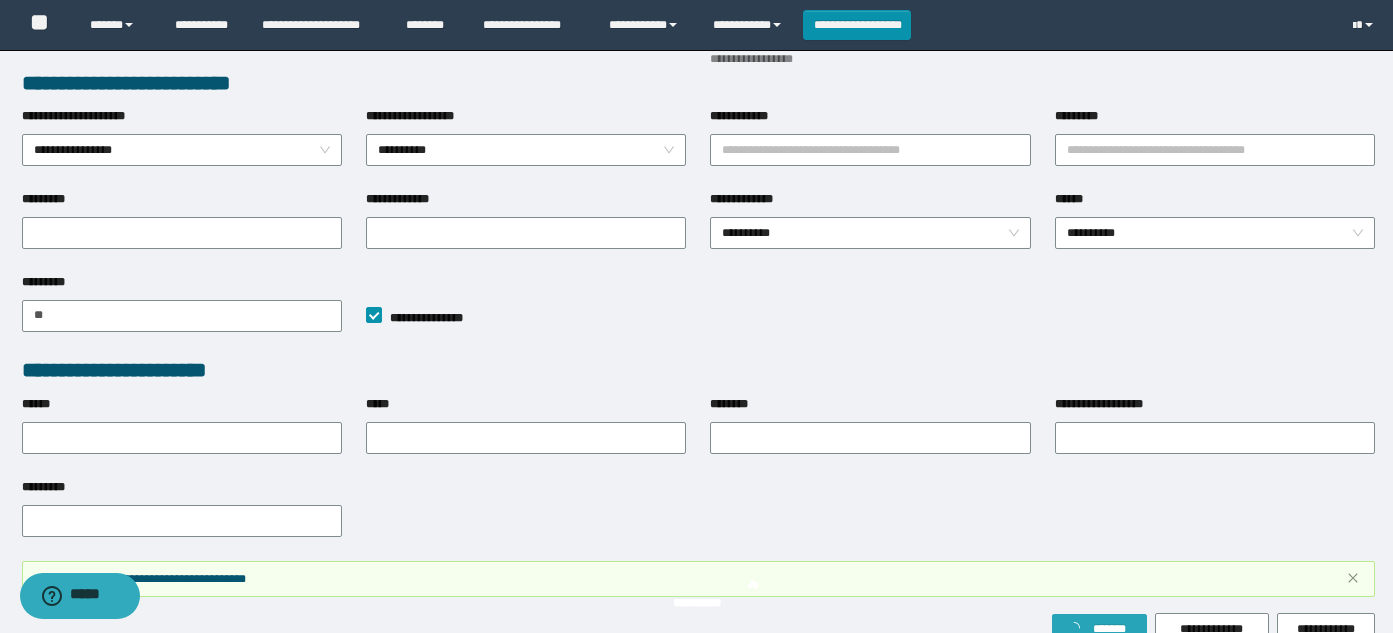 scroll, scrollTop: 936, scrollLeft: 0, axis: vertical 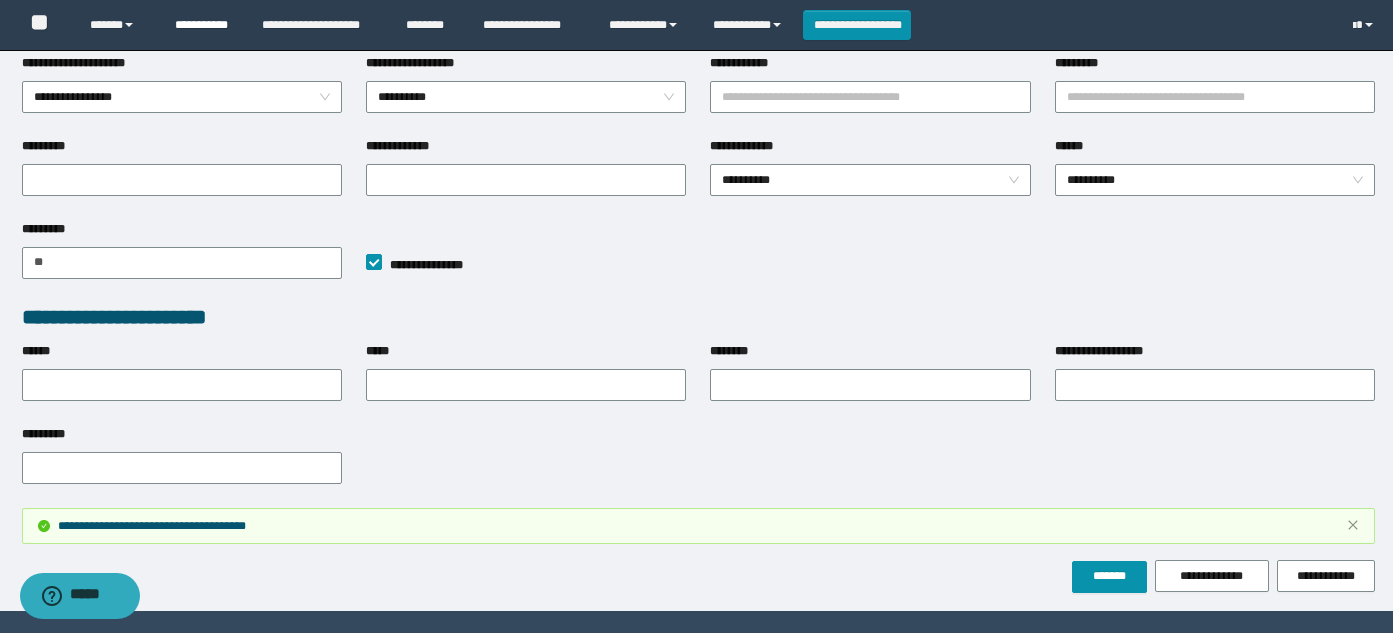 click on "**********" at bounding box center (203, 25) 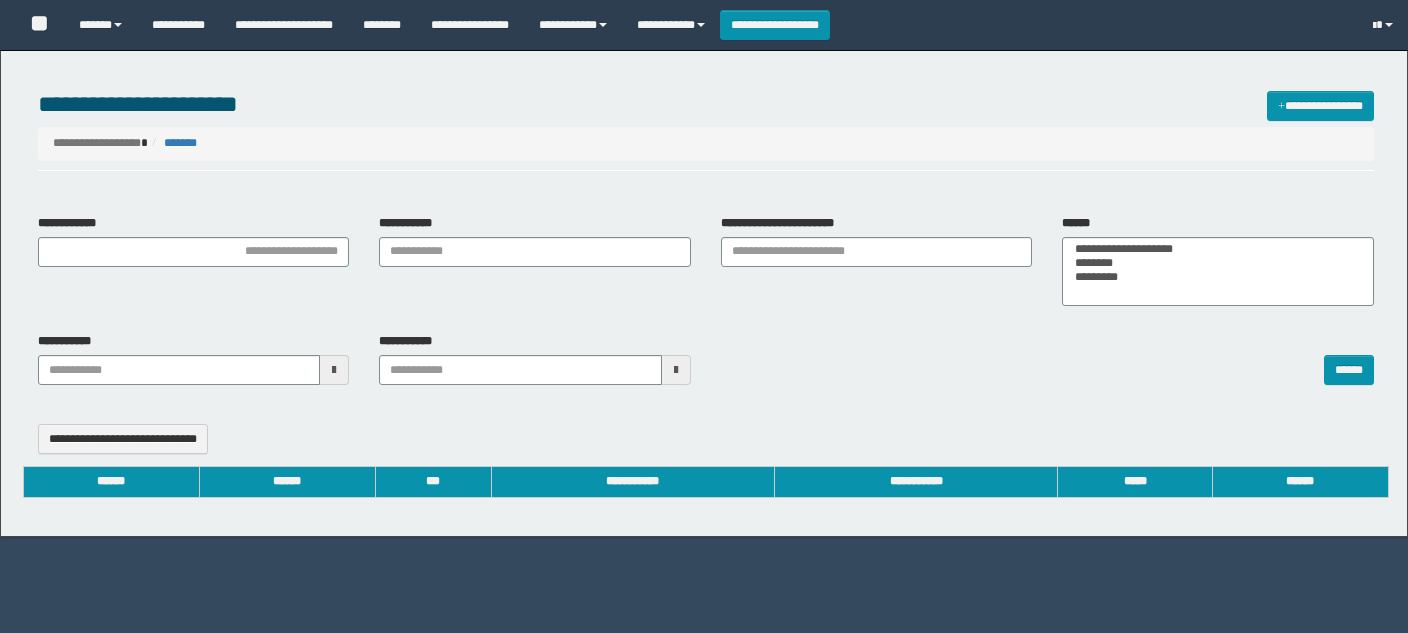 select 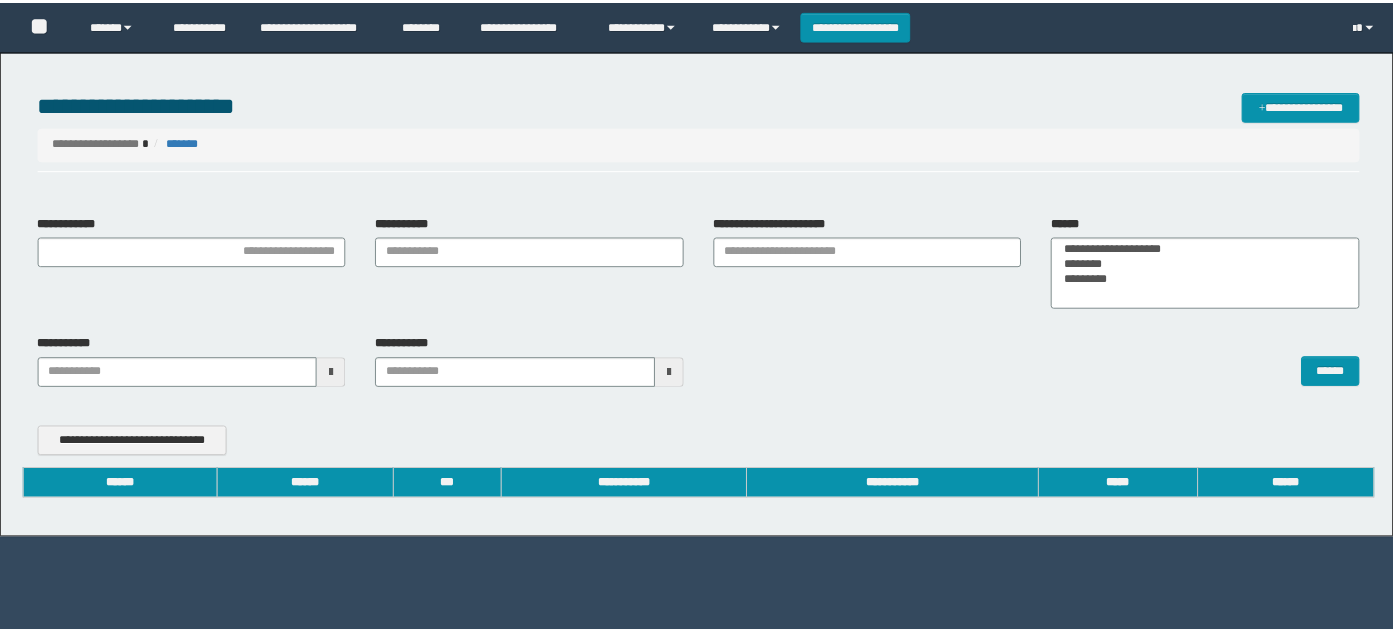 scroll, scrollTop: 0, scrollLeft: 0, axis: both 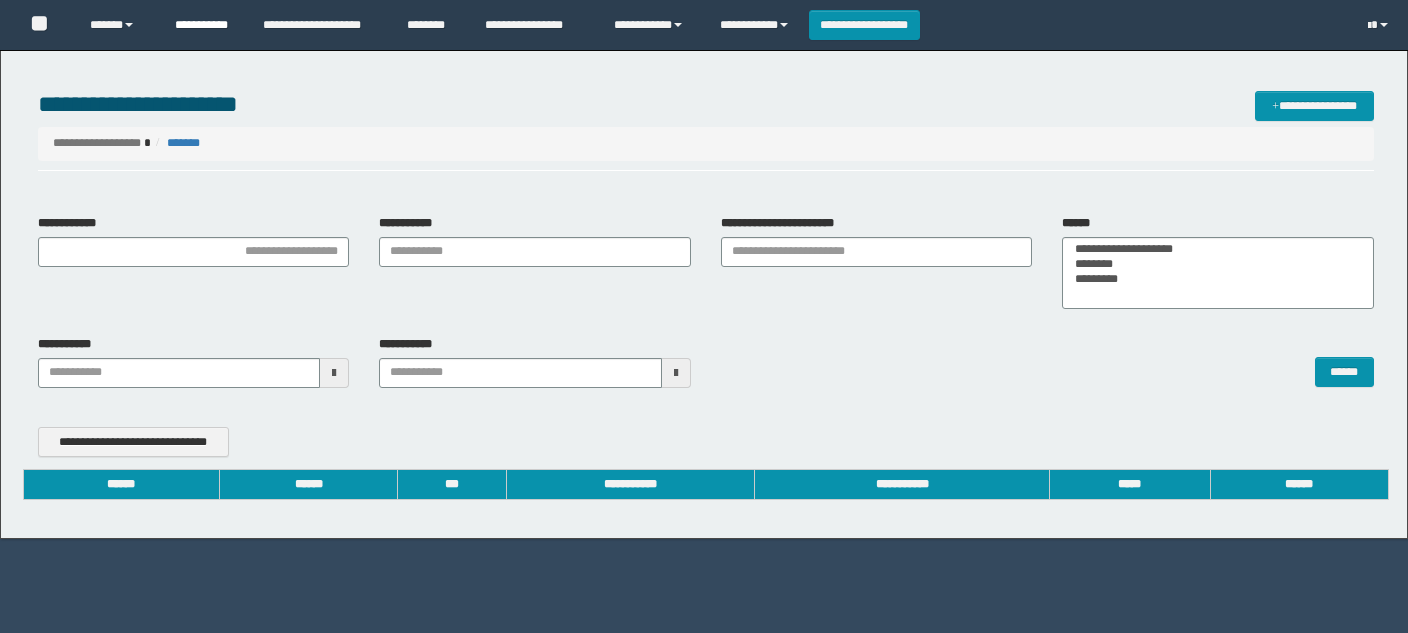 type on "**********" 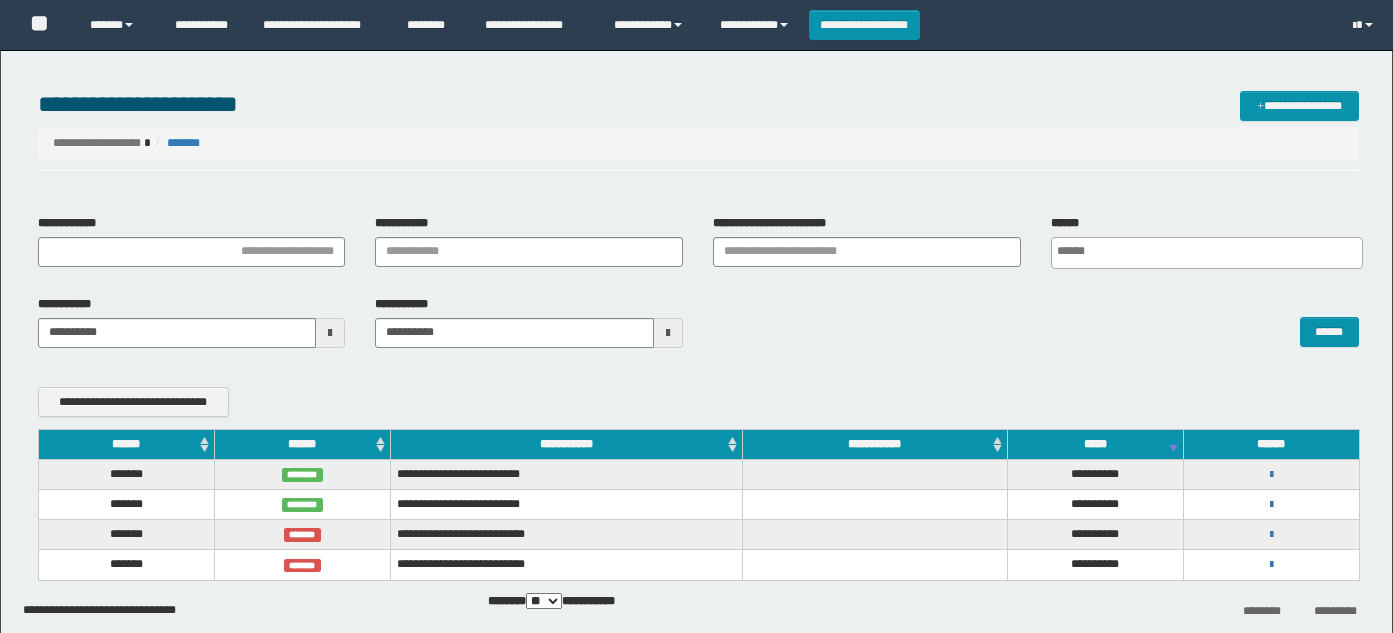 scroll, scrollTop: 0, scrollLeft: 0, axis: both 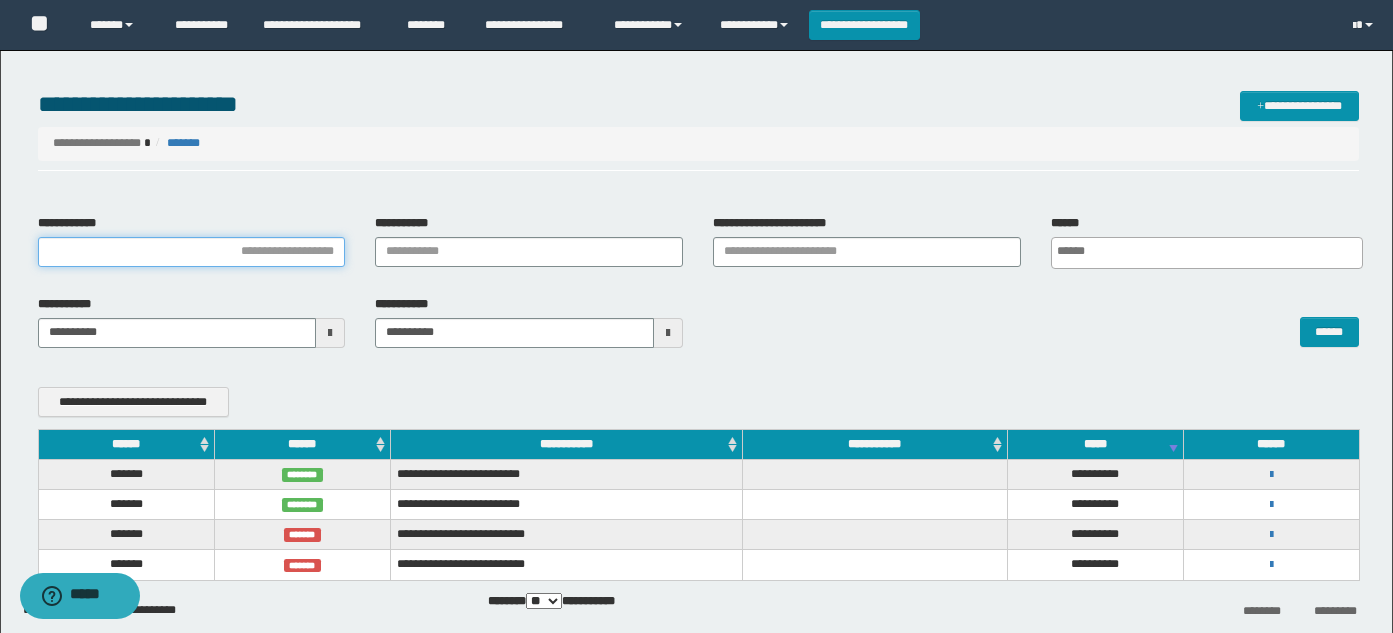 click on "**********" at bounding box center [192, 252] 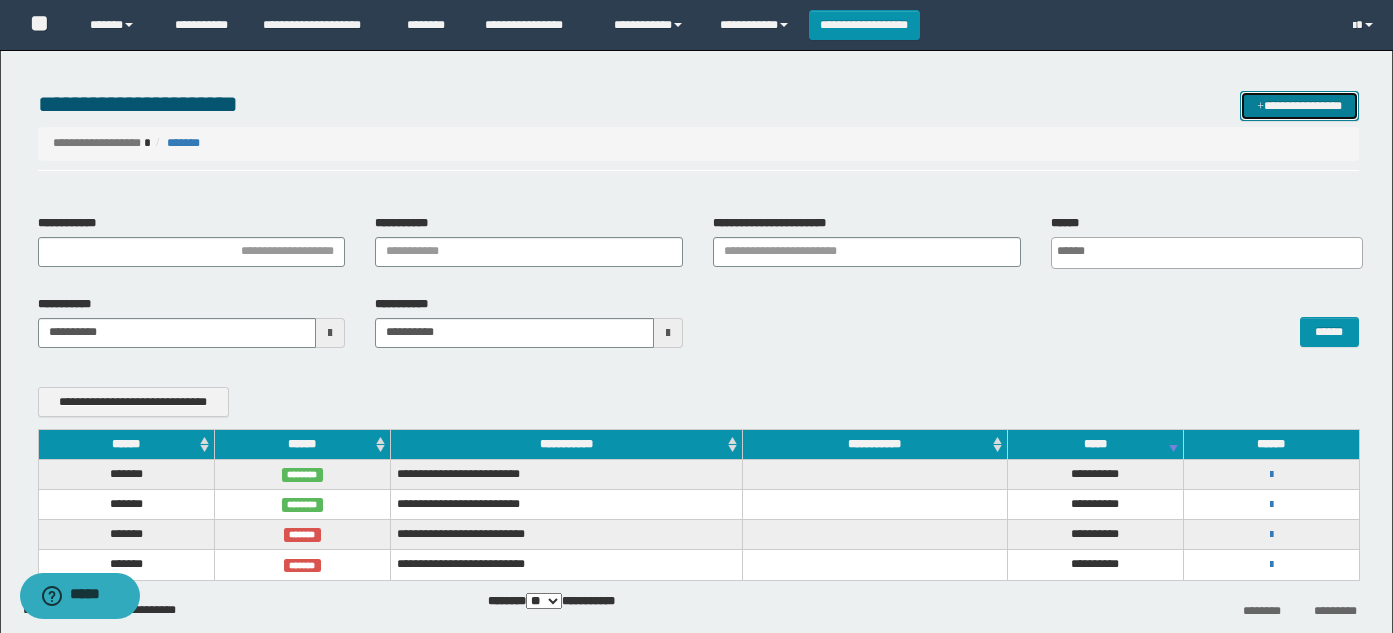 click on "**********" at bounding box center (1299, 106) 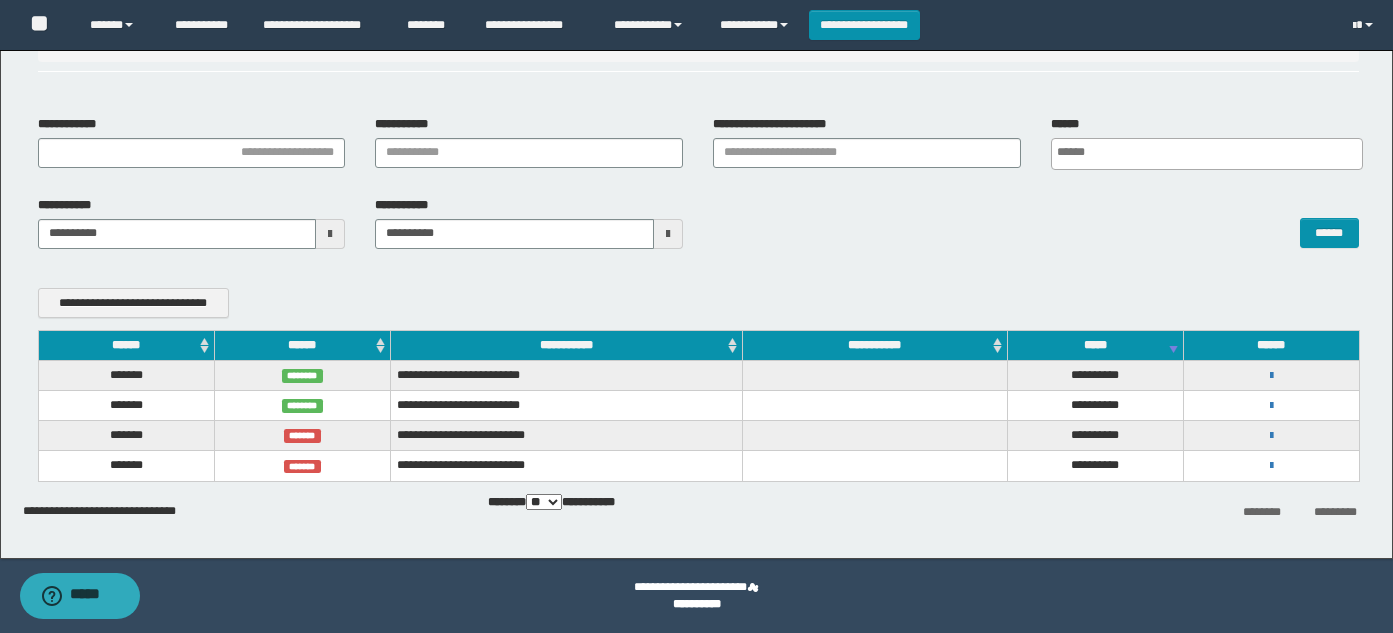 scroll, scrollTop: 0, scrollLeft: 0, axis: both 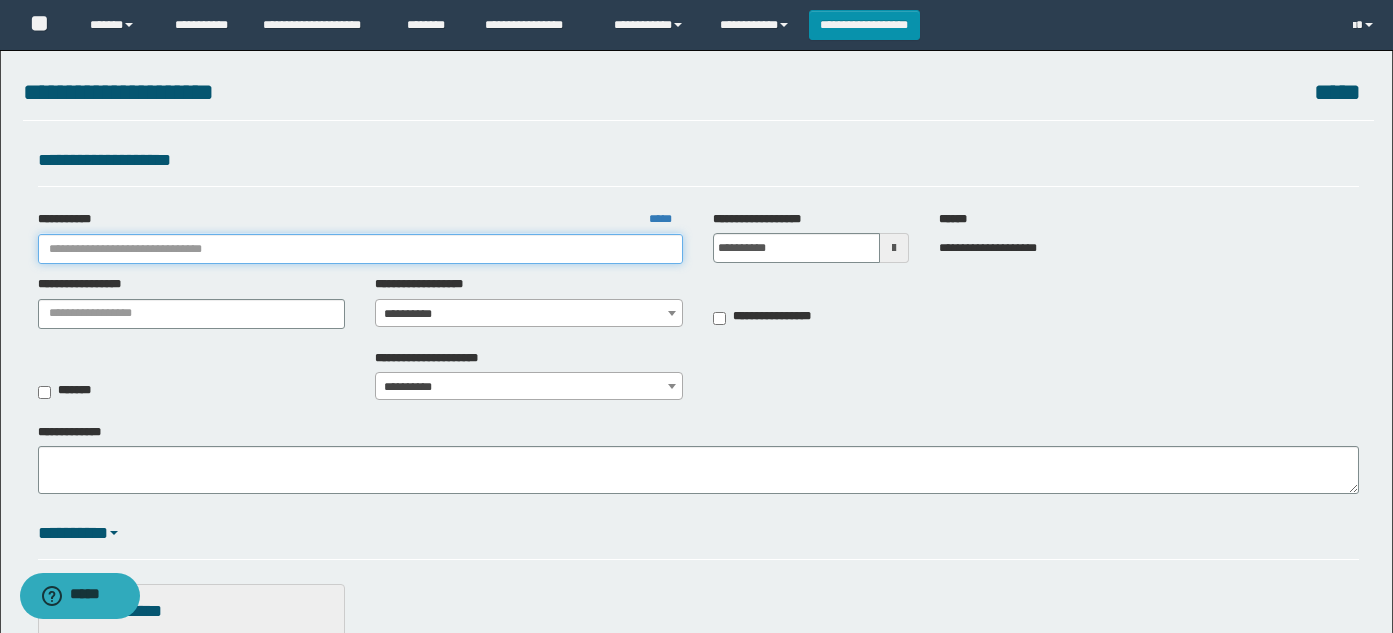 click on "**********" at bounding box center [361, 249] 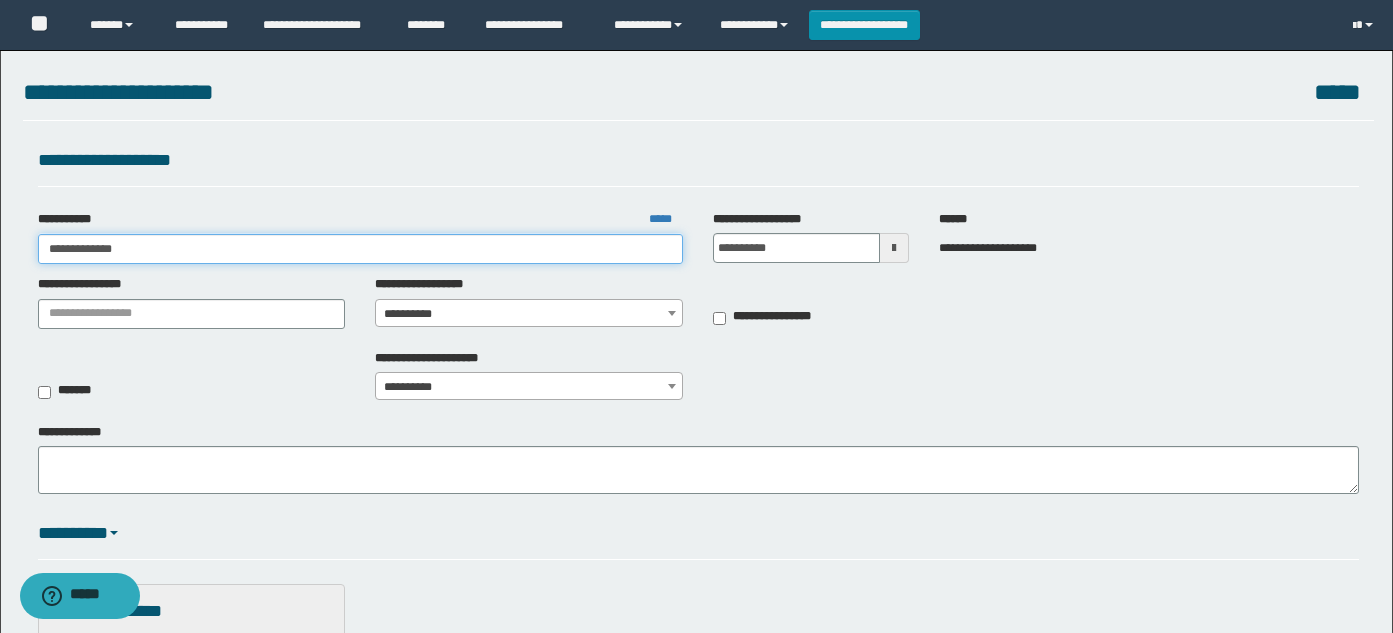 type on "**********" 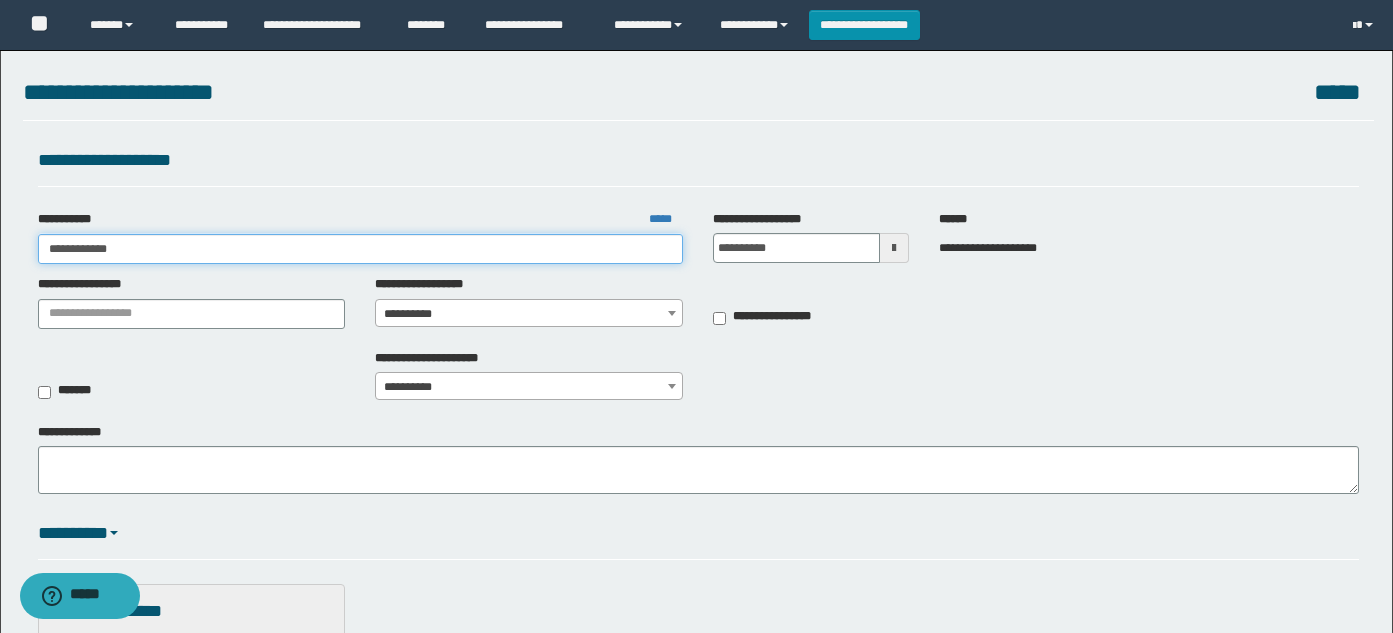 type on "**********" 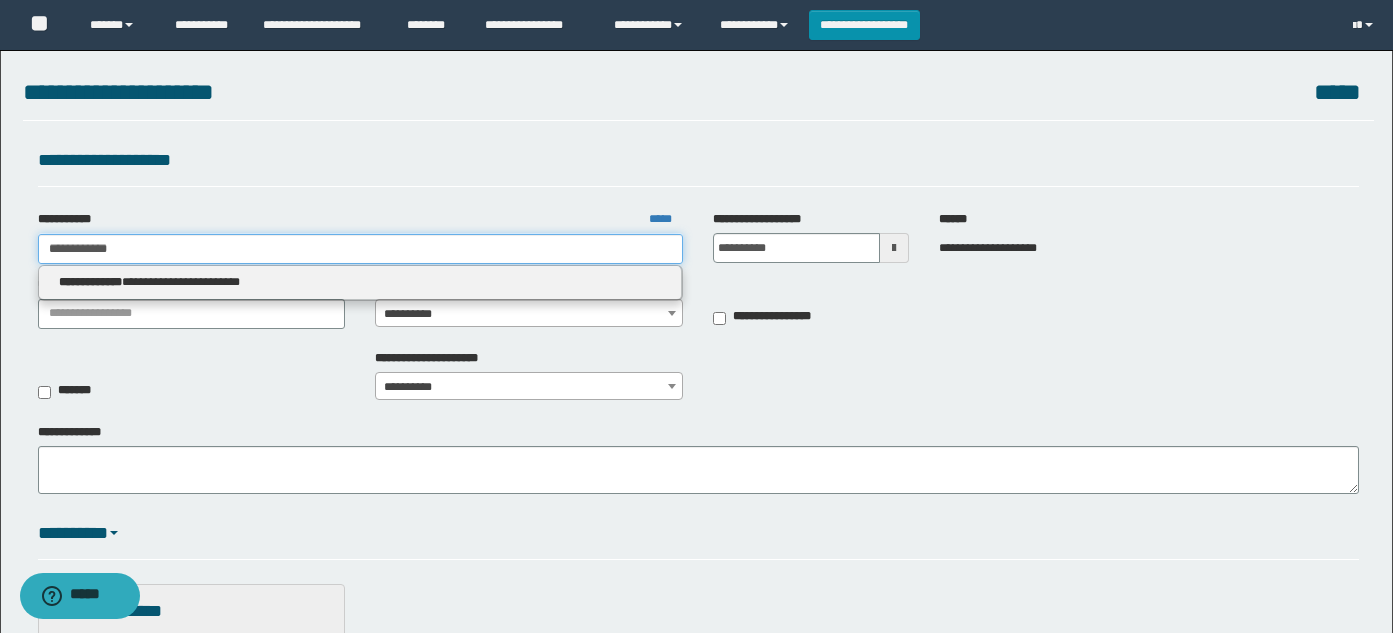 type 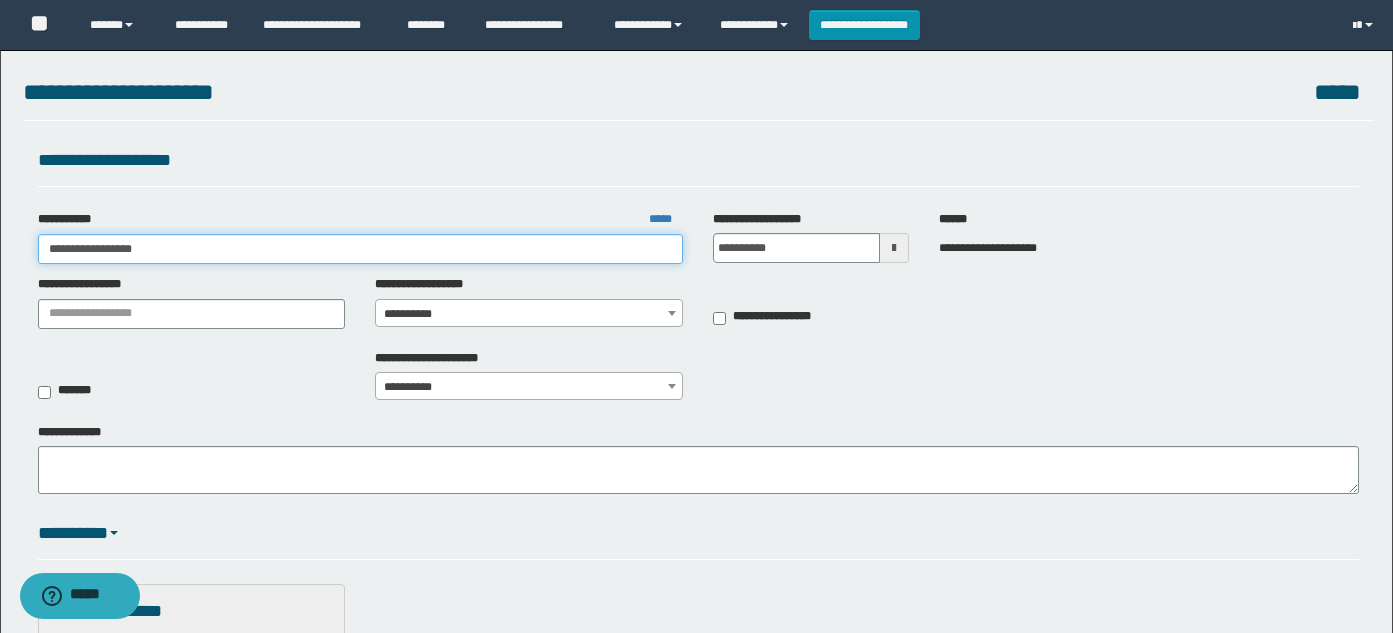 click on "**********" at bounding box center [361, 249] 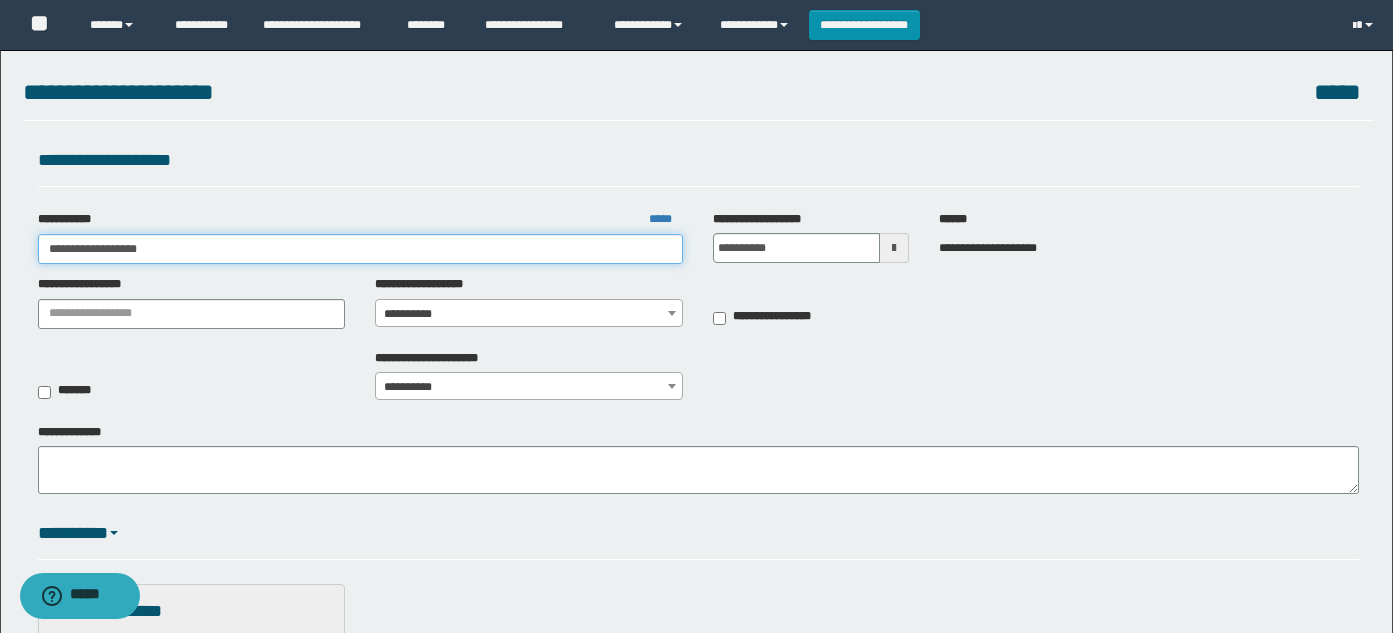 type on "**********" 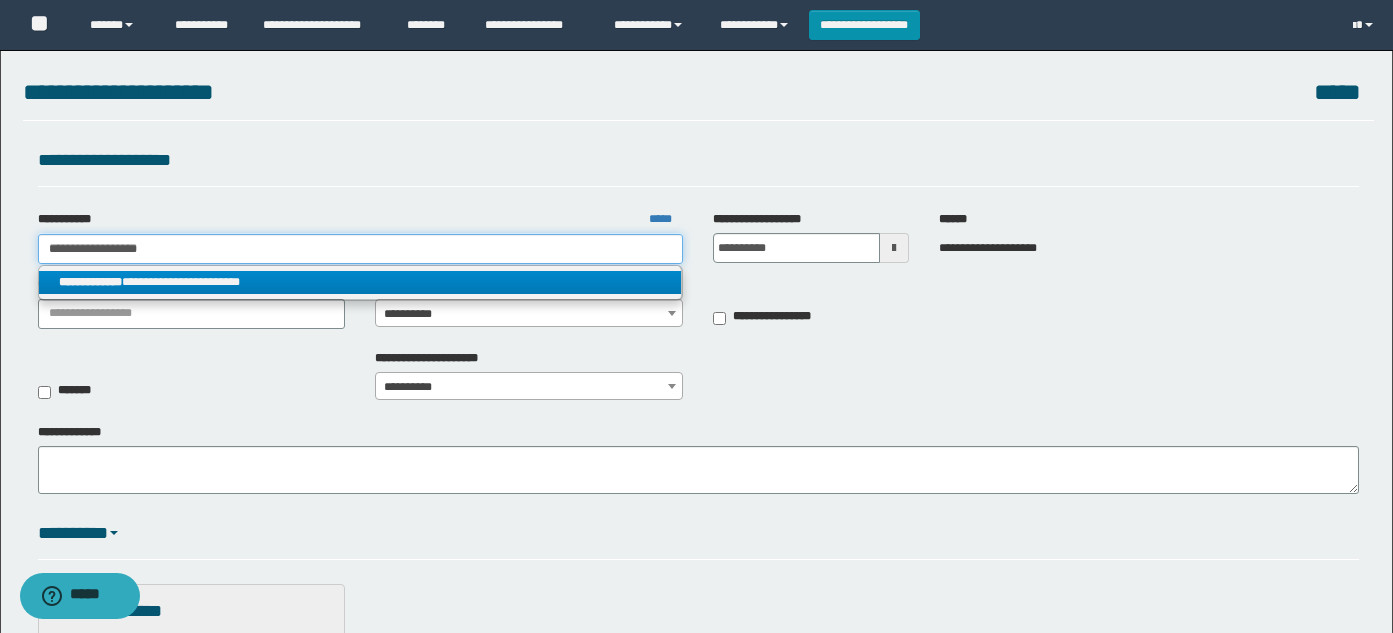 type on "**********" 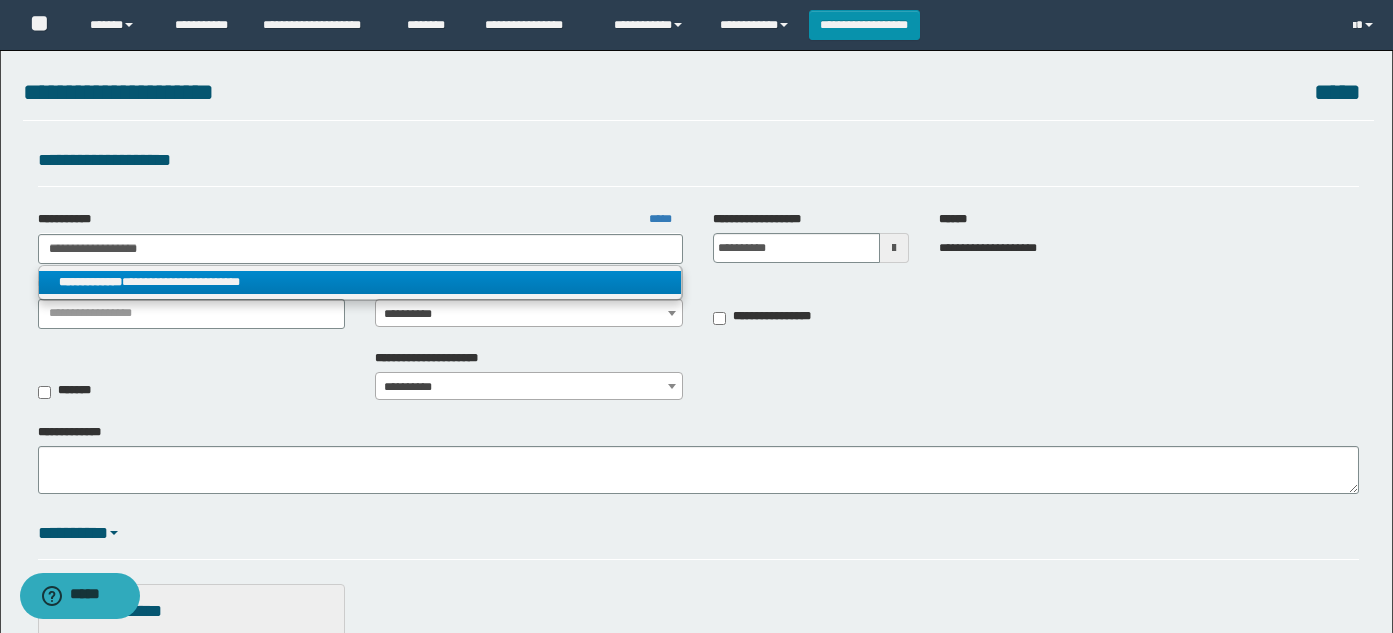 click on "**********" at bounding box center (361, 283) 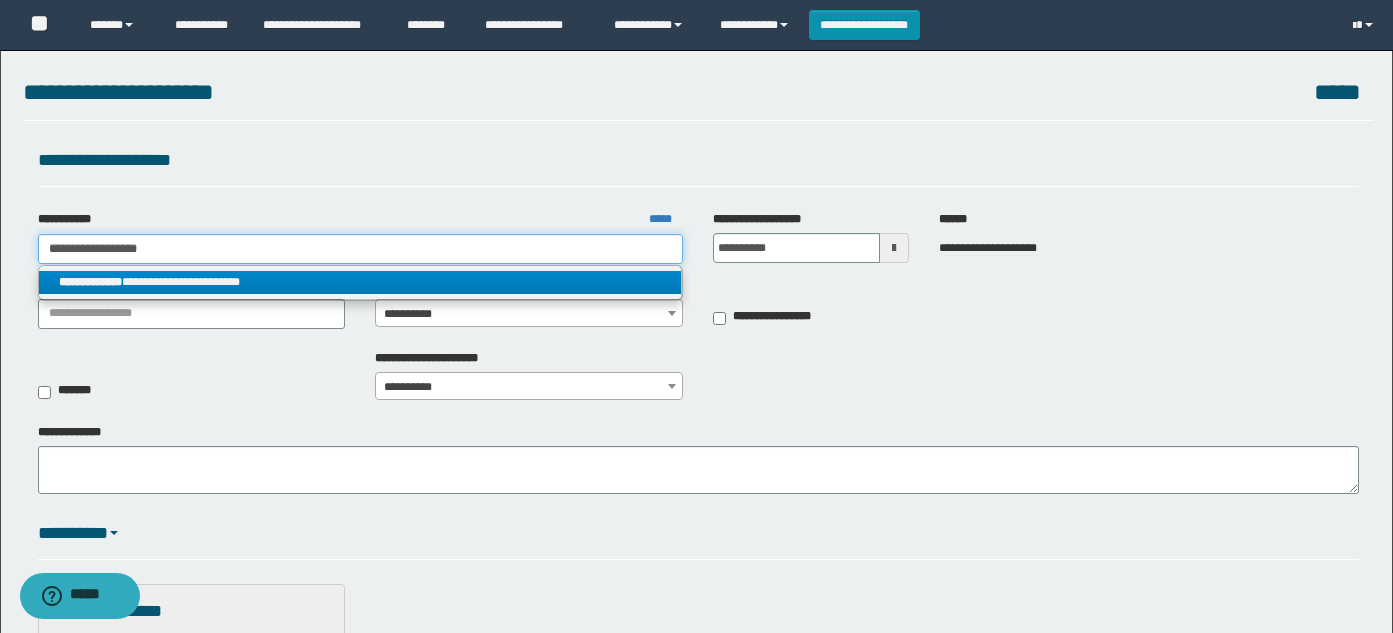 type 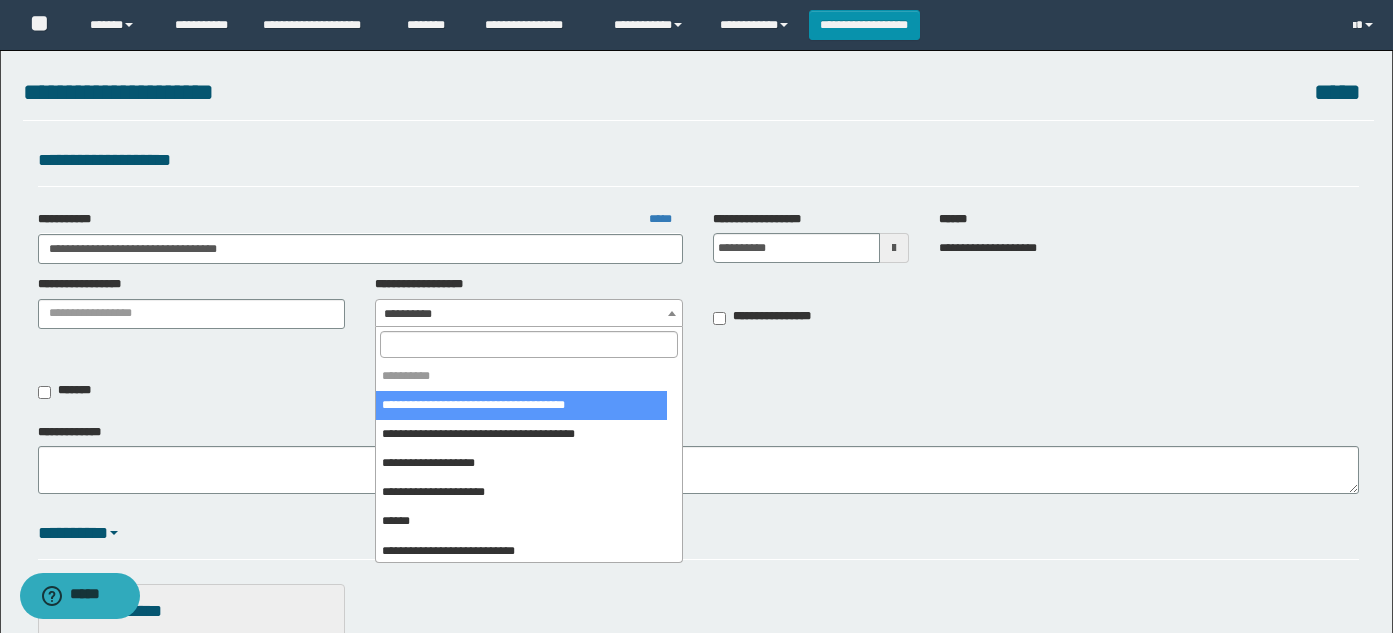 click on "**********" at bounding box center (529, 314) 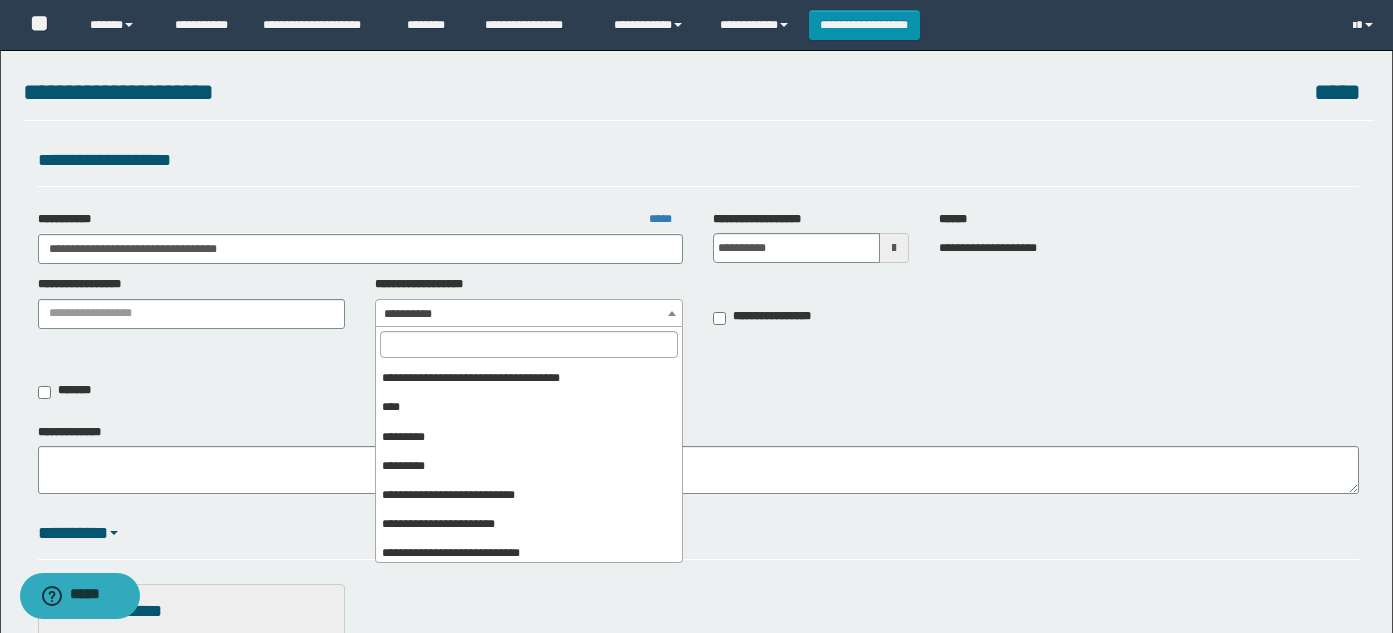 scroll, scrollTop: 320, scrollLeft: 0, axis: vertical 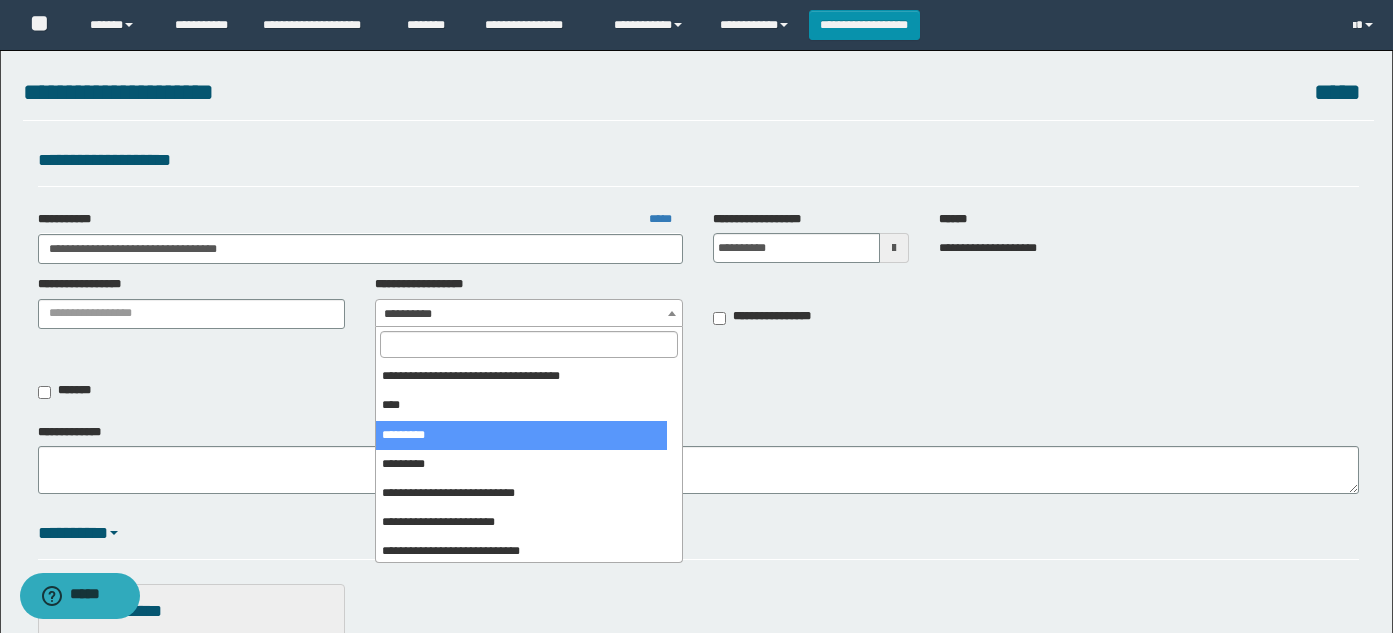 select on "***" 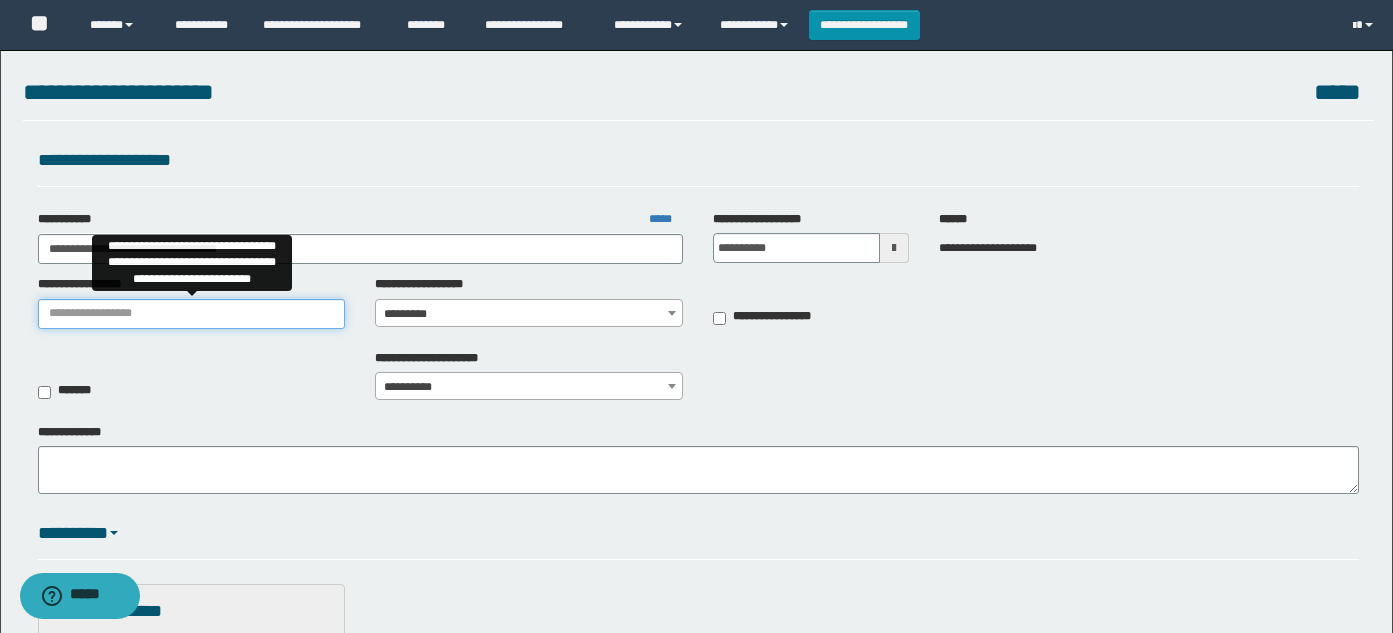 click on "**********" at bounding box center (192, 314) 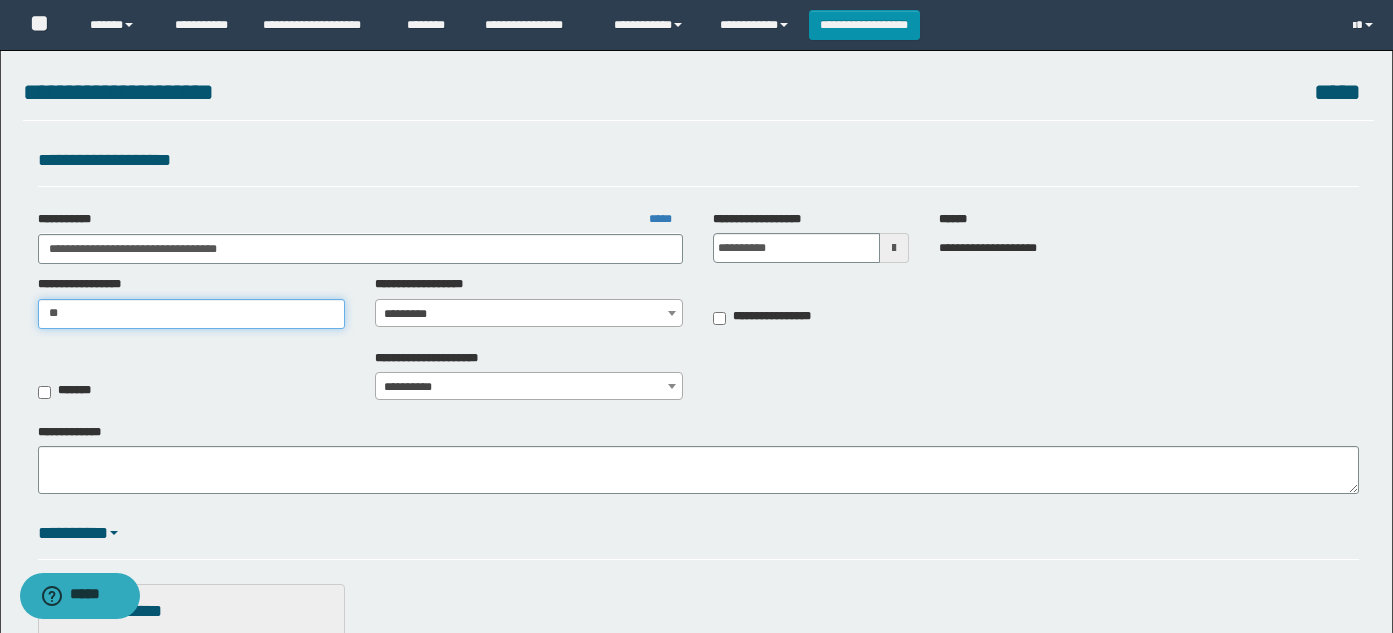 type on "*" 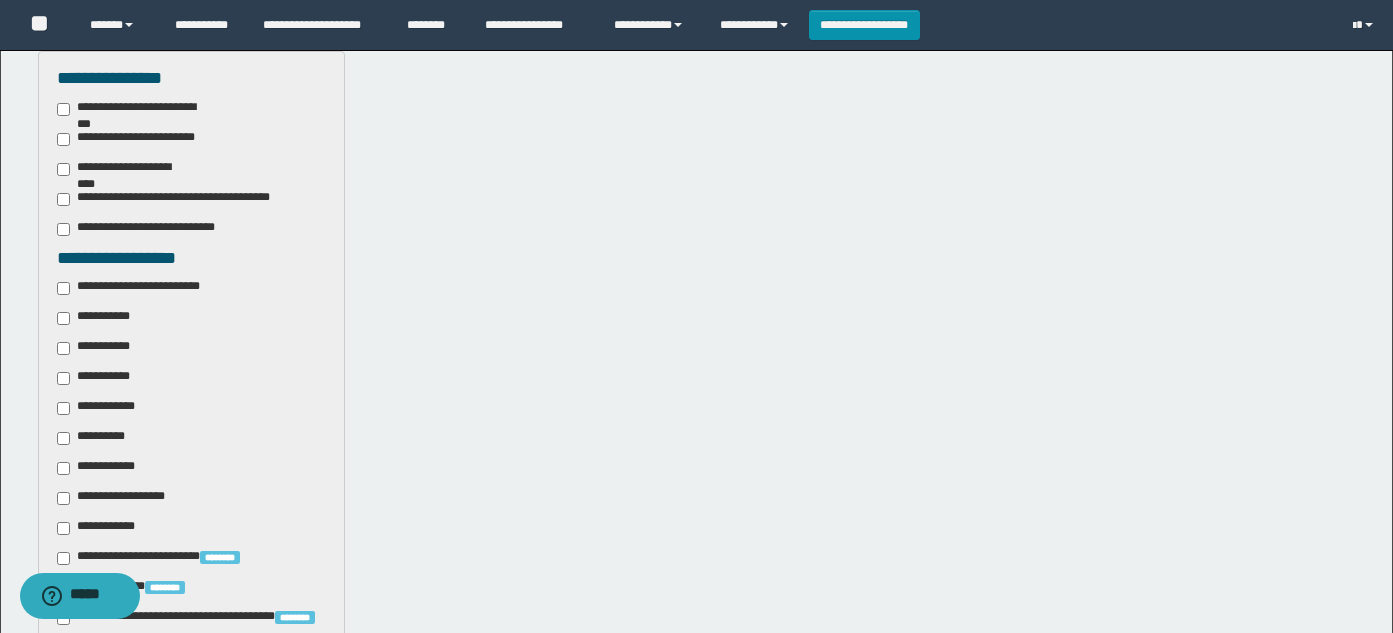 scroll, scrollTop: 549, scrollLeft: 0, axis: vertical 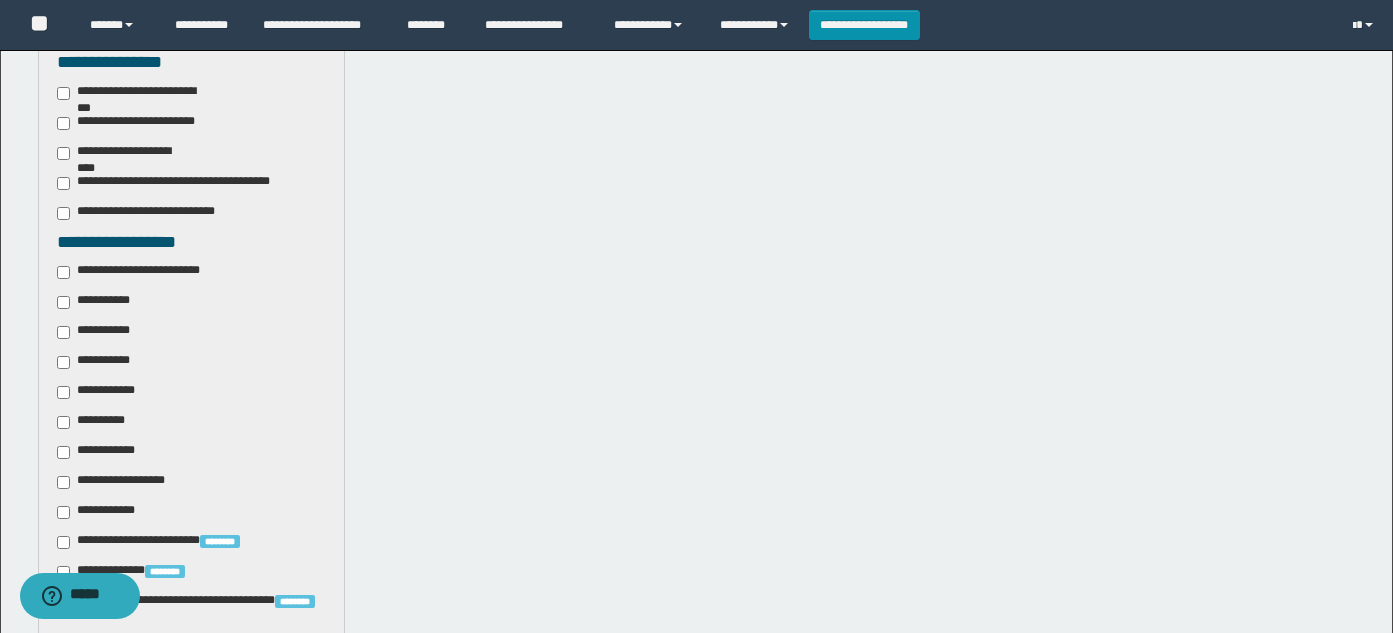 type on "**********" 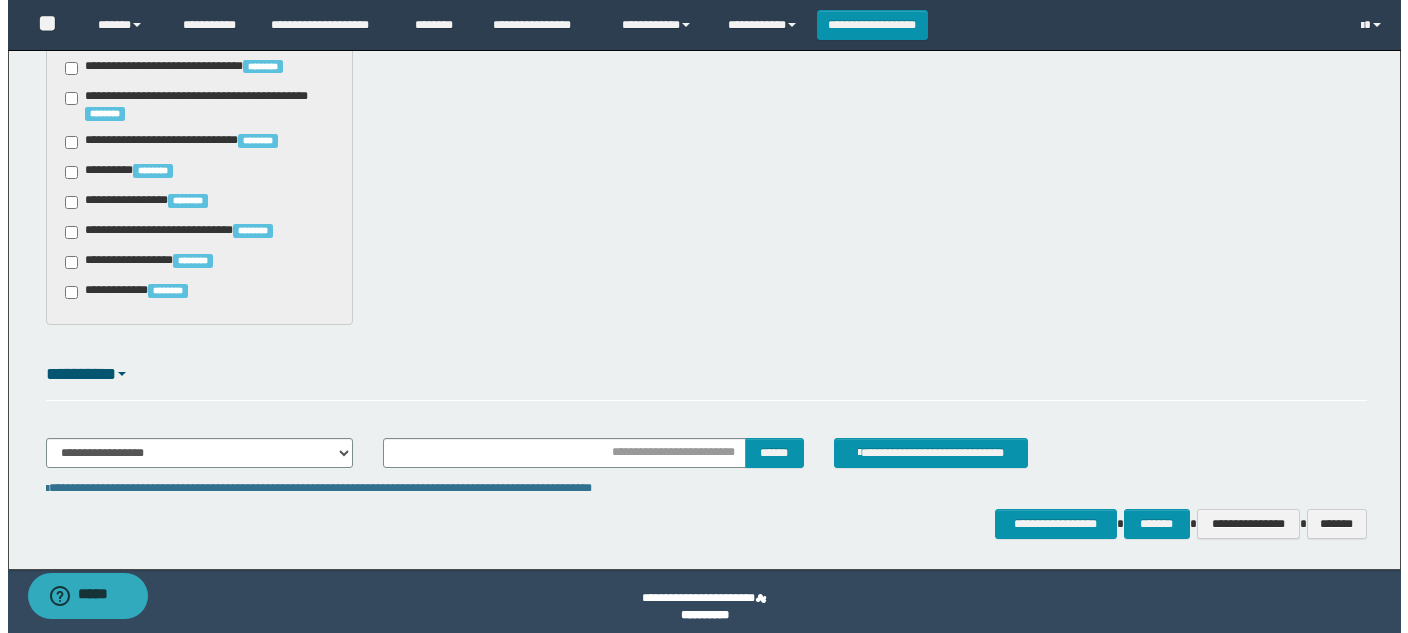scroll, scrollTop: 2546, scrollLeft: 0, axis: vertical 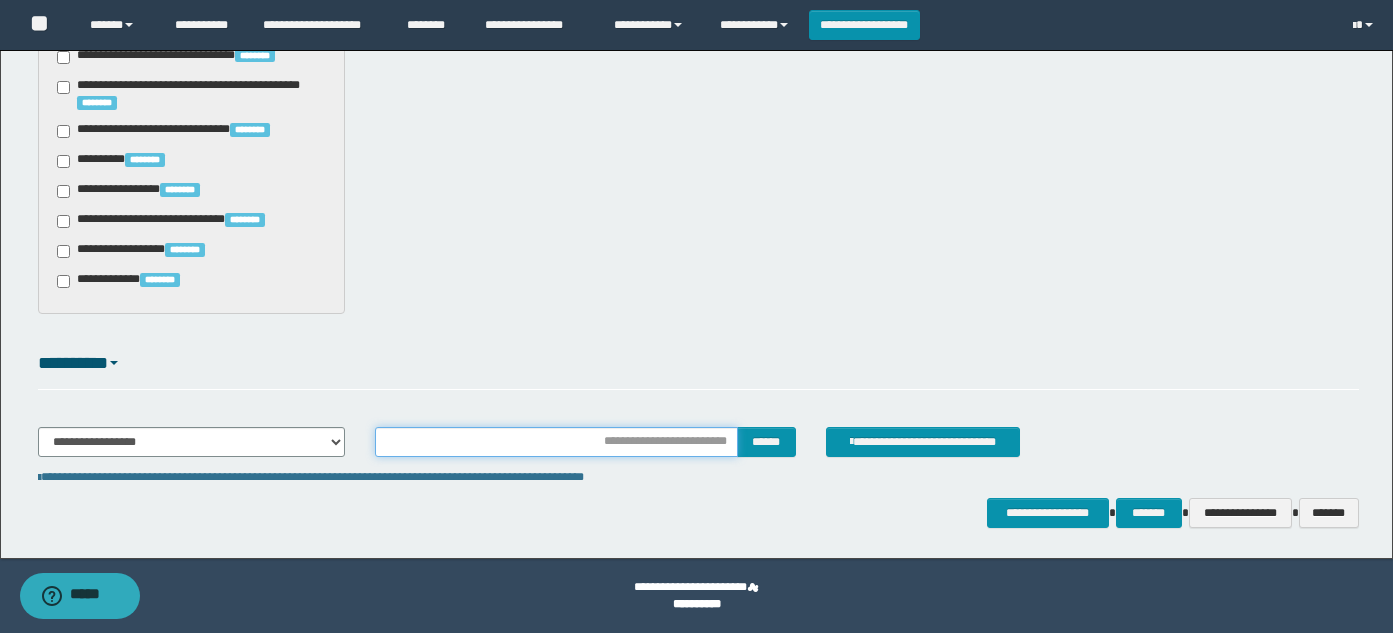 click at bounding box center (556, 442) 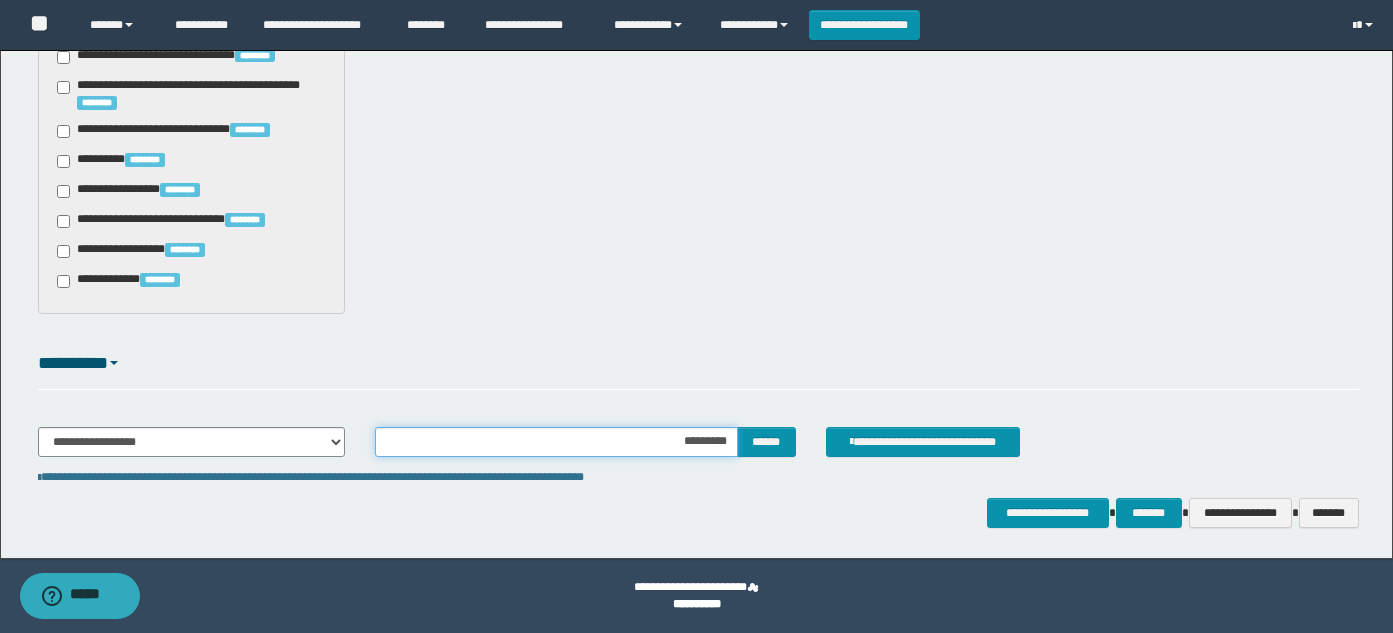 type on "**********" 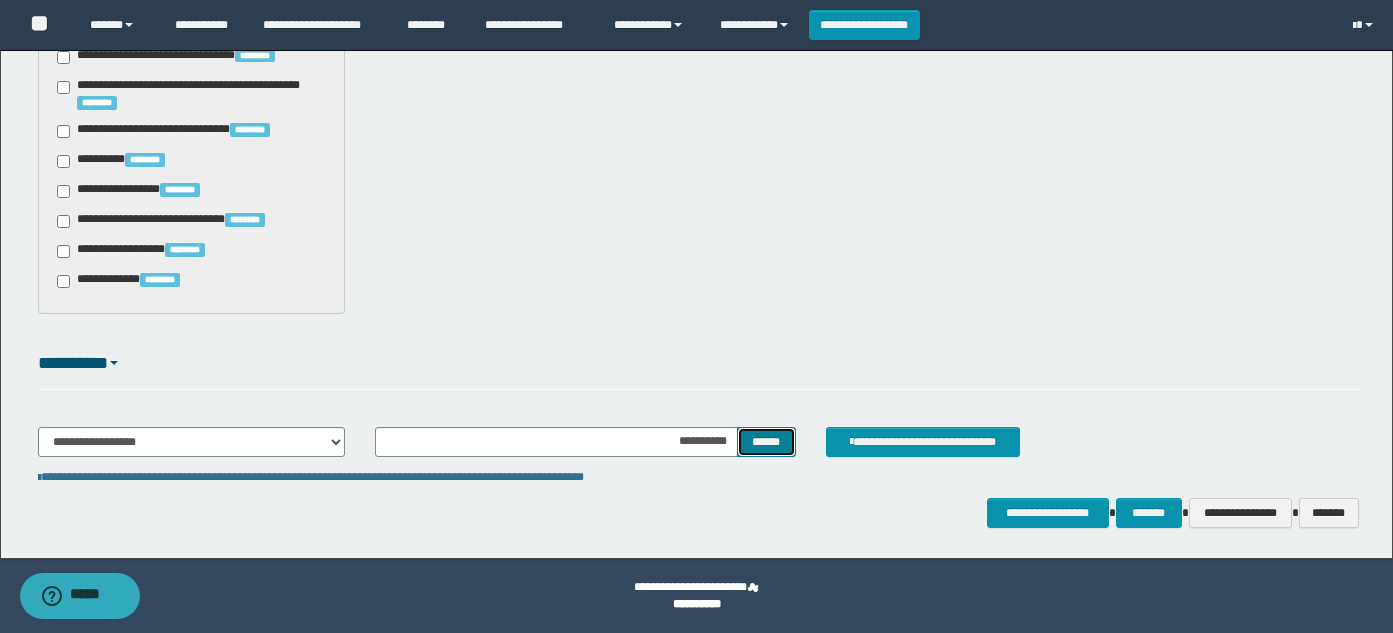 click on "******" at bounding box center (766, 442) 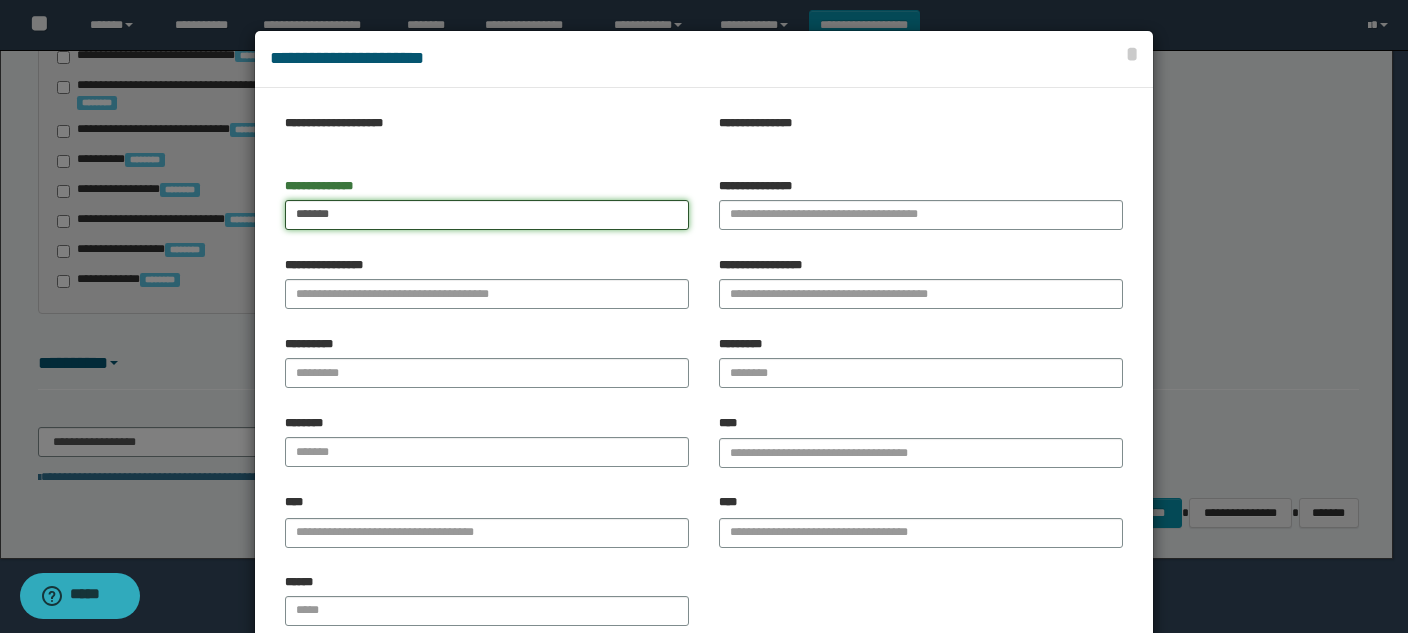 type on "******" 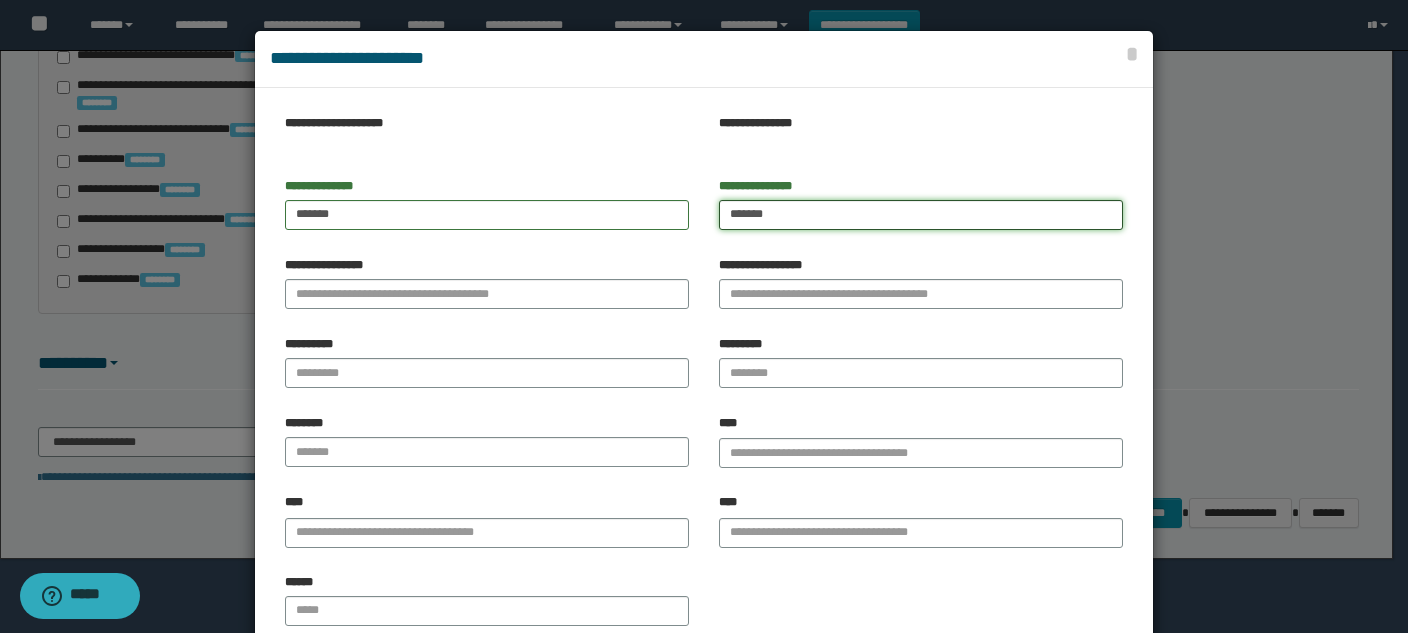 type on "******" 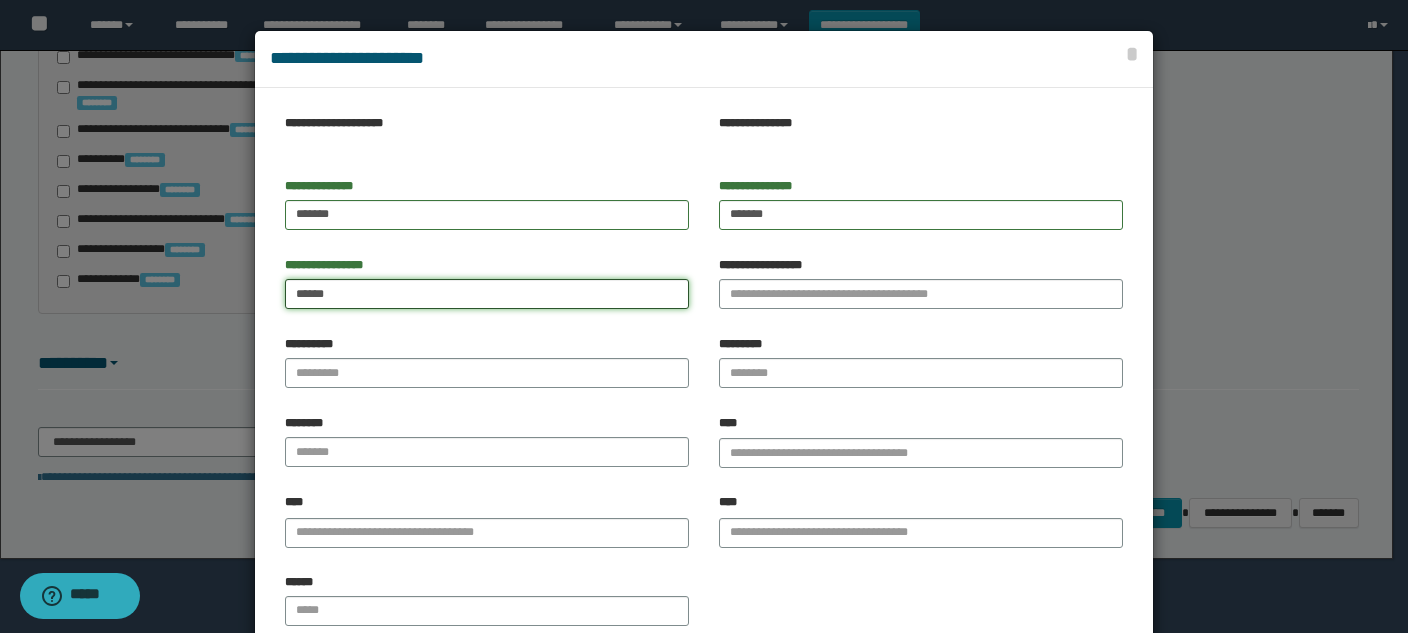 type on "******" 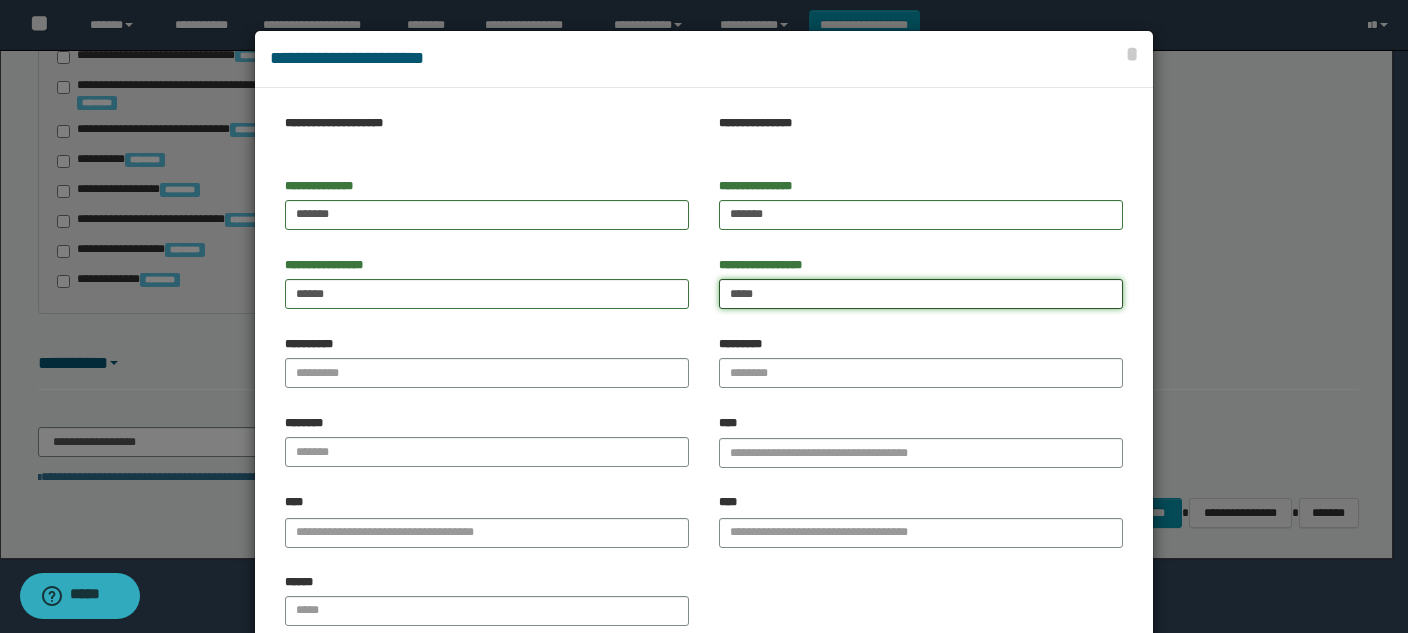 type on "*****" 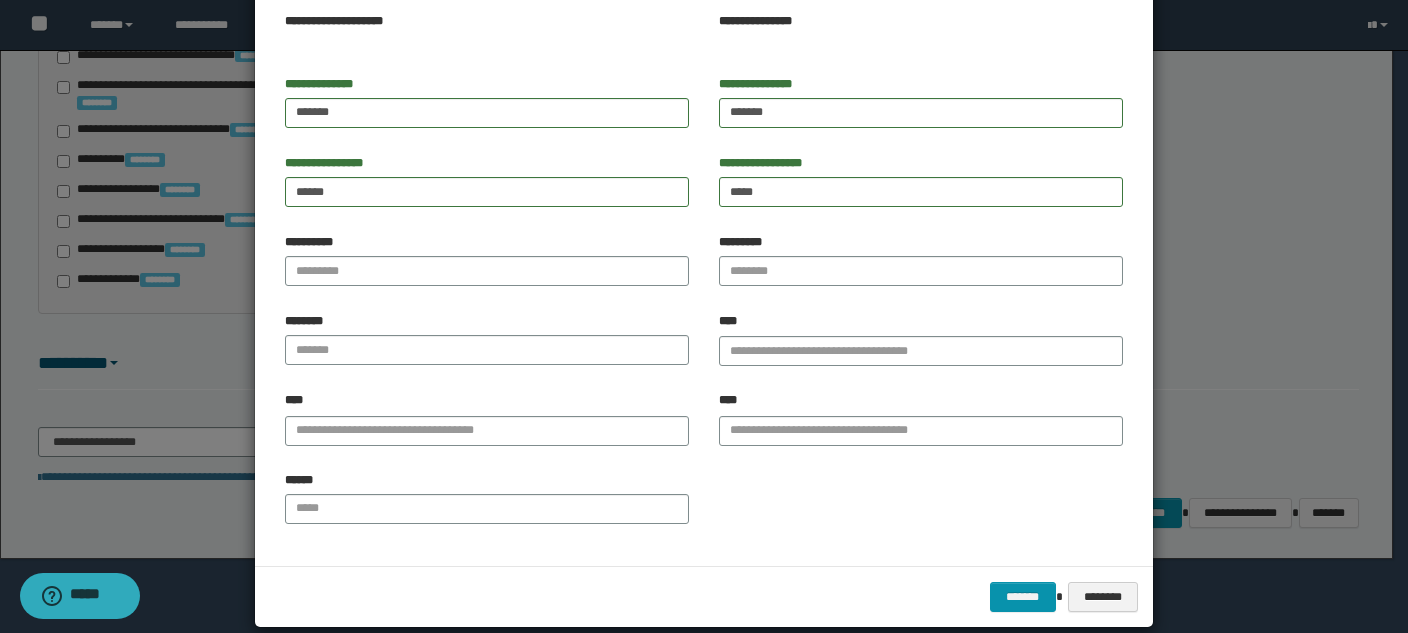scroll, scrollTop: 127, scrollLeft: 0, axis: vertical 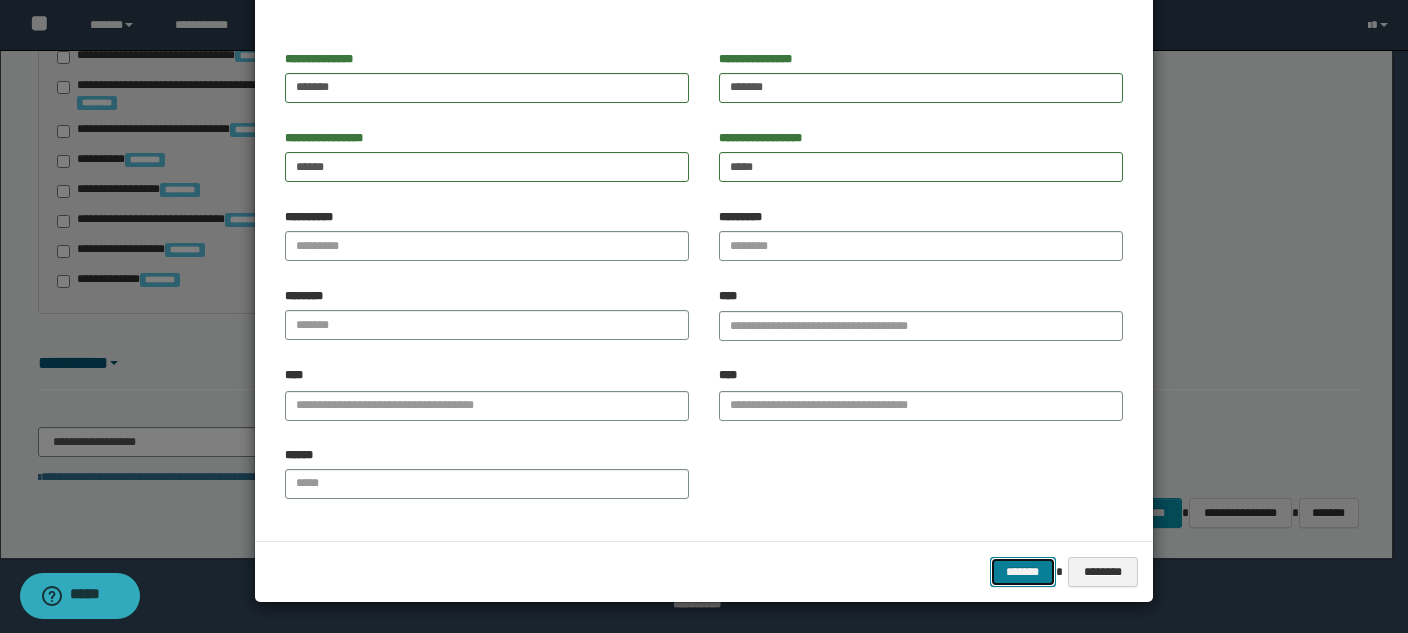 click on "*******" at bounding box center (1023, 572) 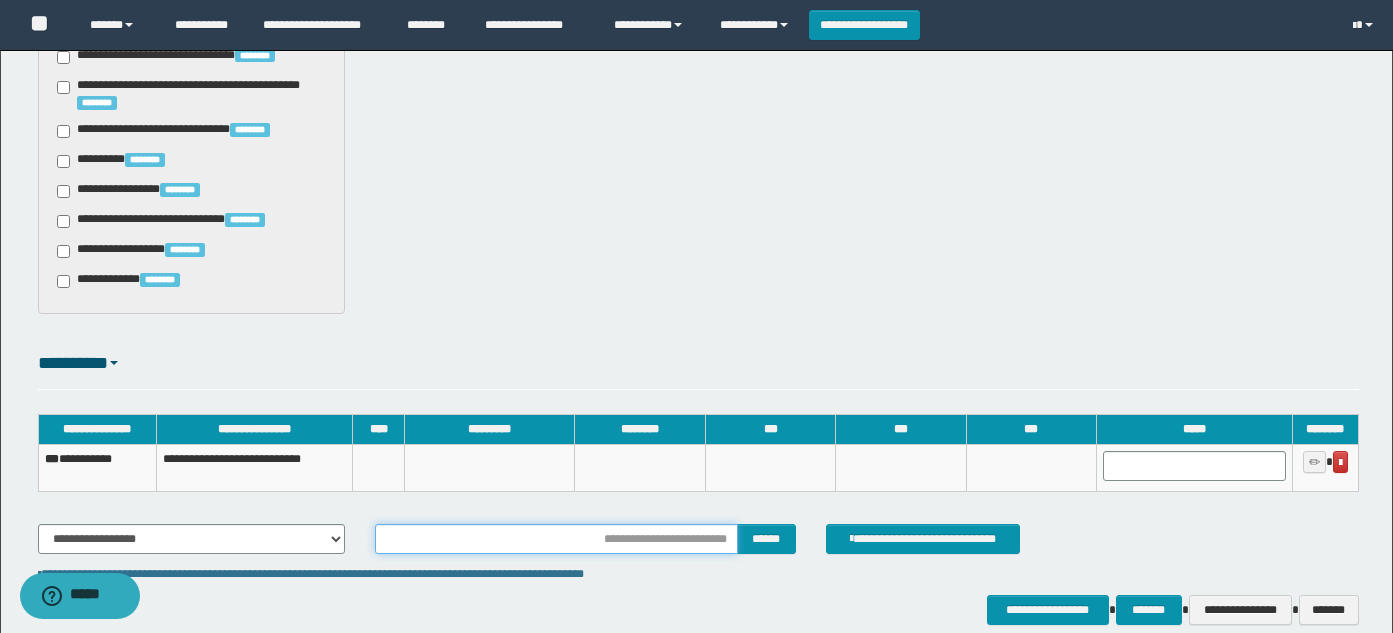 click at bounding box center [556, 539] 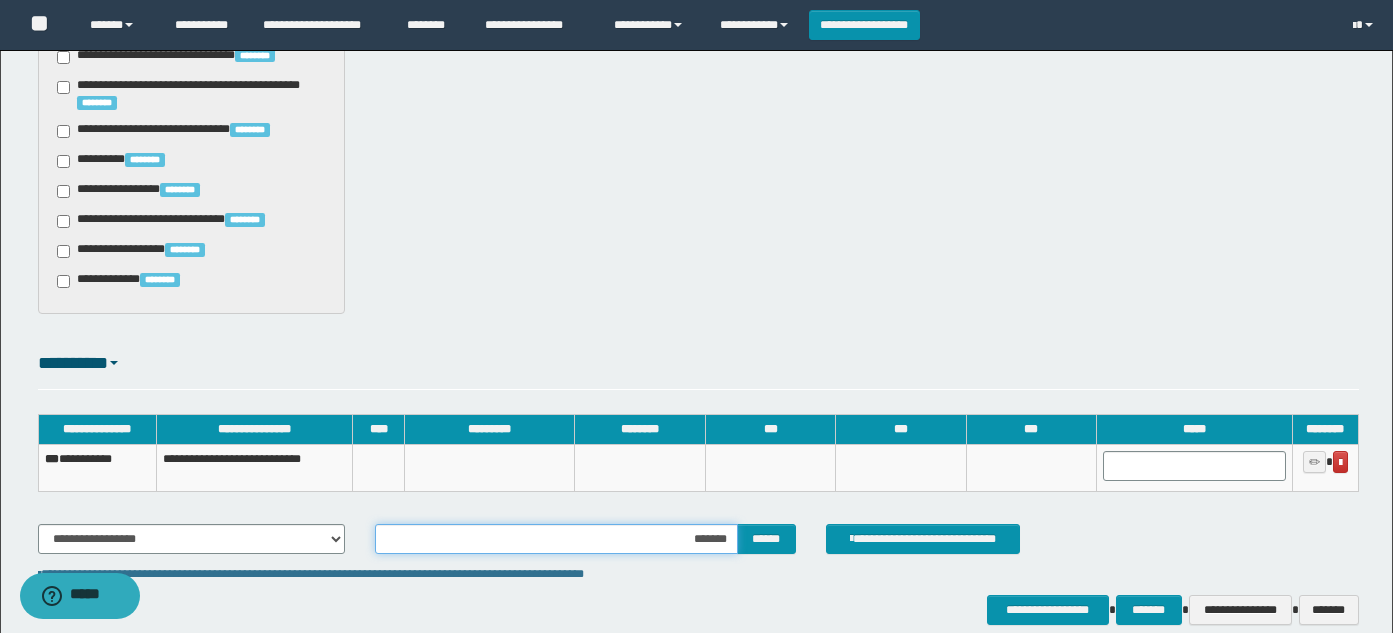 type on "********" 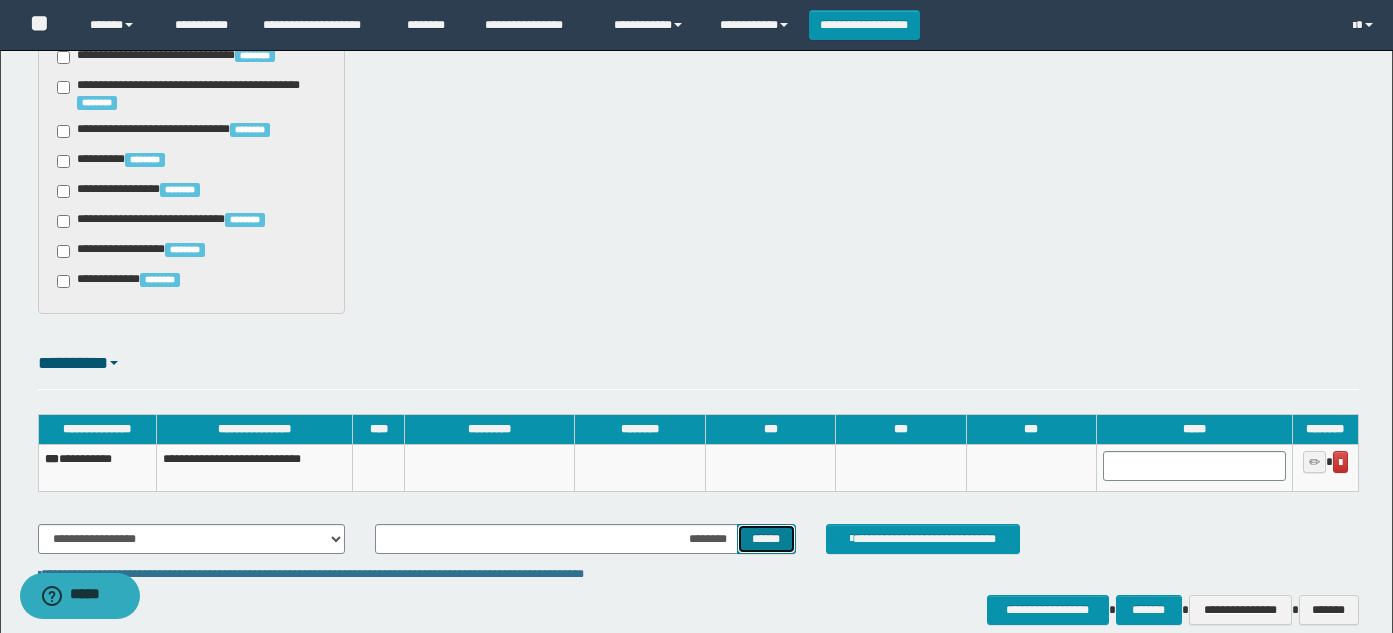 click on "******" at bounding box center (766, 539) 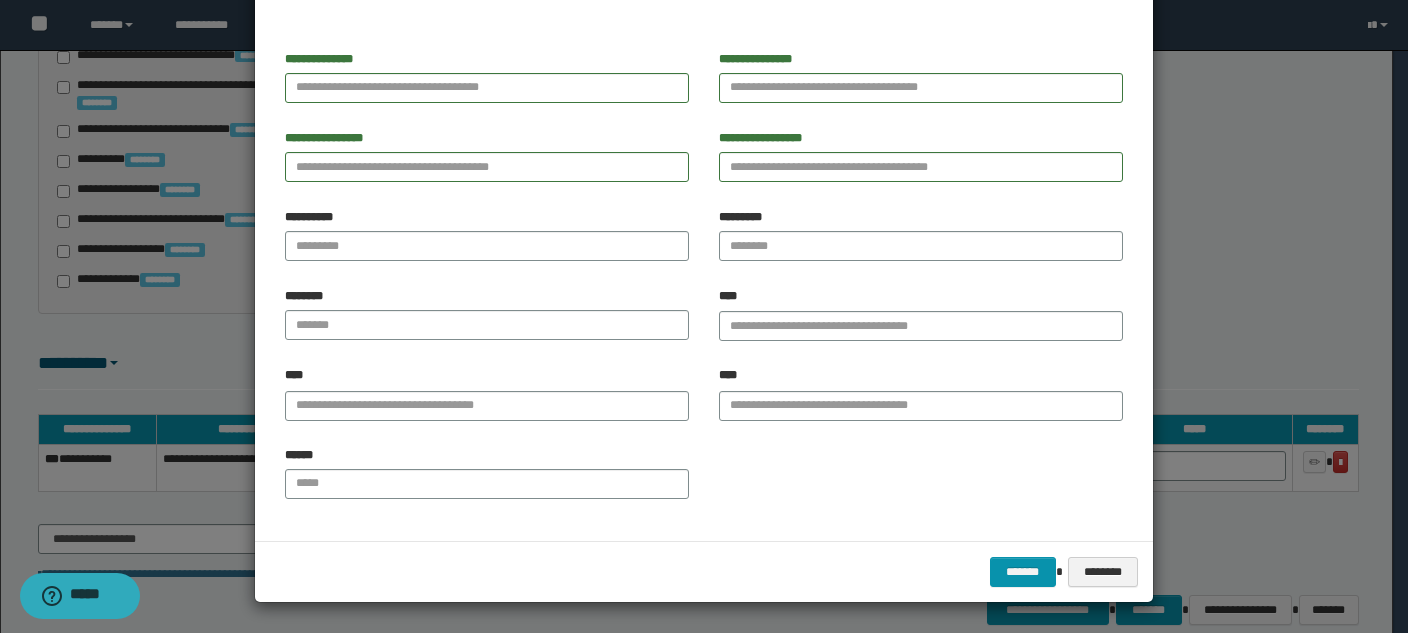 scroll, scrollTop: 0, scrollLeft: 0, axis: both 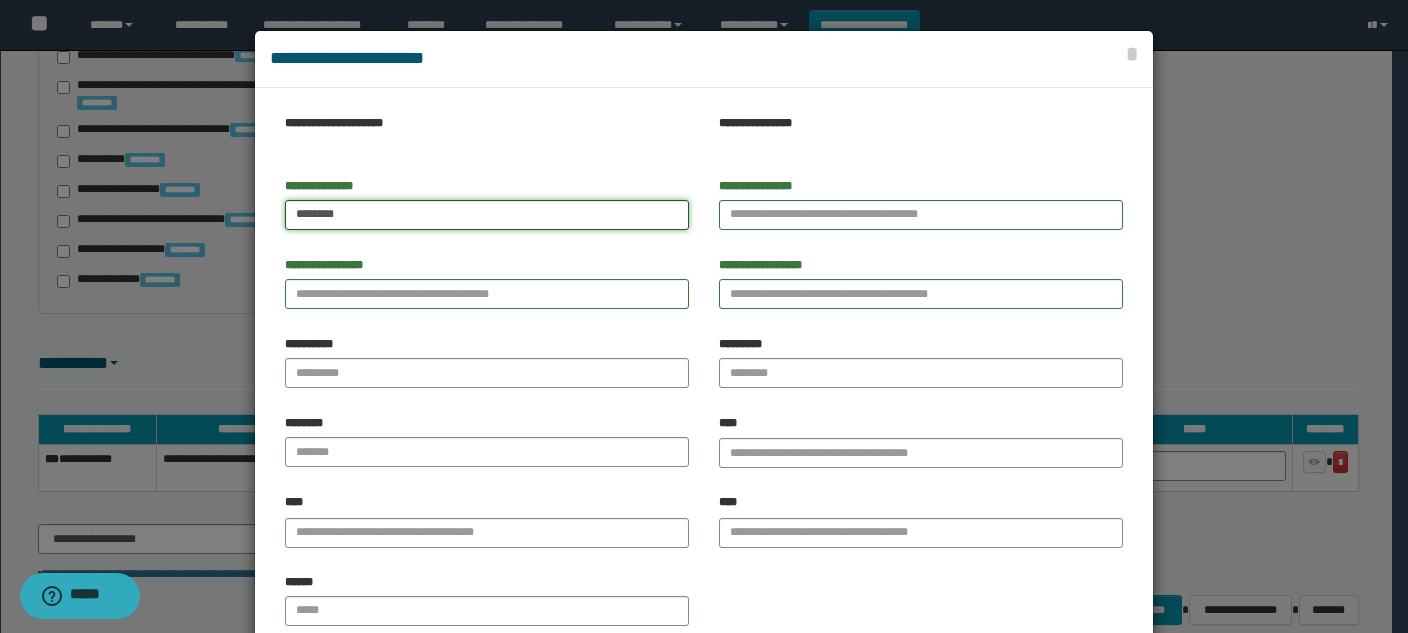 type on "*******" 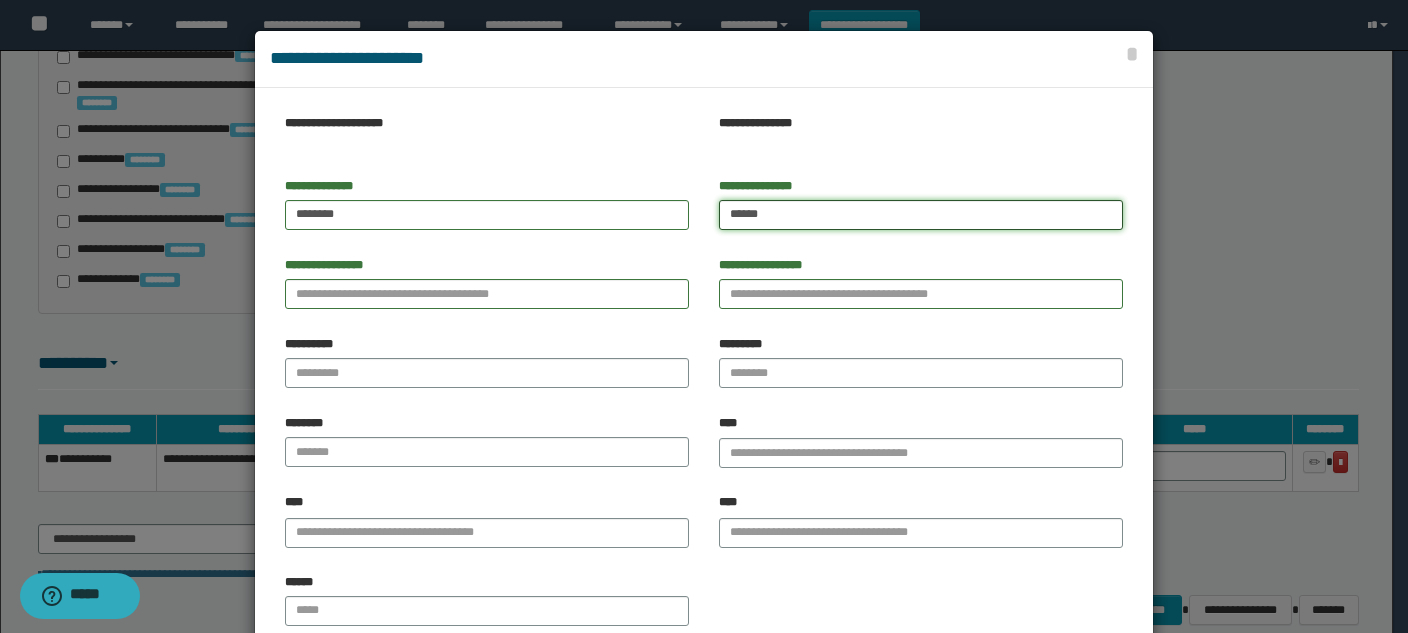 type on "*****" 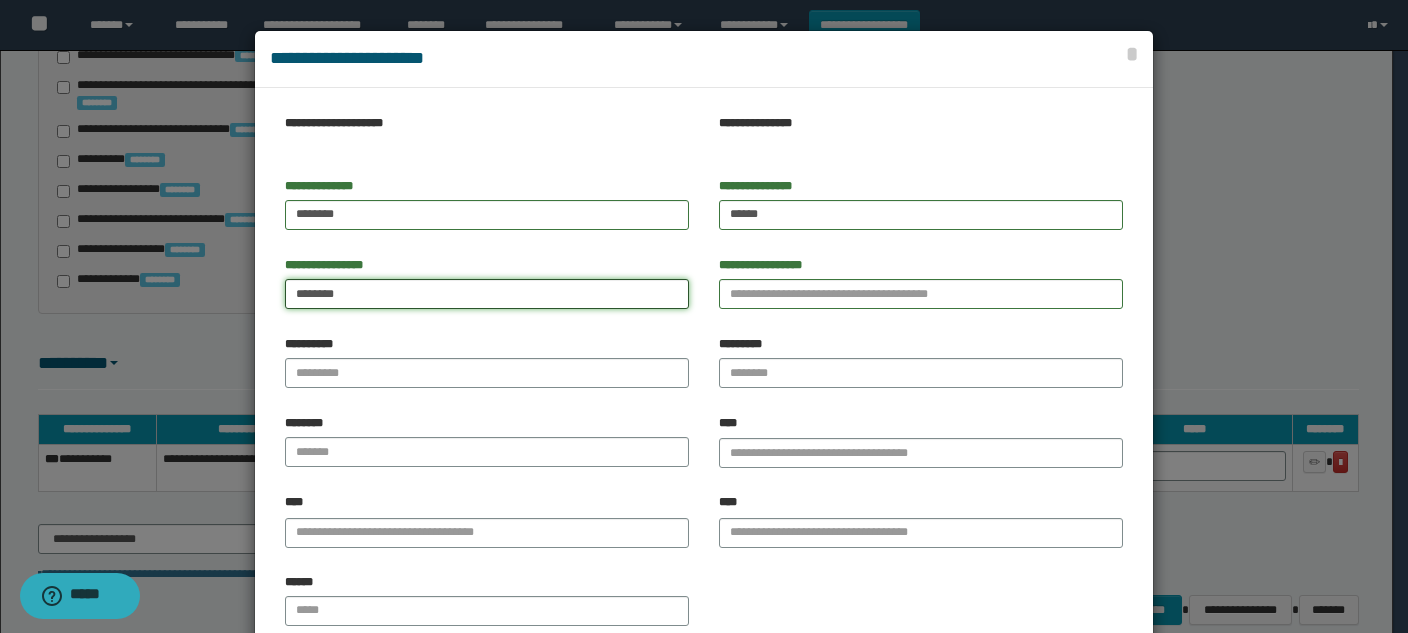 type on "*******" 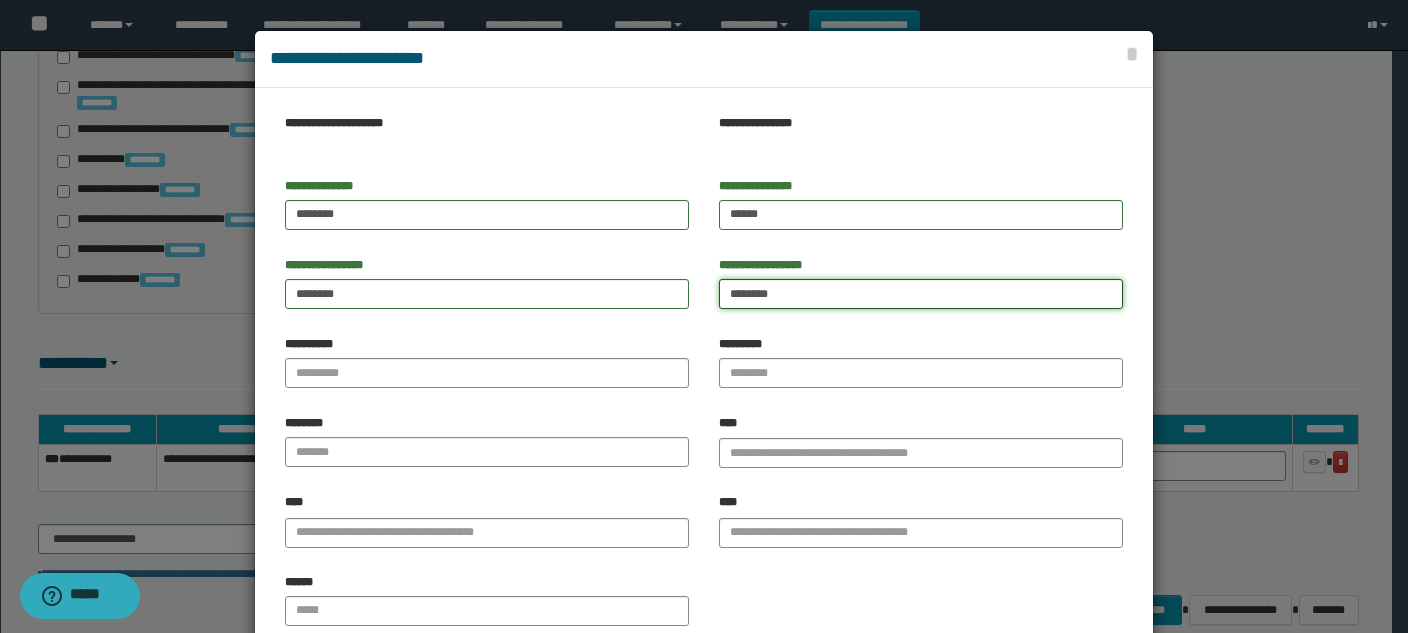 type on "*******" 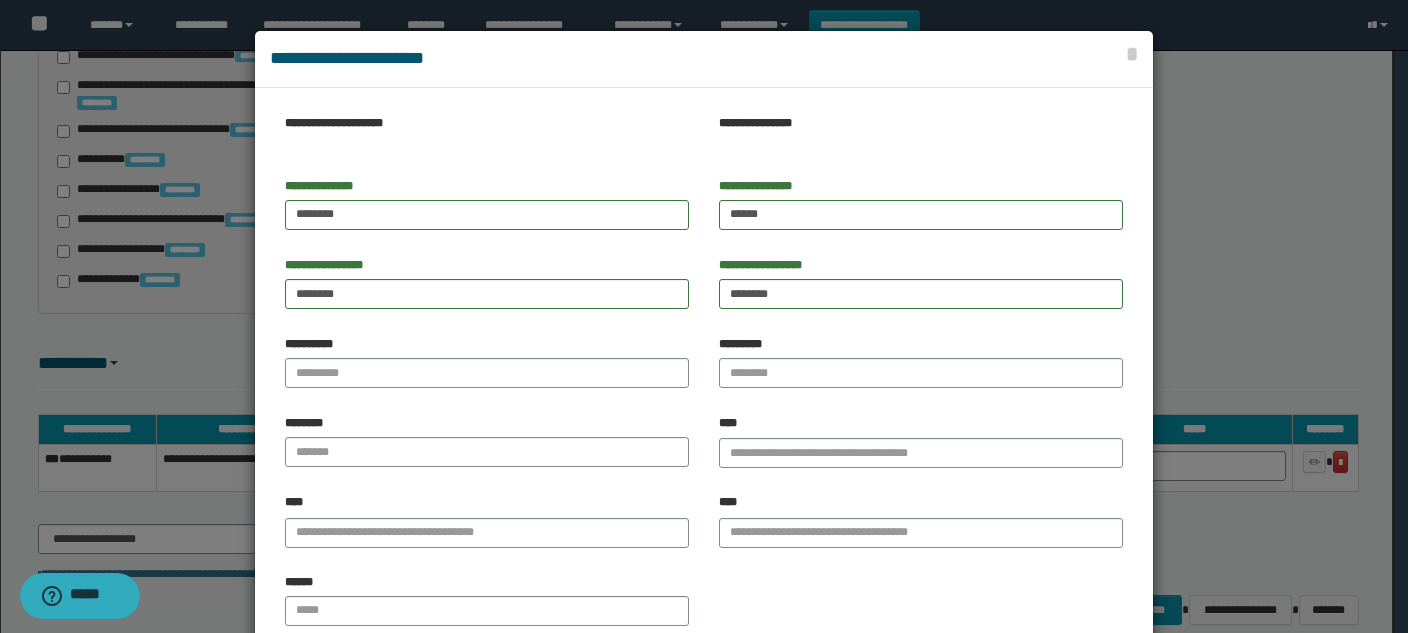 scroll, scrollTop: 127, scrollLeft: 0, axis: vertical 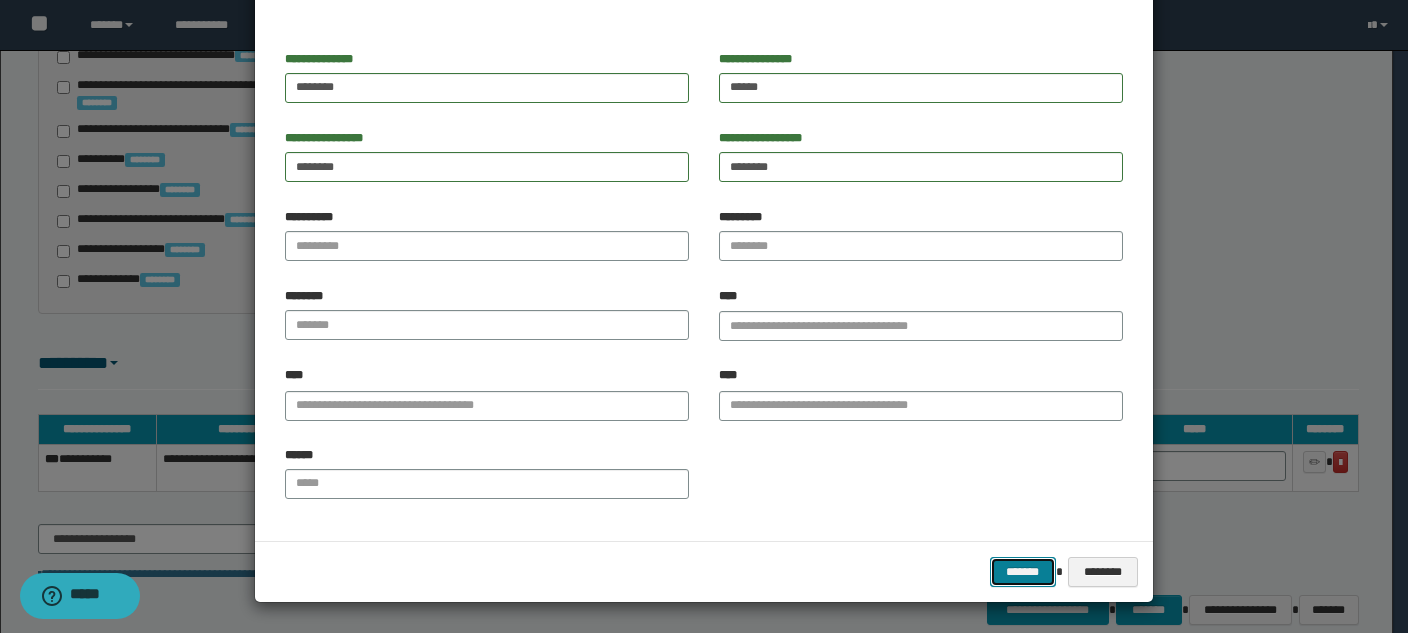 click on "*******" at bounding box center (1023, 572) 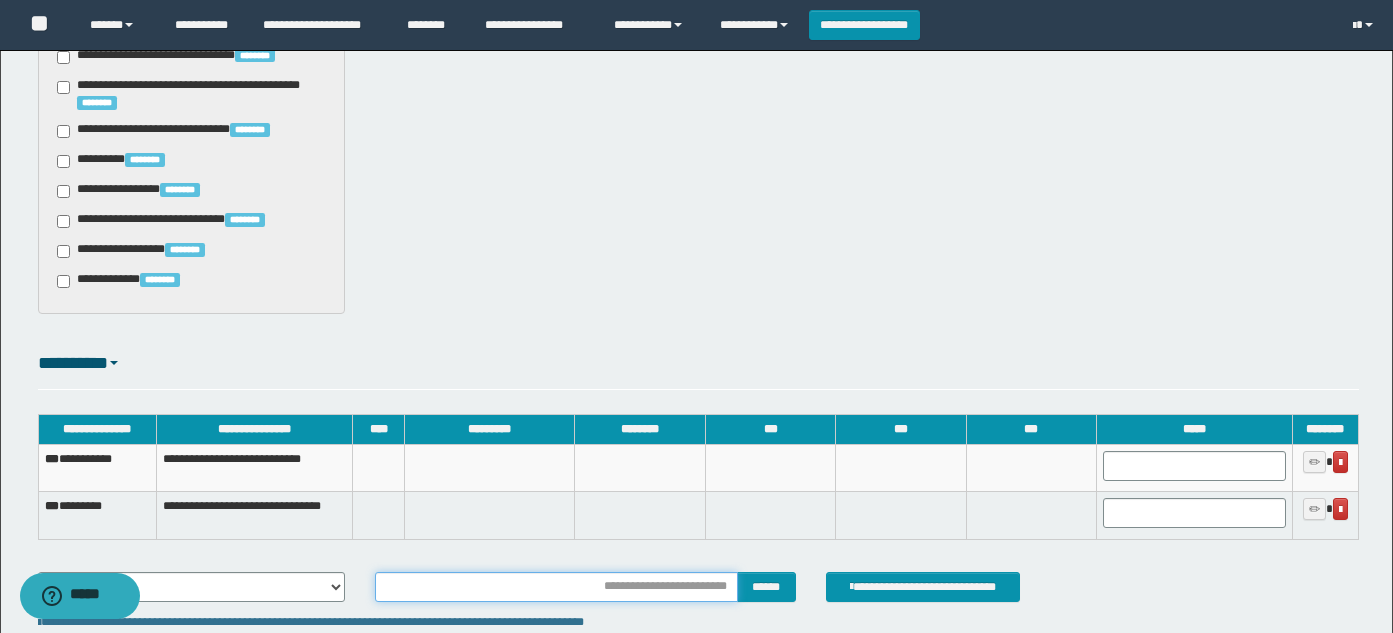 click at bounding box center (556, 587) 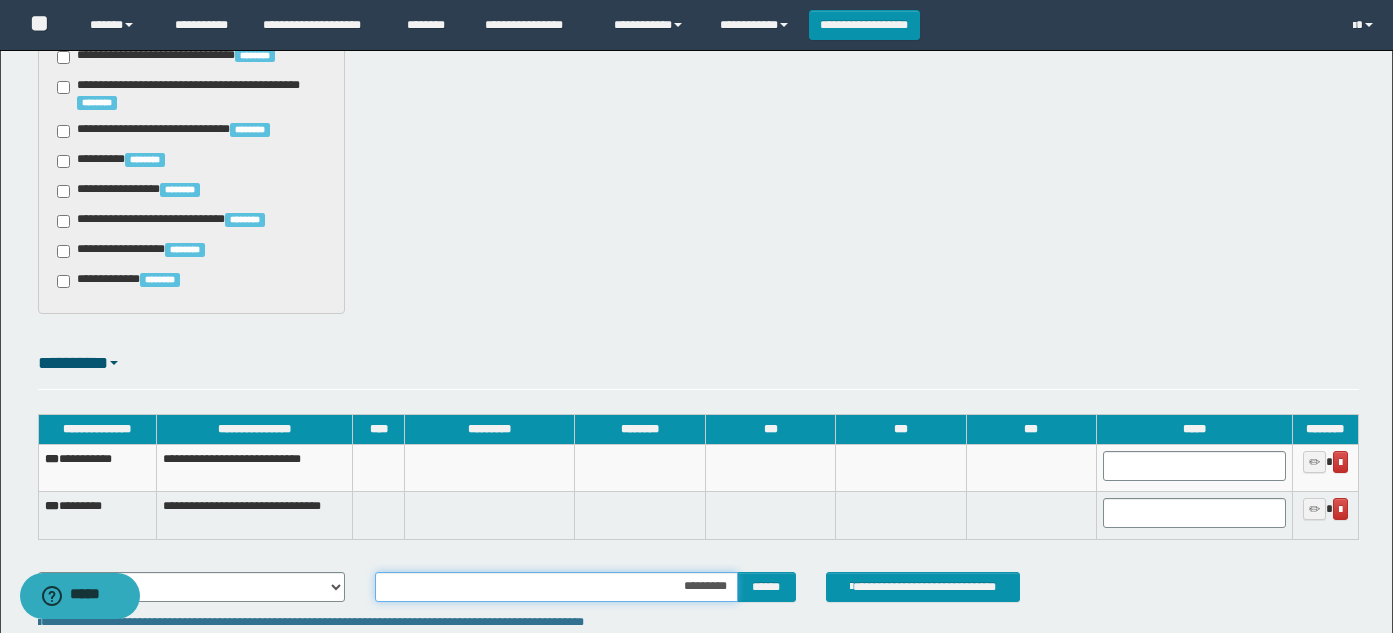 type on "**********" 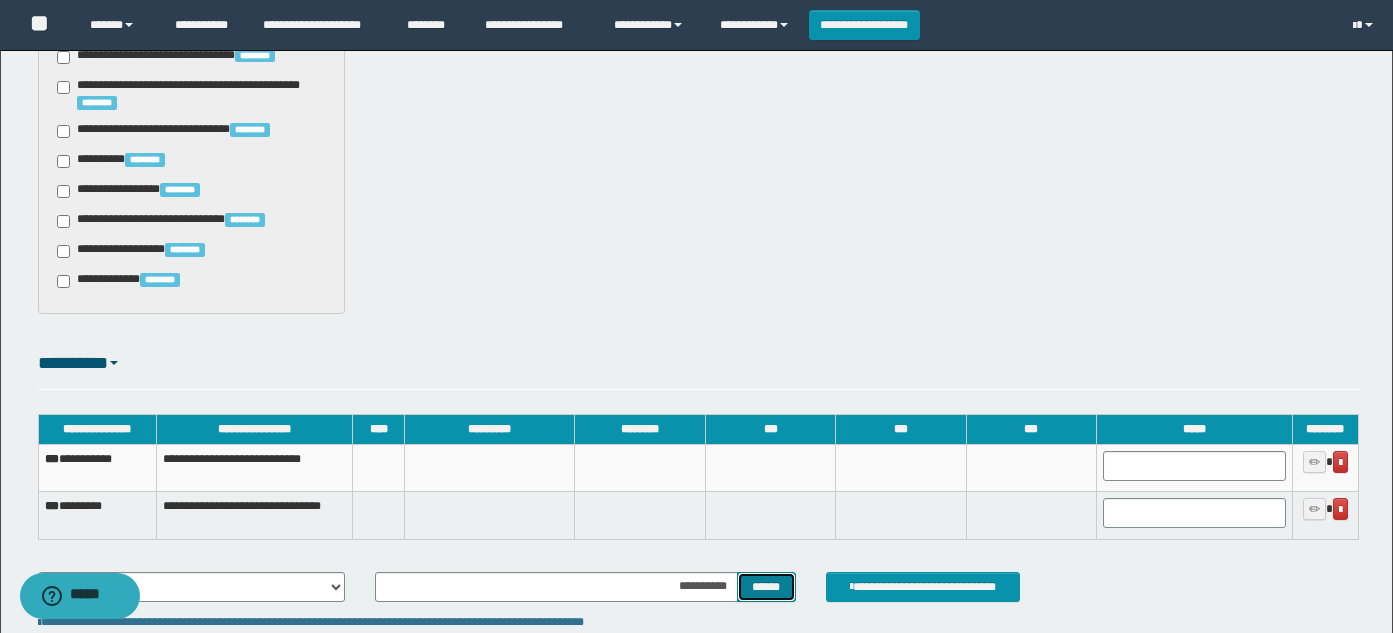 click on "******" at bounding box center (766, 587) 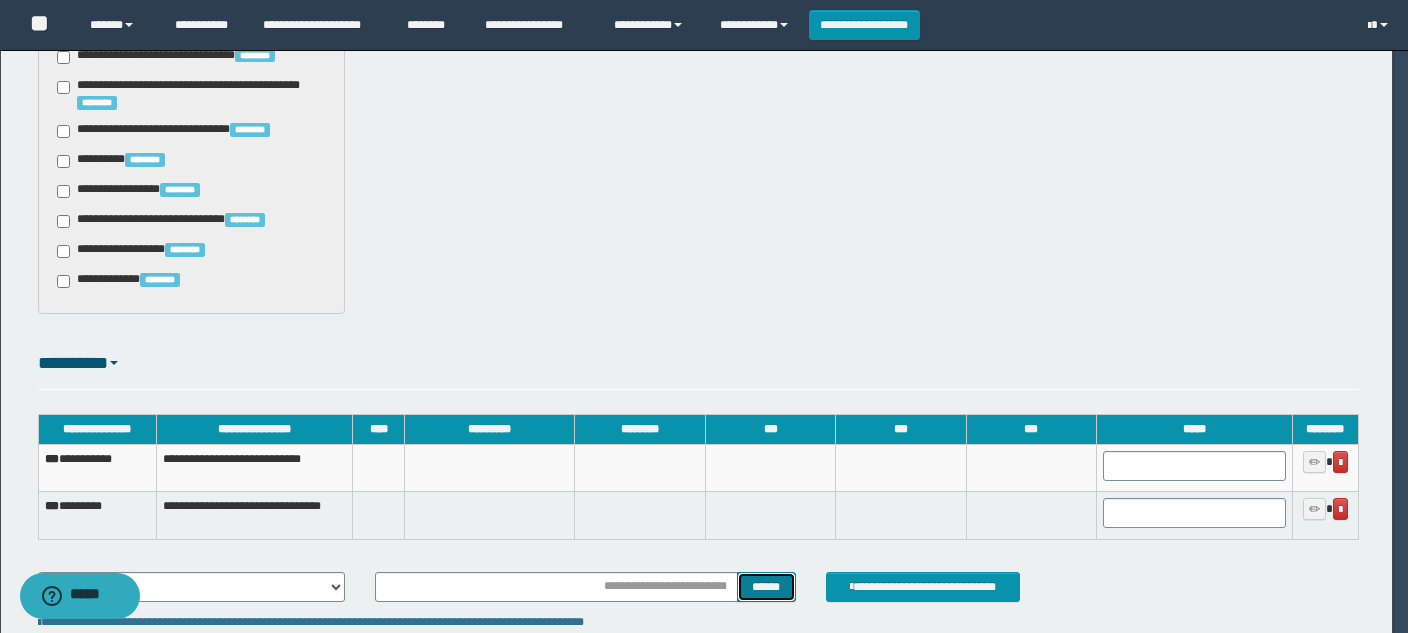scroll, scrollTop: 0, scrollLeft: 0, axis: both 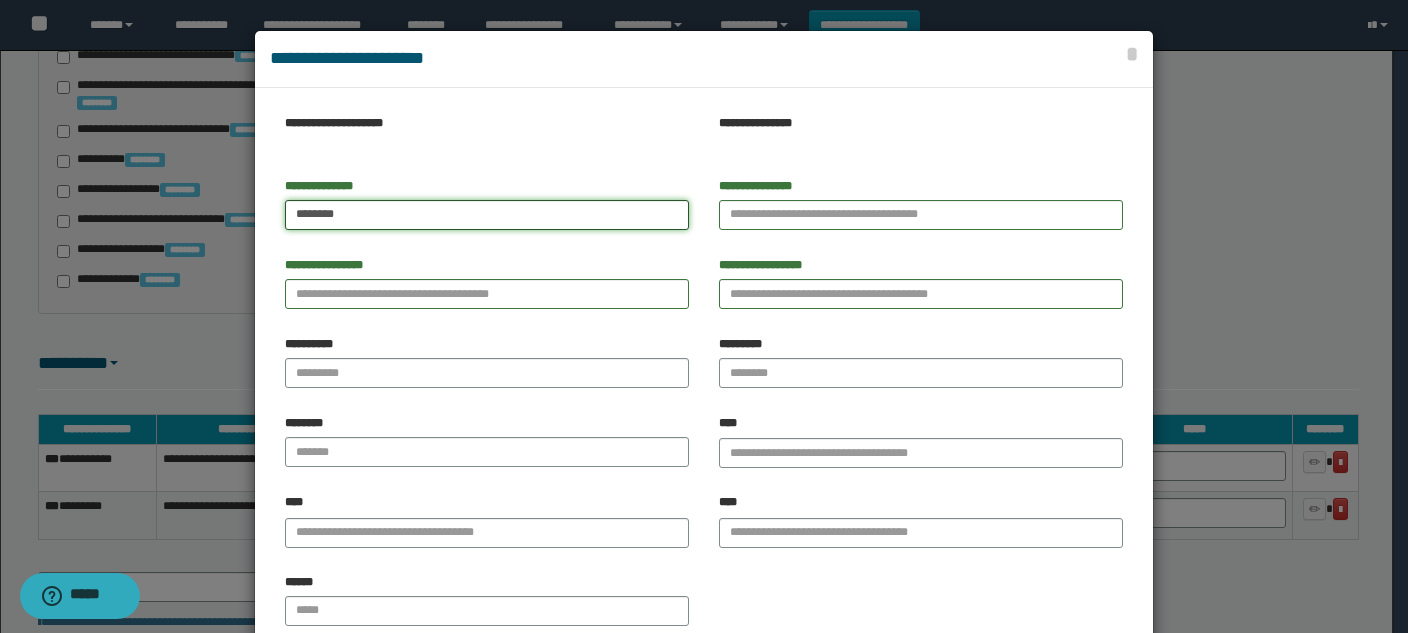 type on "*******" 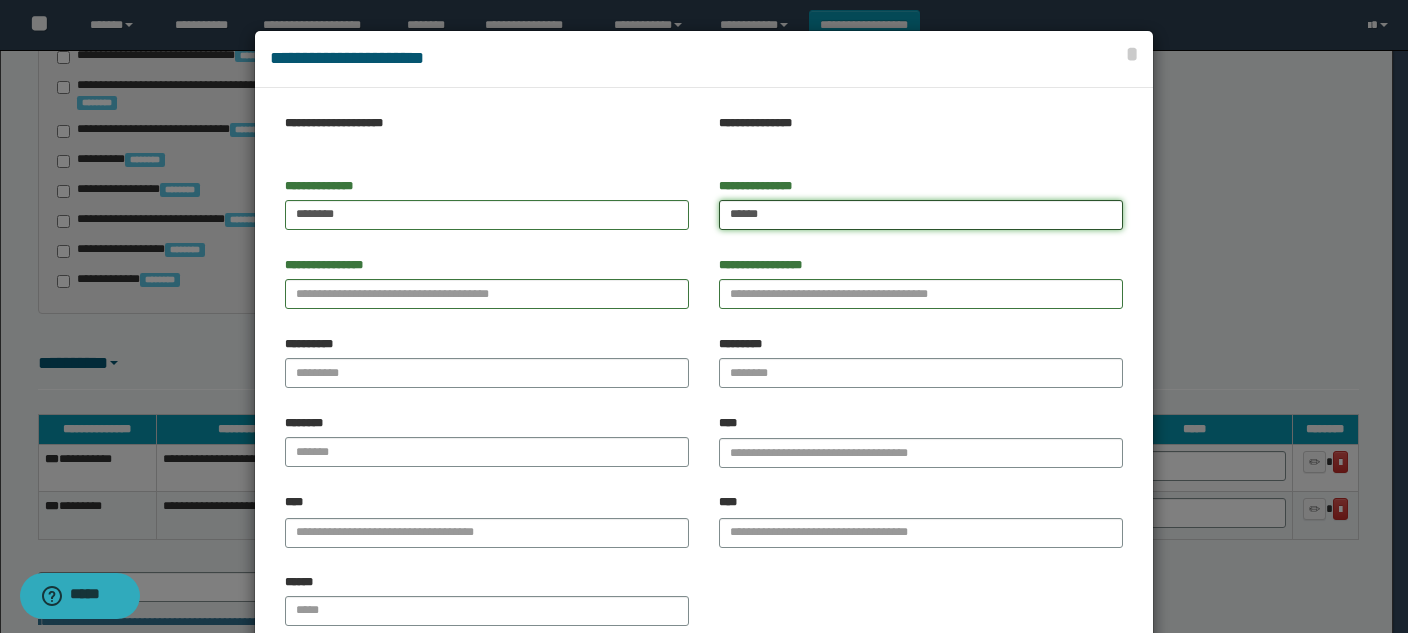 type on "*****" 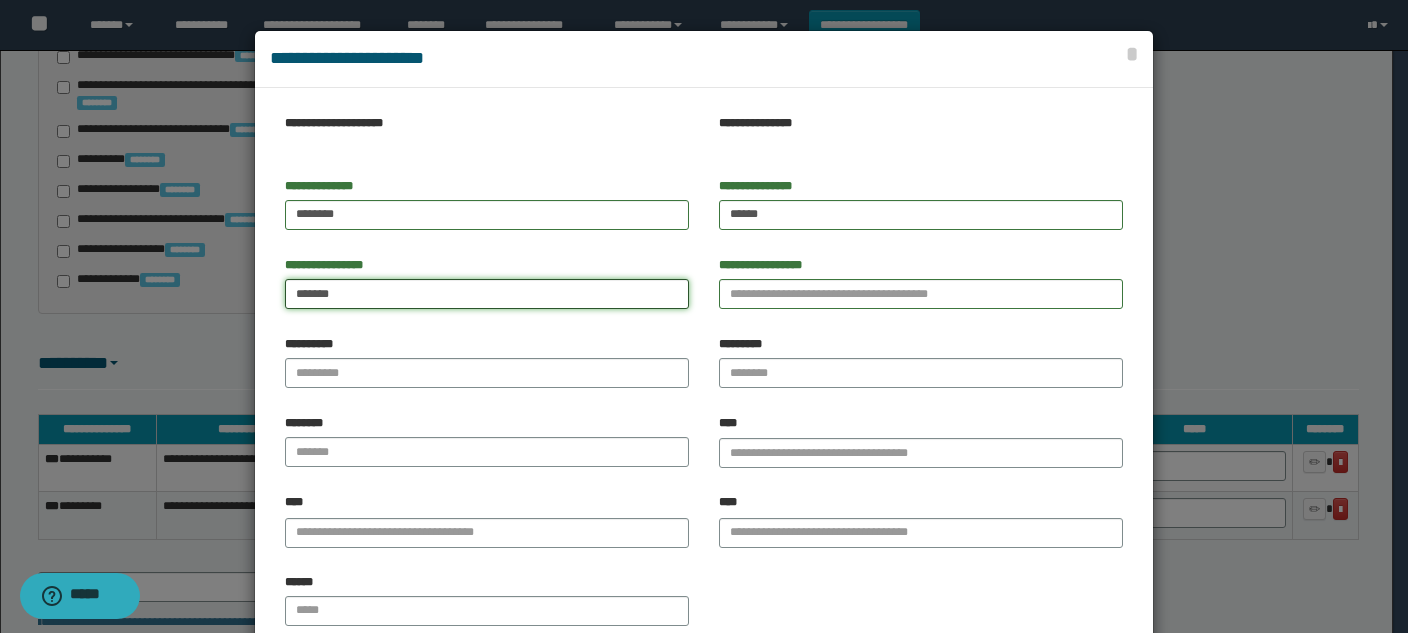 type on "******" 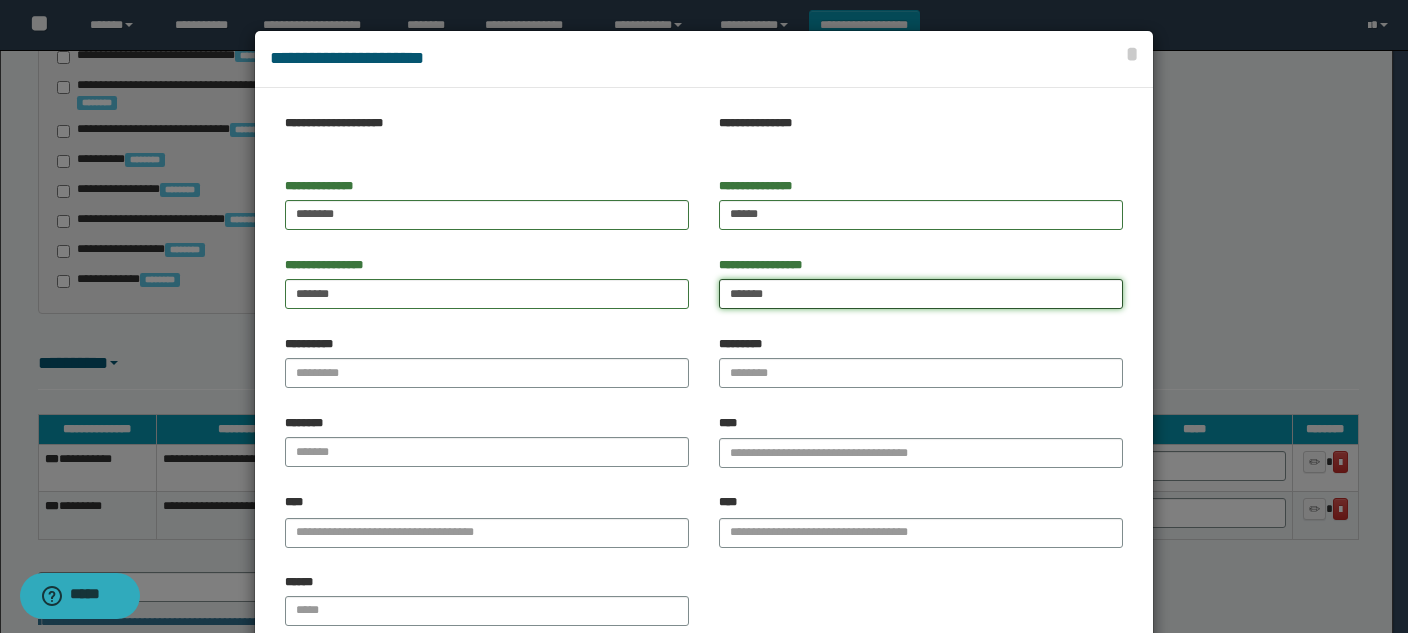 type on "******" 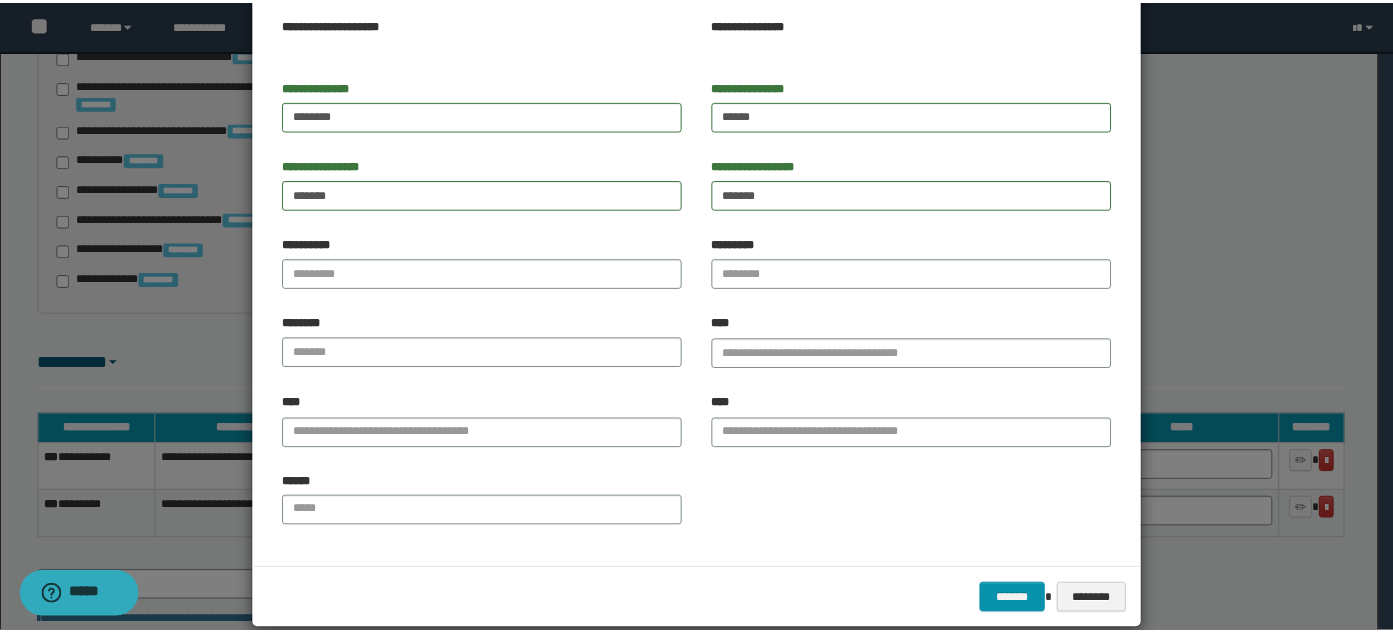 scroll, scrollTop: 127, scrollLeft: 0, axis: vertical 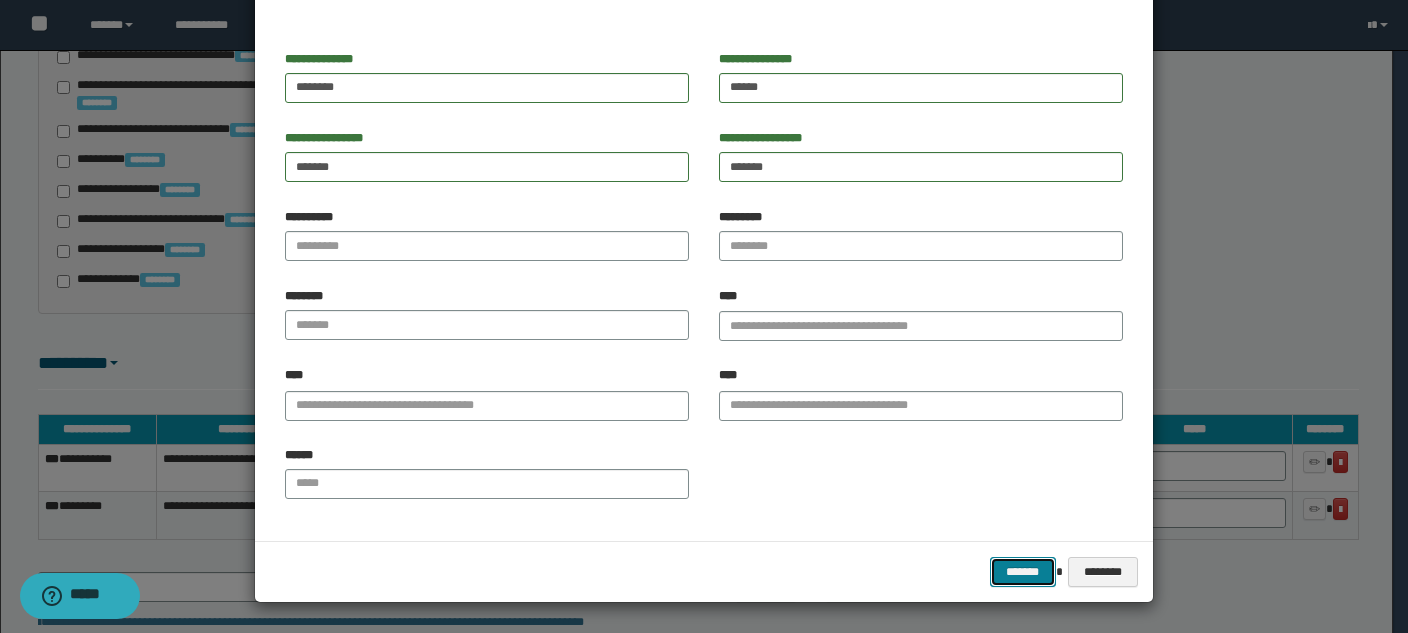click on "*******" at bounding box center (1023, 572) 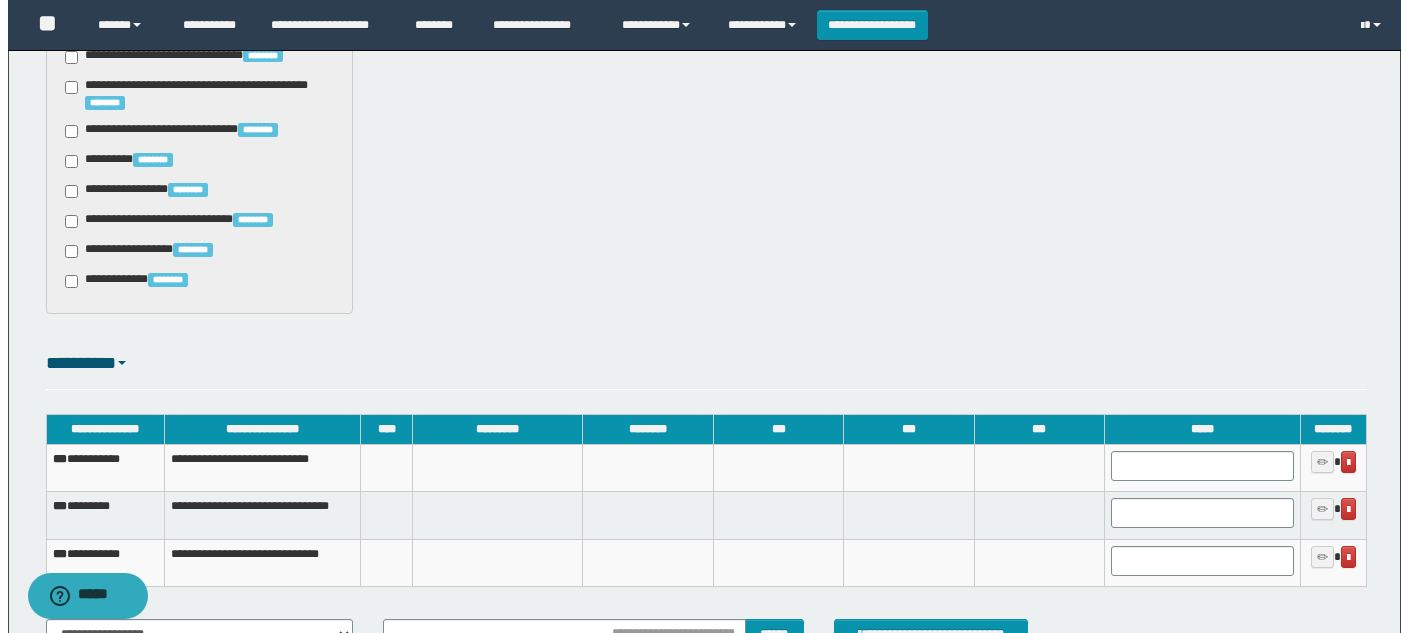scroll, scrollTop: 2738, scrollLeft: 0, axis: vertical 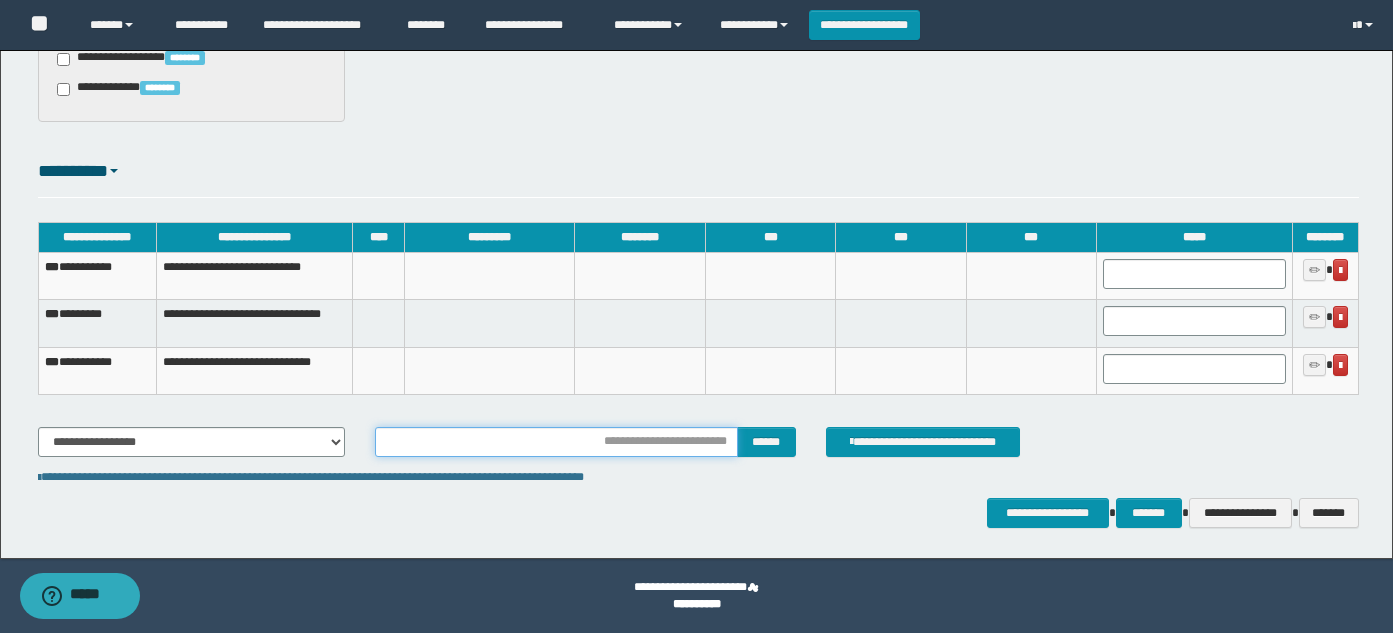 click at bounding box center (556, 442) 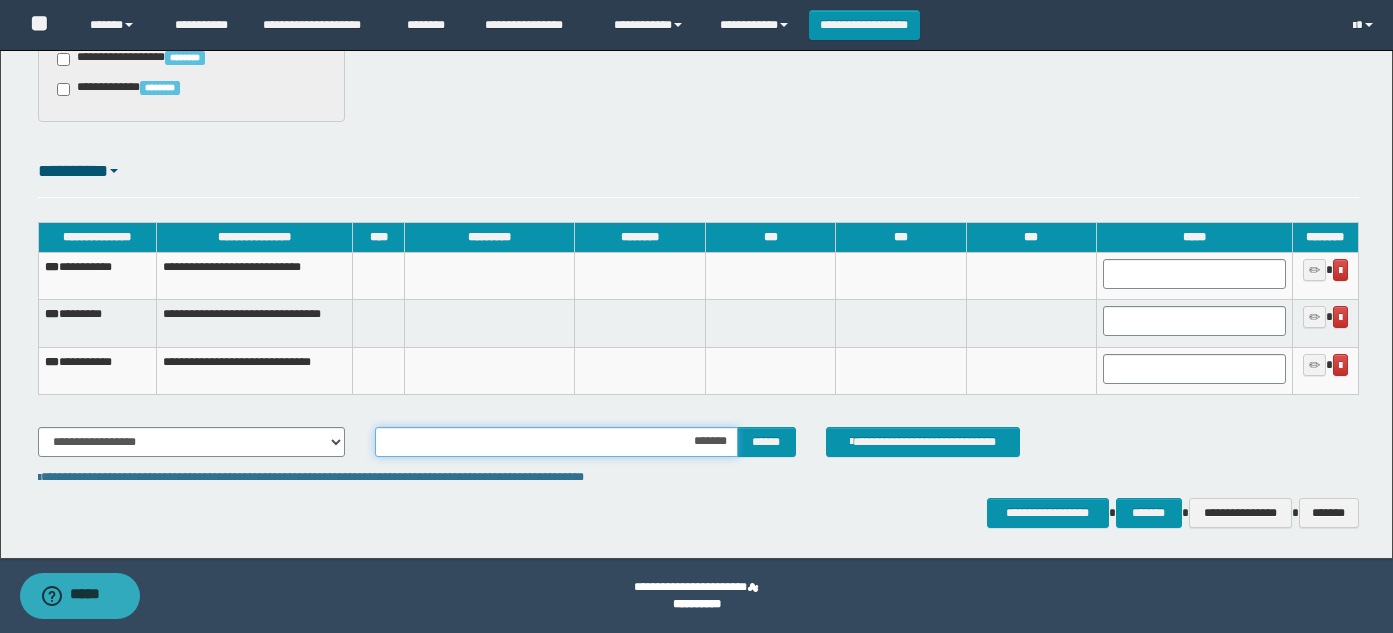 type on "********" 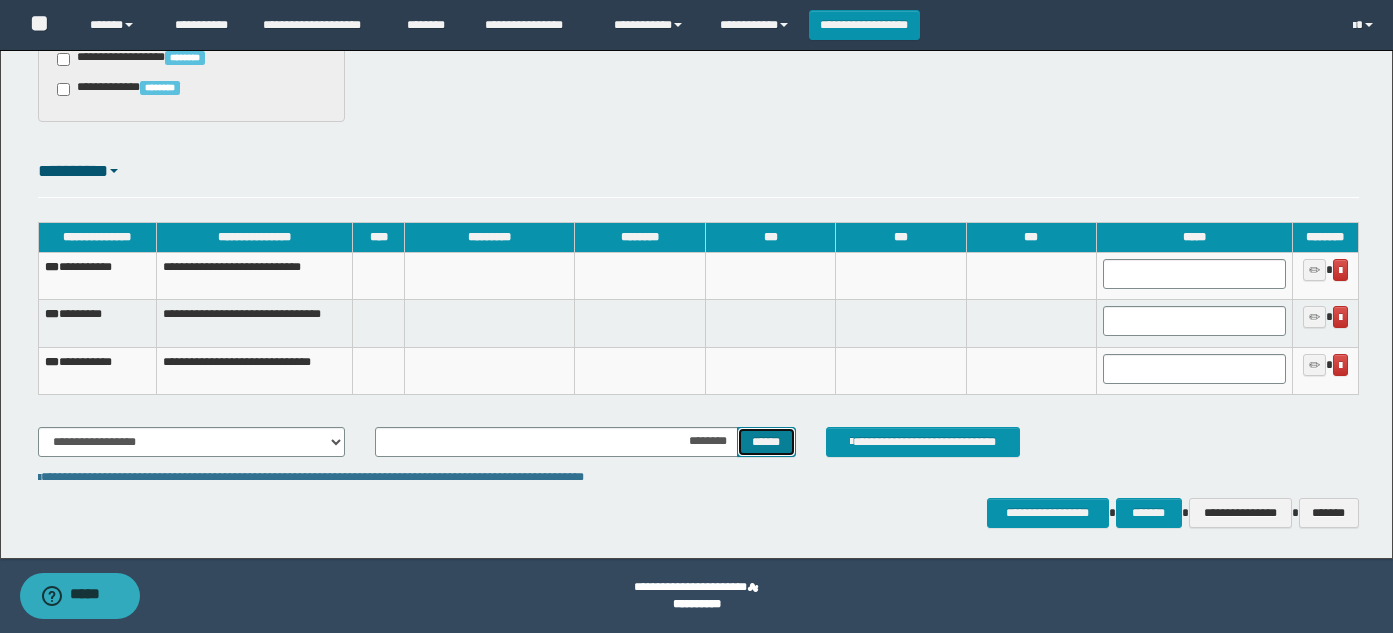 click on "******" at bounding box center (766, 442) 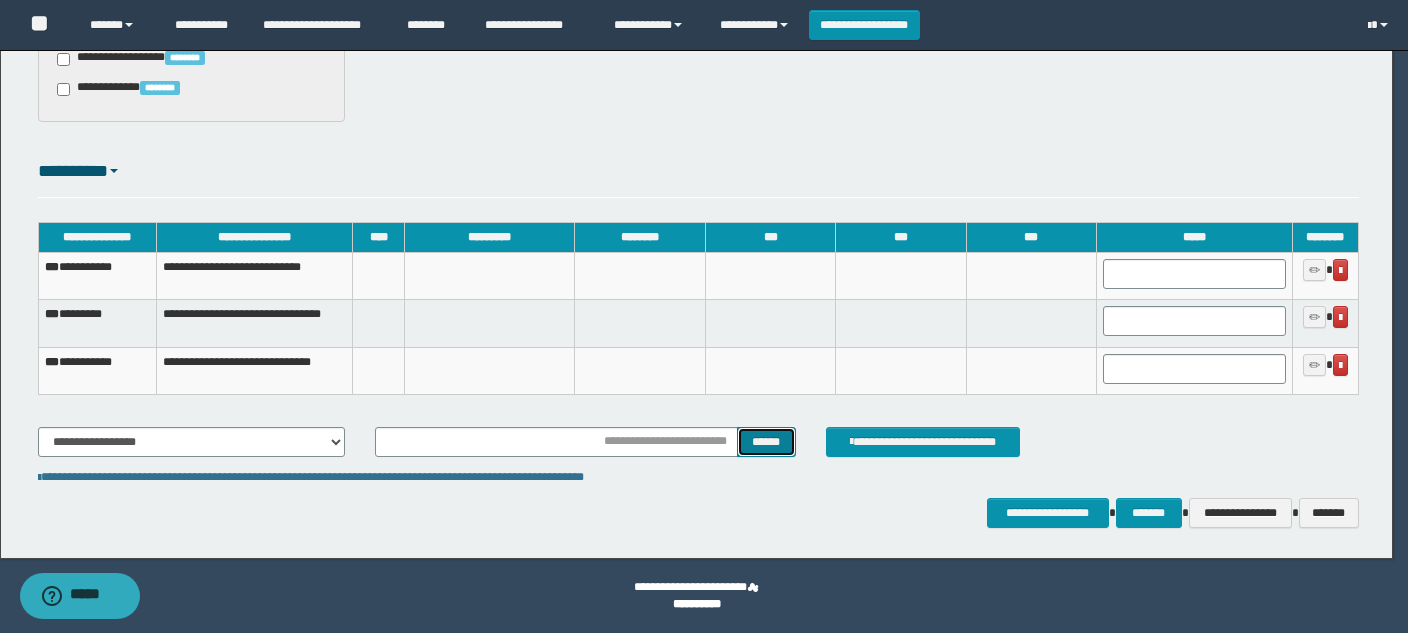 scroll, scrollTop: 0, scrollLeft: 0, axis: both 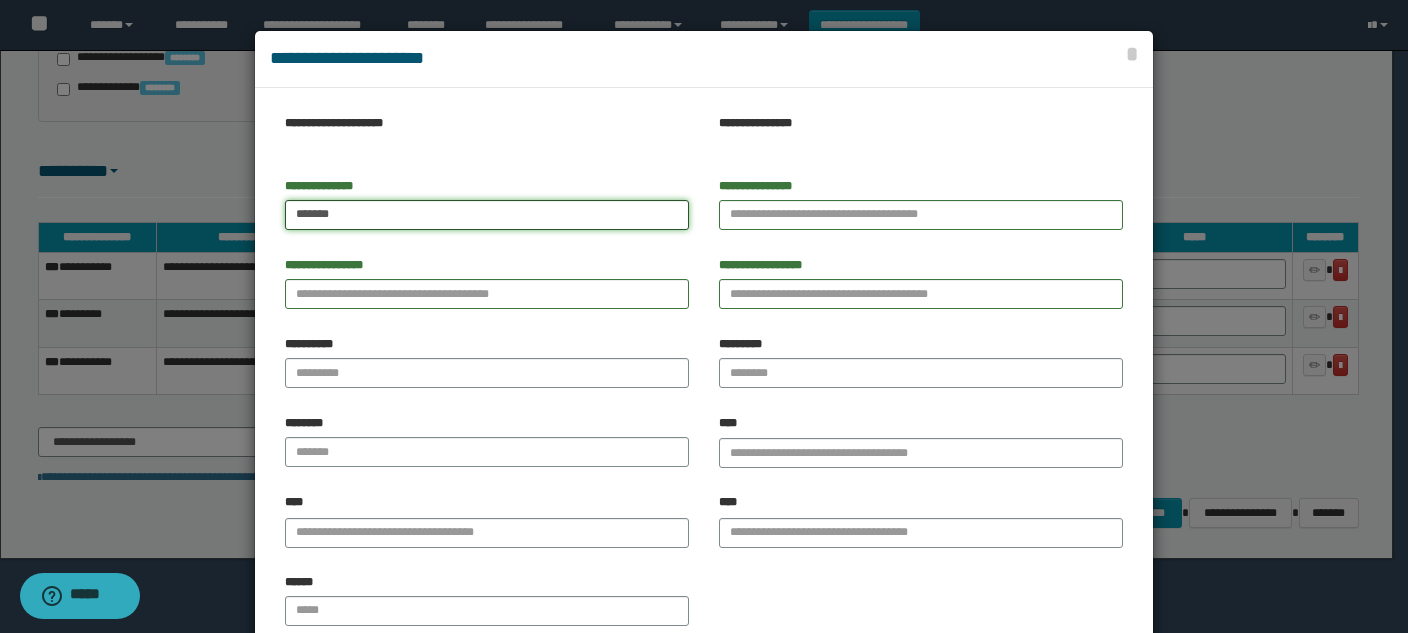 type on "******" 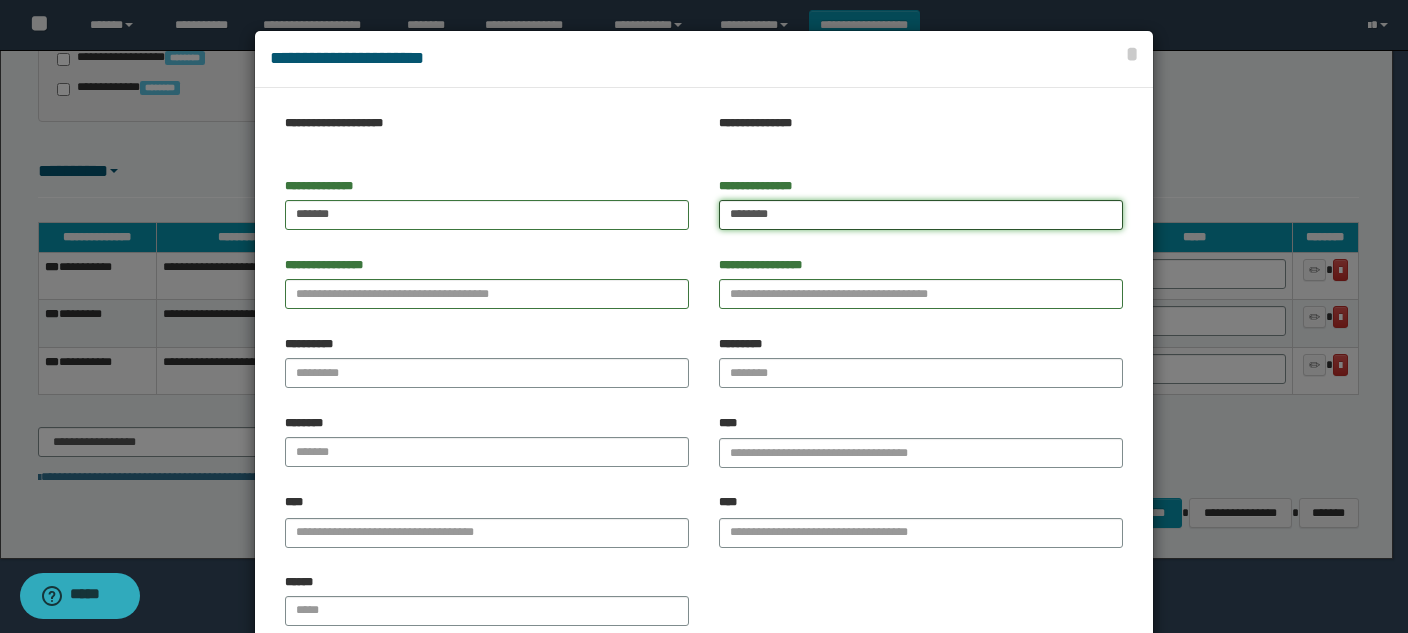 type on "*******" 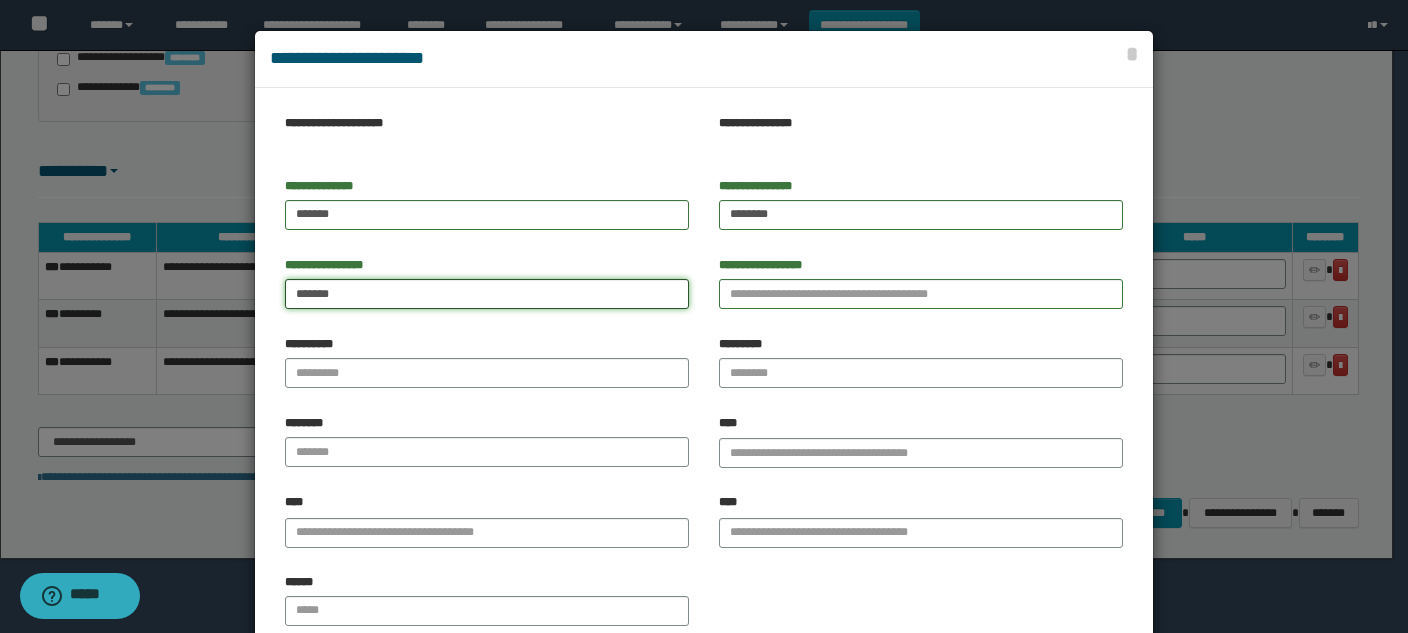 type on "******" 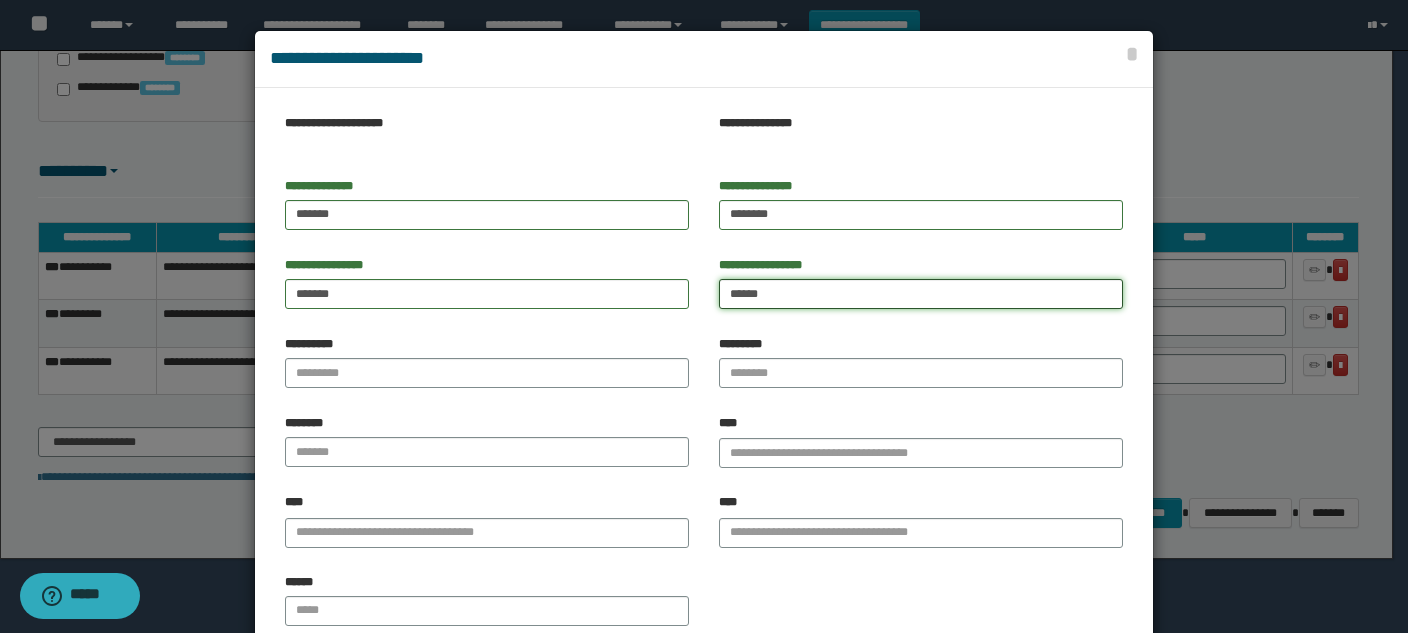 type on "******" 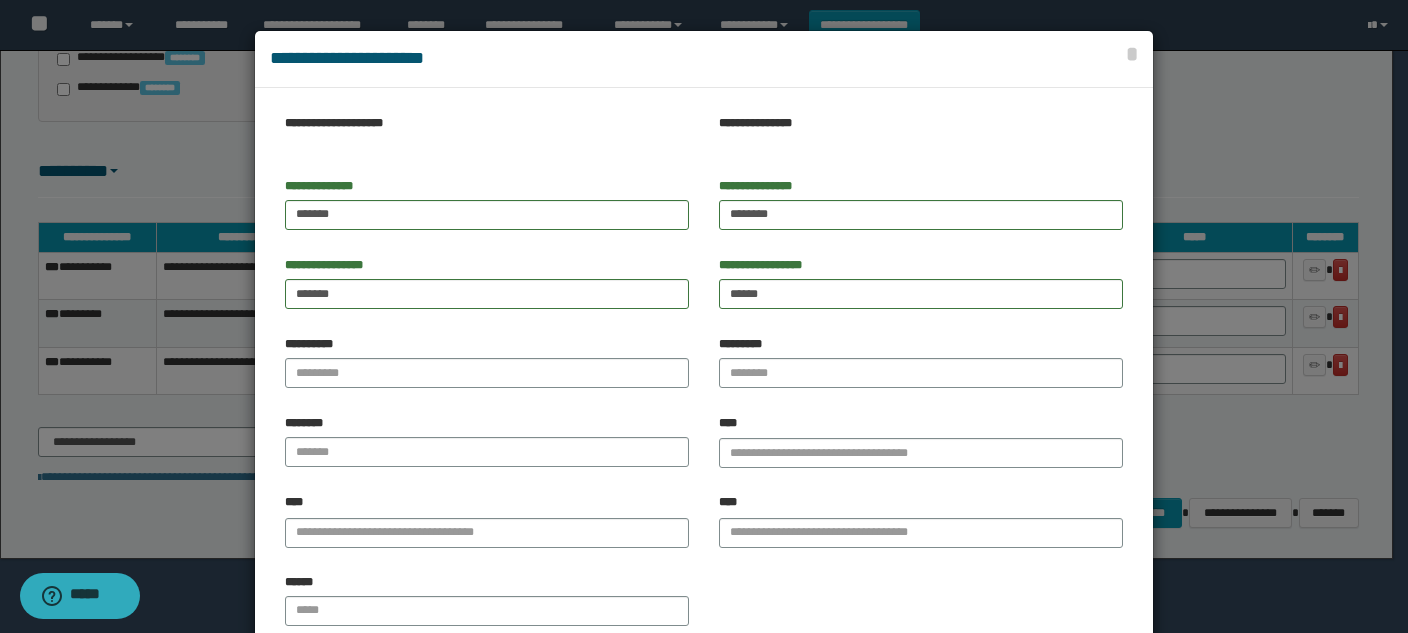 scroll, scrollTop: 127, scrollLeft: 0, axis: vertical 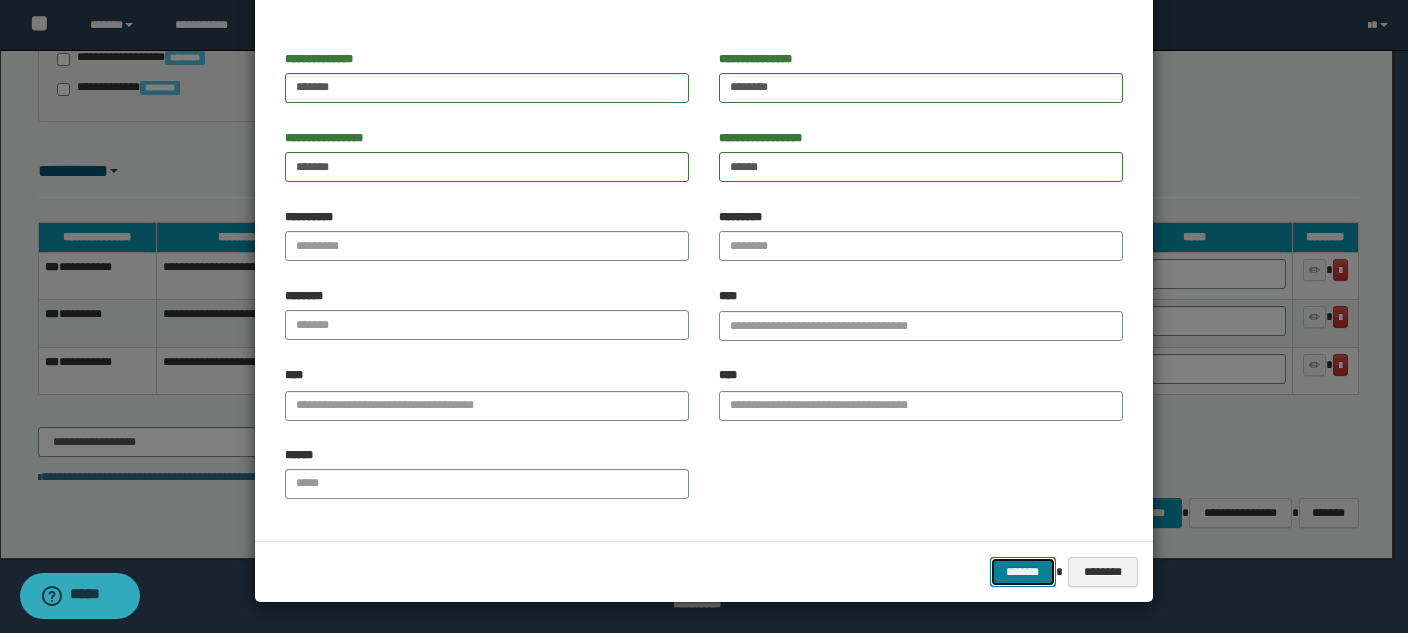click on "*******" at bounding box center [1023, 572] 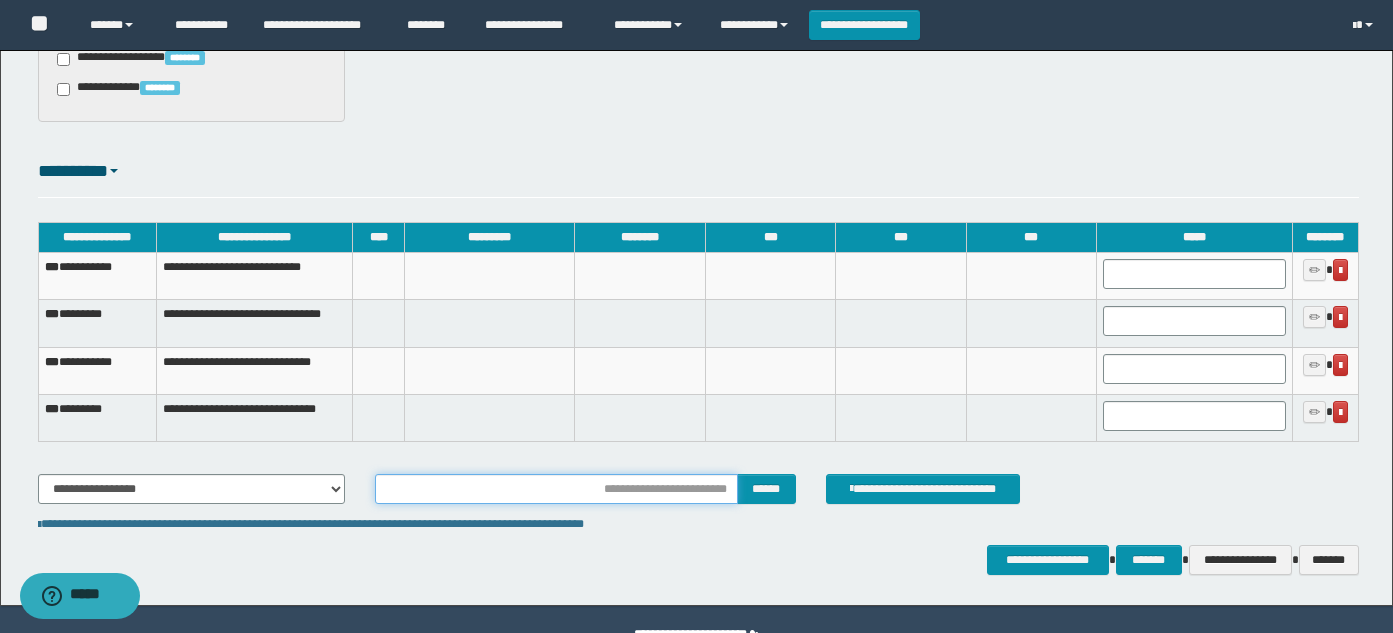 click at bounding box center (556, 489) 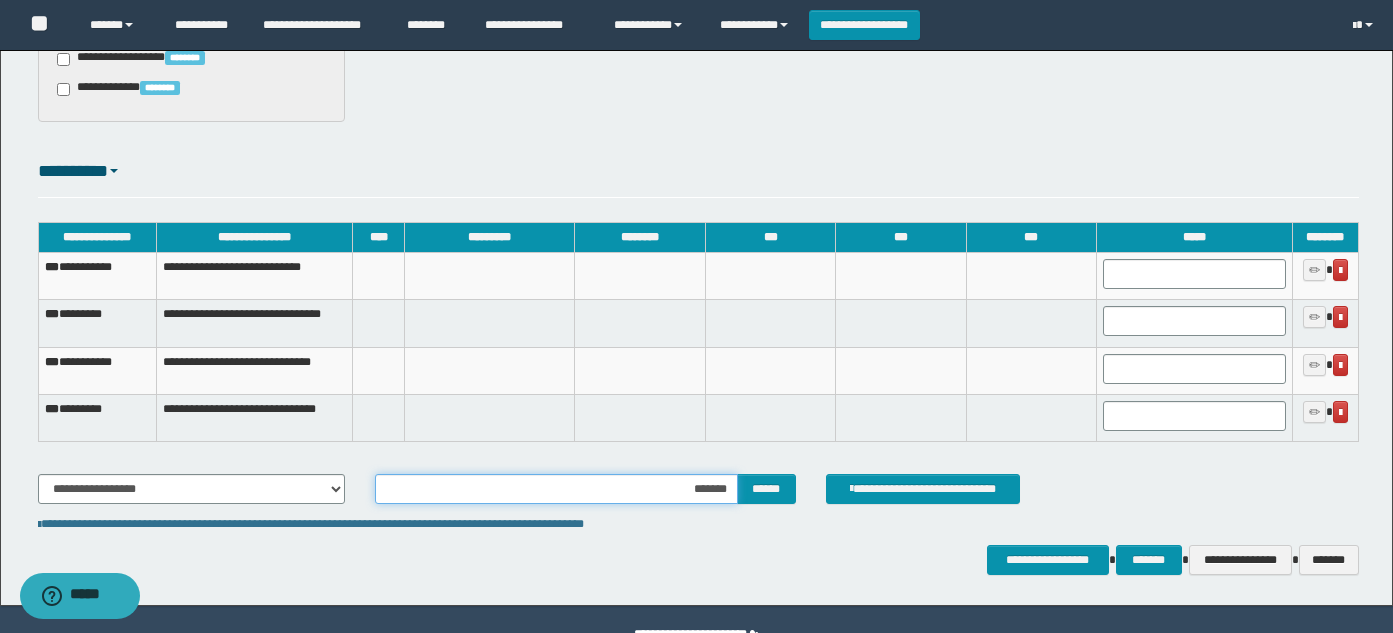 type on "********" 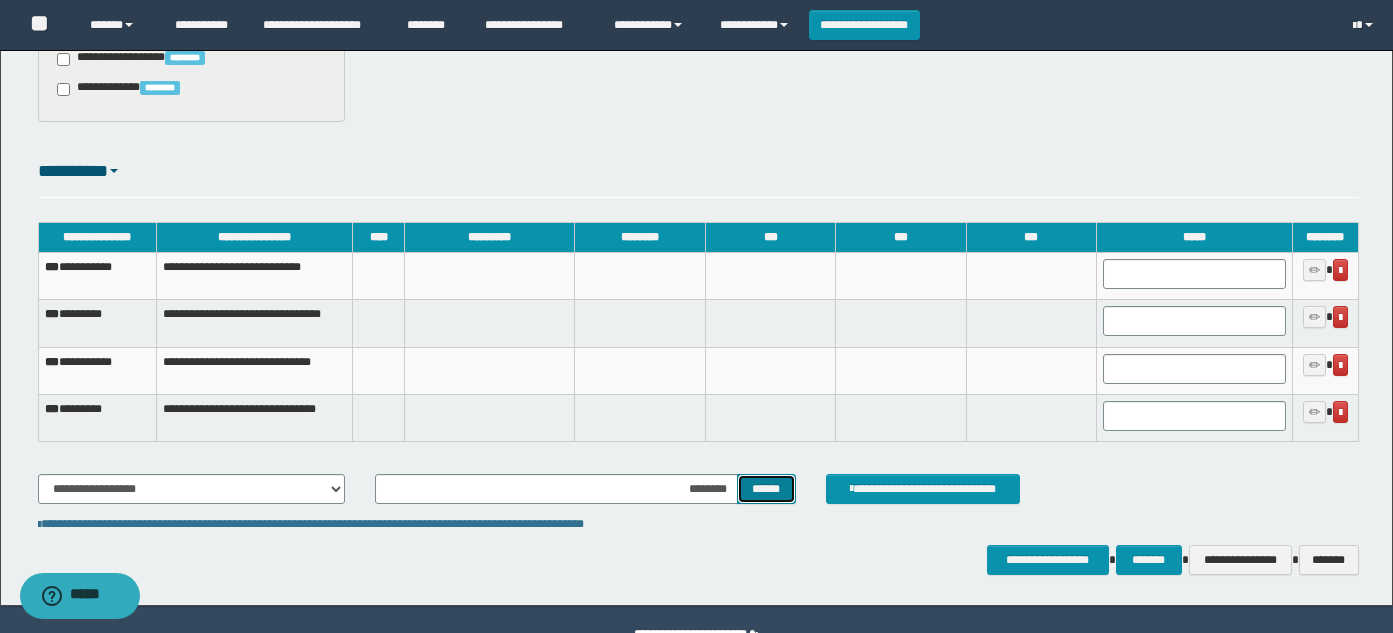 click on "******" at bounding box center [766, 489] 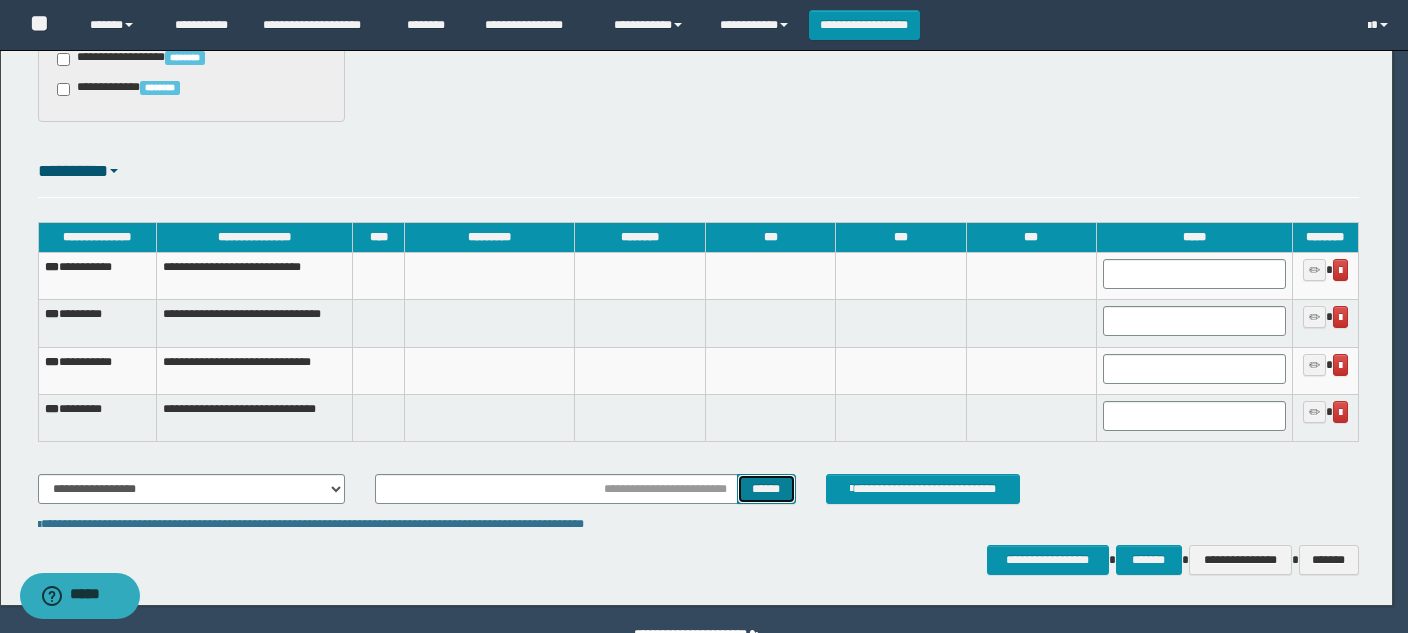 scroll, scrollTop: 0, scrollLeft: 0, axis: both 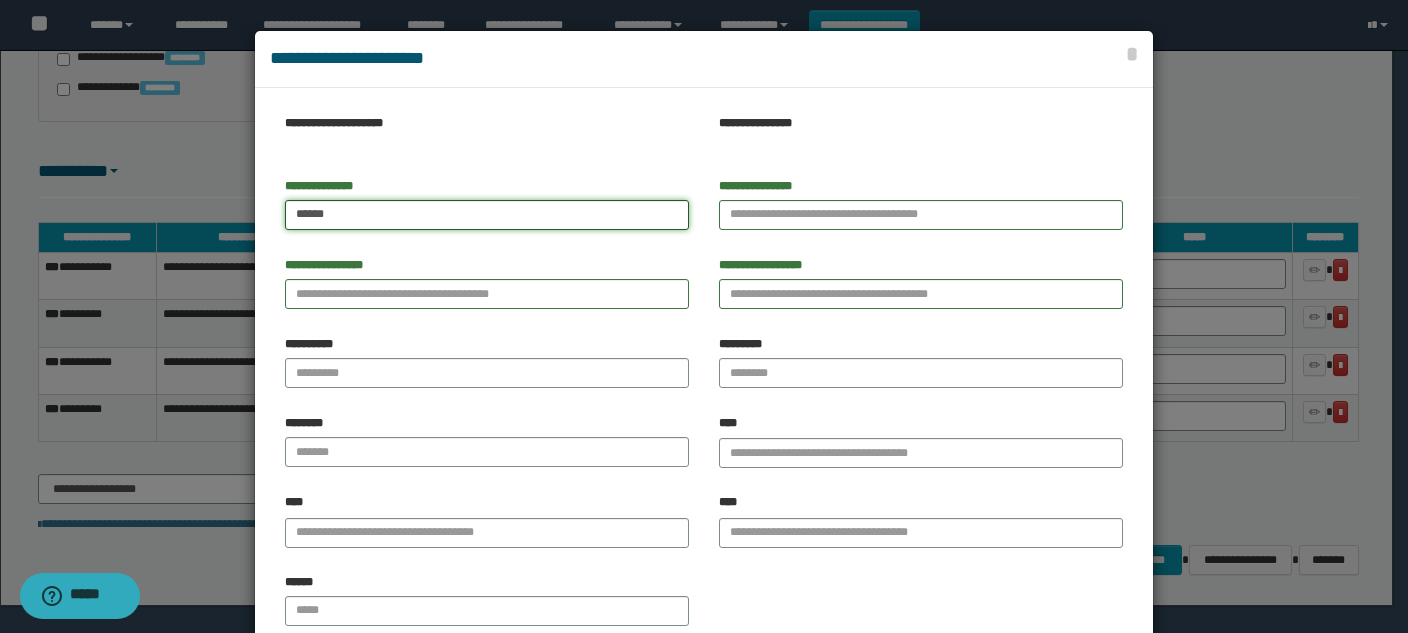 type on "*****" 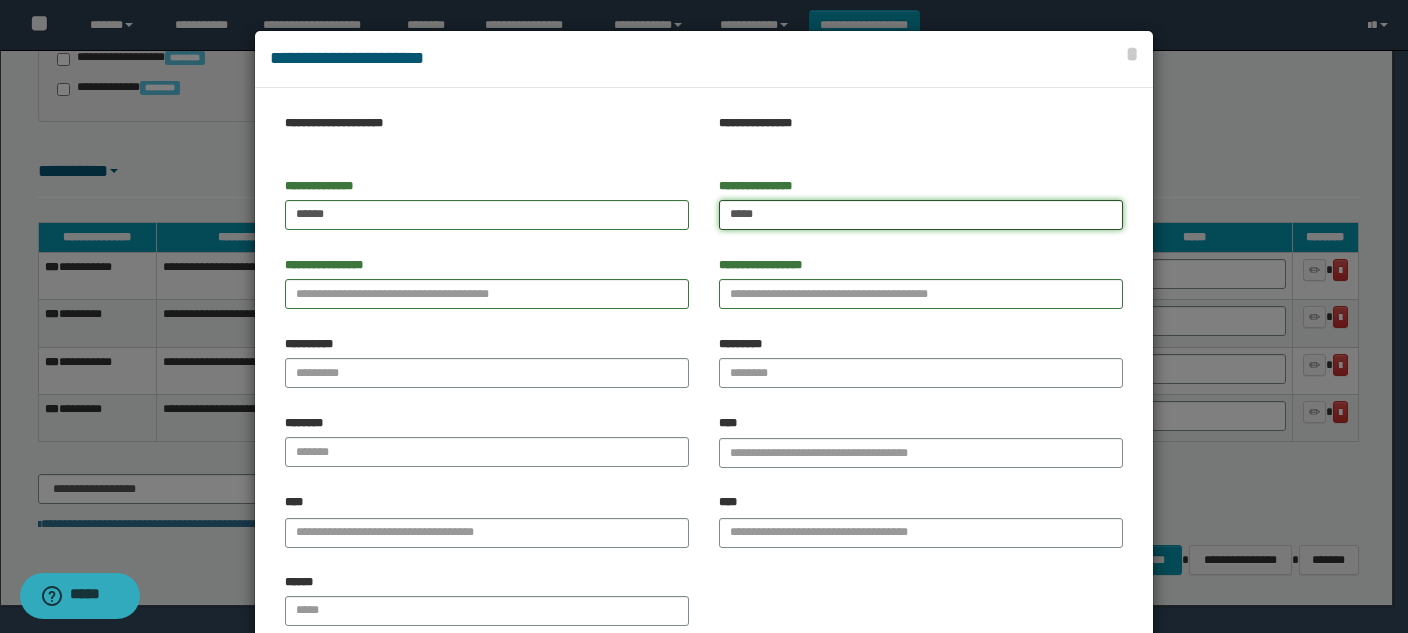 type on "****" 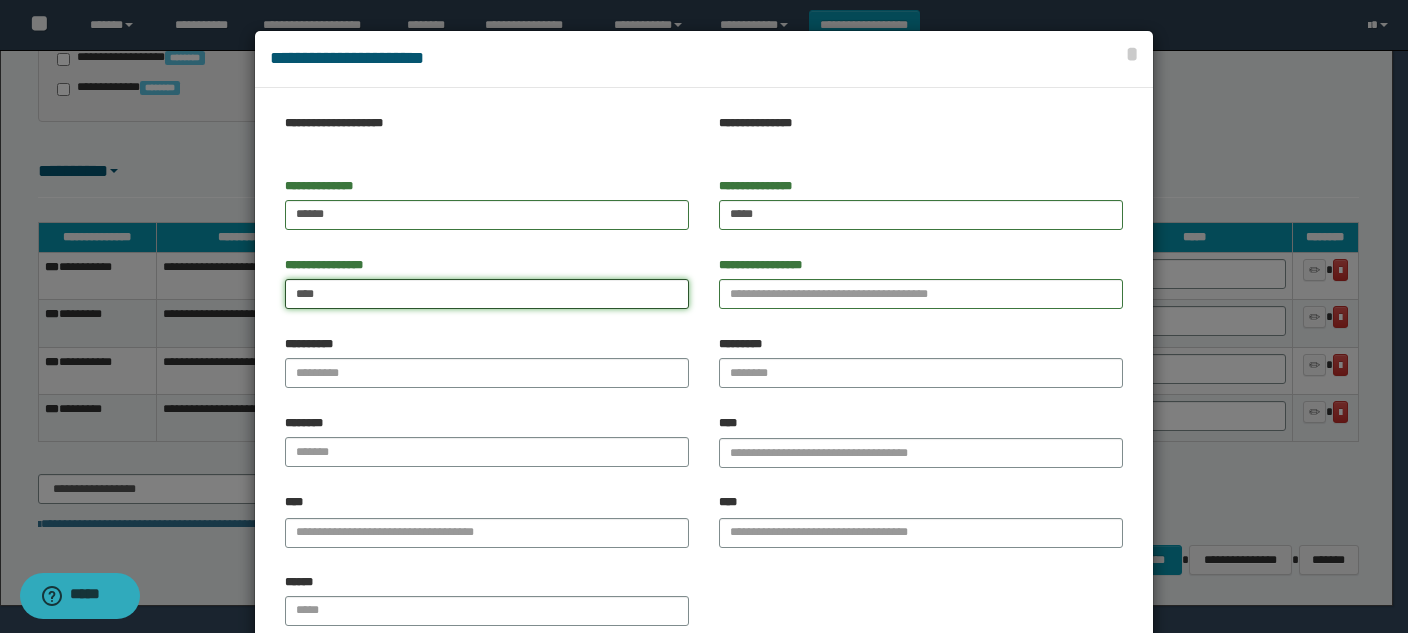 type on "****" 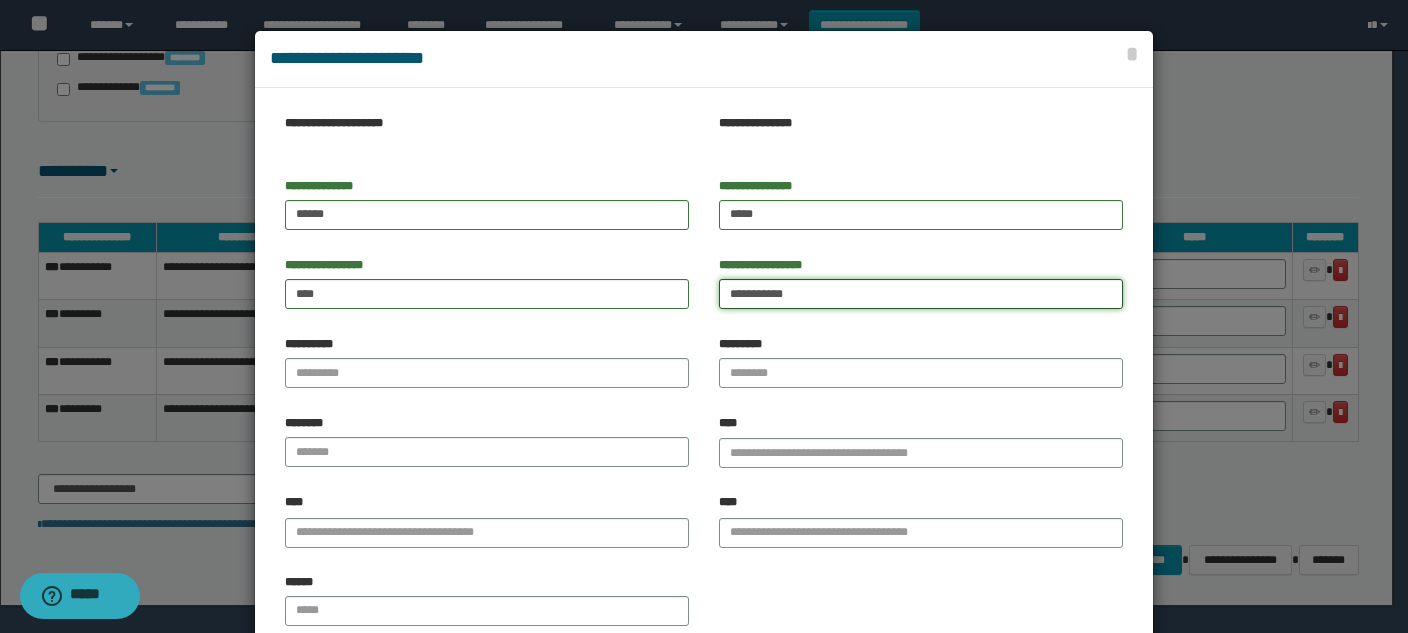 type on "**********" 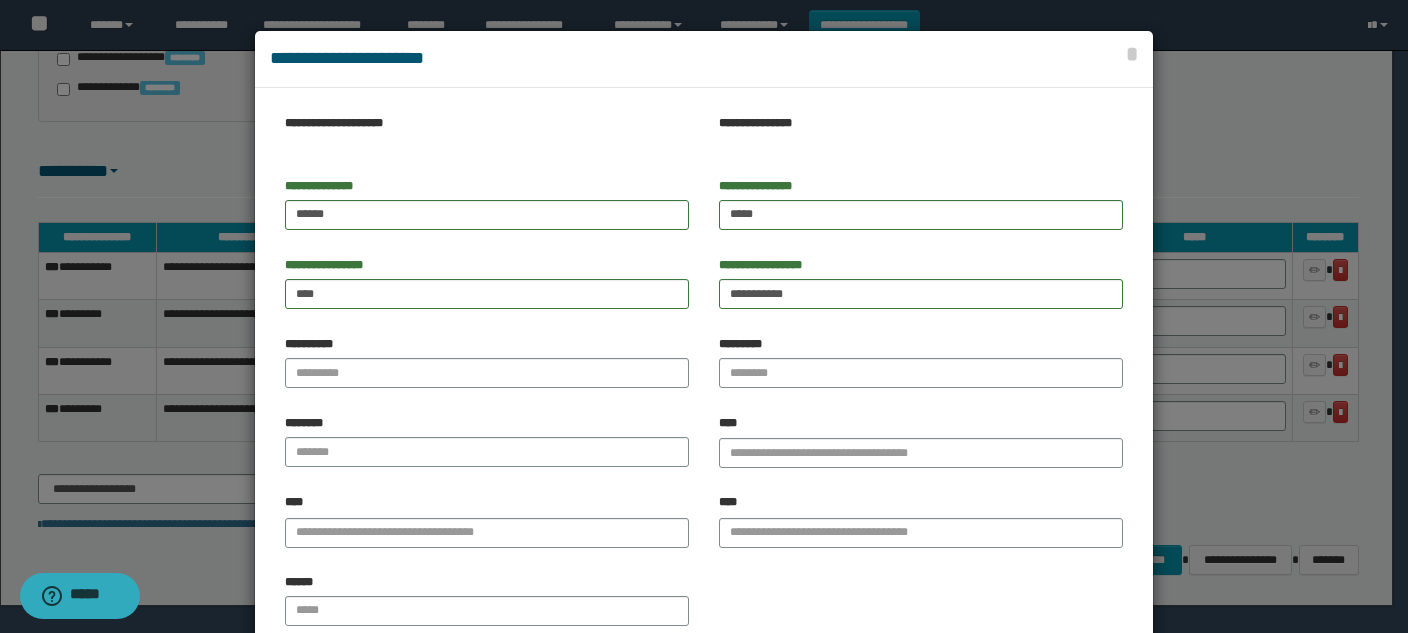 scroll, scrollTop: 127, scrollLeft: 0, axis: vertical 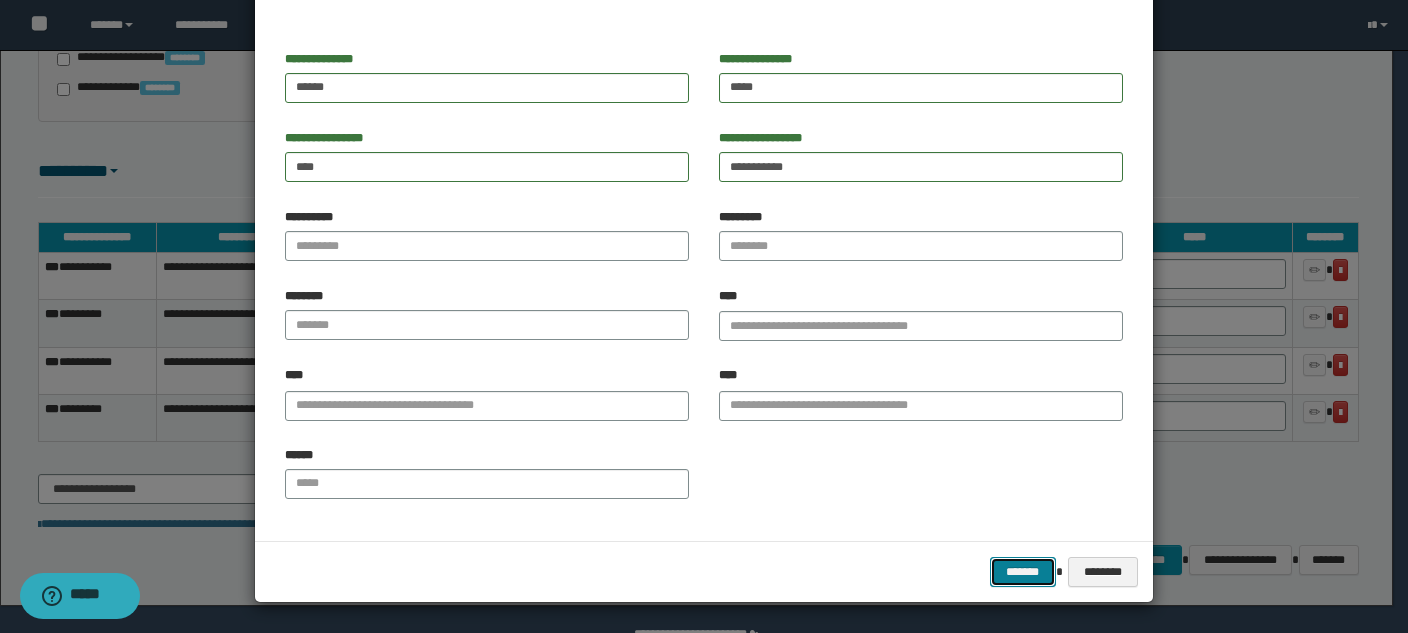click on "*******" at bounding box center [1023, 572] 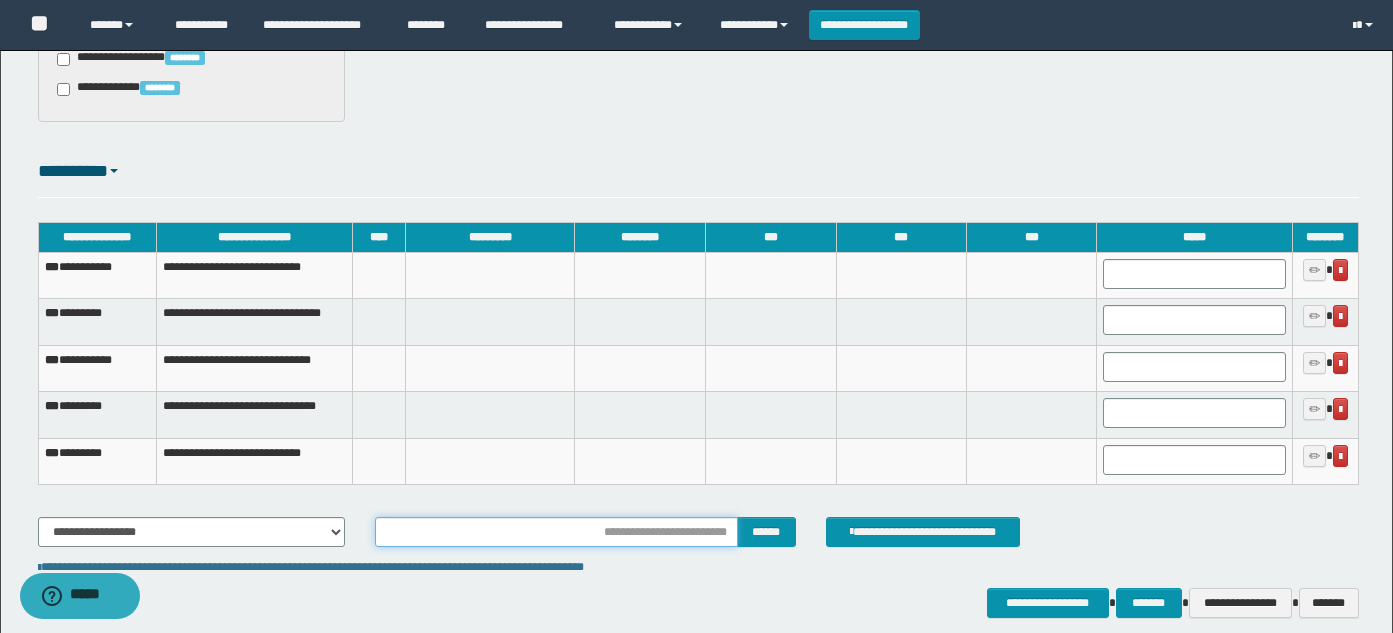 click at bounding box center (556, 532) 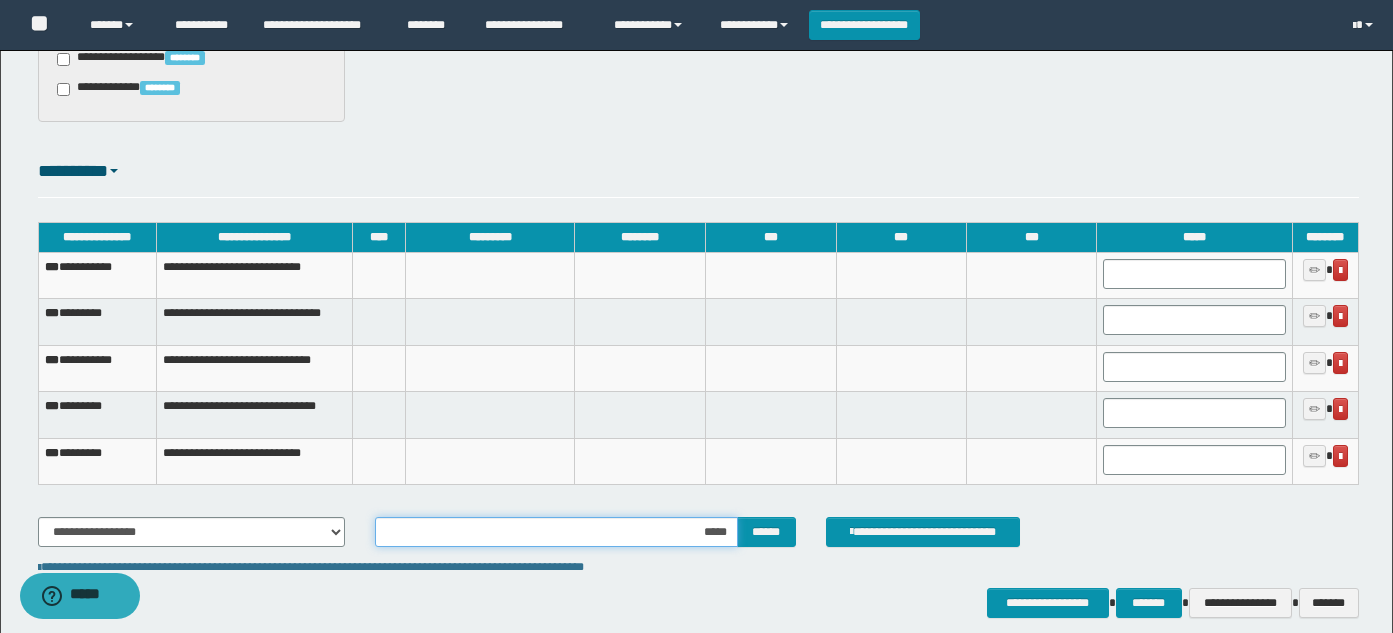 click on "*****" at bounding box center [556, 532] 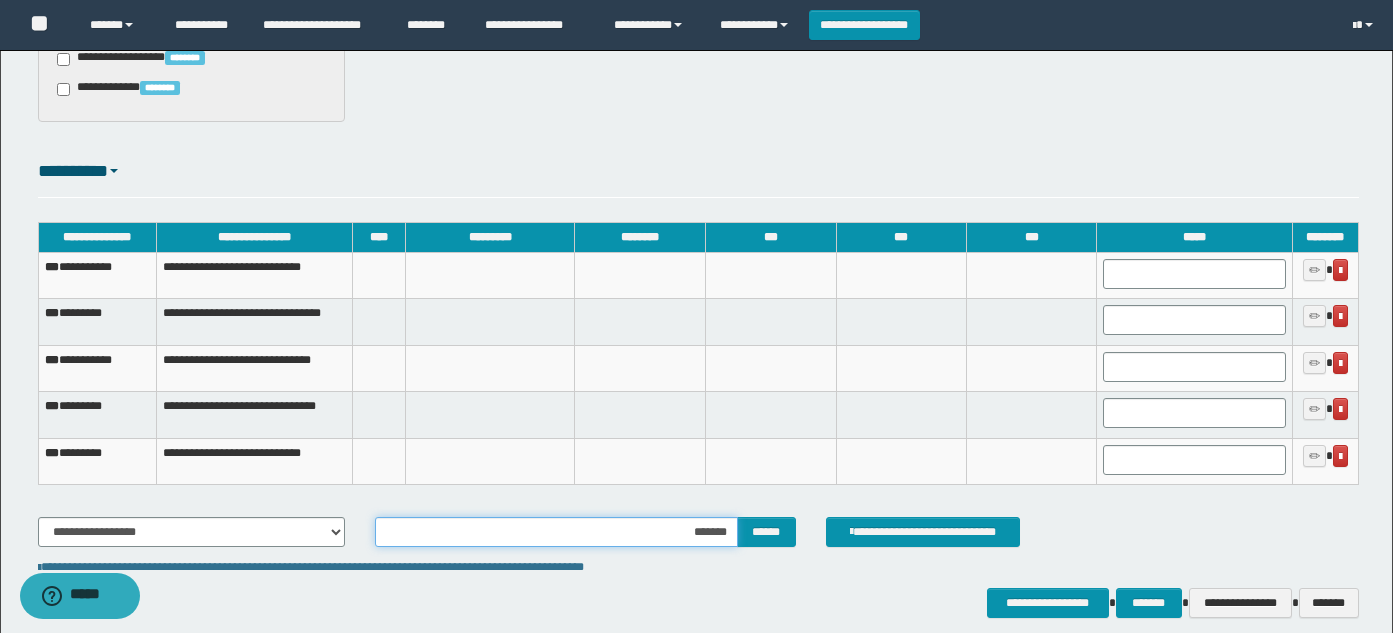 type on "********" 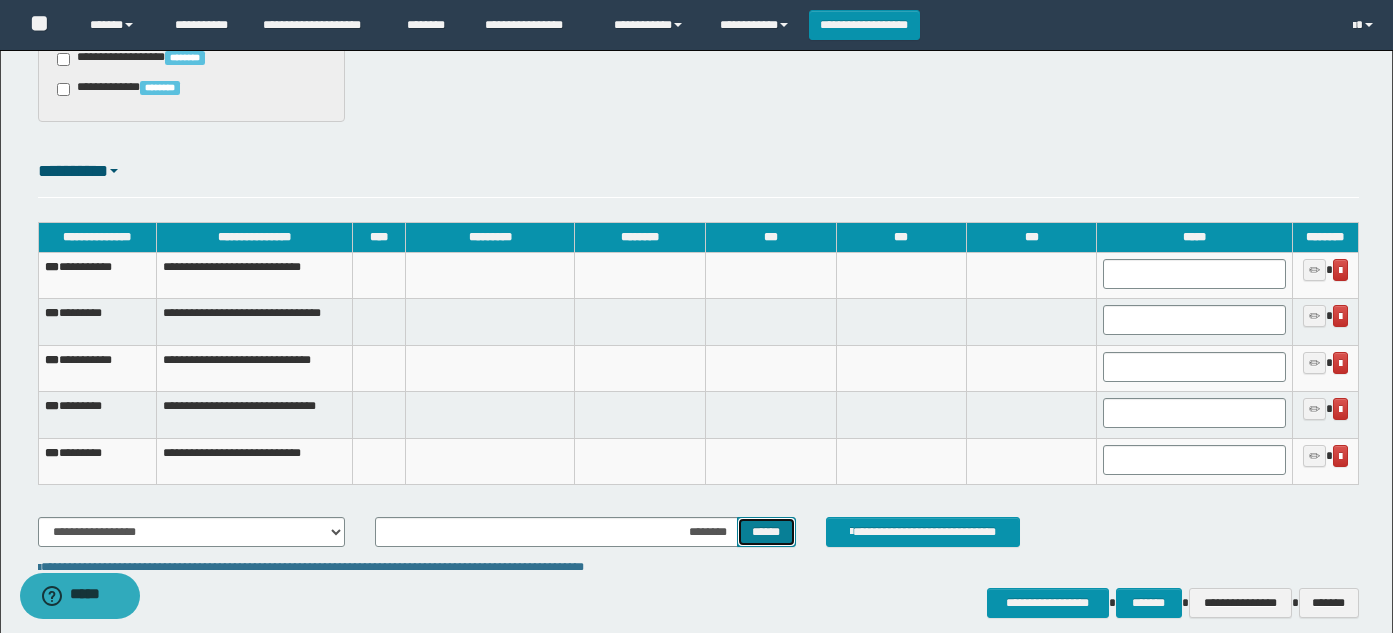 click on "******" at bounding box center [766, 532] 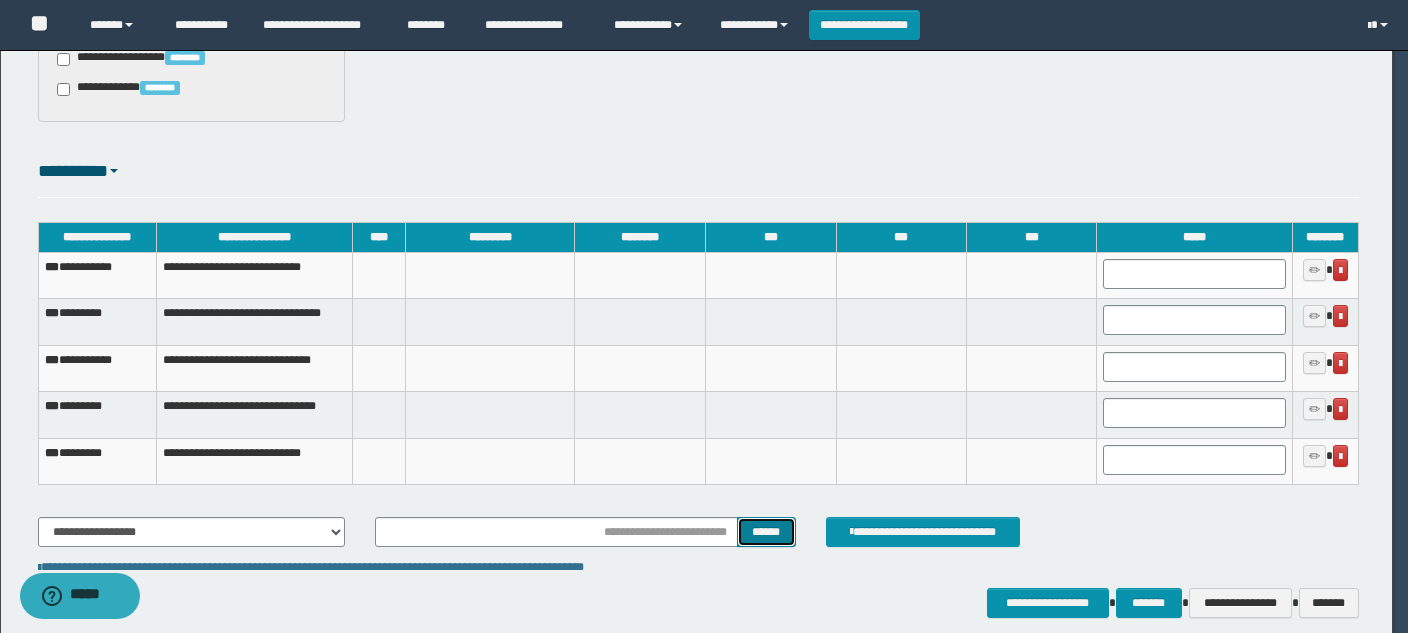 scroll, scrollTop: 0, scrollLeft: 0, axis: both 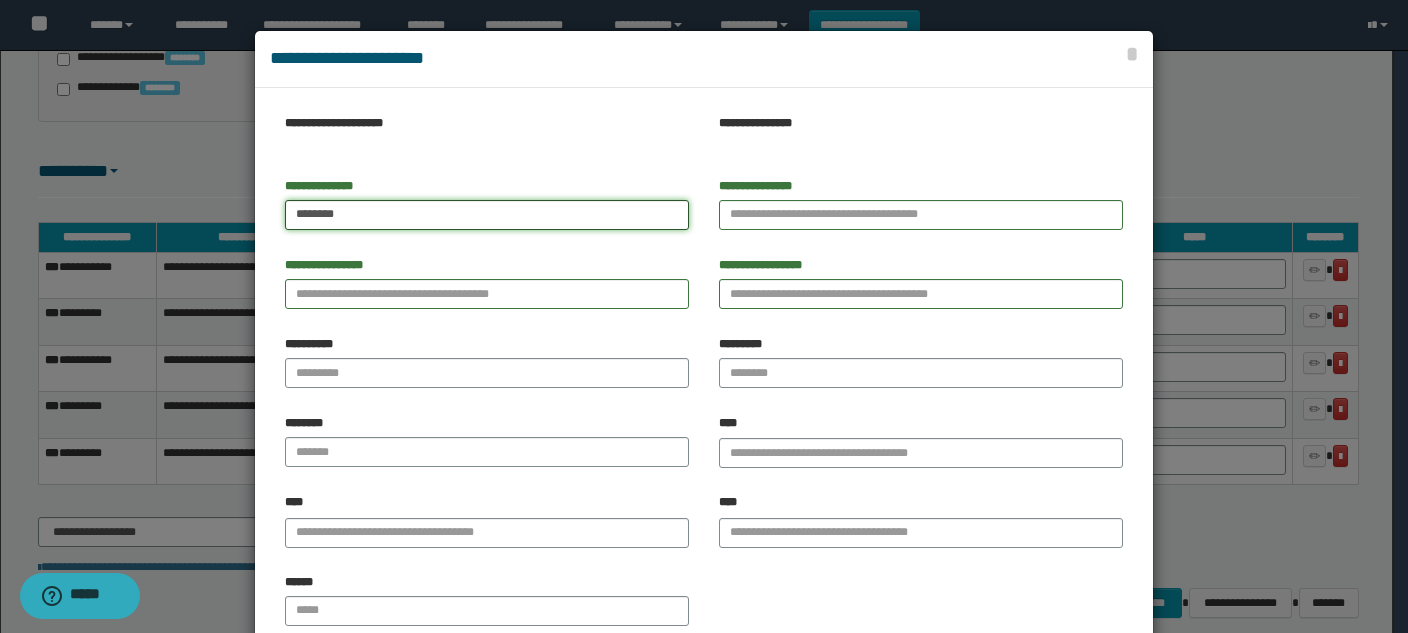 type on "*******" 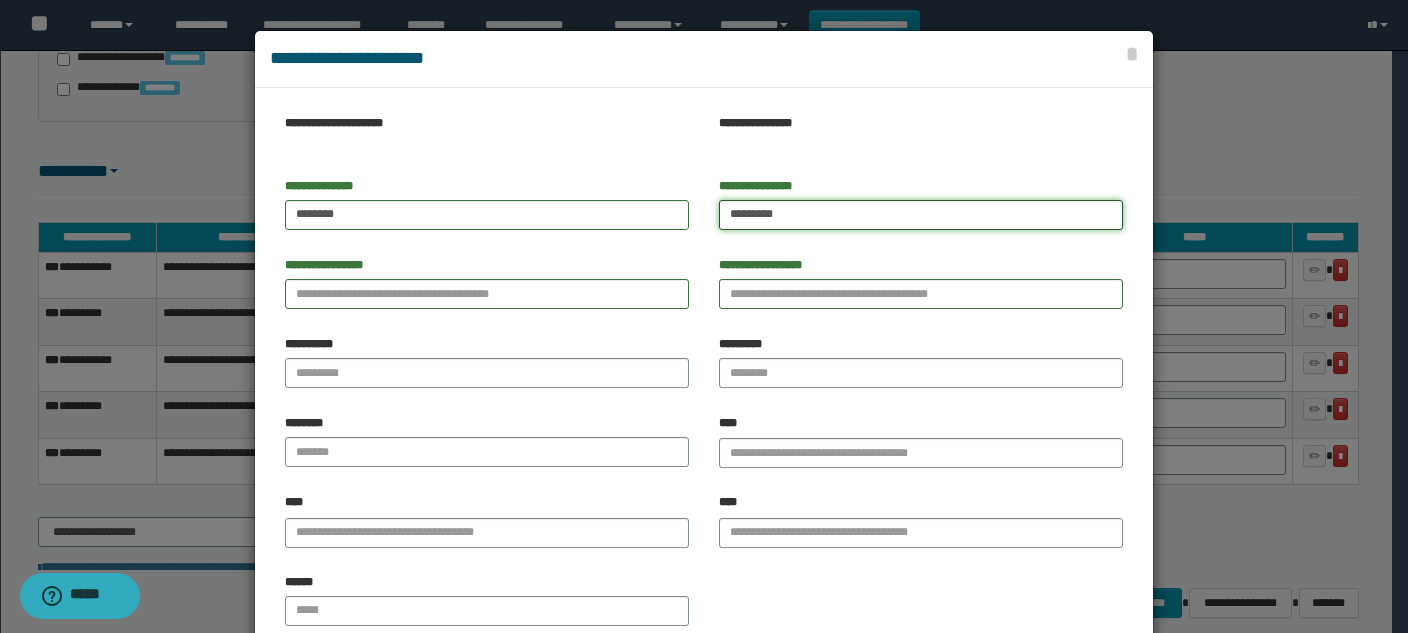 type on "********" 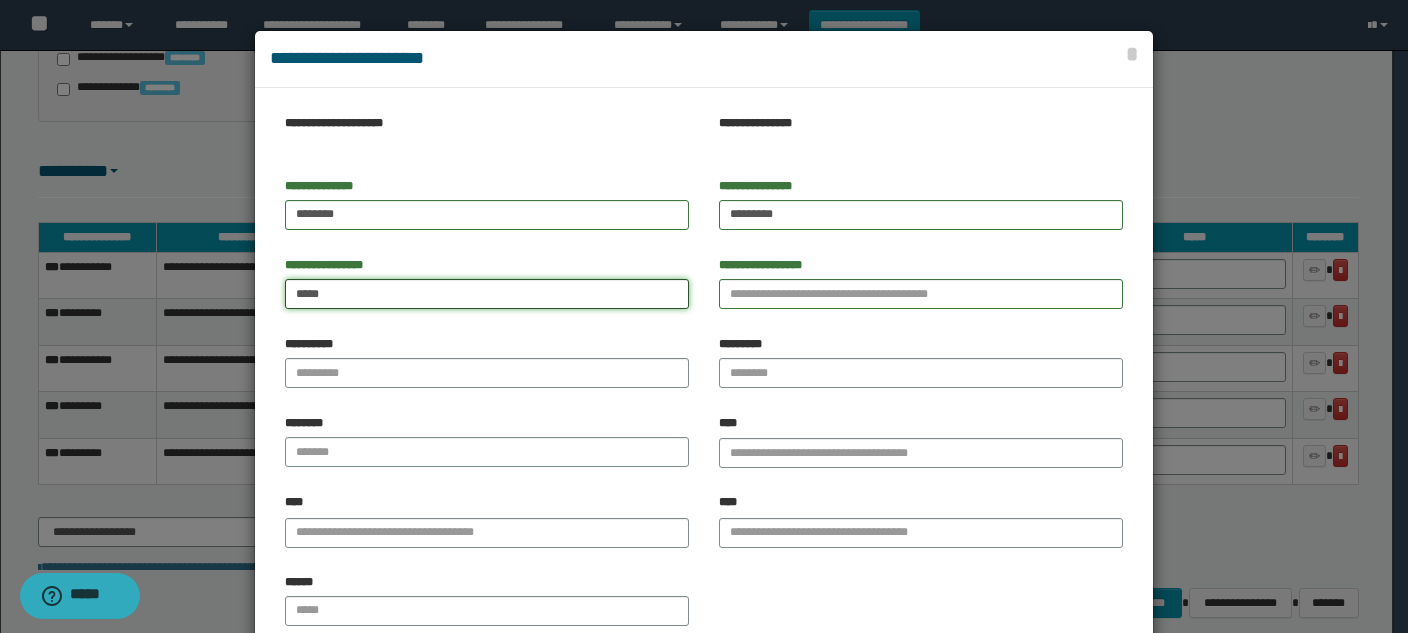 type on "*****" 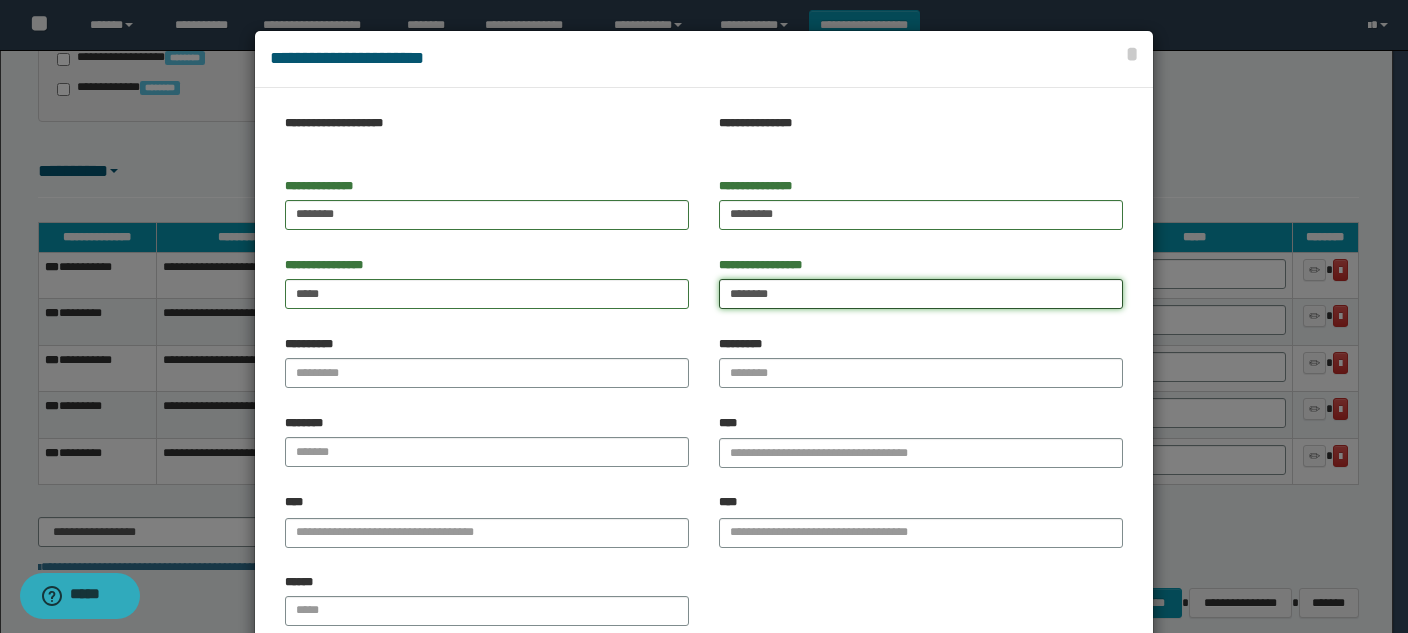 type on "********" 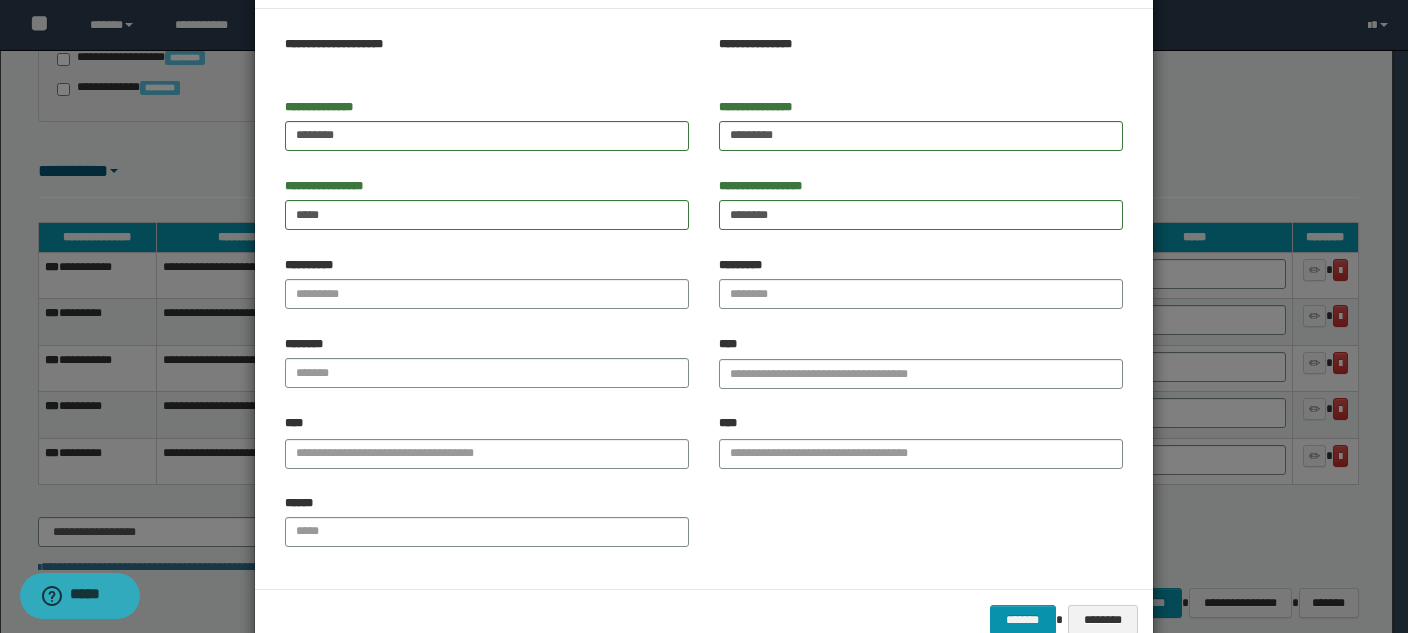 scroll, scrollTop: 127, scrollLeft: 0, axis: vertical 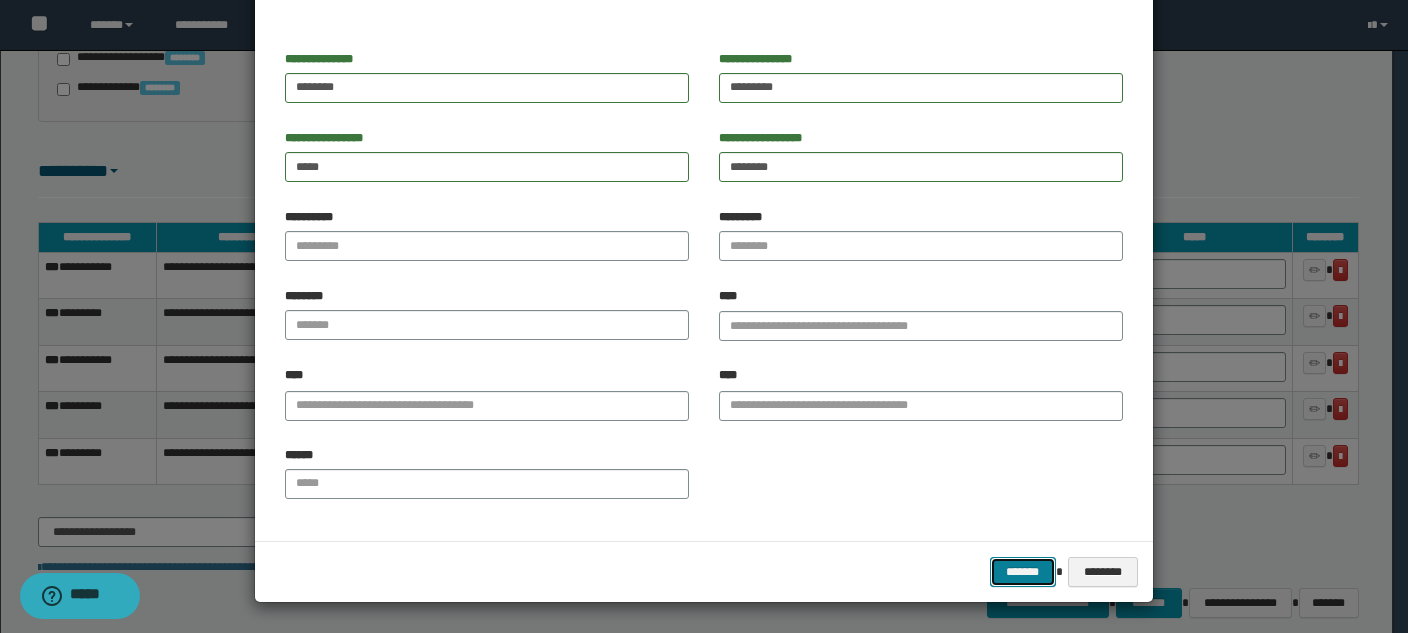 click on "*******" at bounding box center (1023, 572) 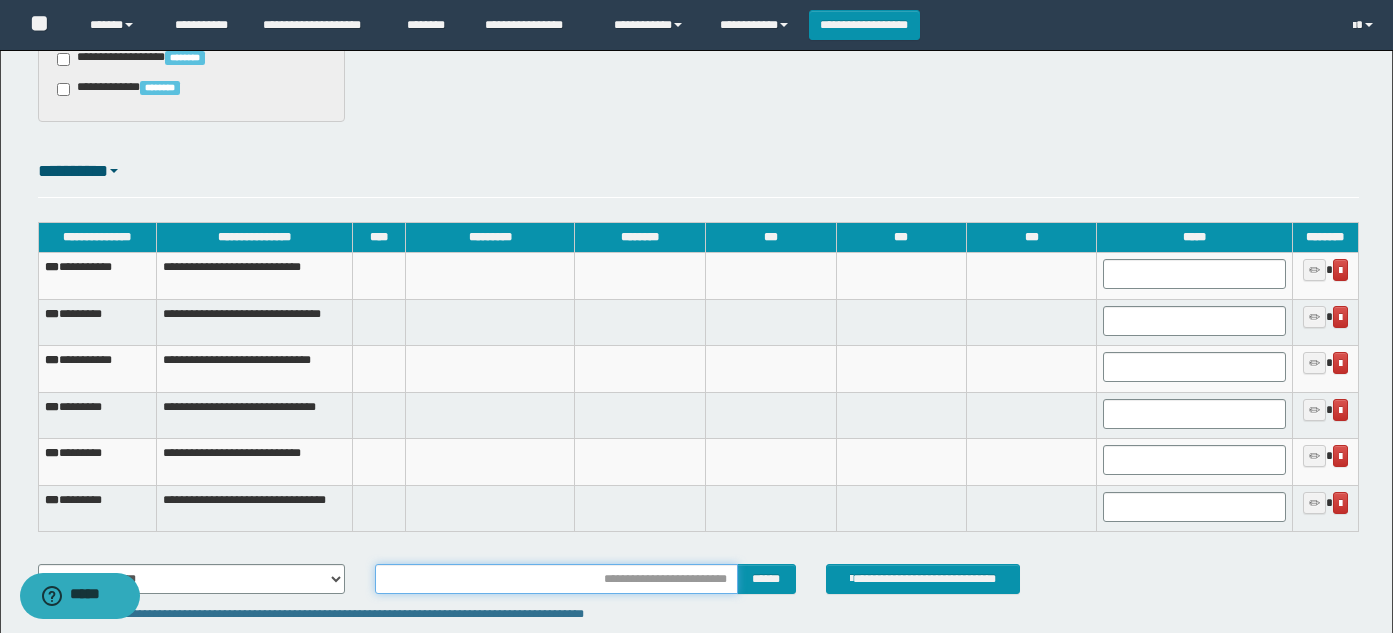 click at bounding box center [556, 579] 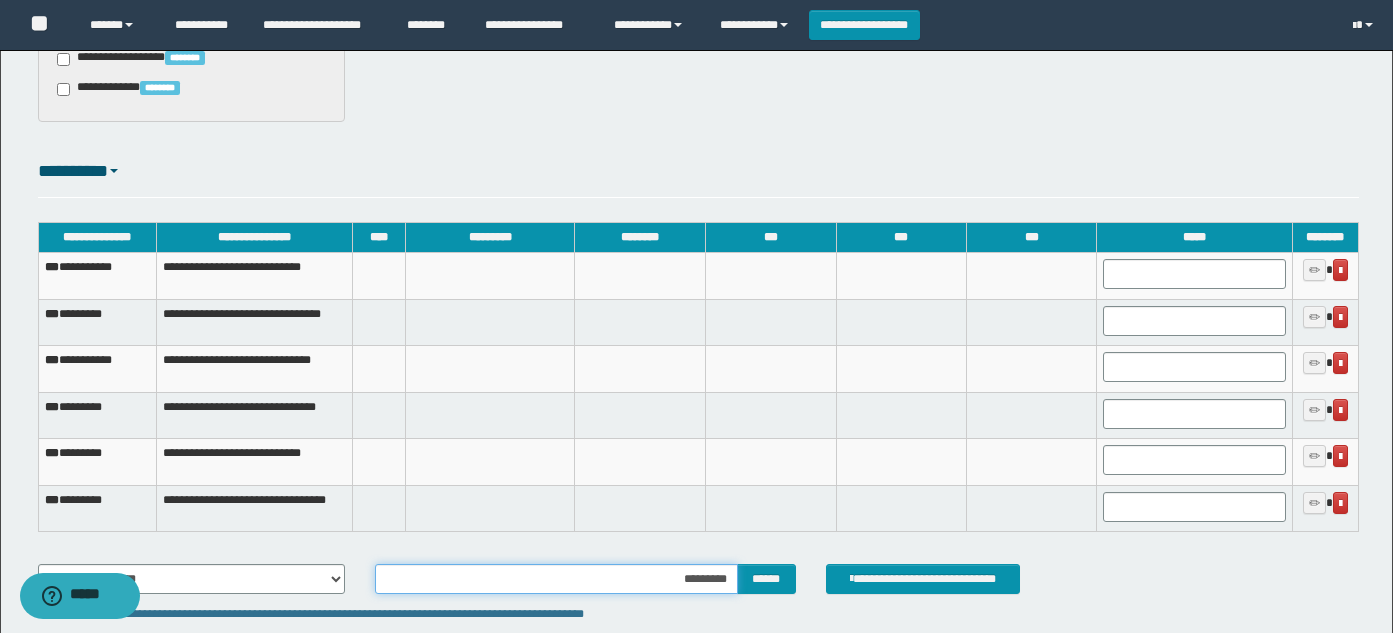 type on "**********" 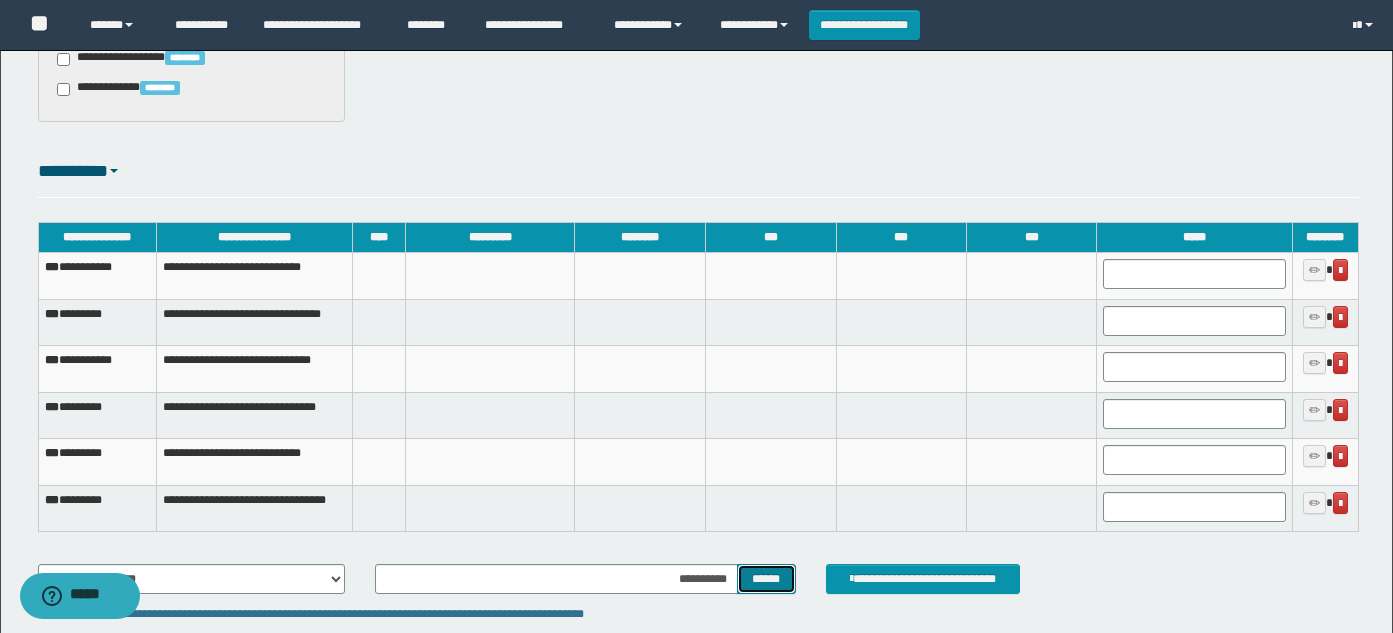 click on "******" at bounding box center (766, 579) 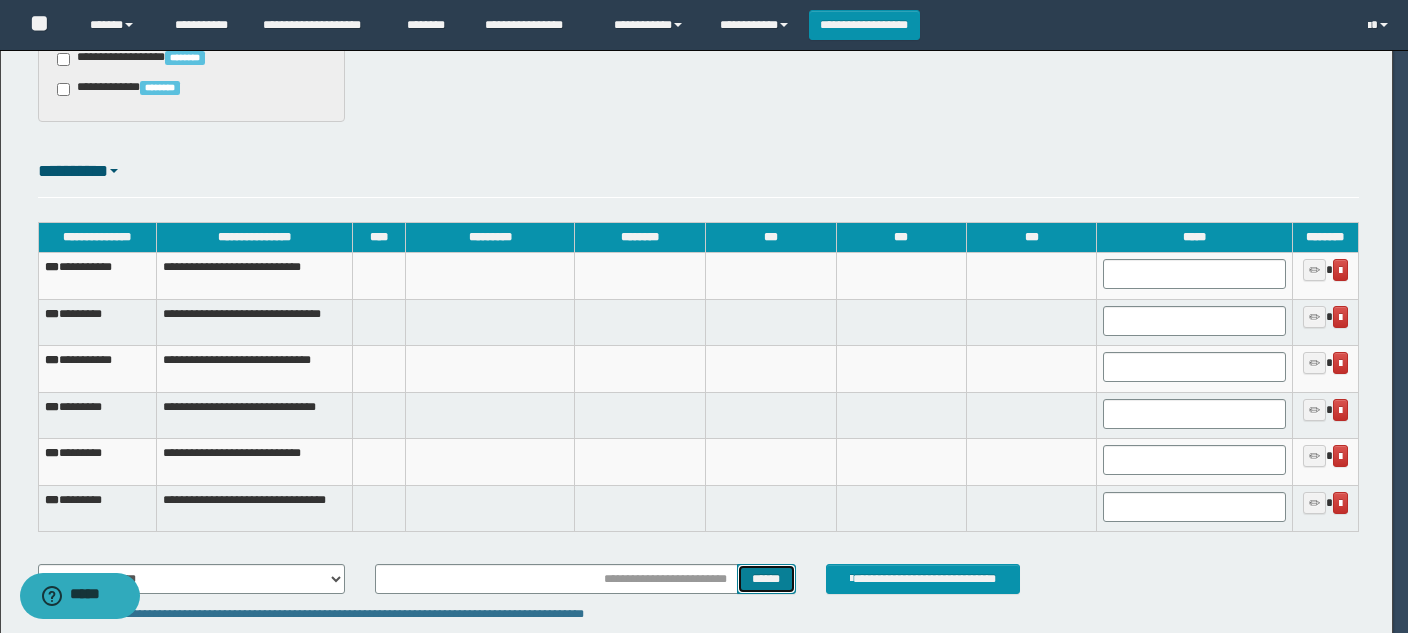 scroll, scrollTop: 0, scrollLeft: 0, axis: both 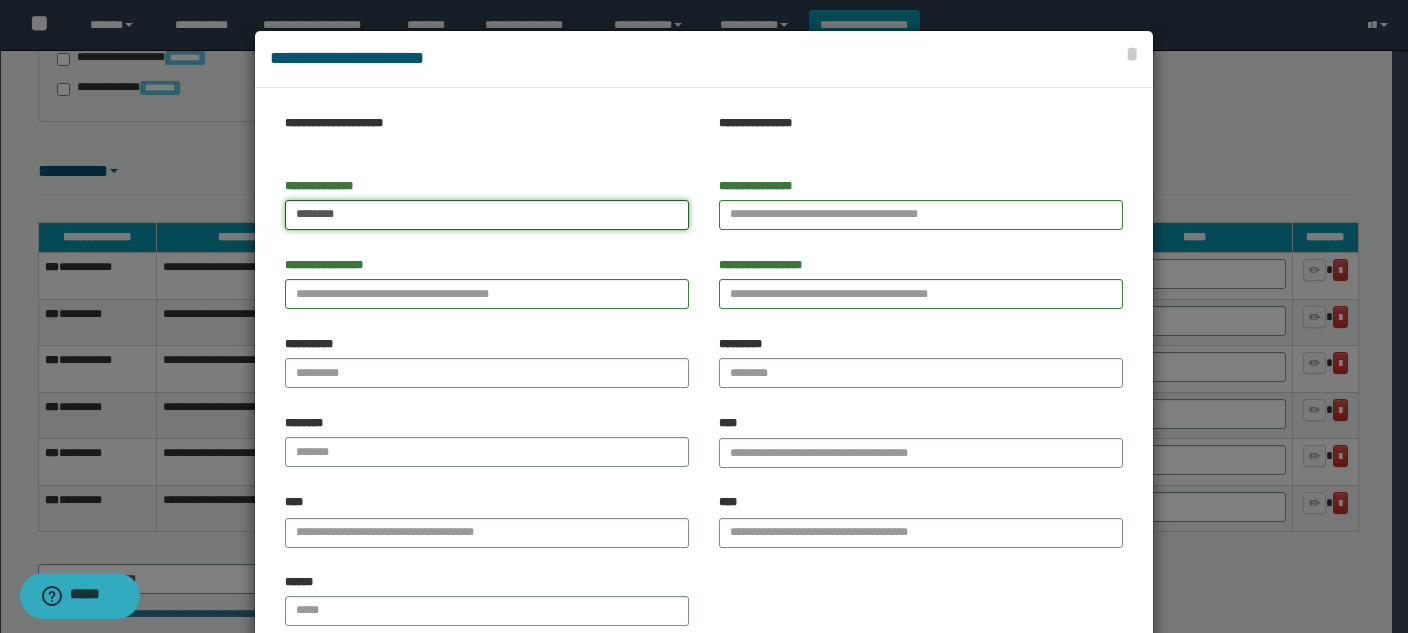 type on "*******" 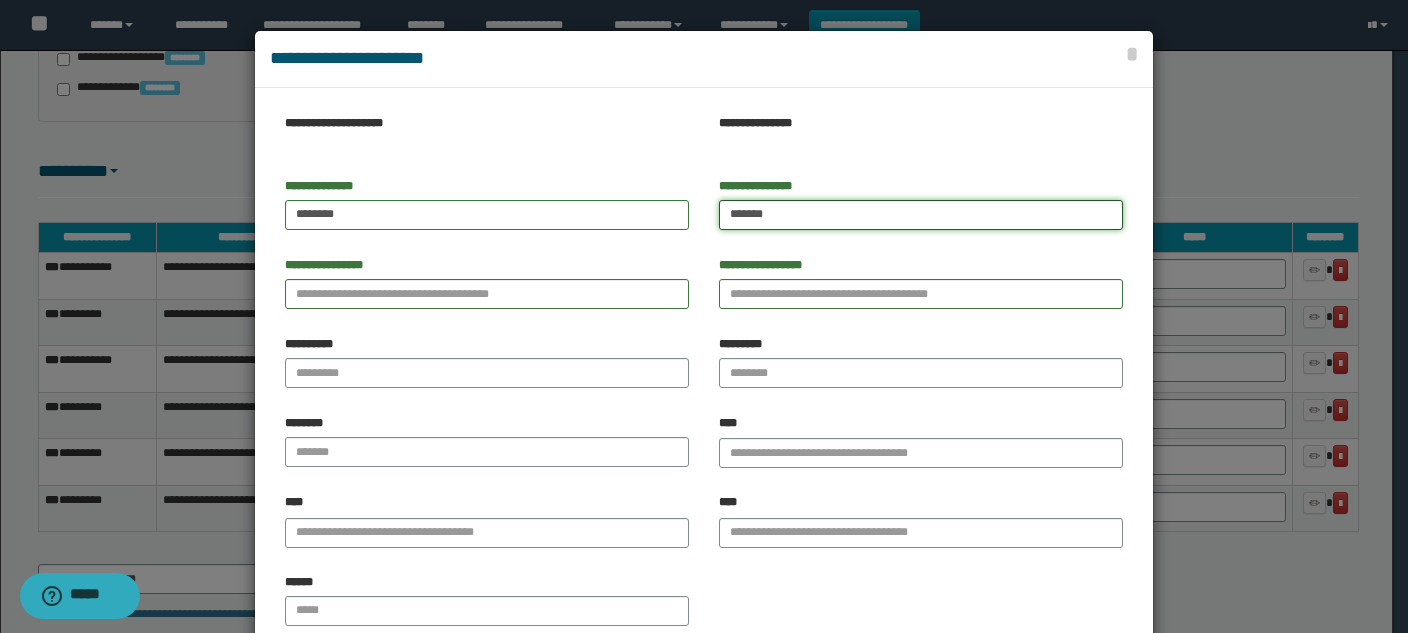 type on "*******" 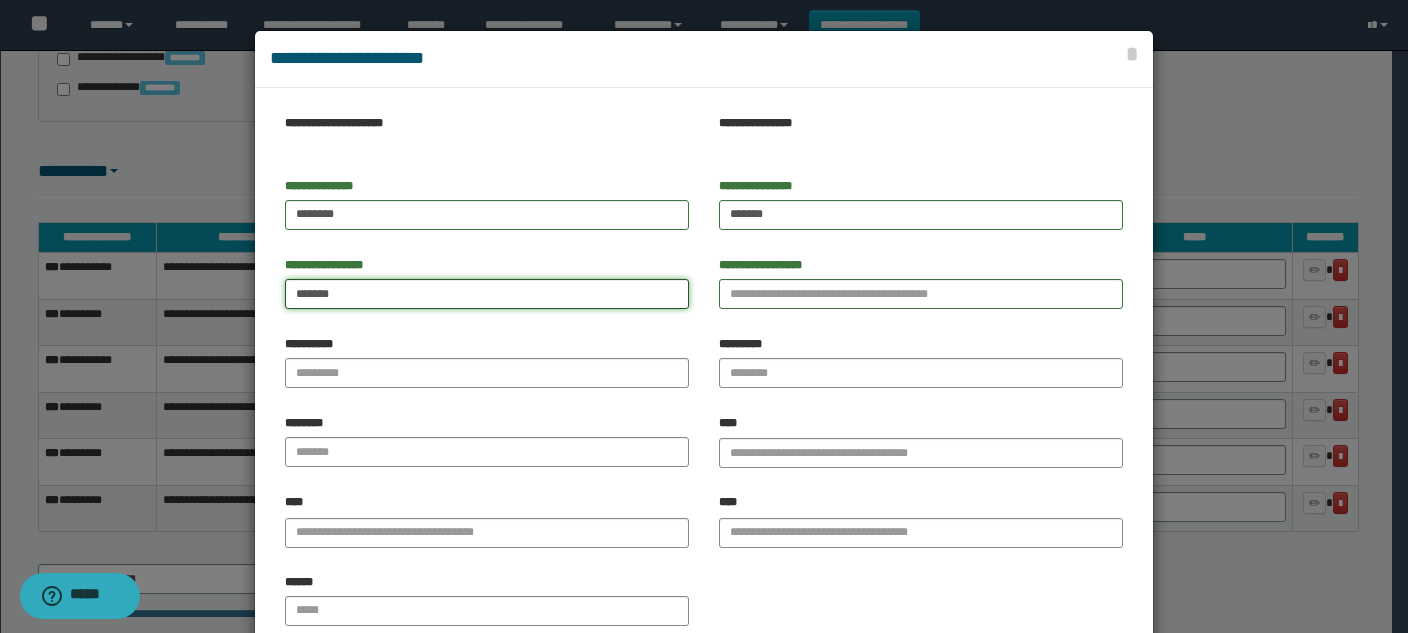 type on "*******" 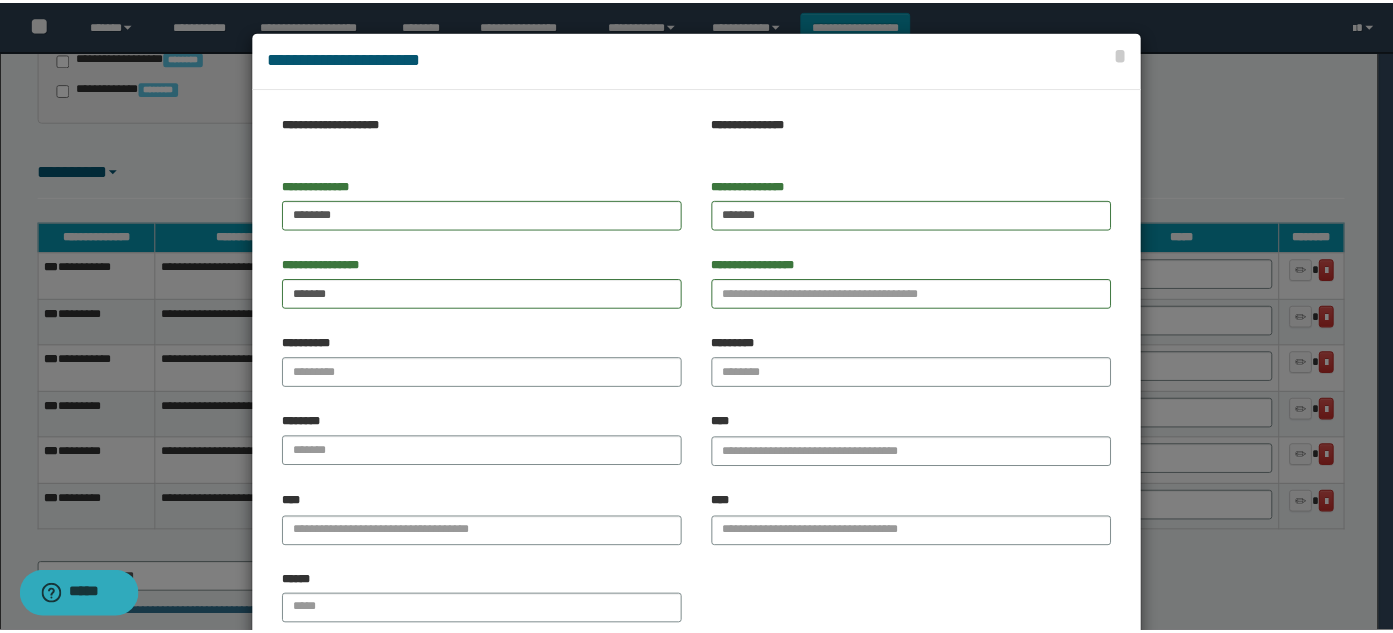 scroll, scrollTop: 127, scrollLeft: 0, axis: vertical 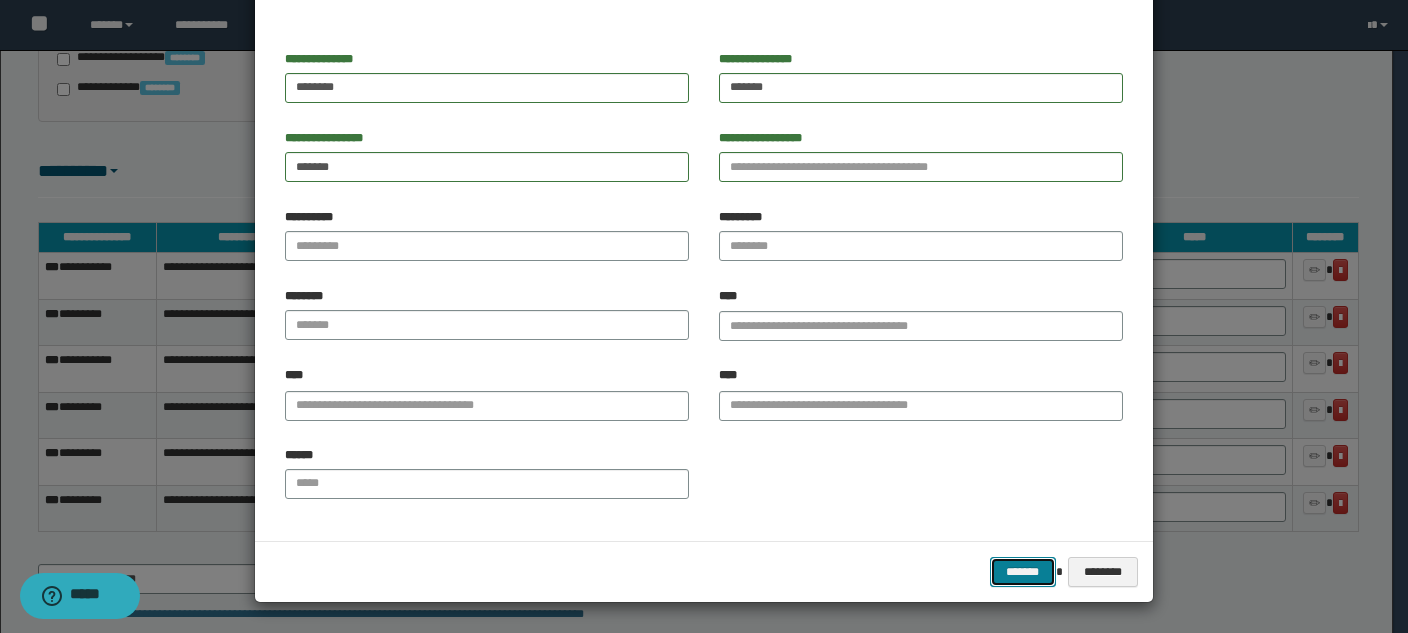 click on "*******" at bounding box center (1023, 572) 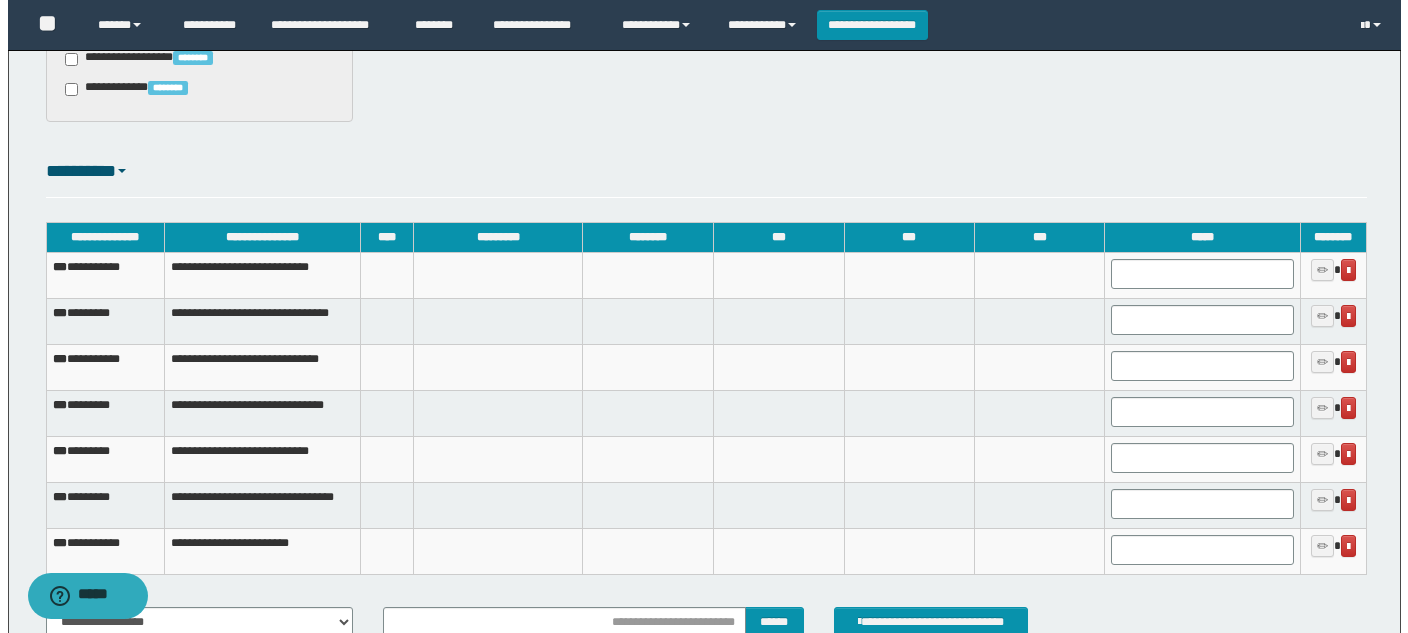 scroll, scrollTop: 2919, scrollLeft: 0, axis: vertical 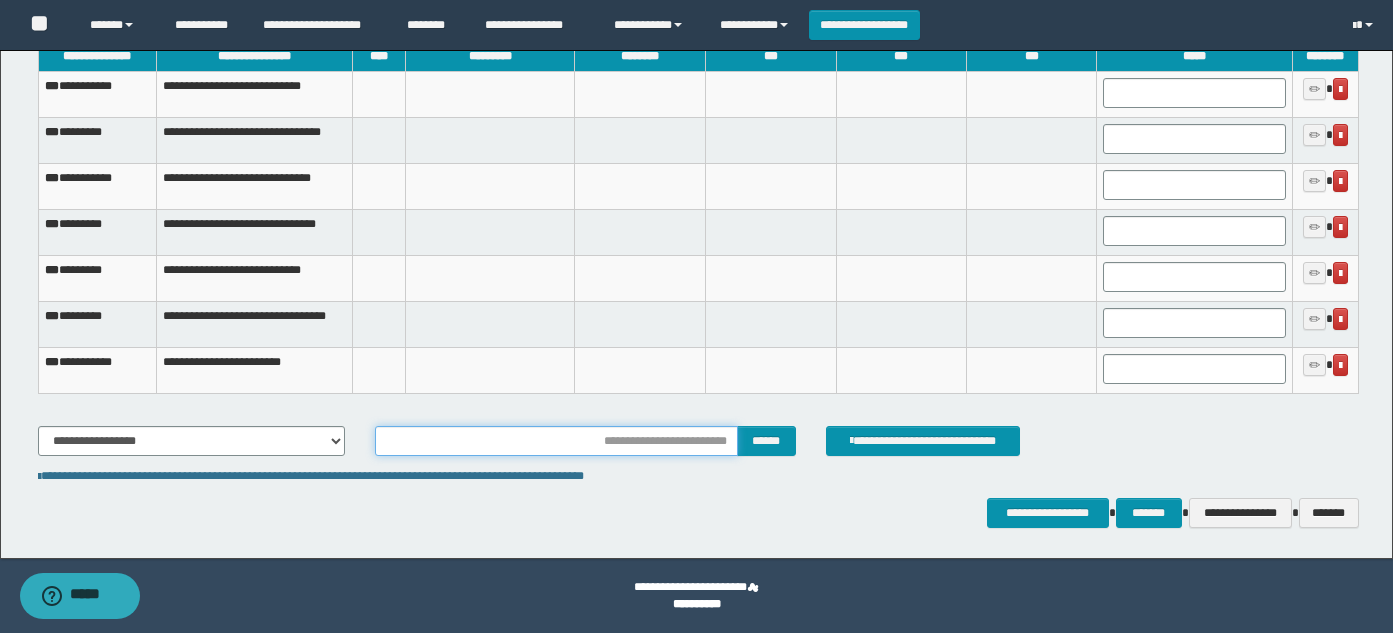 click at bounding box center (556, 441) 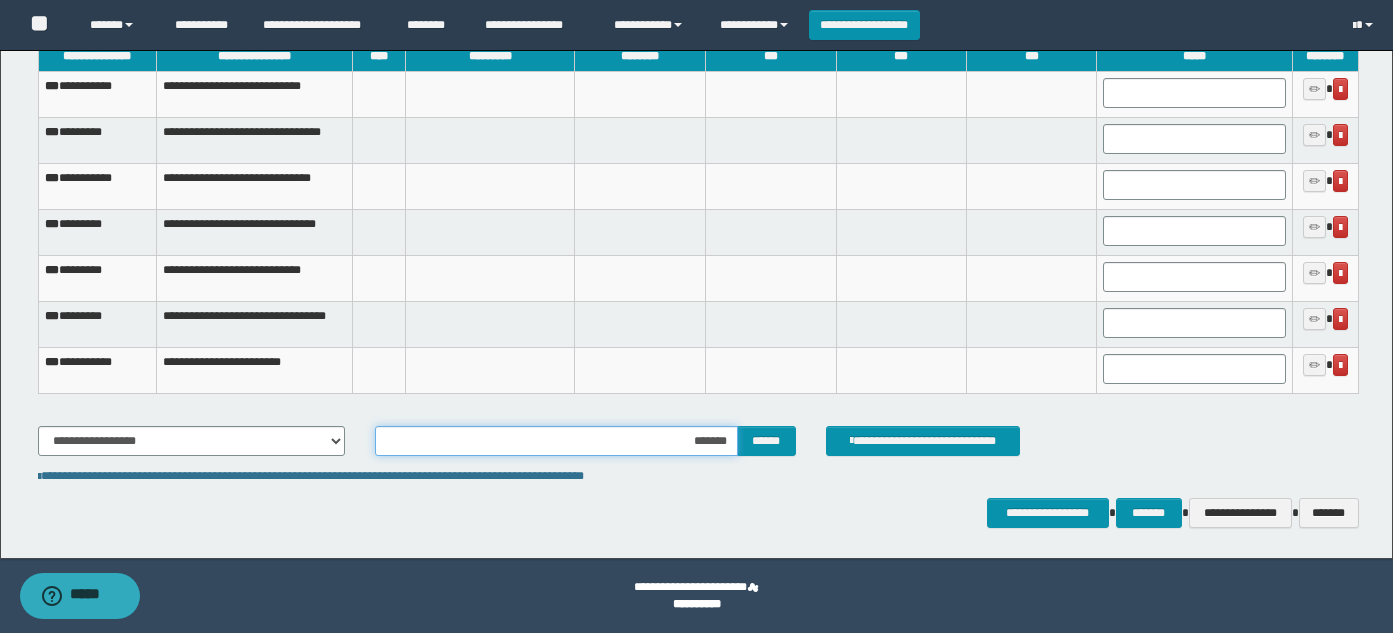 type on "********" 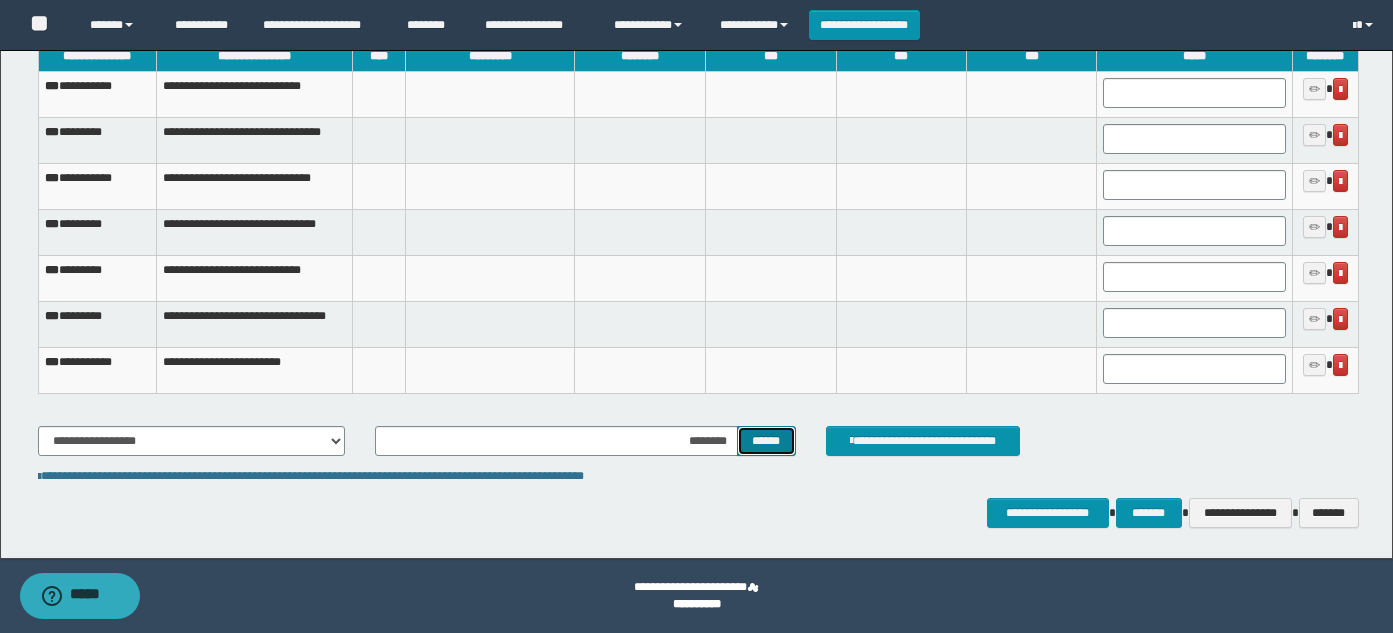 click on "******" at bounding box center (766, 441) 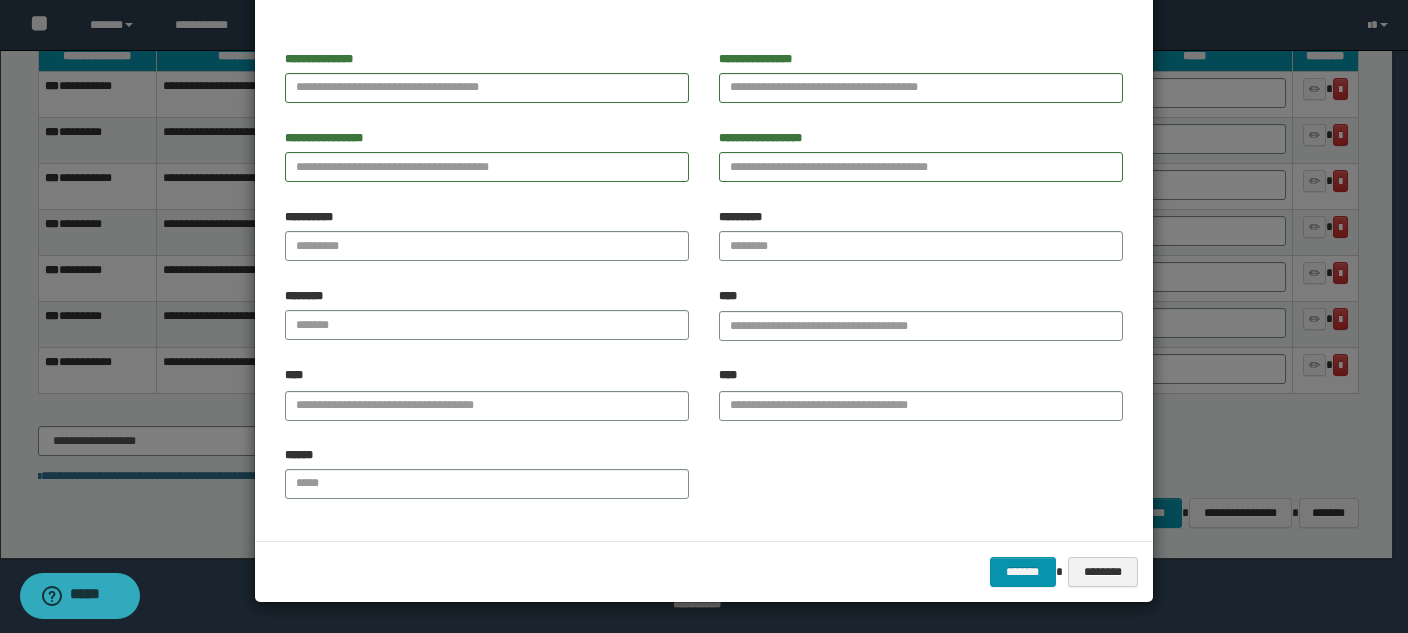 scroll, scrollTop: 0, scrollLeft: 0, axis: both 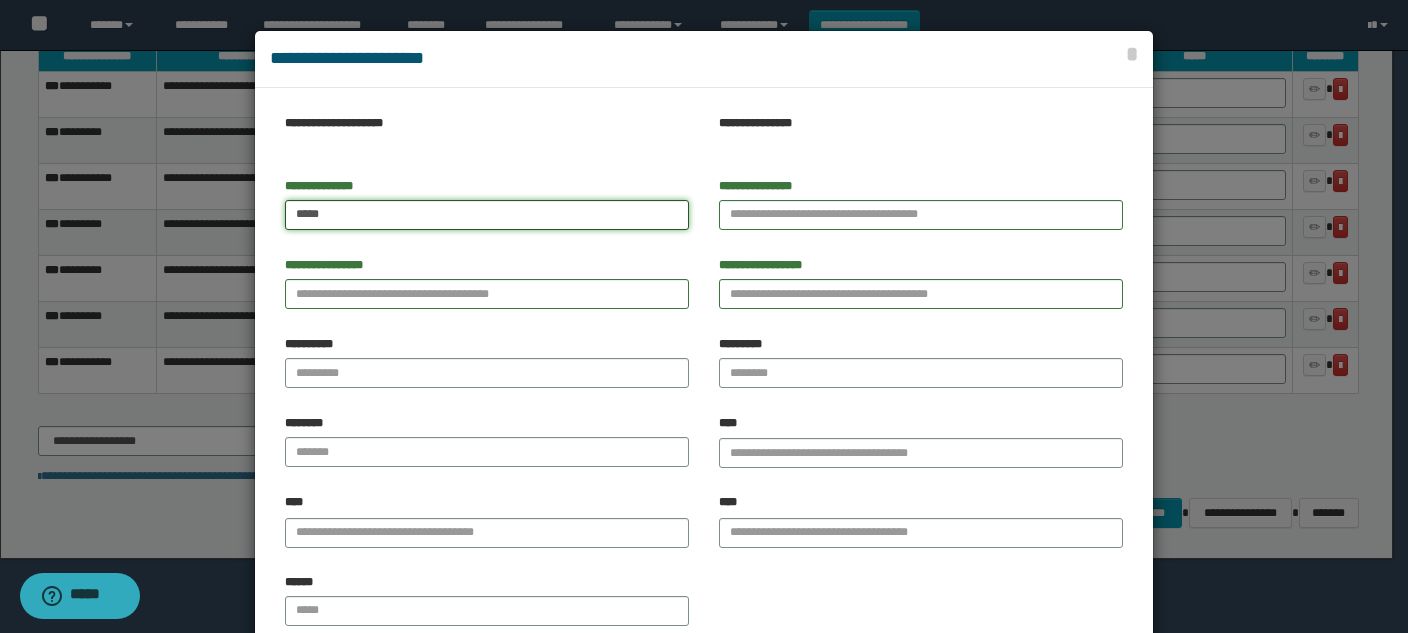 type on "****" 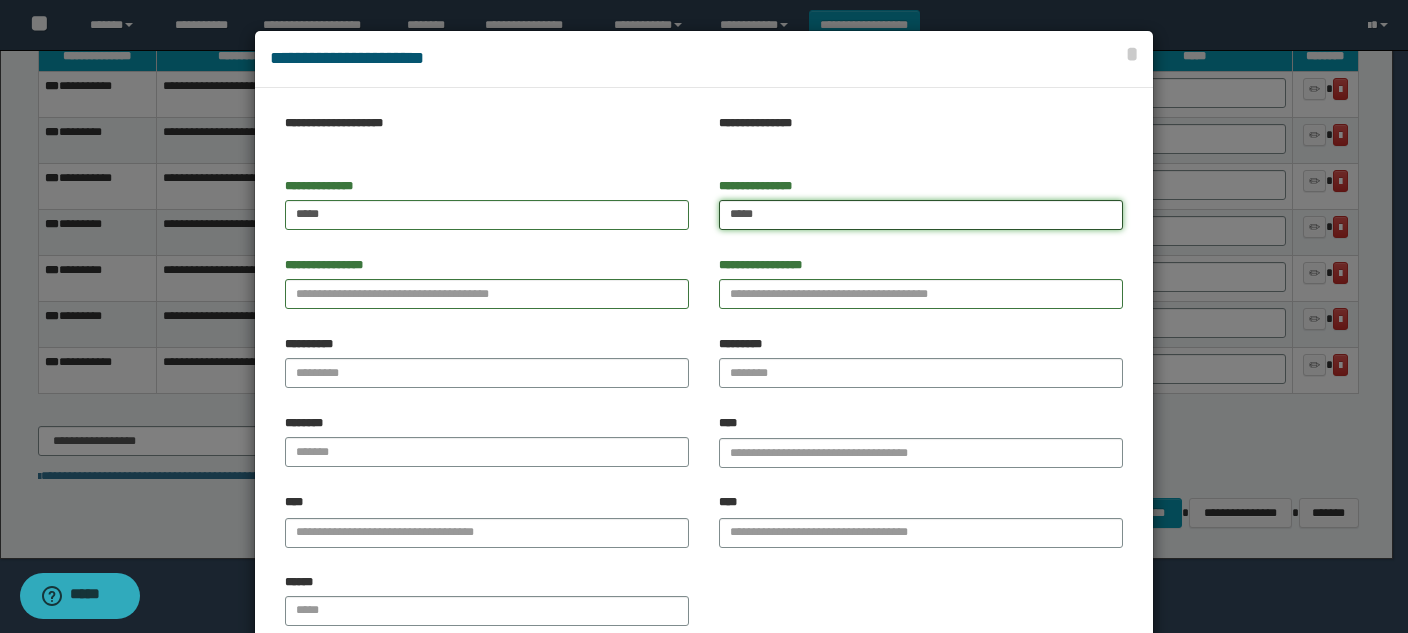 type on "*****" 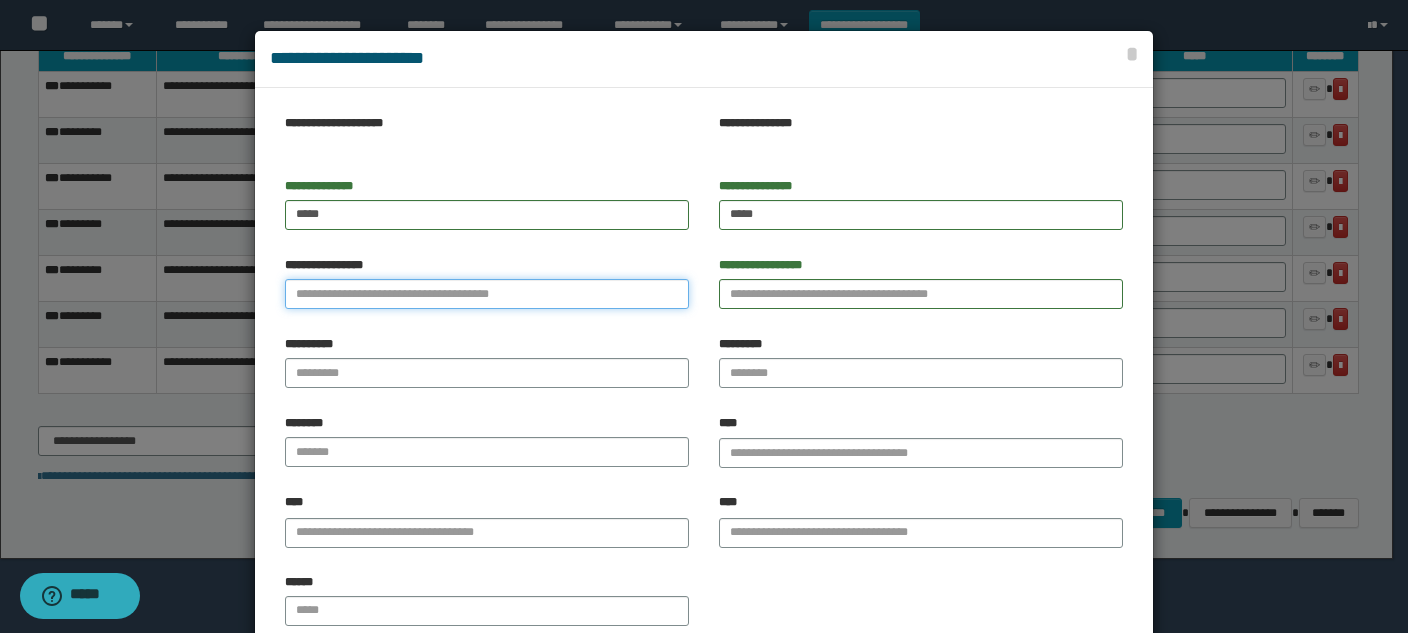 type on "*" 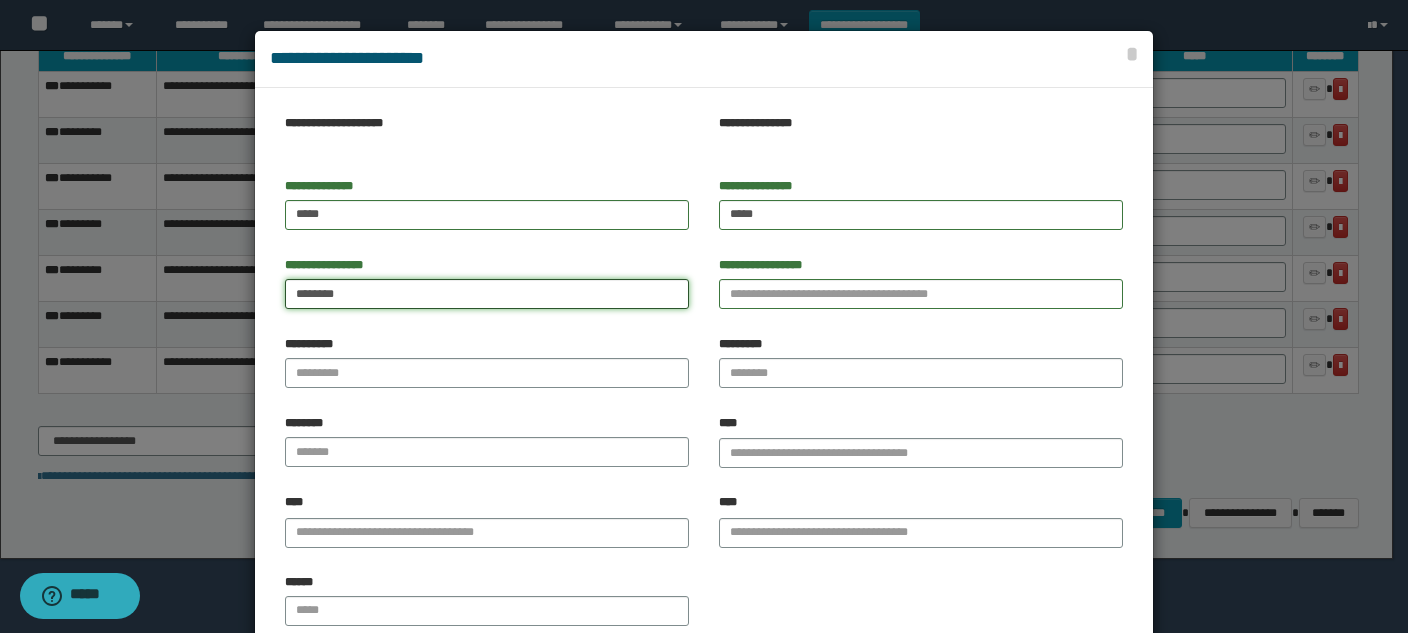 type on "********" 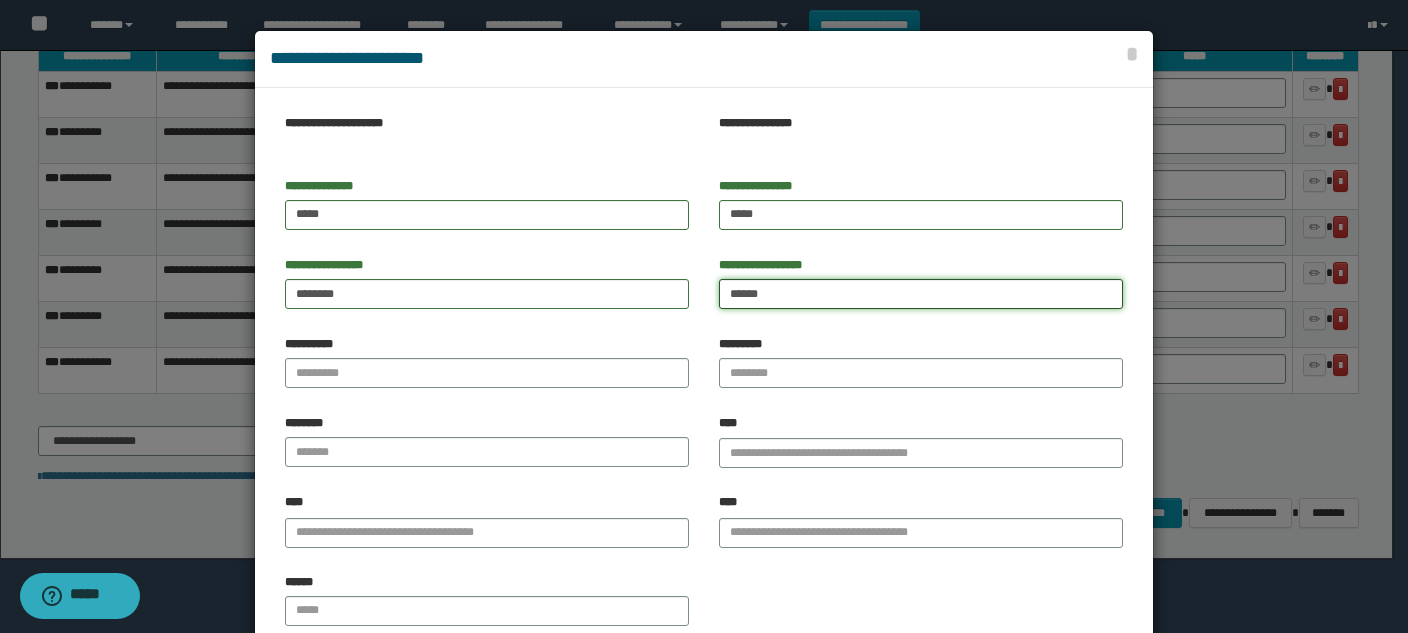 type on "******" 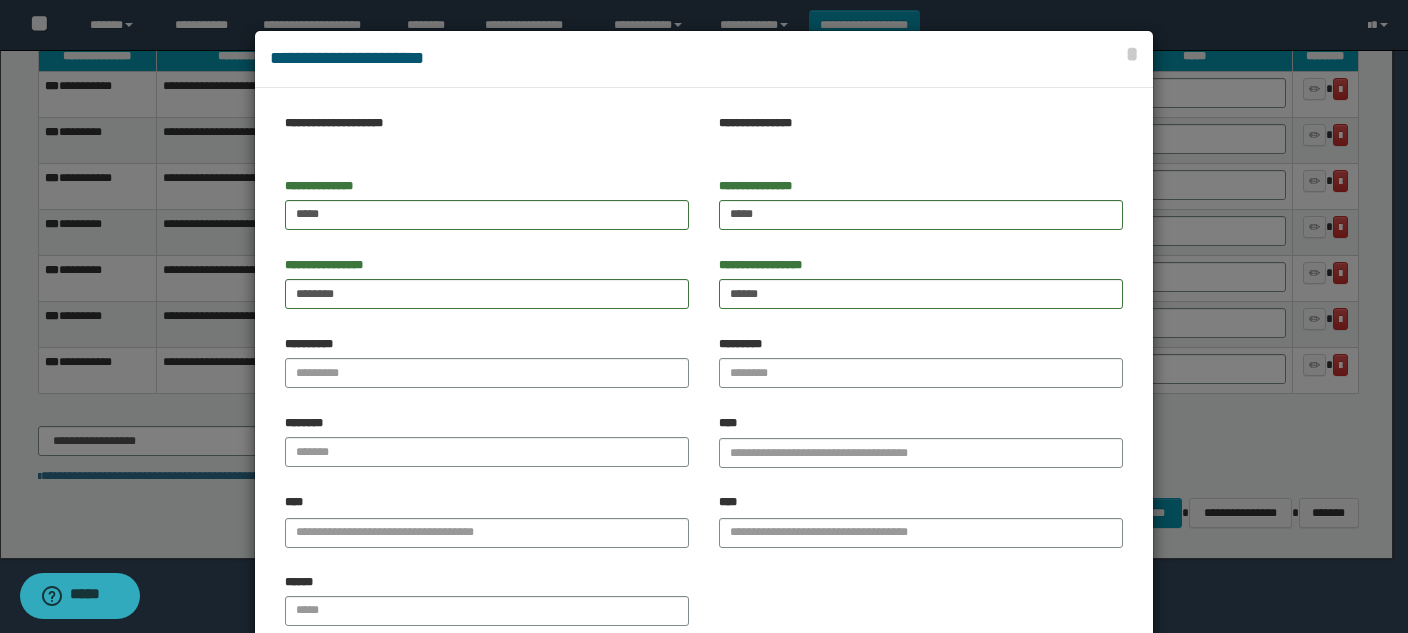 scroll, scrollTop: 127, scrollLeft: 0, axis: vertical 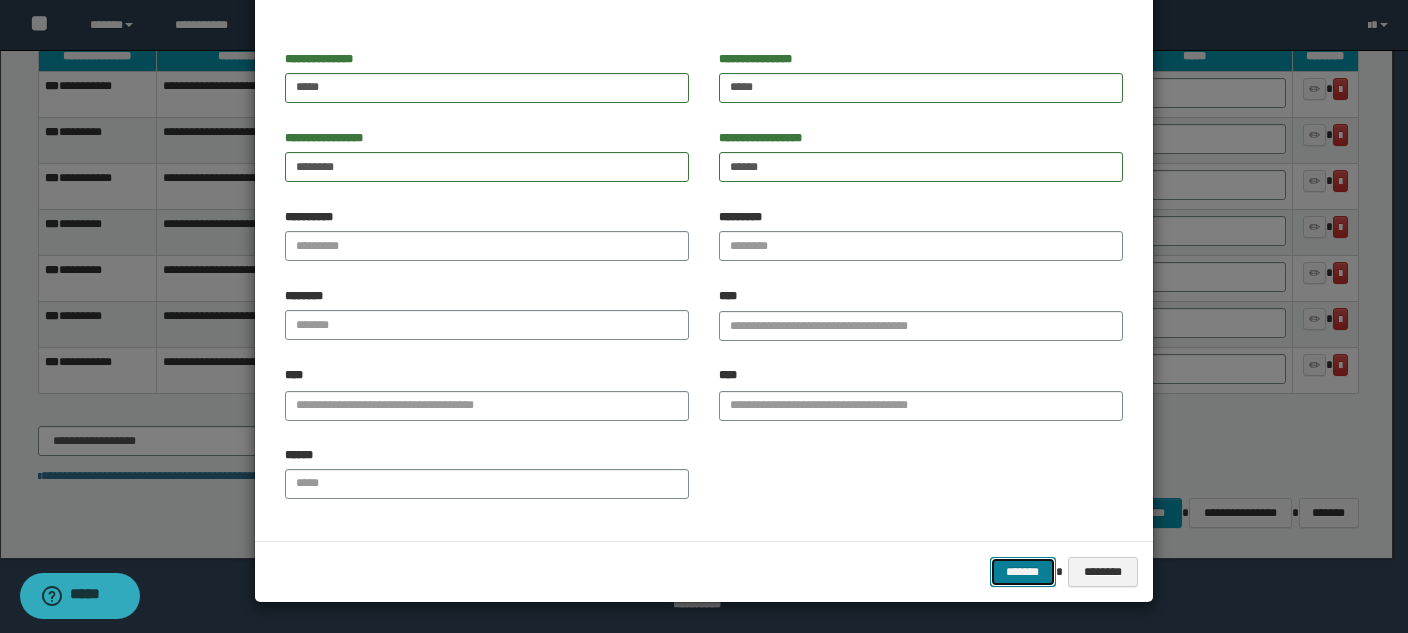click on "*******" at bounding box center (1023, 572) 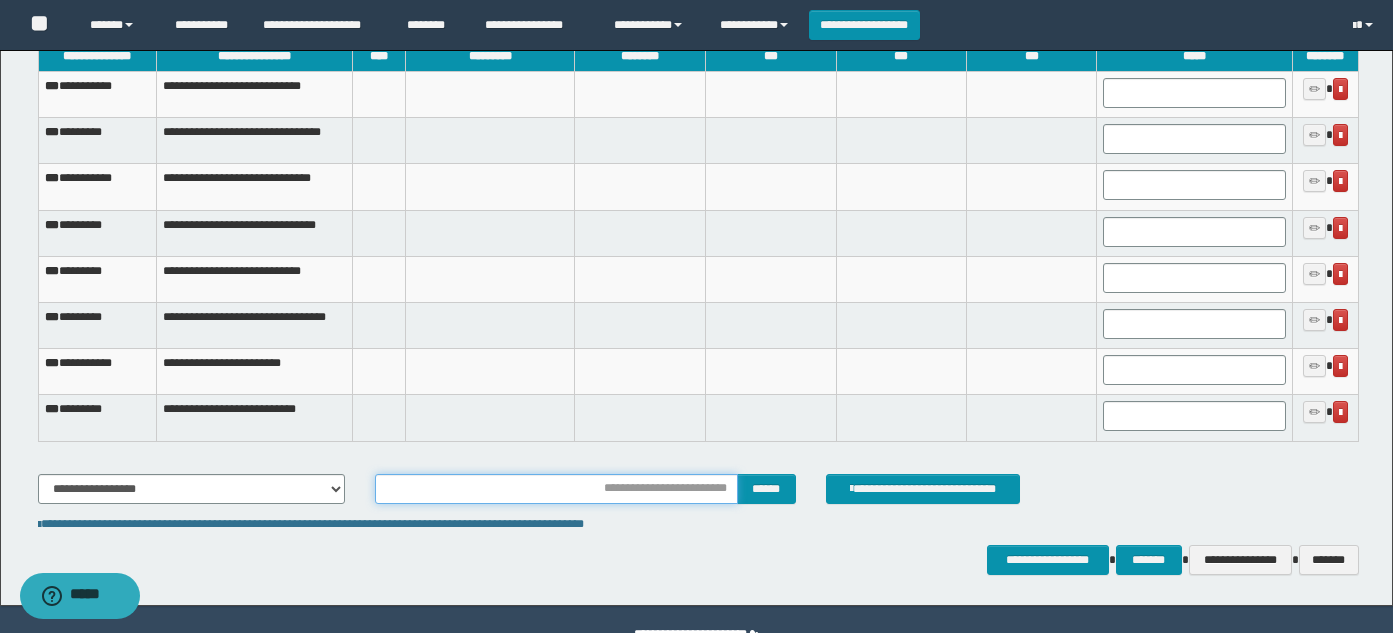 click at bounding box center [556, 489] 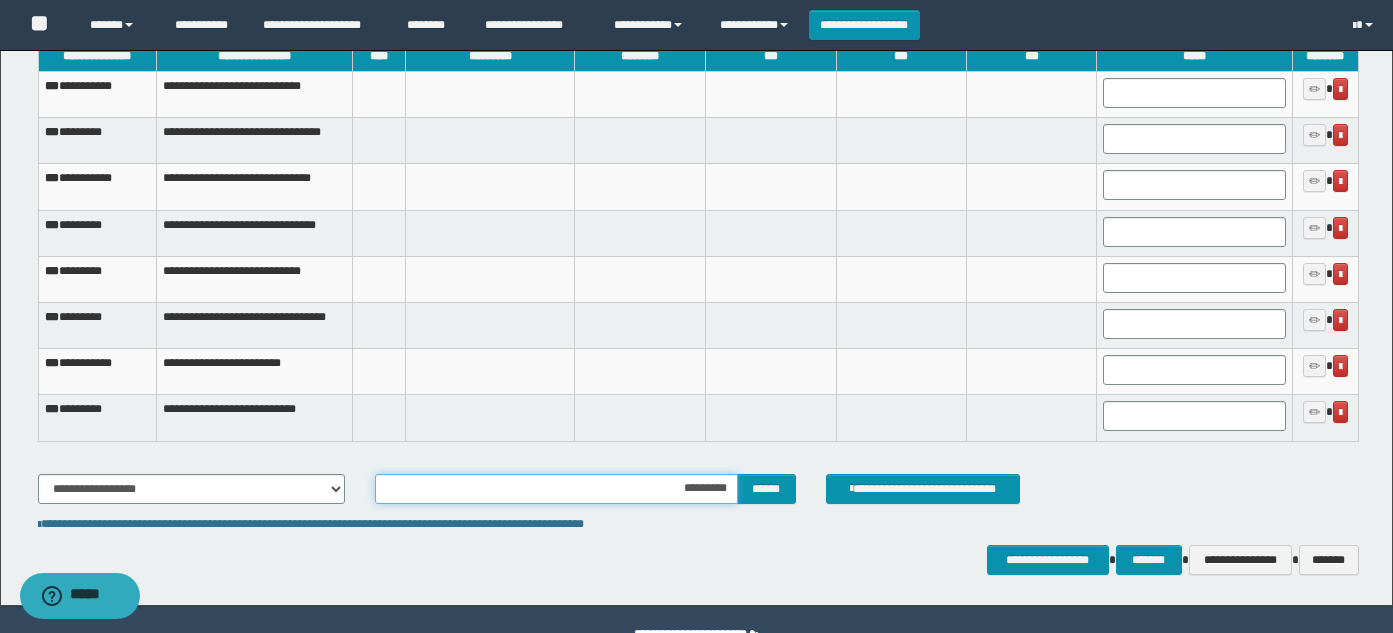 type on "**********" 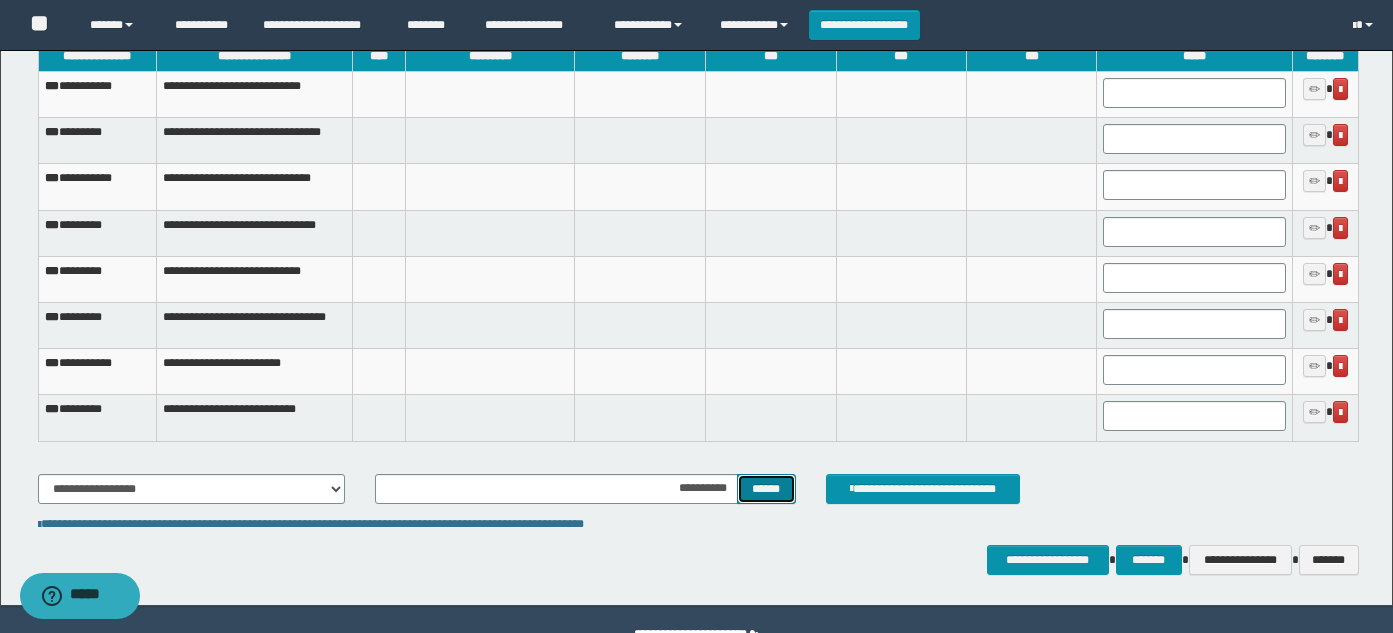 click on "******" at bounding box center [766, 489] 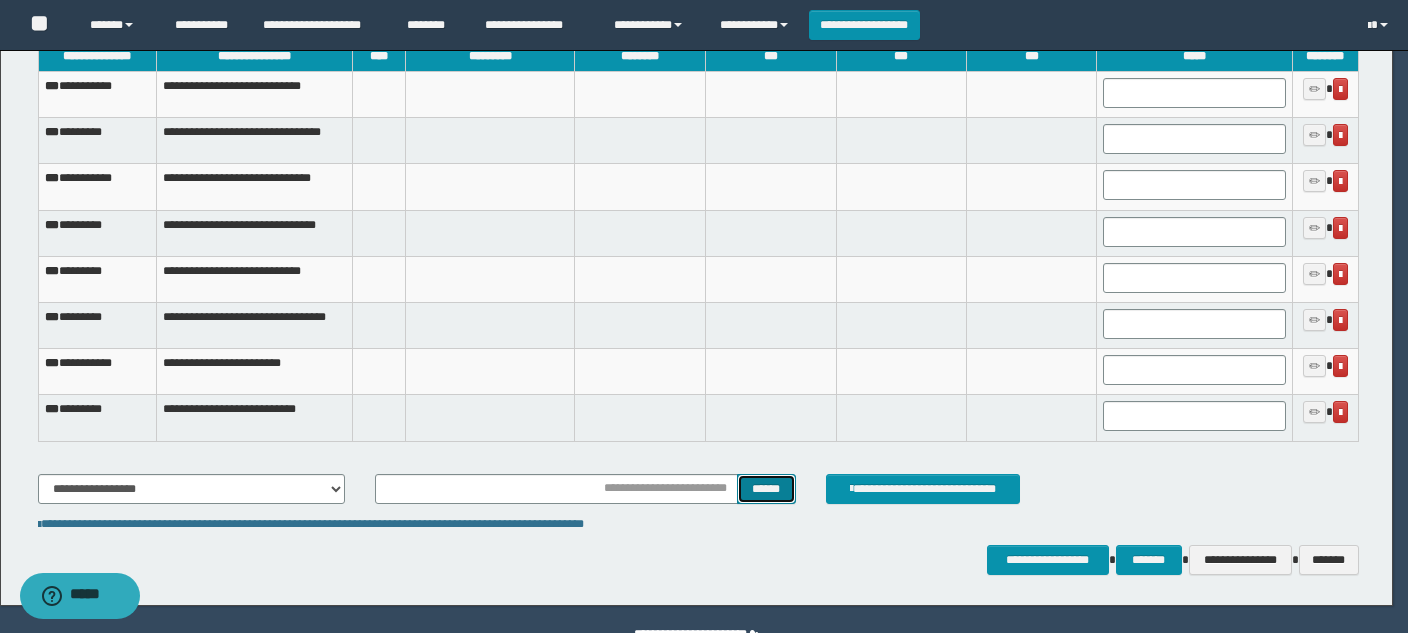 scroll, scrollTop: 0, scrollLeft: 0, axis: both 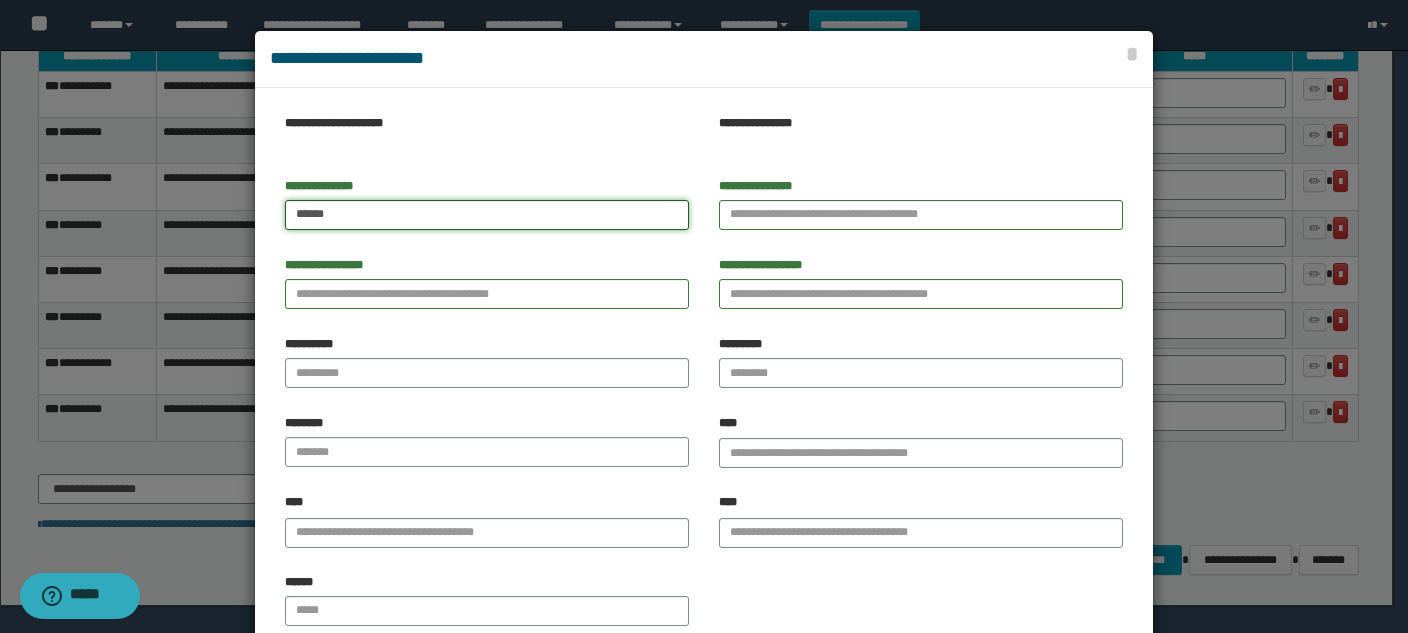 type on "******" 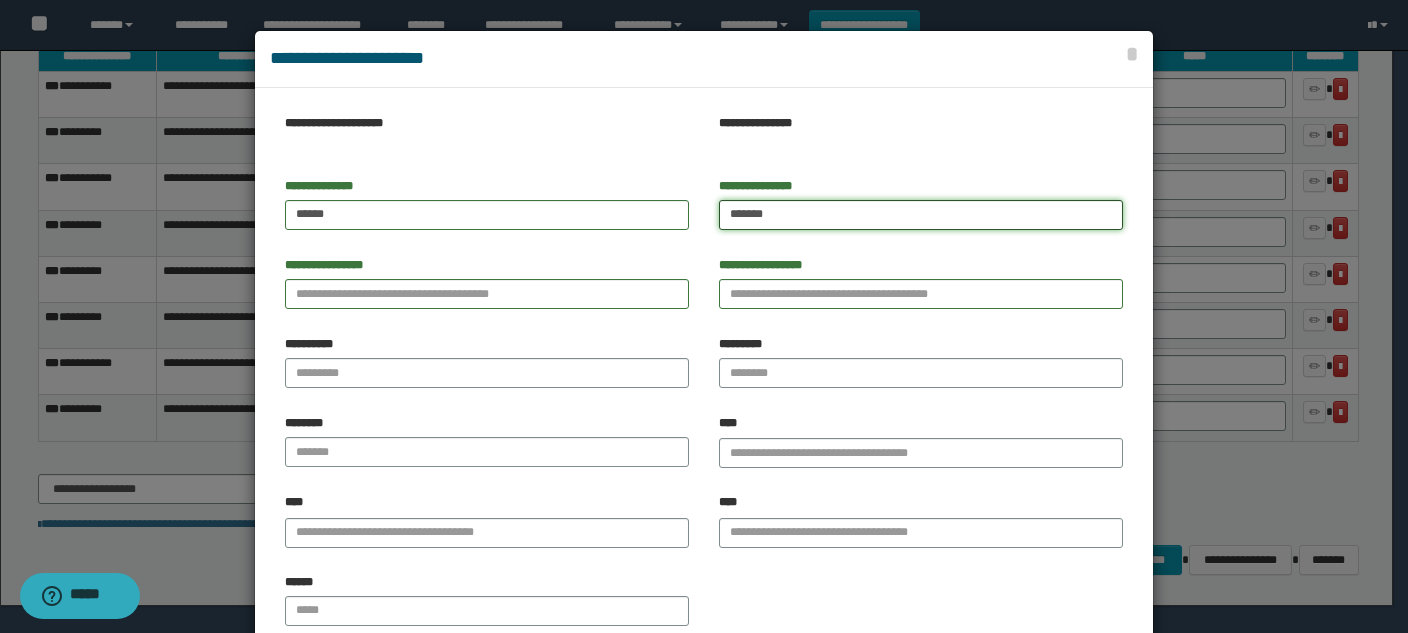 type on "*******" 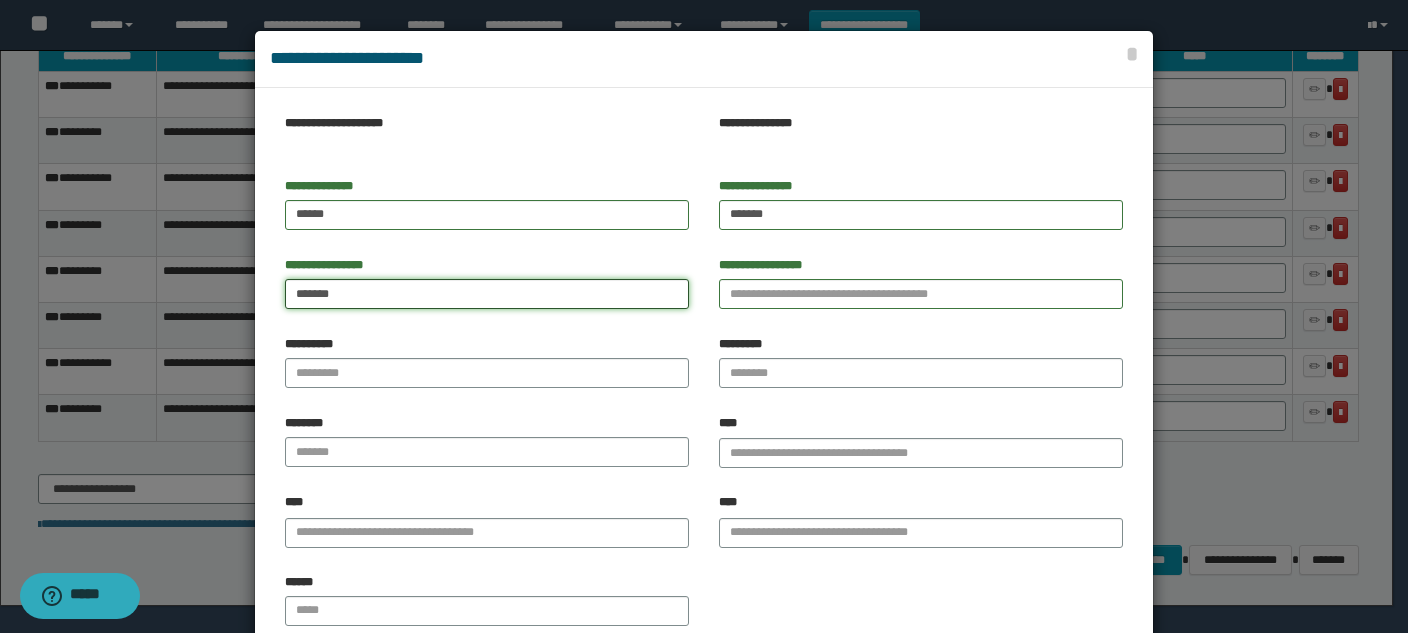 type on "*******" 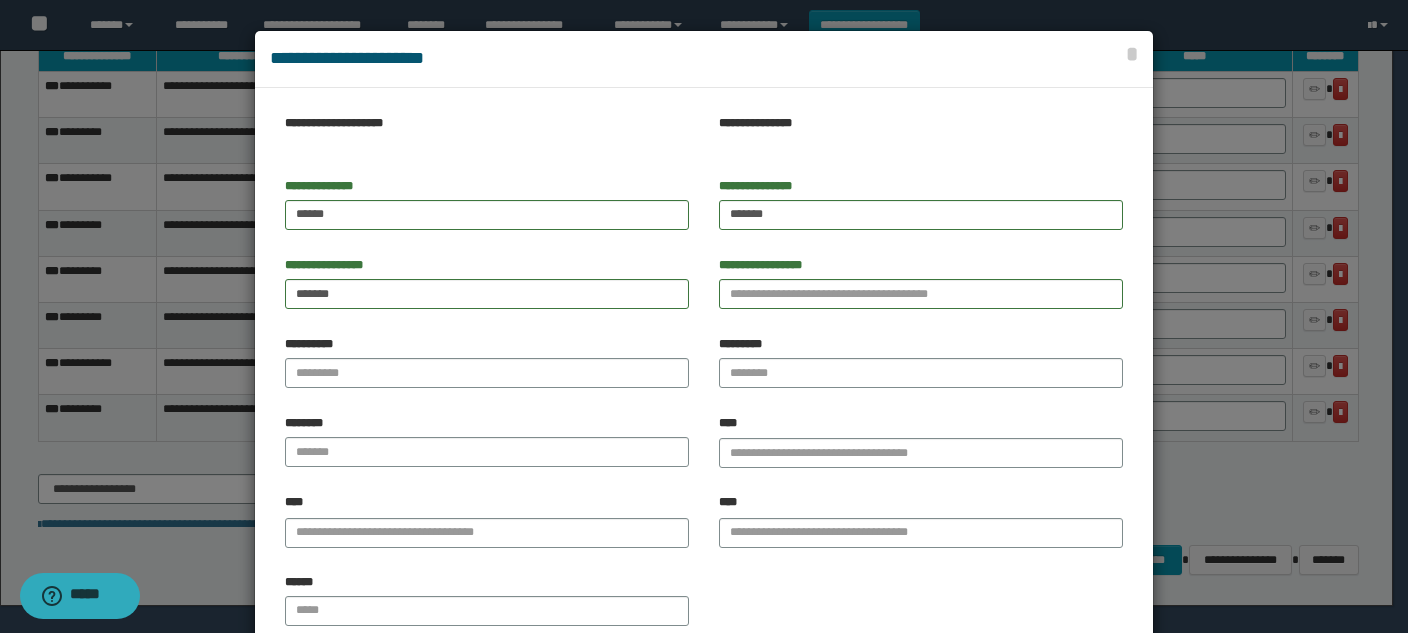 scroll, scrollTop: 127, scrollLeft: 0, axis: vertical 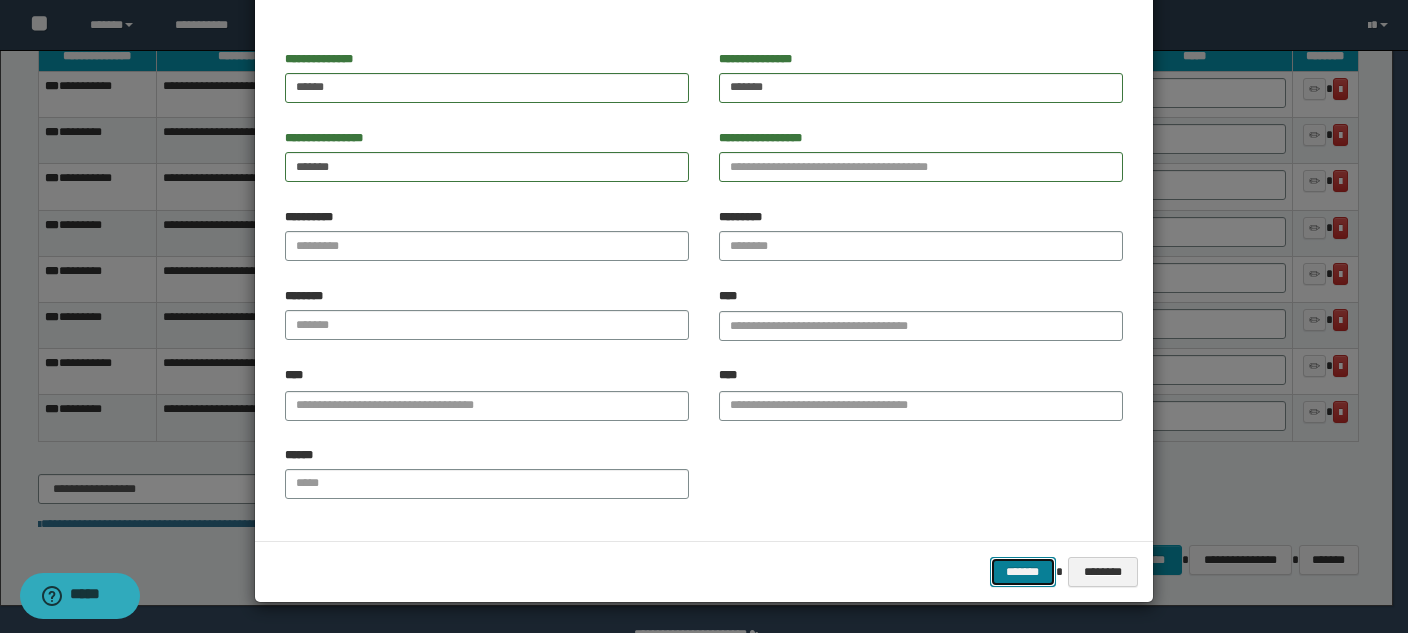 click on "*******" at bounding box center [1023, 572] 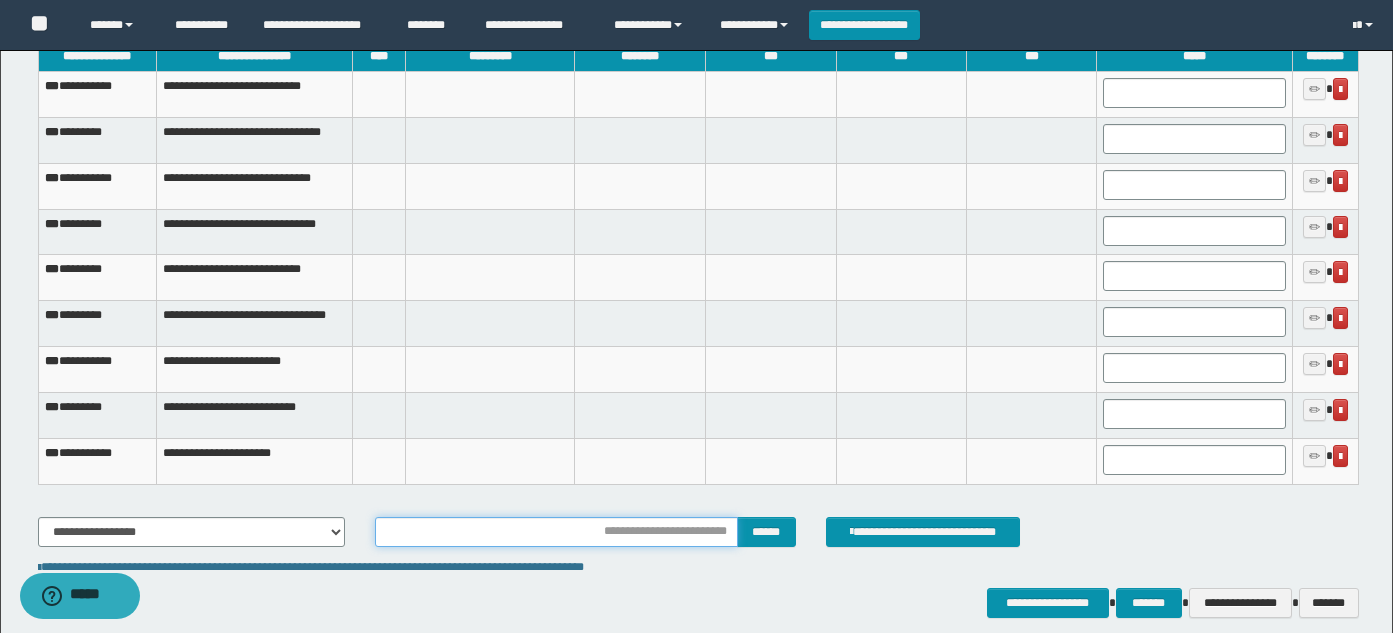 click at bounding box center (556, 532) 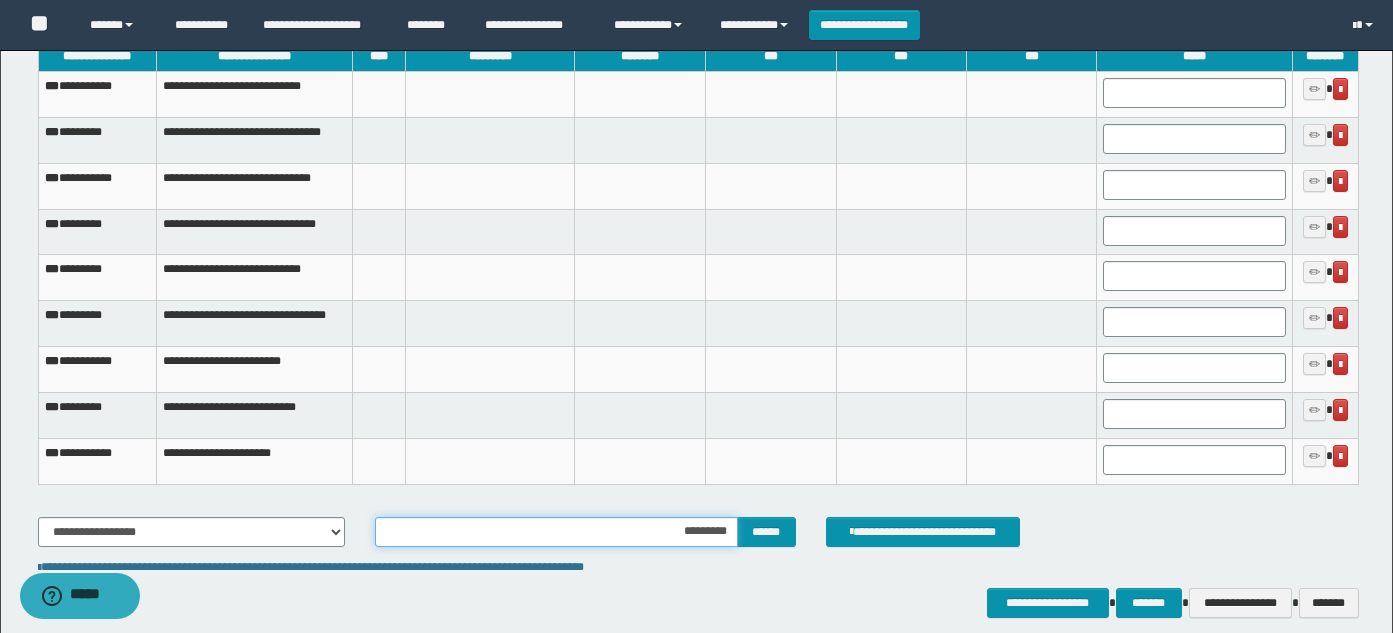 type on "**********" 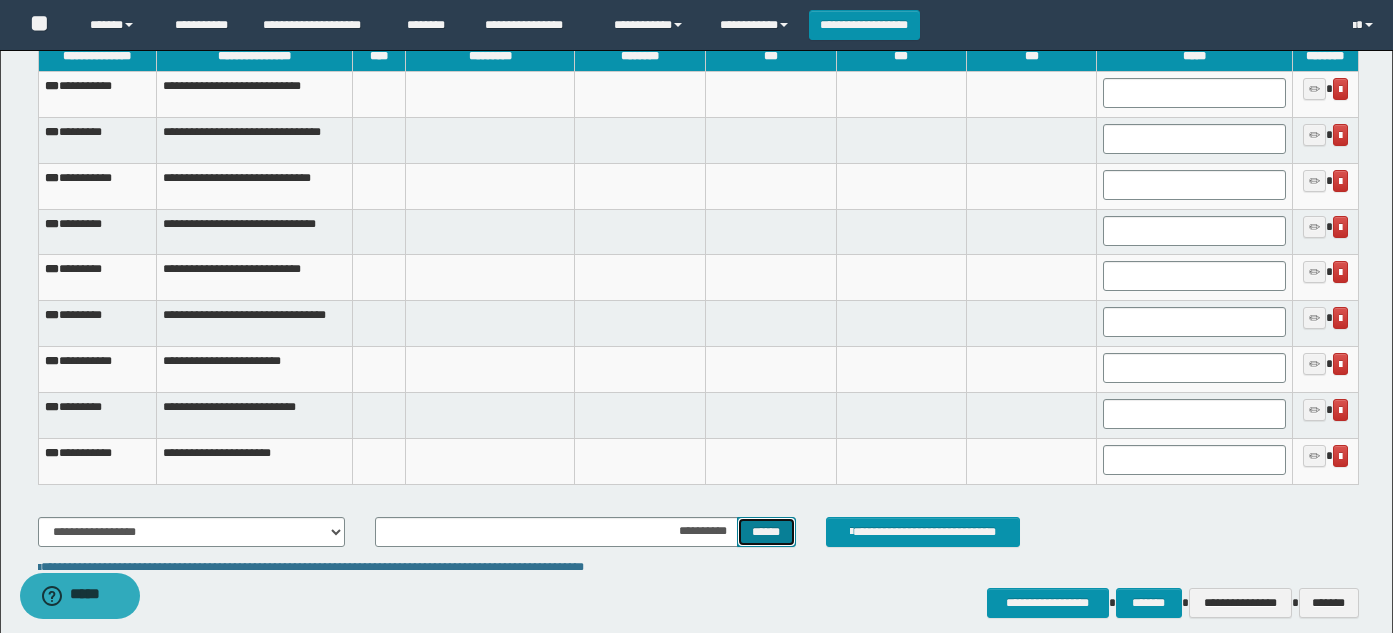 click on "******" at bounding box center (766, 532) 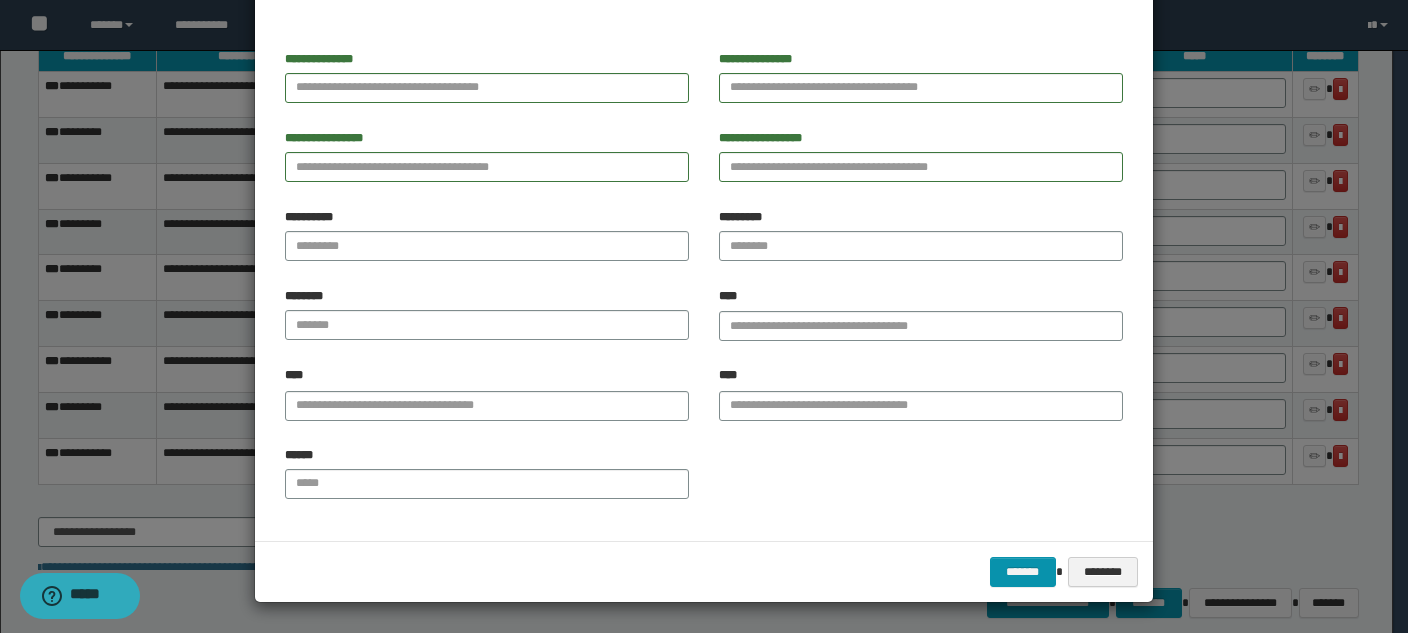 scroll, scrollTop: 0, scrollLeft: 0, axis: both 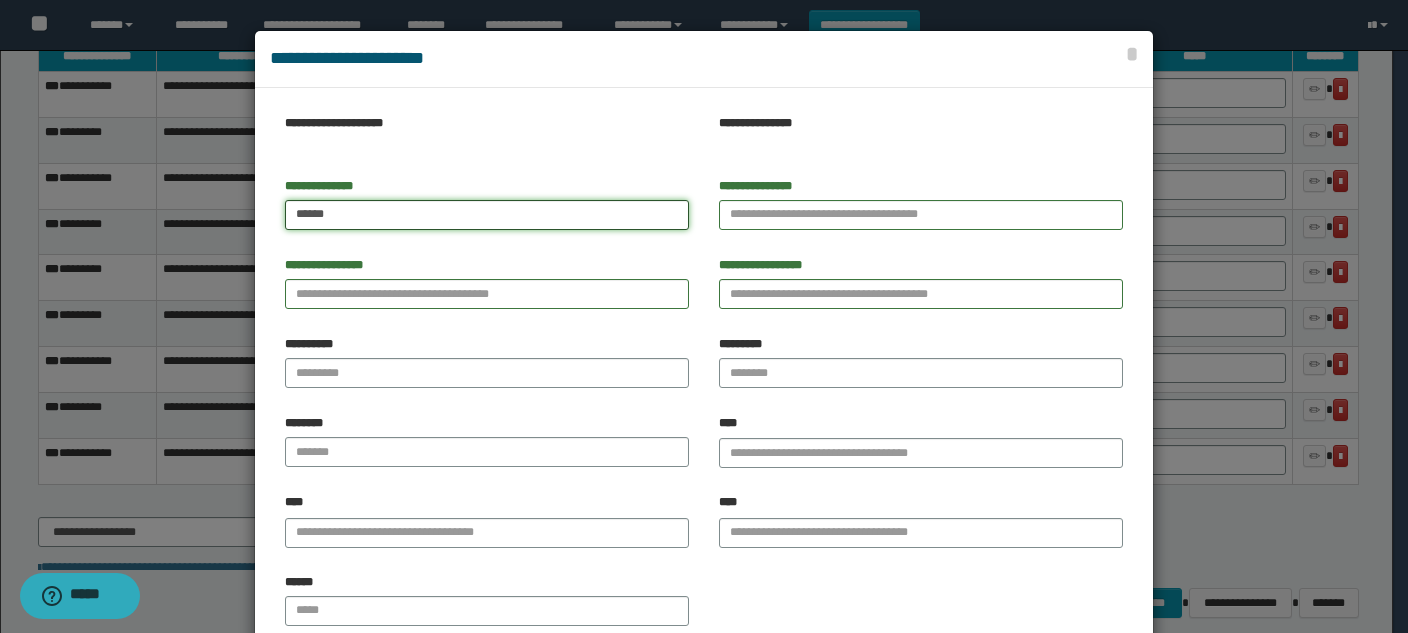 type on "******" 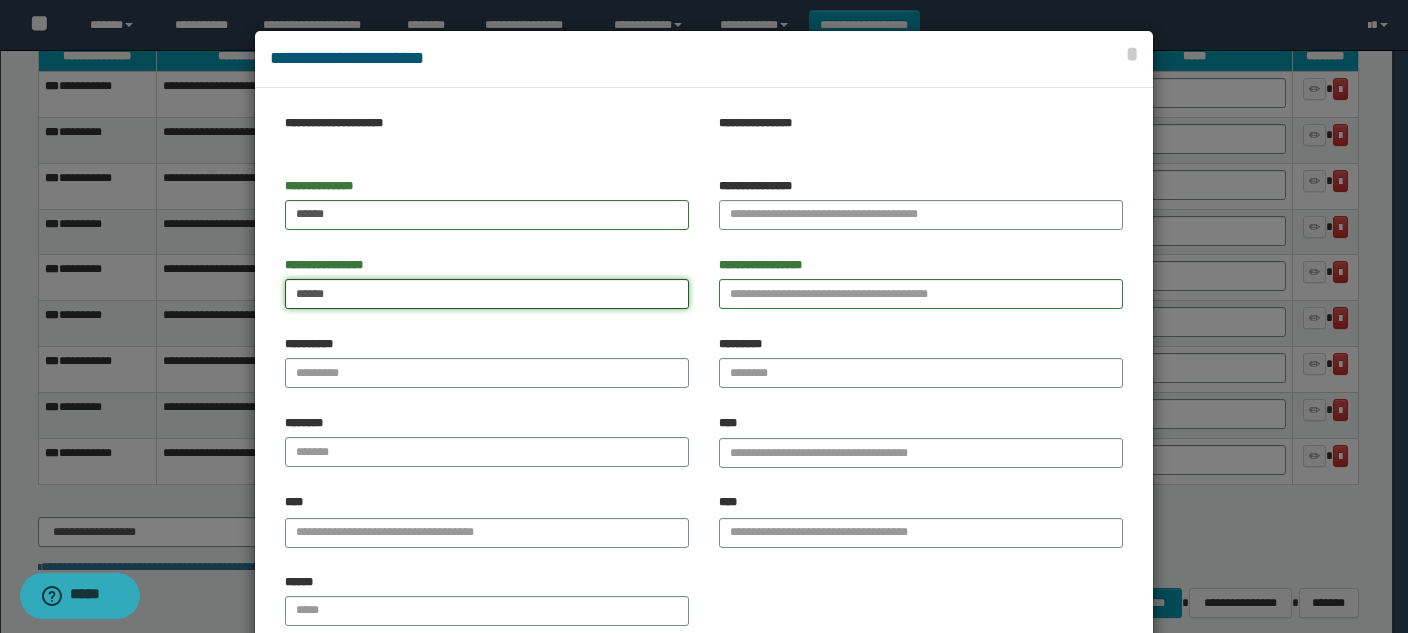 type on "*****" 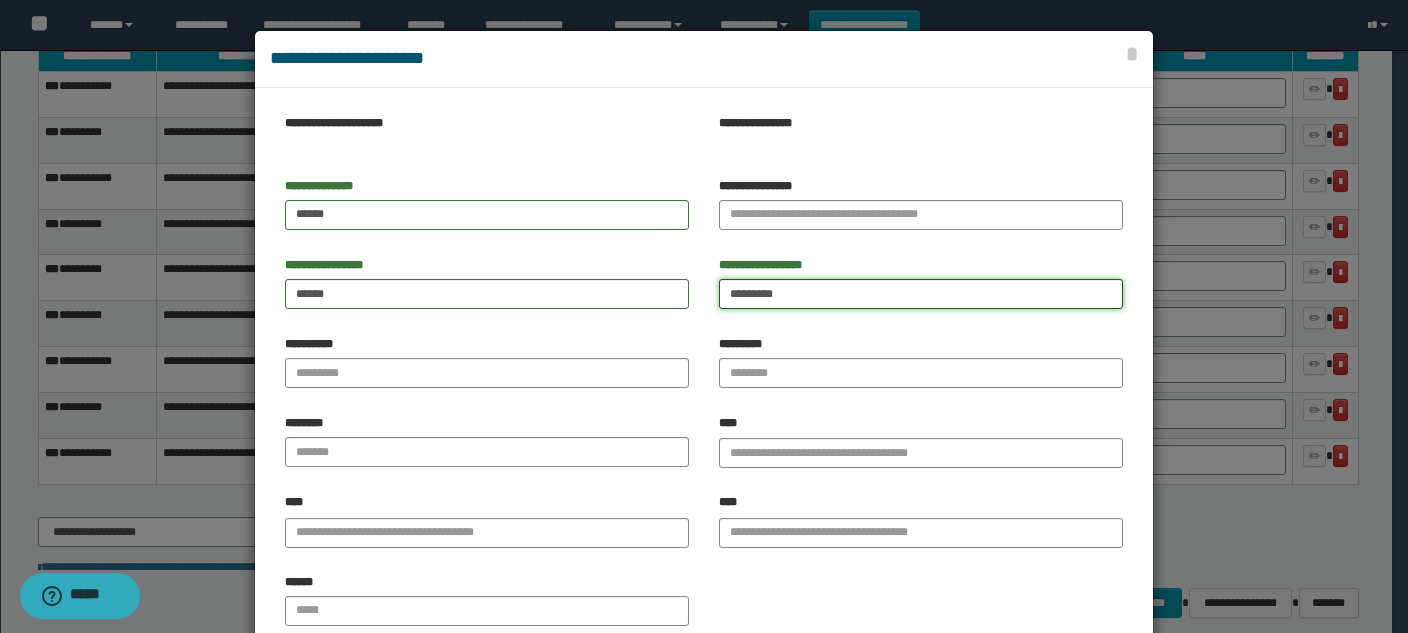 type on "********" 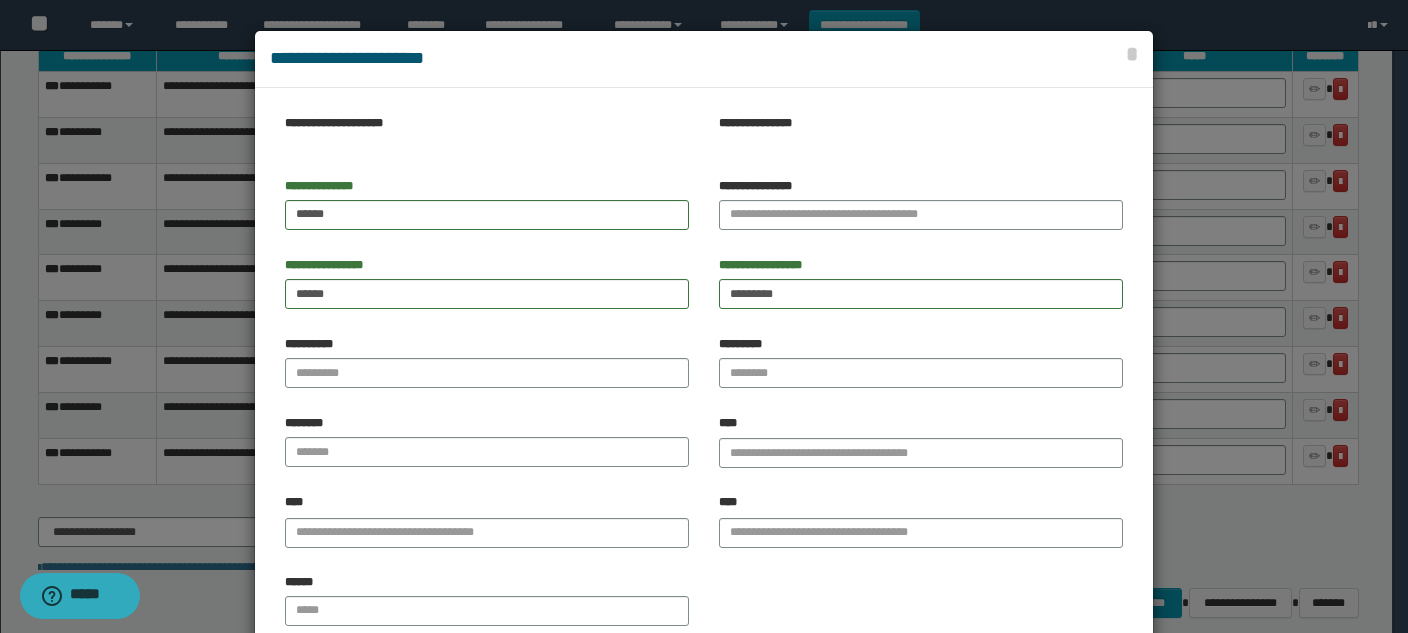 scroll, scrollTop: 127, scrollLeft: 0, axis: vertical 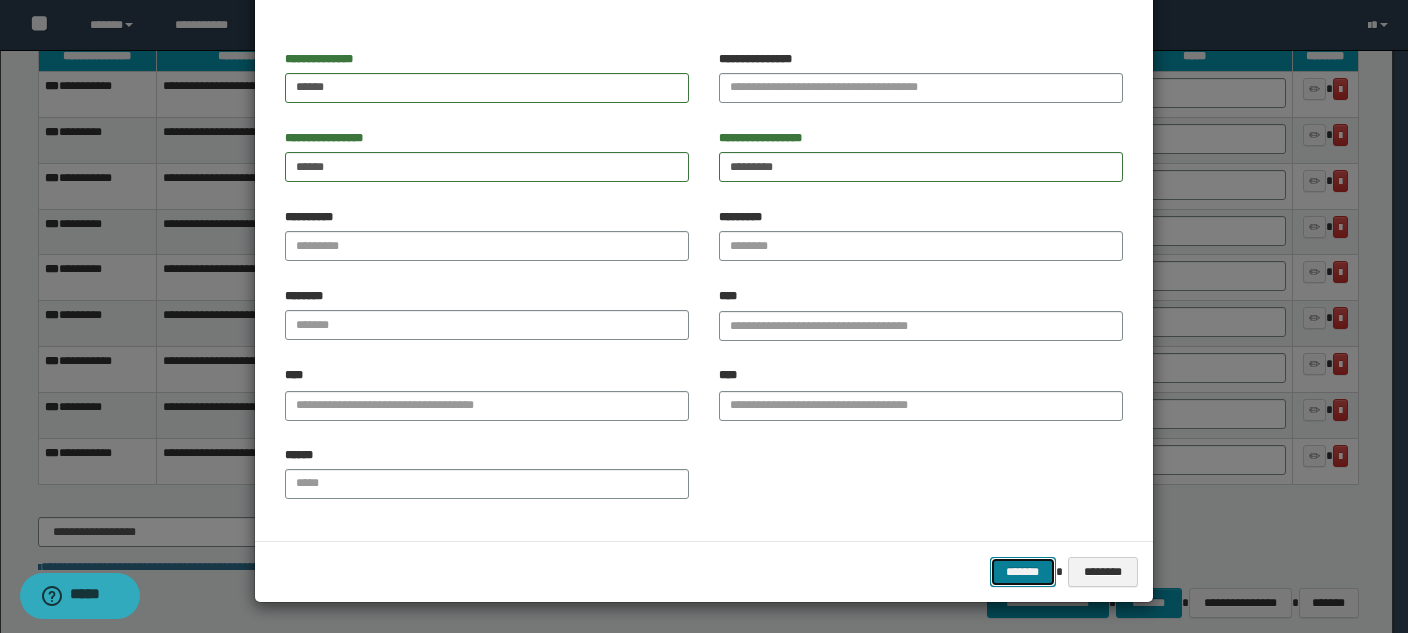 click on "*******" at bounding box center (1023, 572) 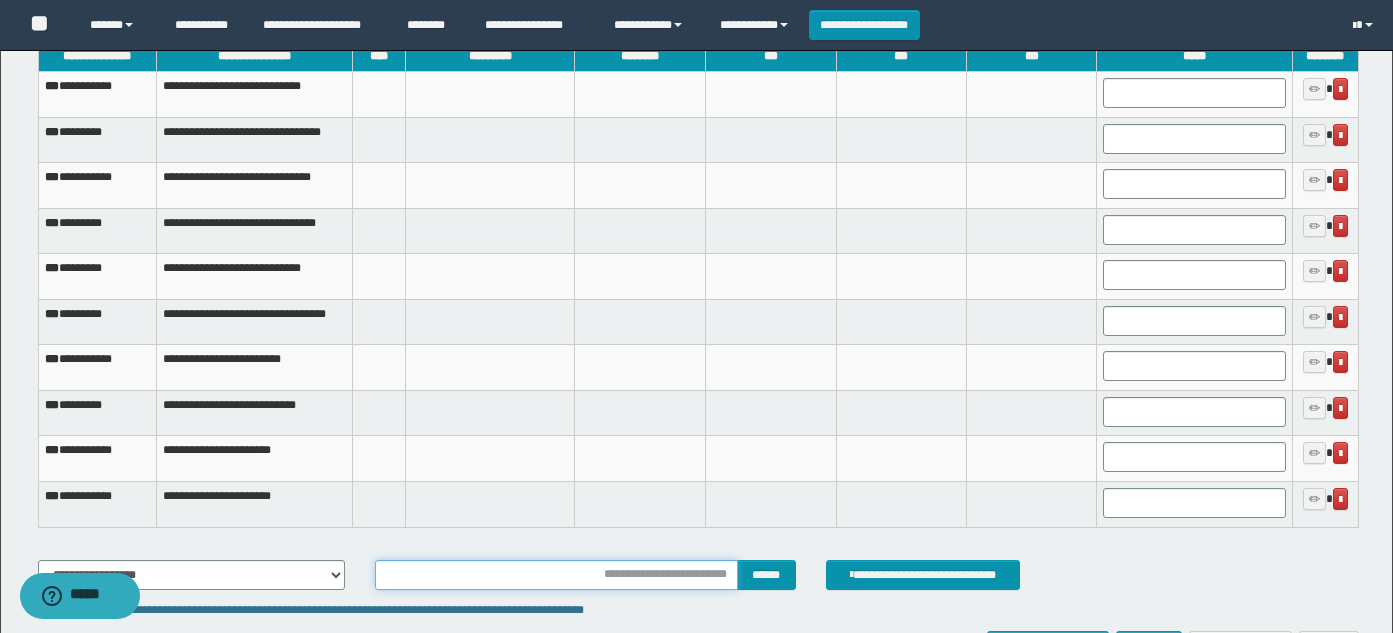 click at bounding box center [556, 575] 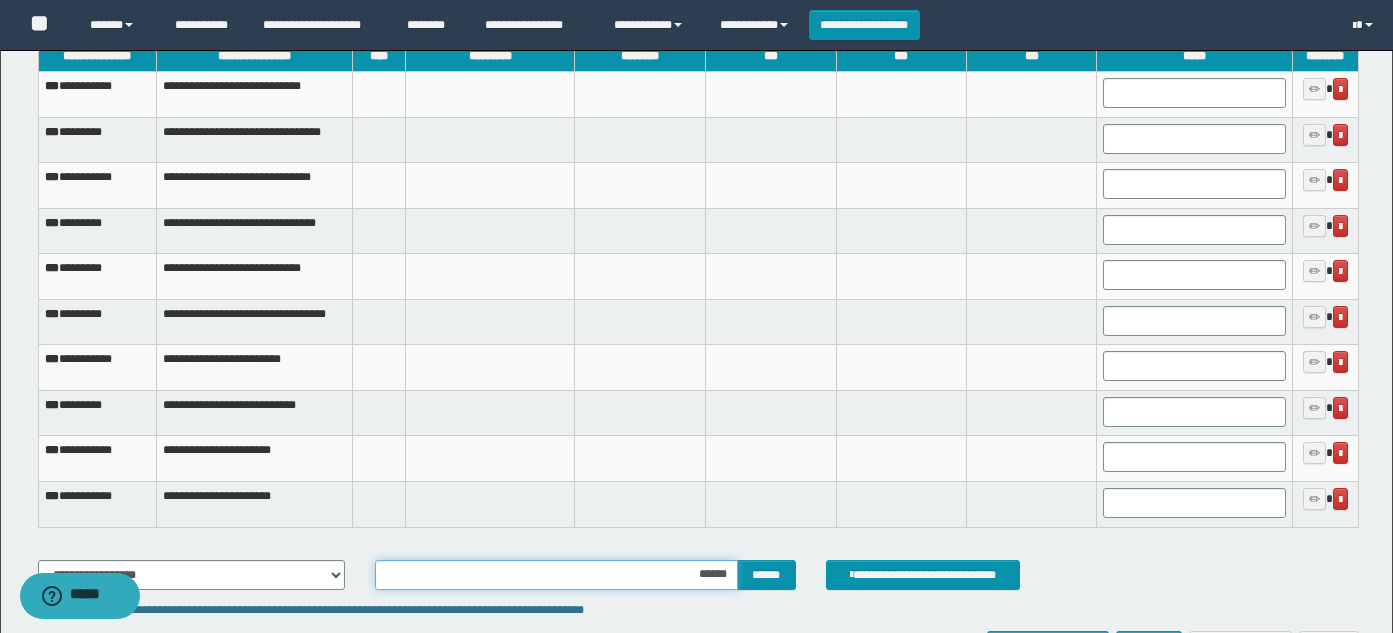 type on "*******" 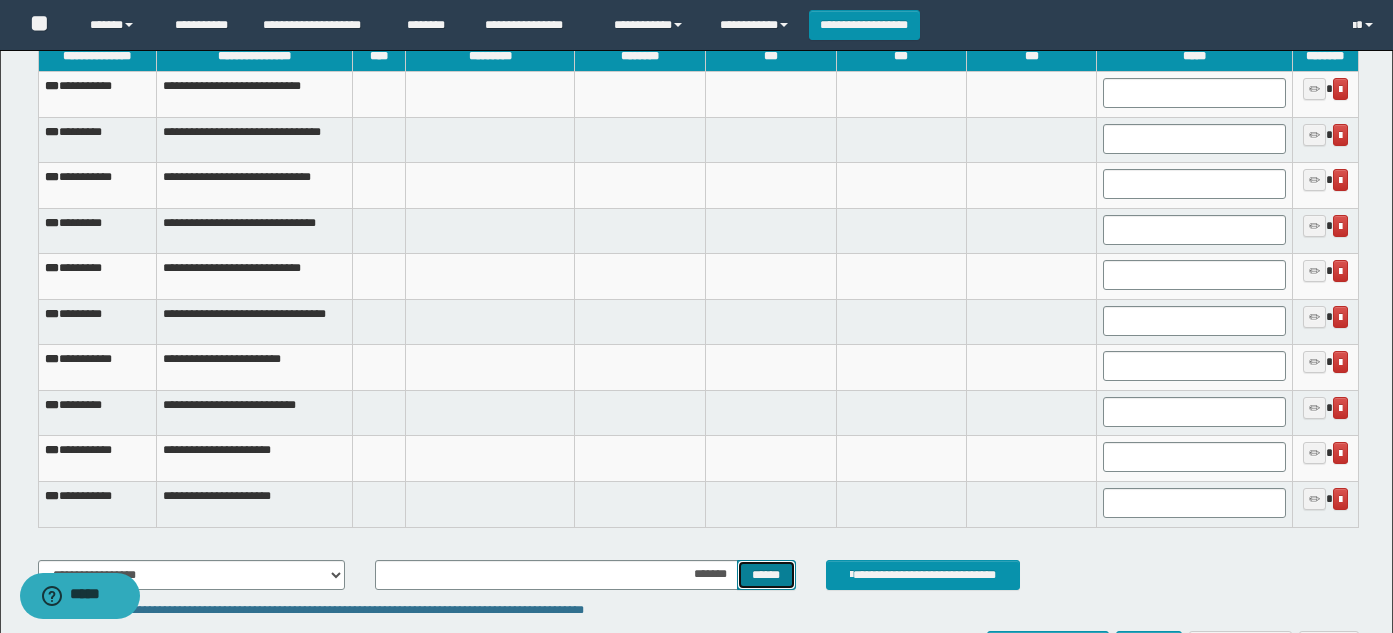 click on "******" at bounding box center (766, 575) 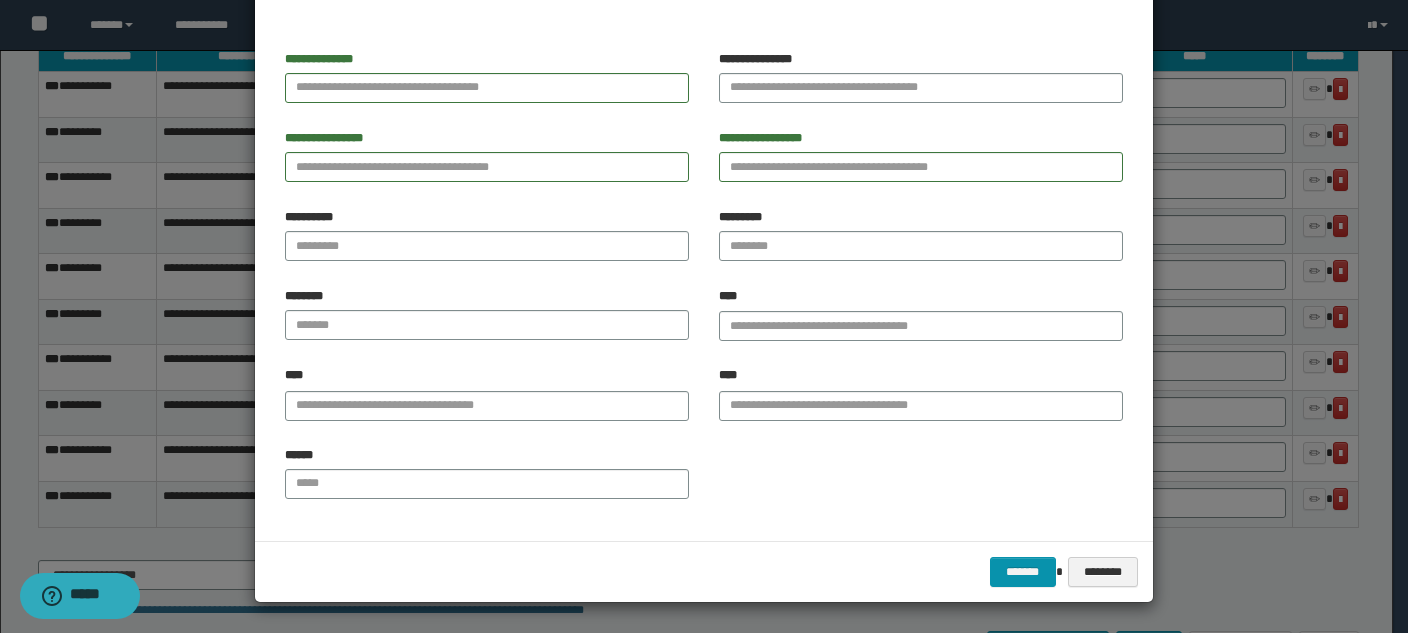 scroll, scrollTop: 0, scrollLeft: 0, axis: both 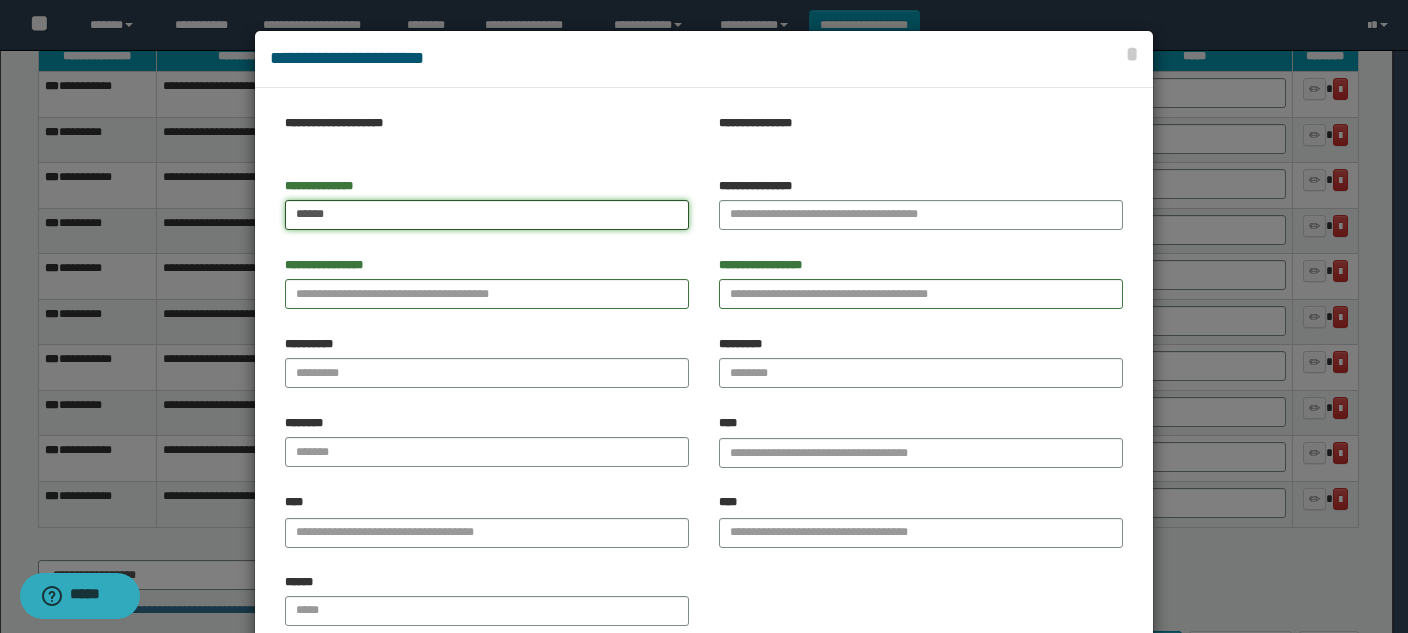 type on "******" 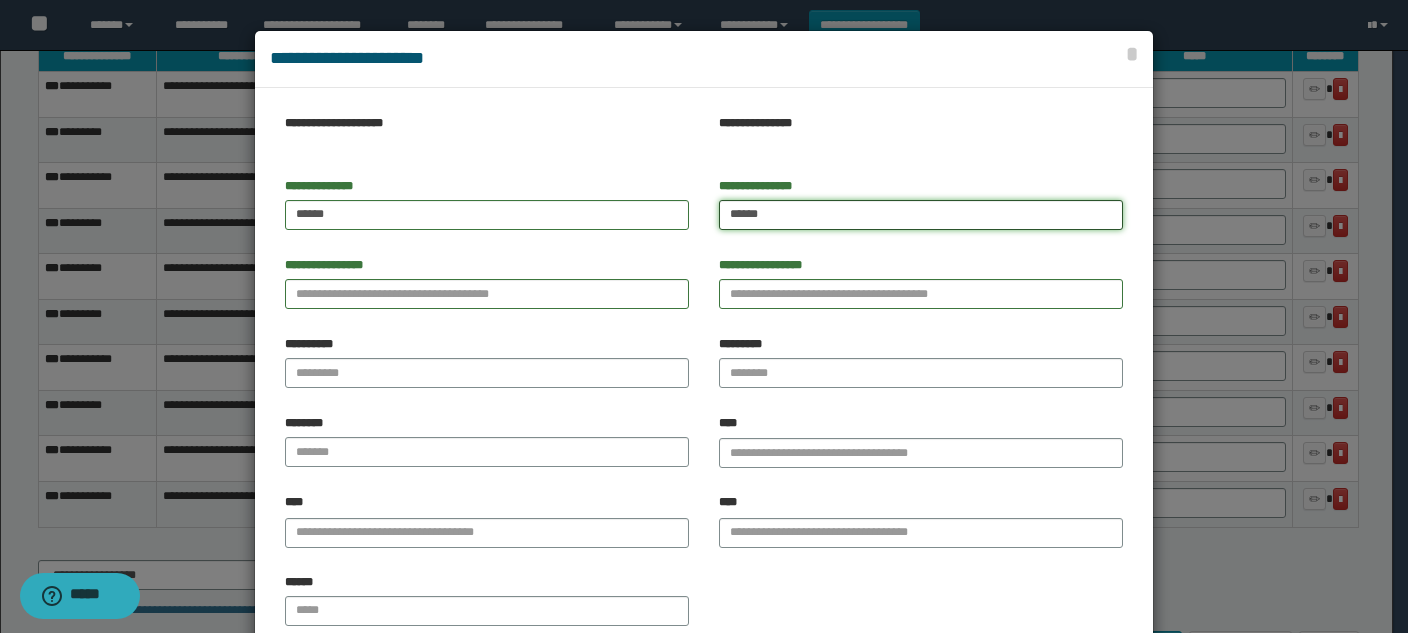 type on "******" 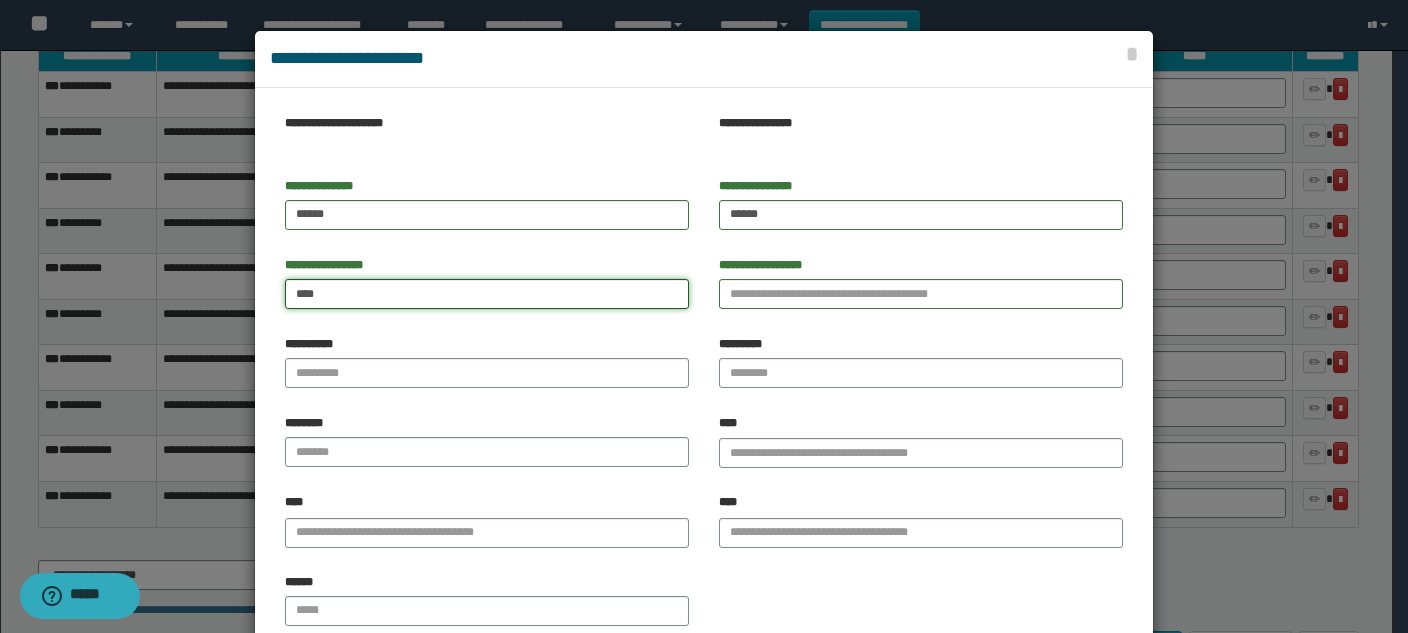 type on "***" 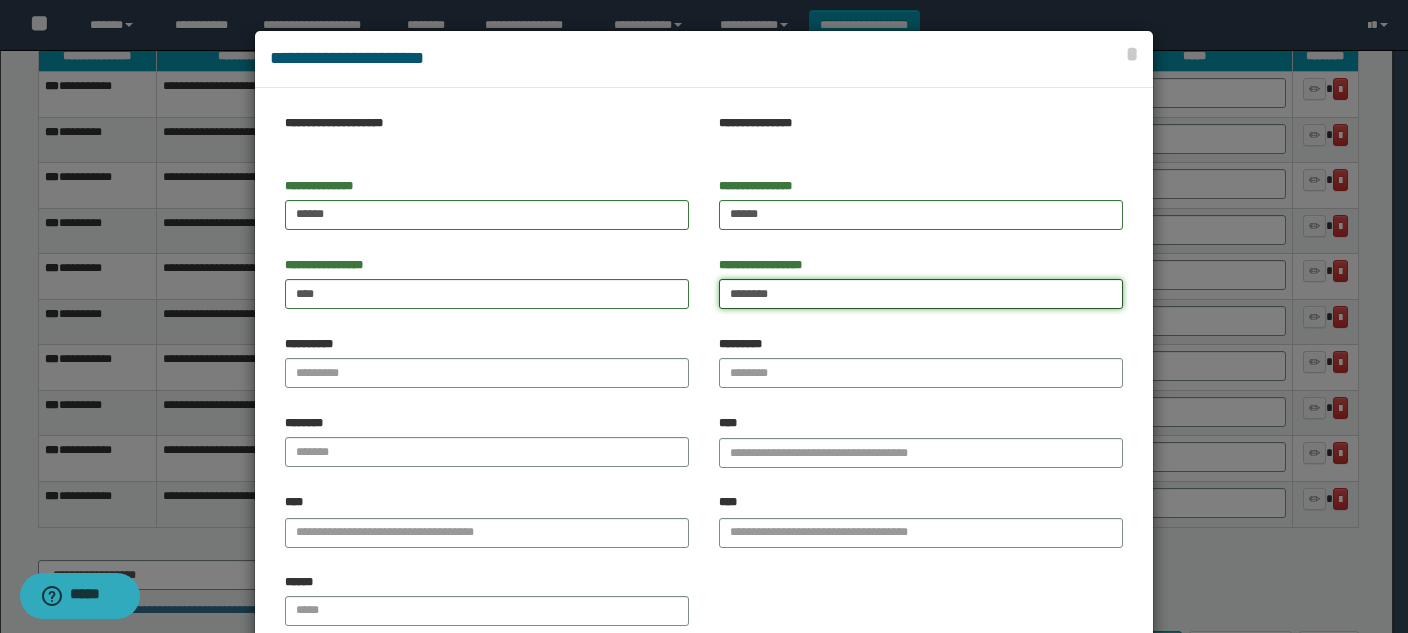 type on "********" 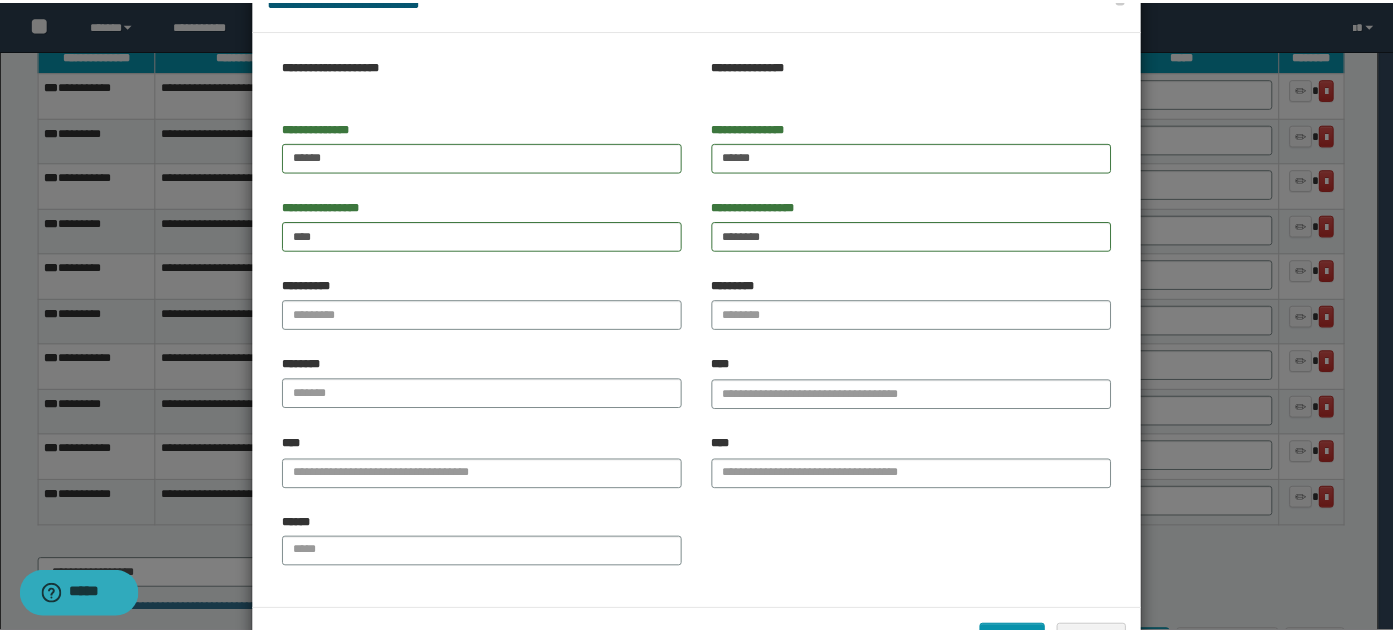 scroll, scrollTop: 127, scrollLeft: 0, axis: vertical 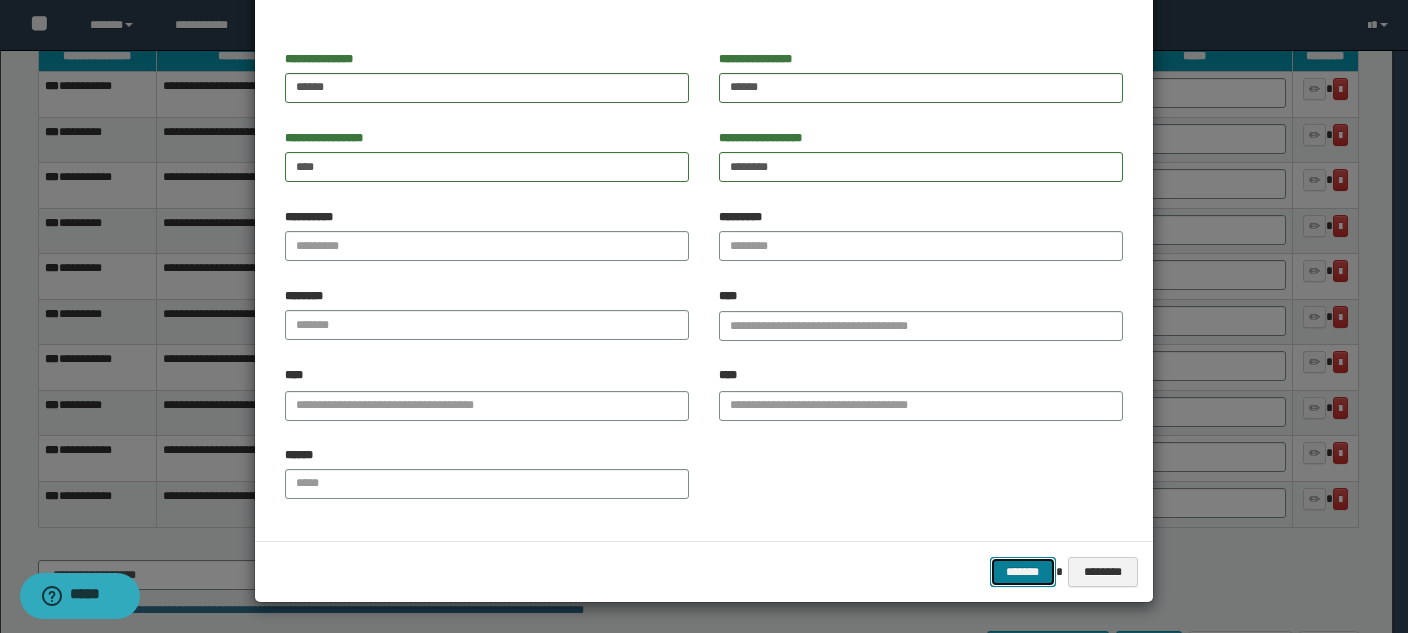 click on "*******" at bounding box center [1023, 572] 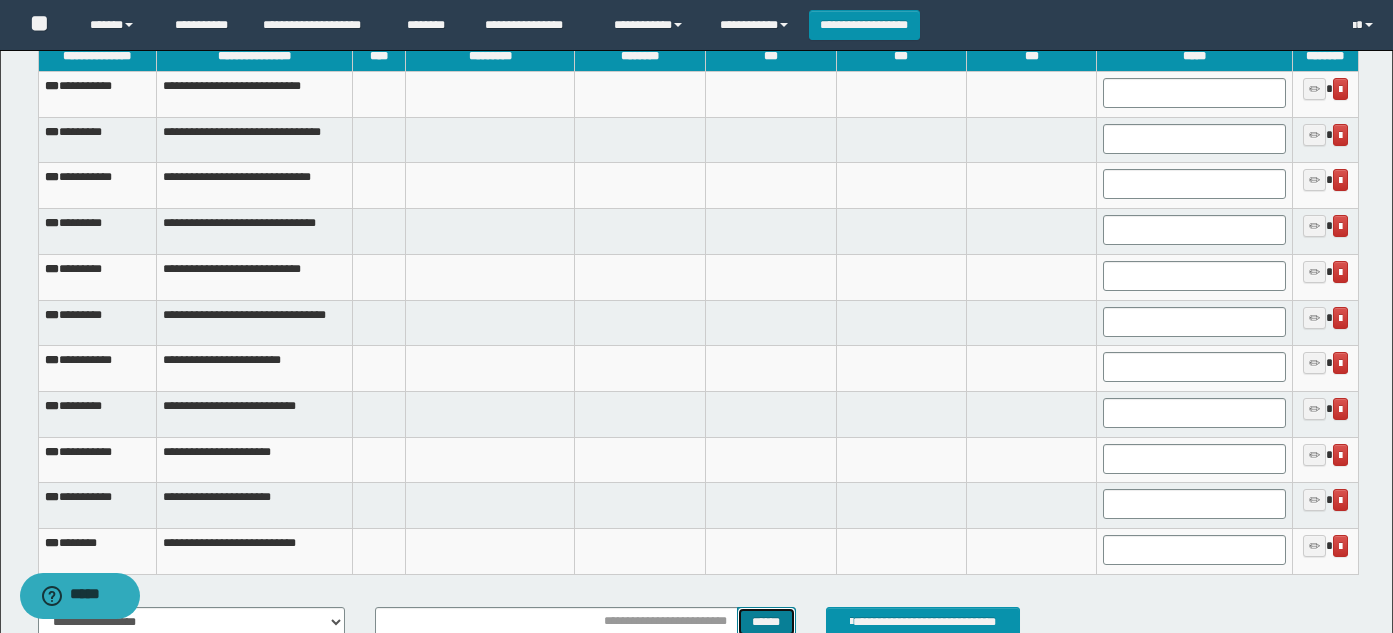click on "******" at bounding box center (766, 622) 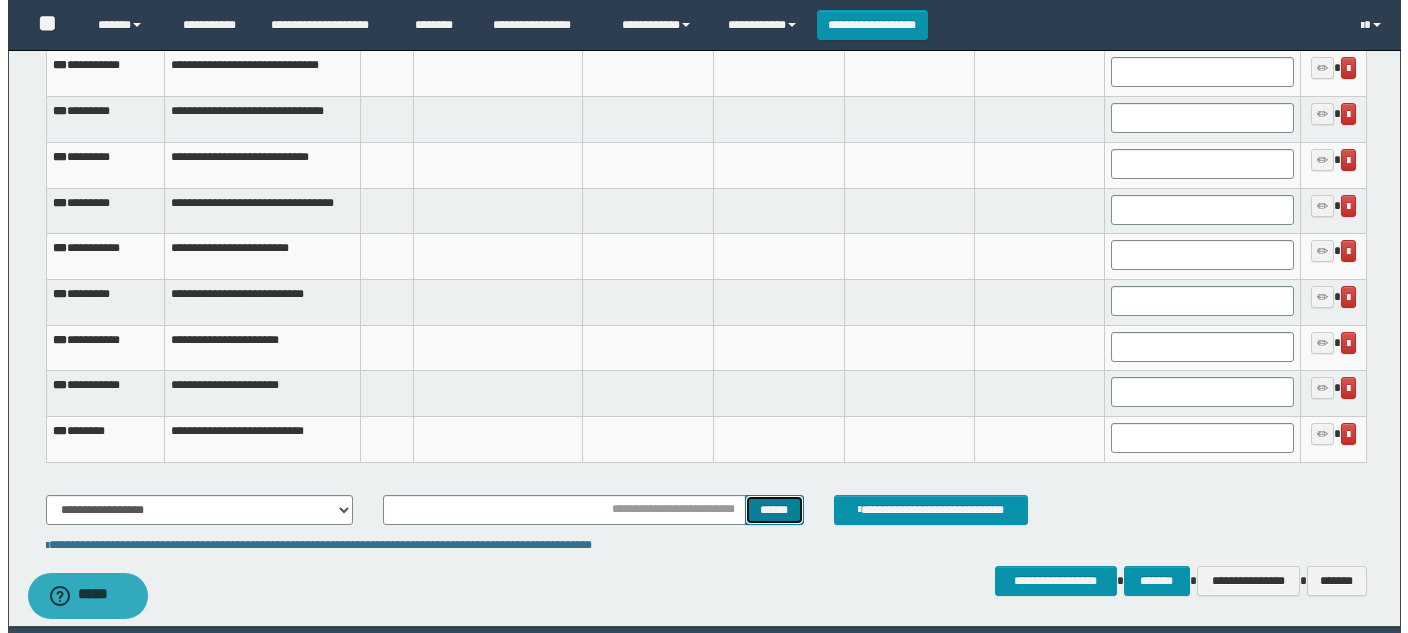 scroll, scrollTop: 3056, scrollLeft: 0, axis: vertical 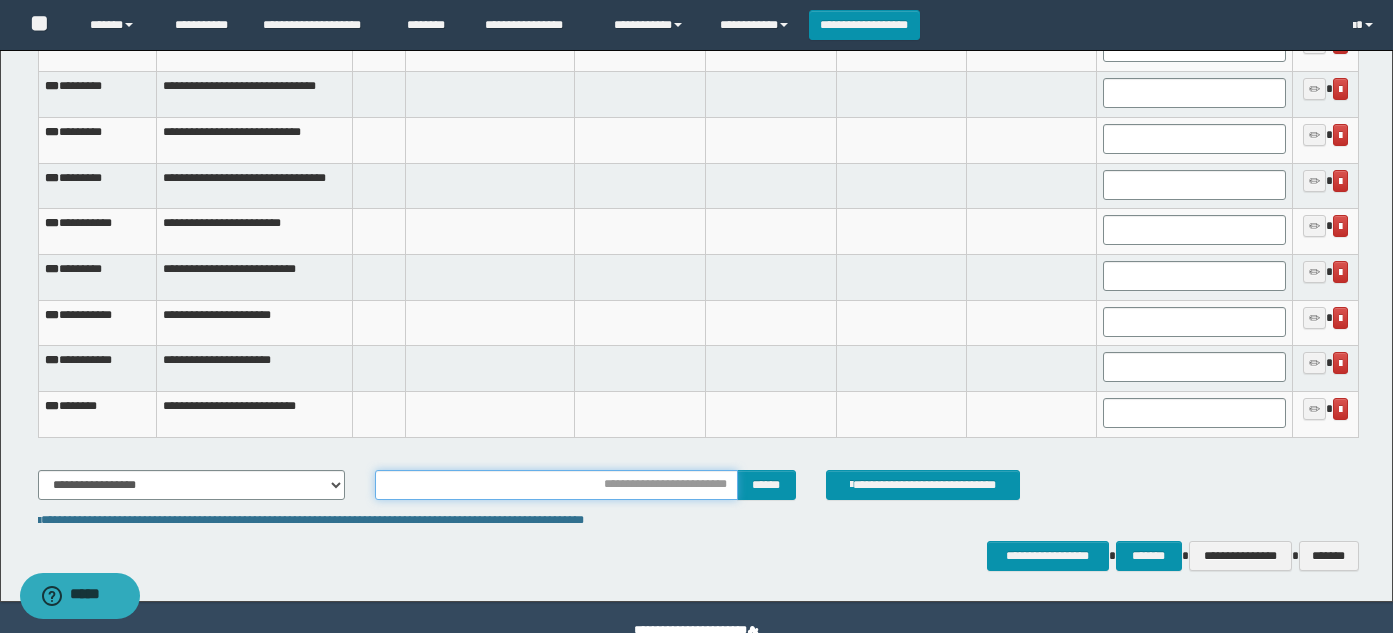 click at bounding box center (556, 485) 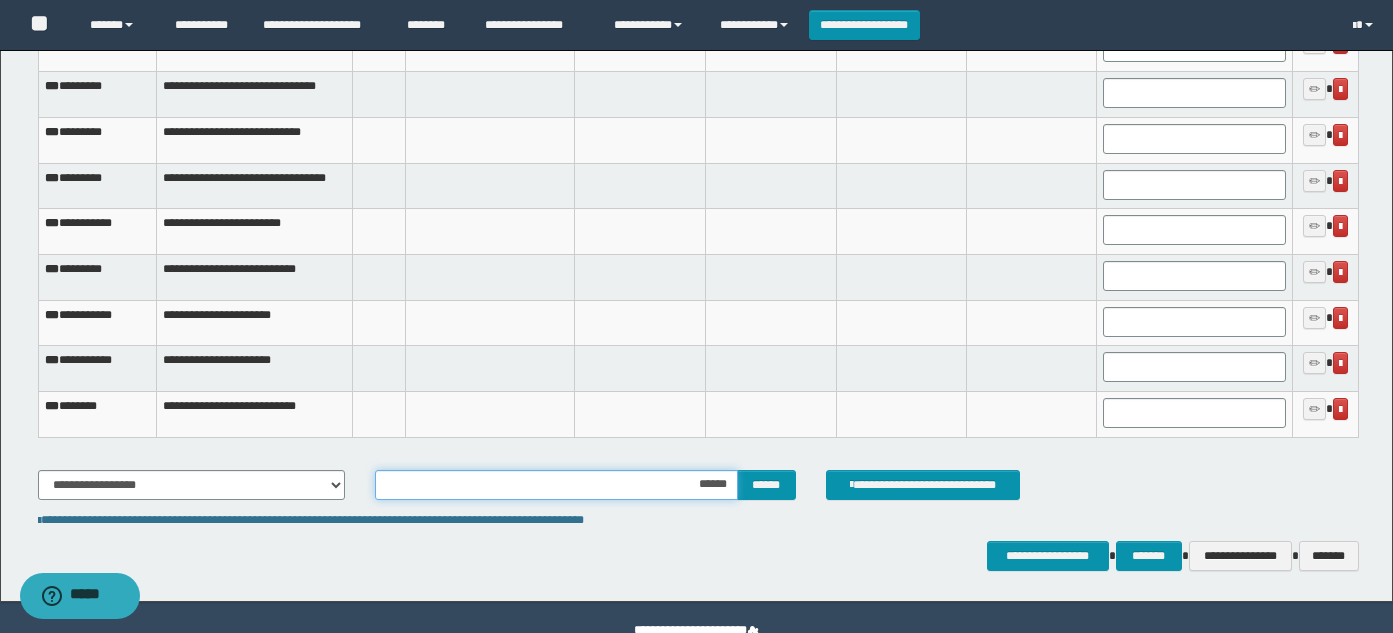 type on "*******" 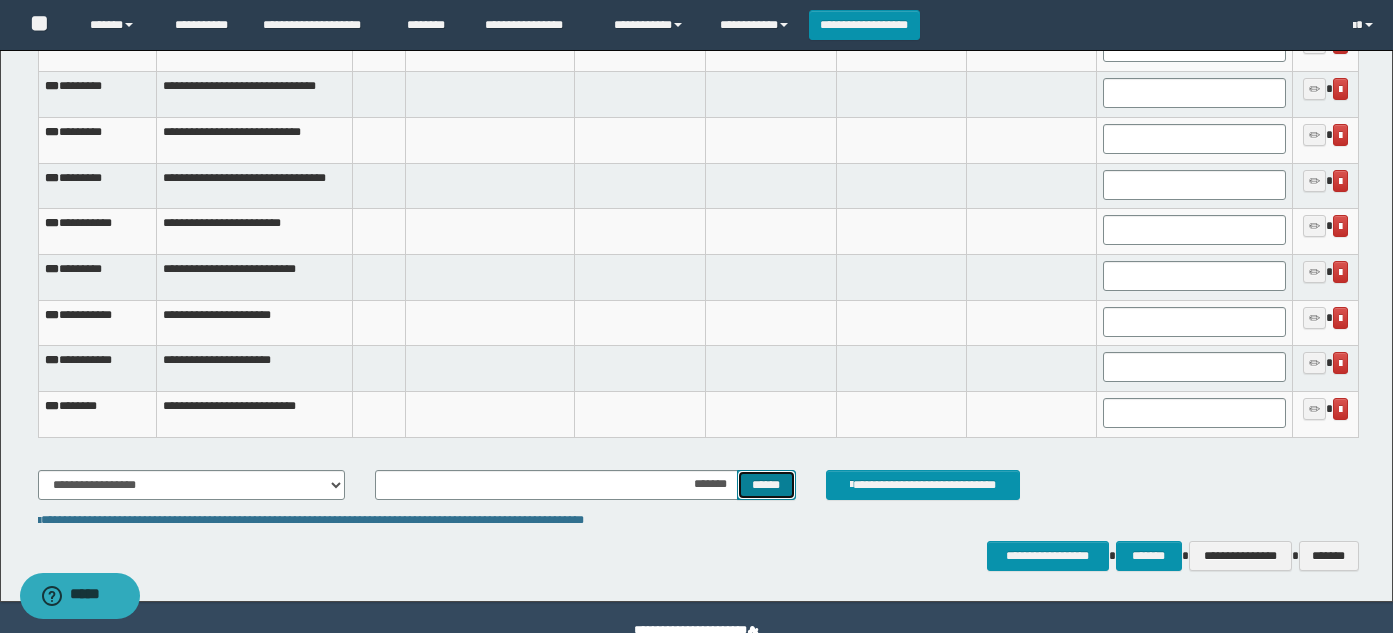 click on "******" at bounding box center (766, 485) 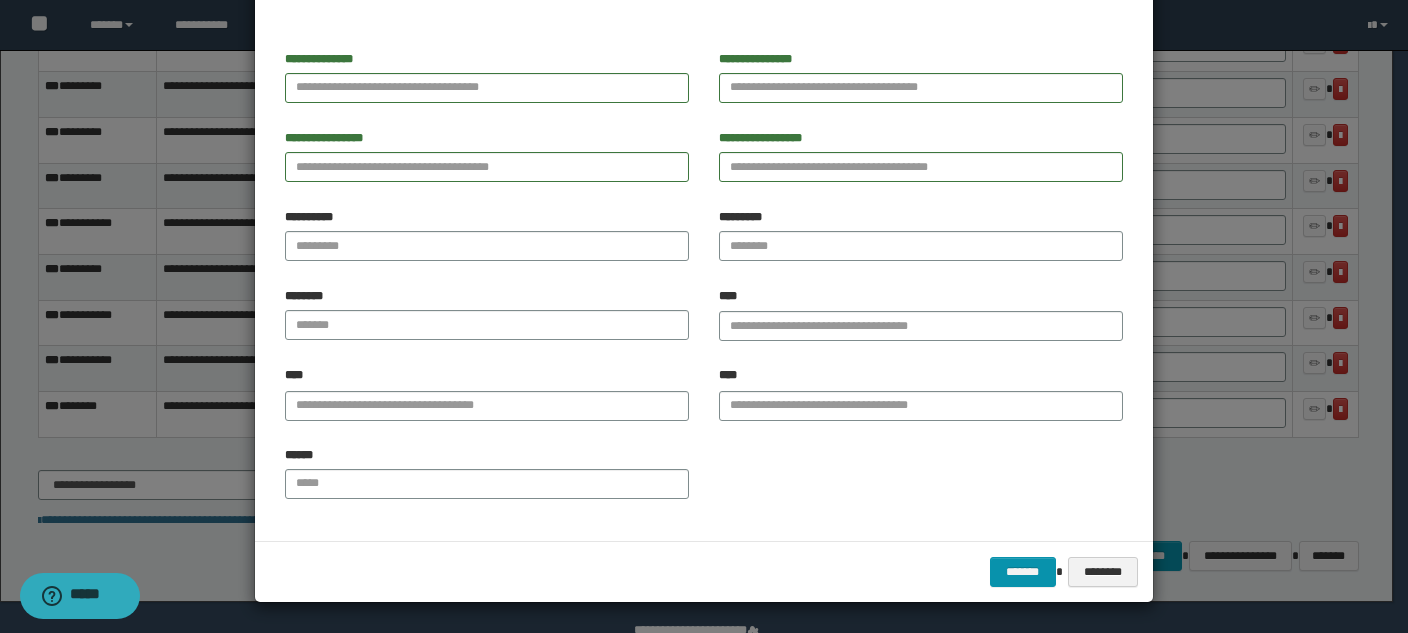 scroll, scrollTop: 0, scrollLeft: 0, axis: both 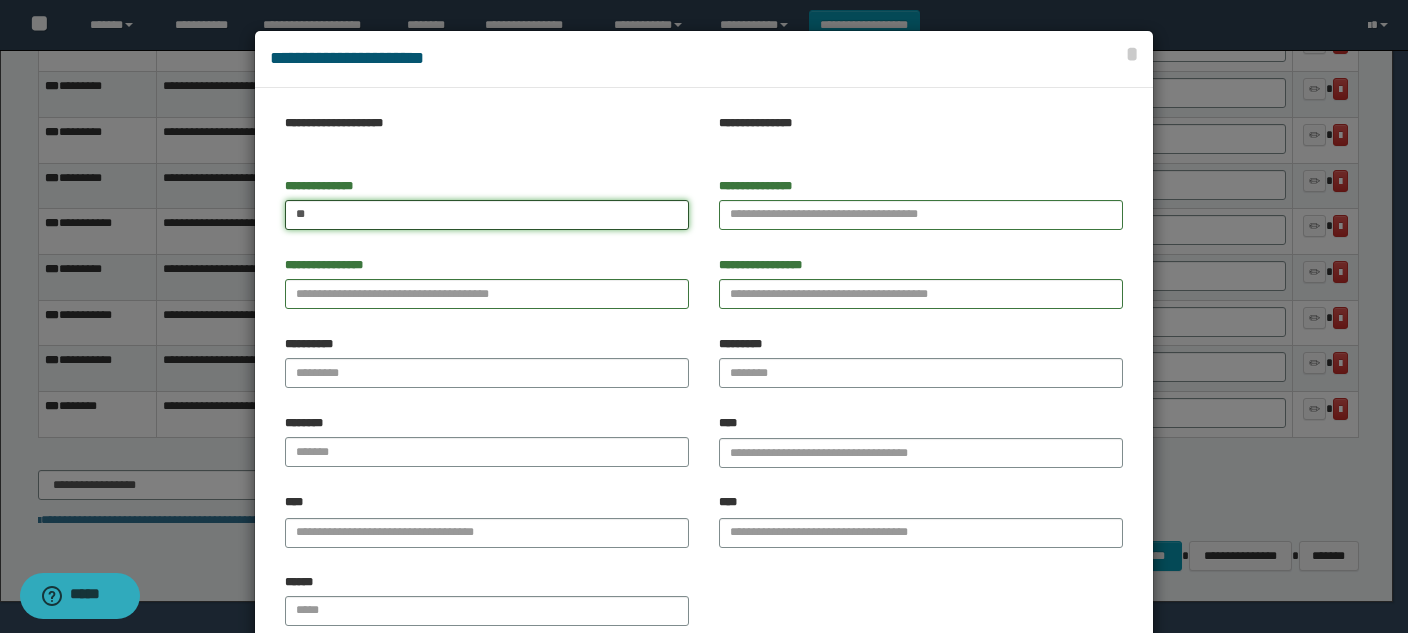 type on "*" 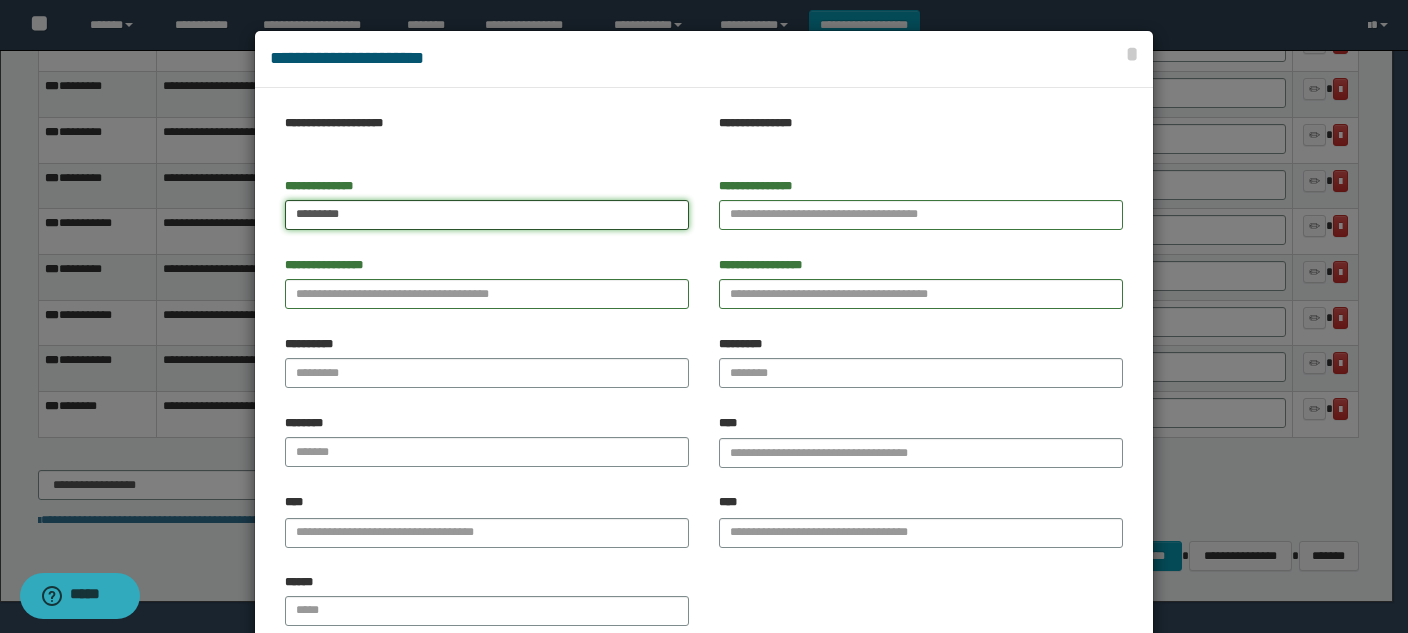 type on "********" 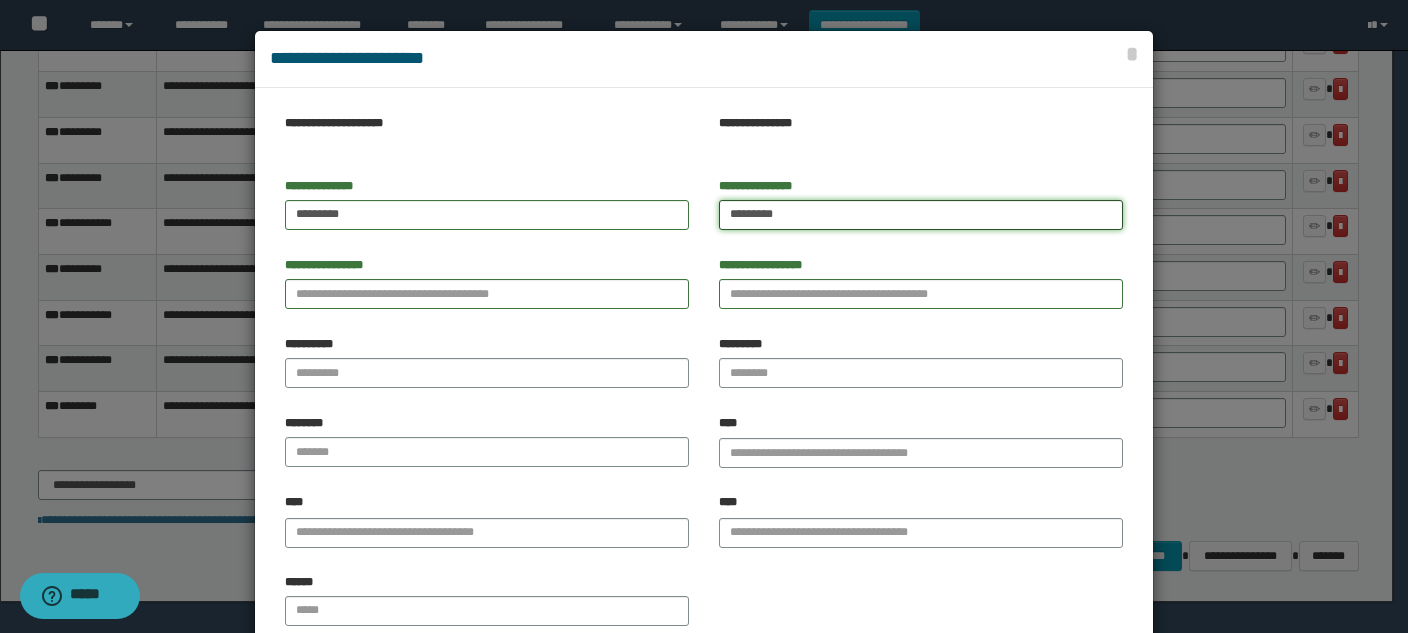 type on "*********" 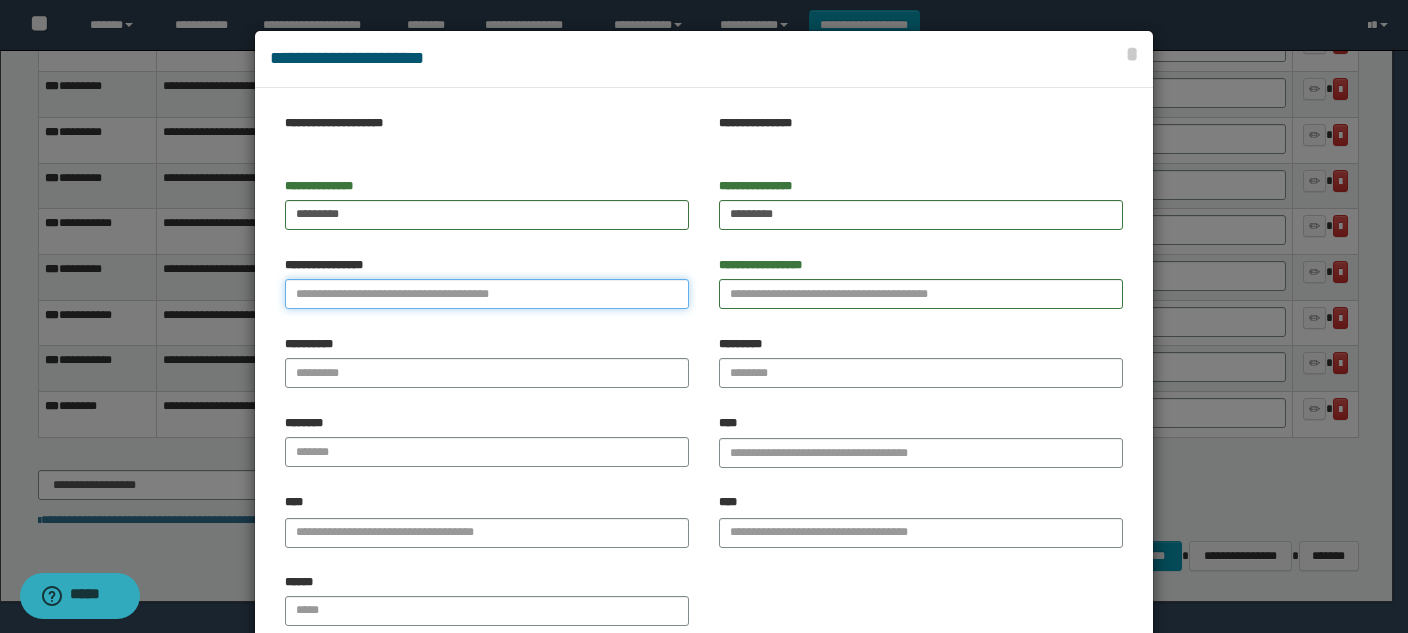 click on "**********" at bounding box center (487, 294) 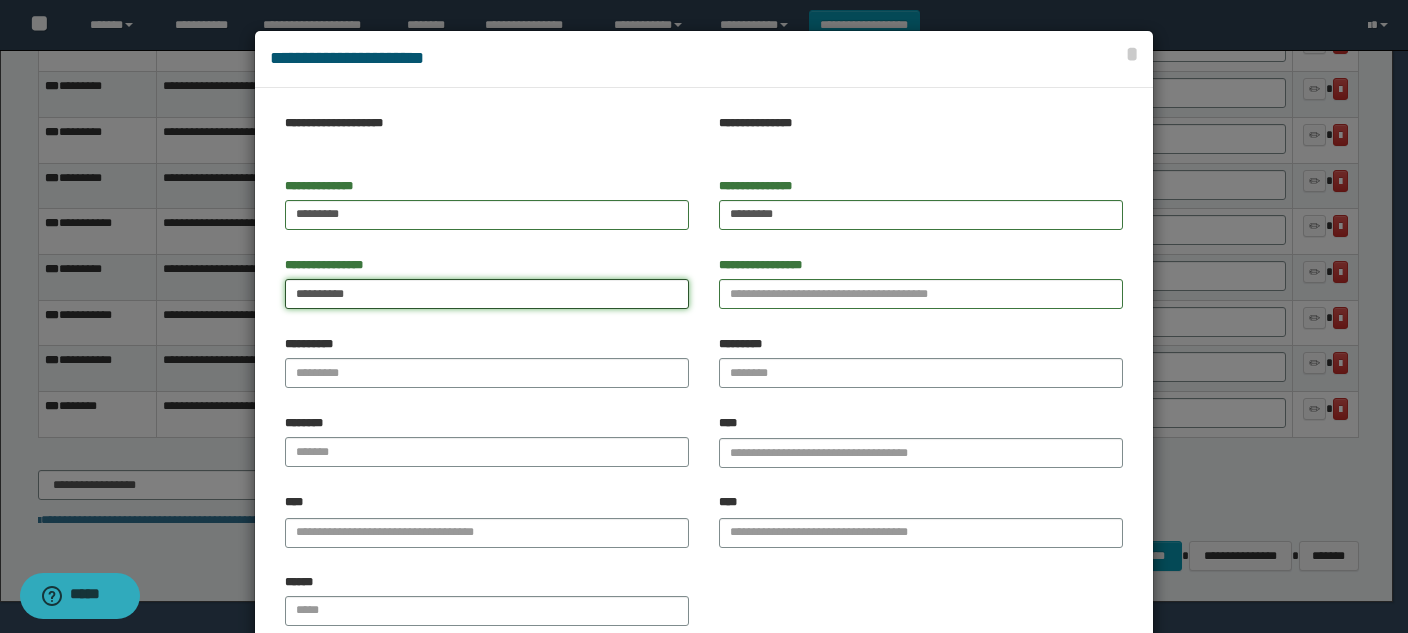 type on "*********" 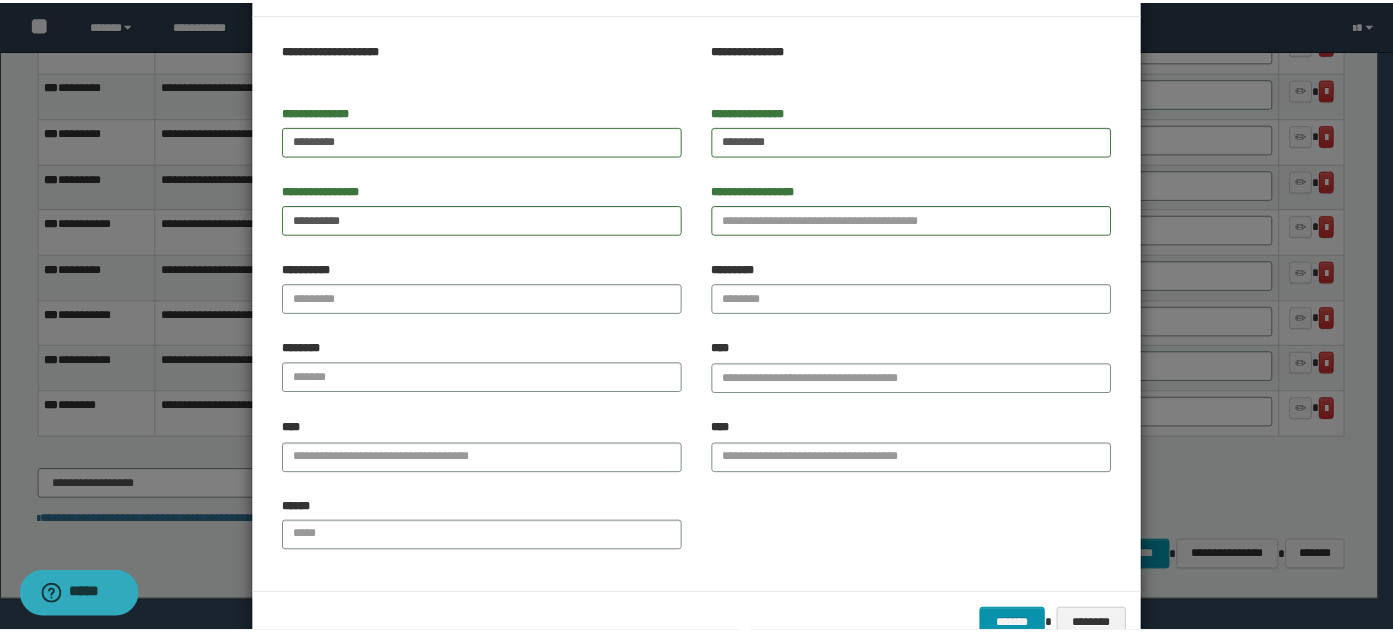 scroll, scrollTop: 127, scrollLeft: 0, axis: vertical 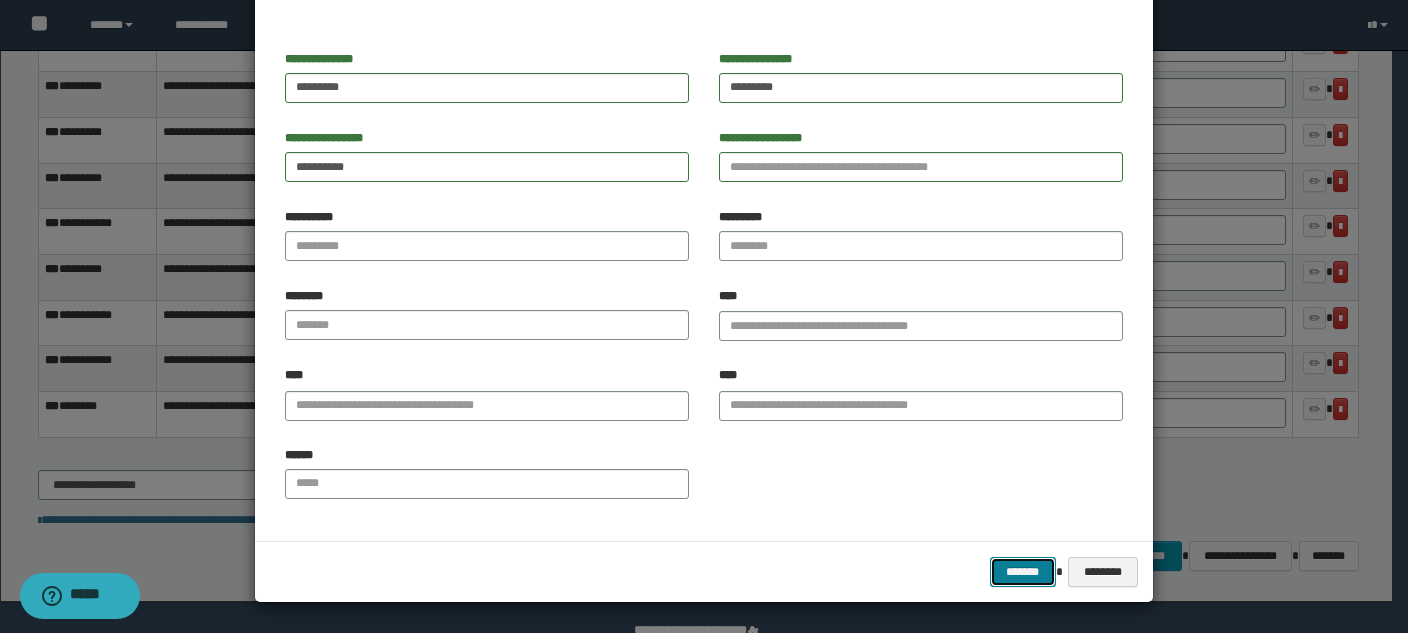 click on "*******" at bounding box center (1023, 572) 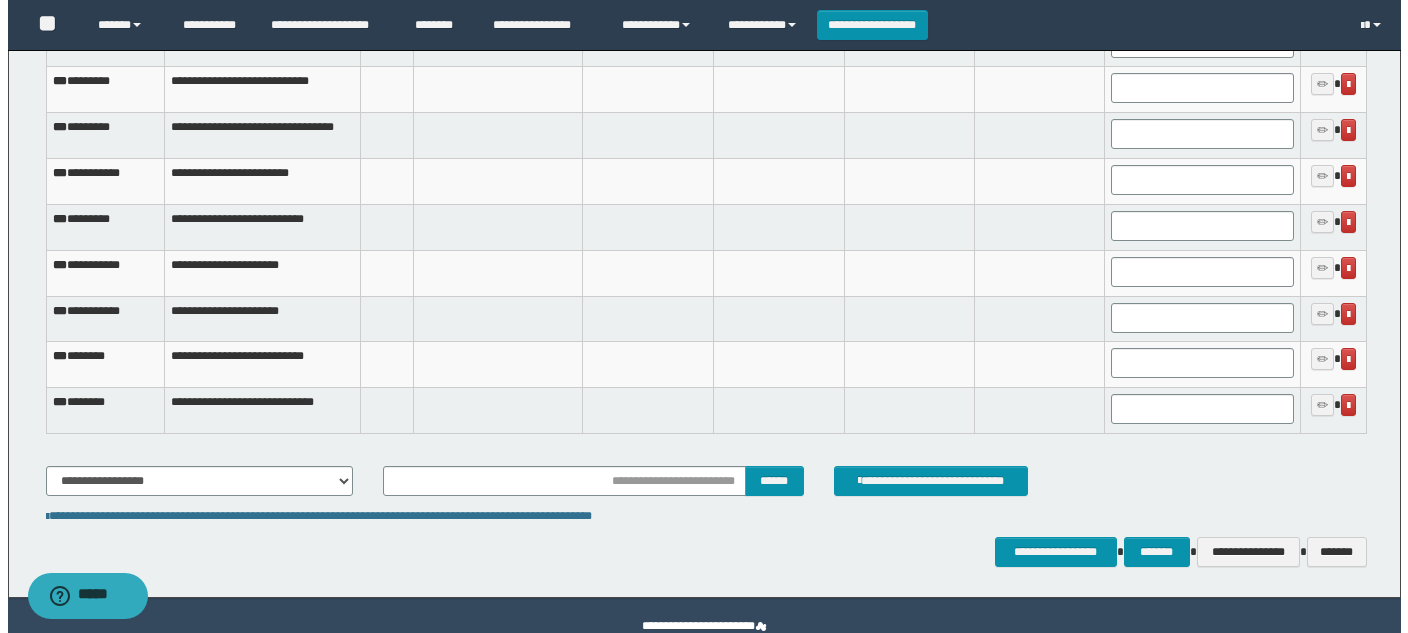 scroll, scrollTop: 3147, scrollLeft: 0, axis: vertical 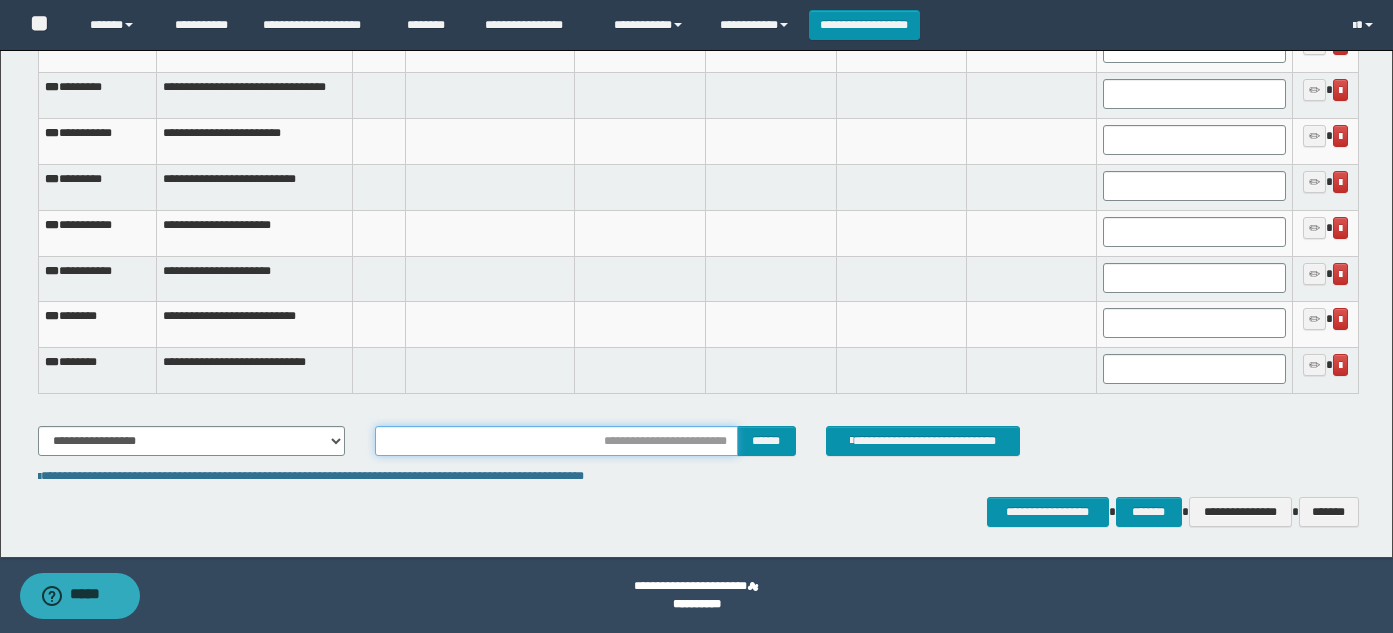click at bounding box center [556, 441] 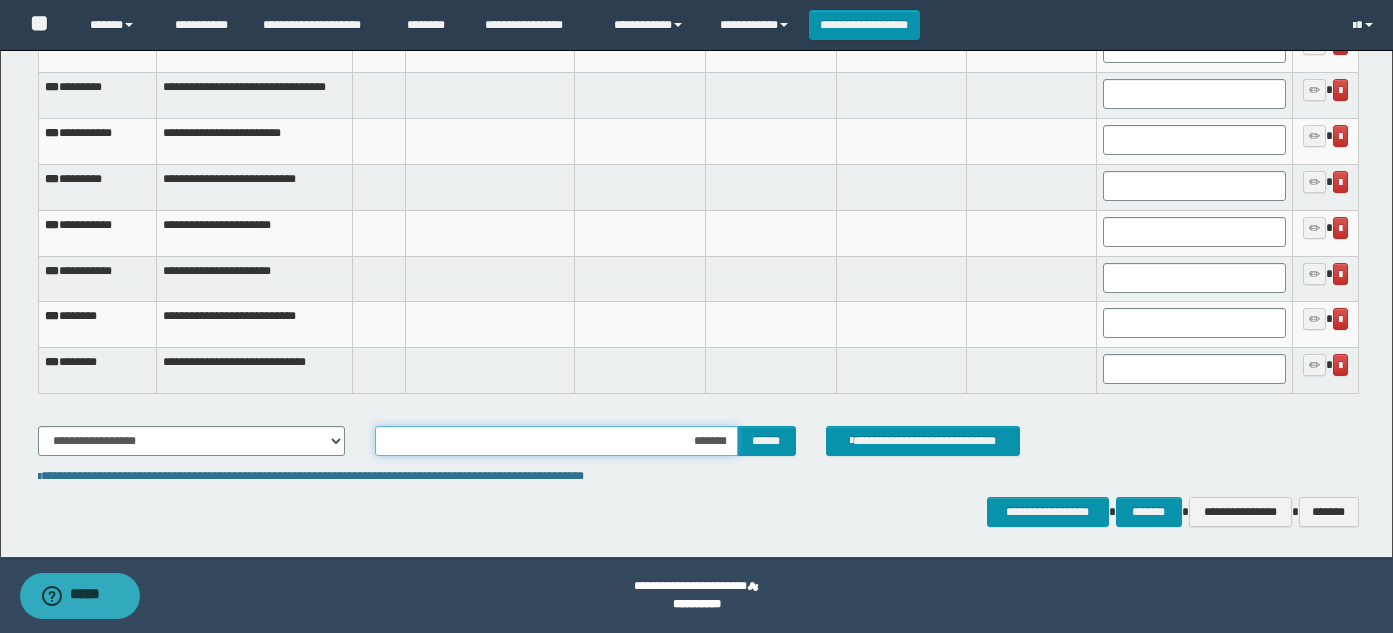 type on "********" 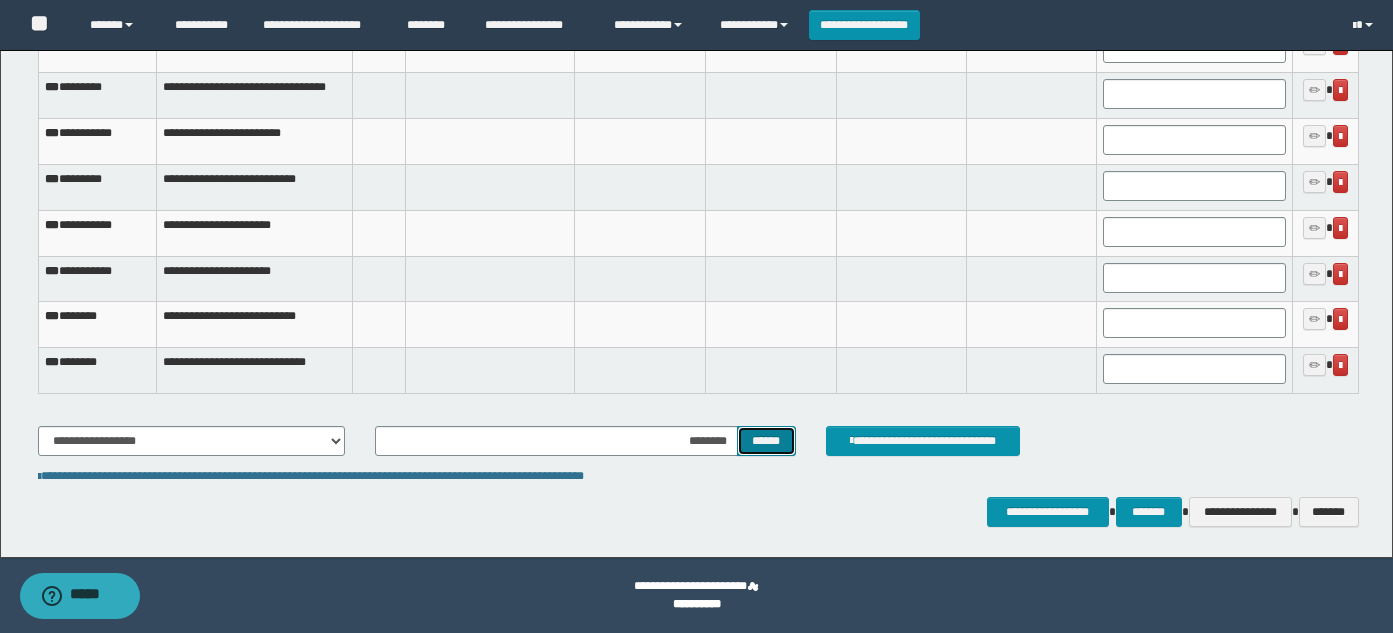 click on "******" at bounding box center (766, 441) 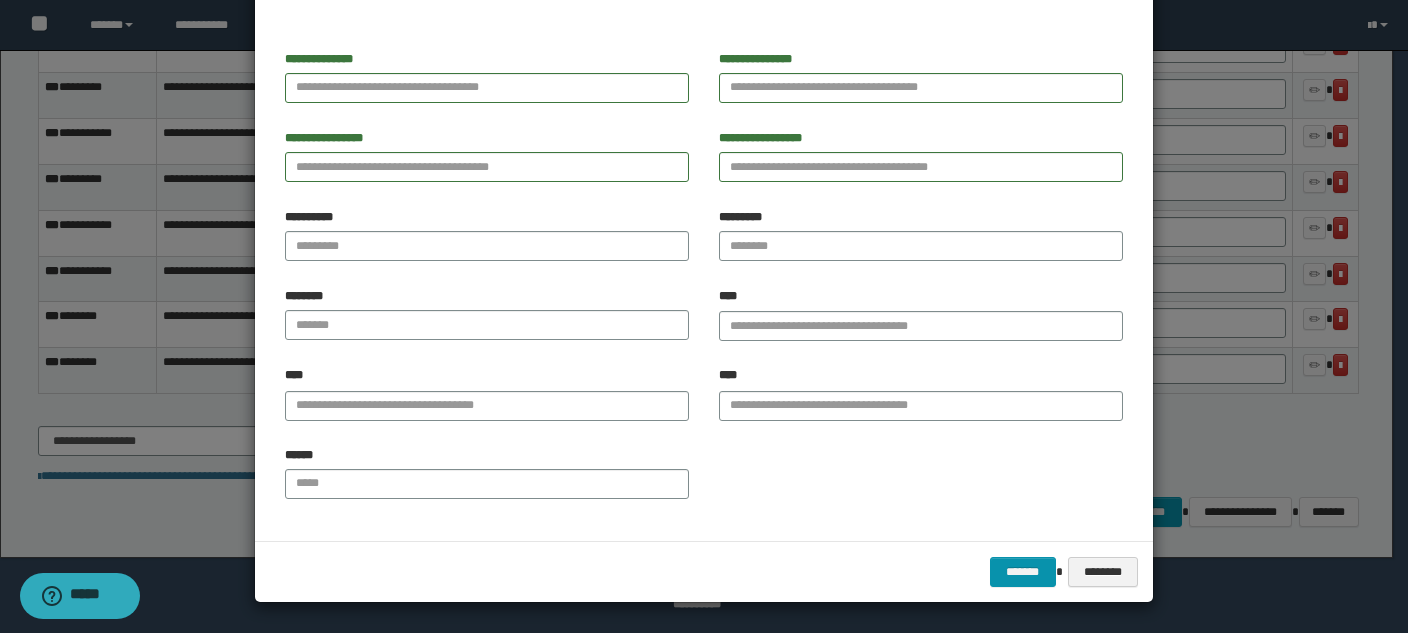 scroll, scrollTop: 0, scrollLeft: 0, axis: both 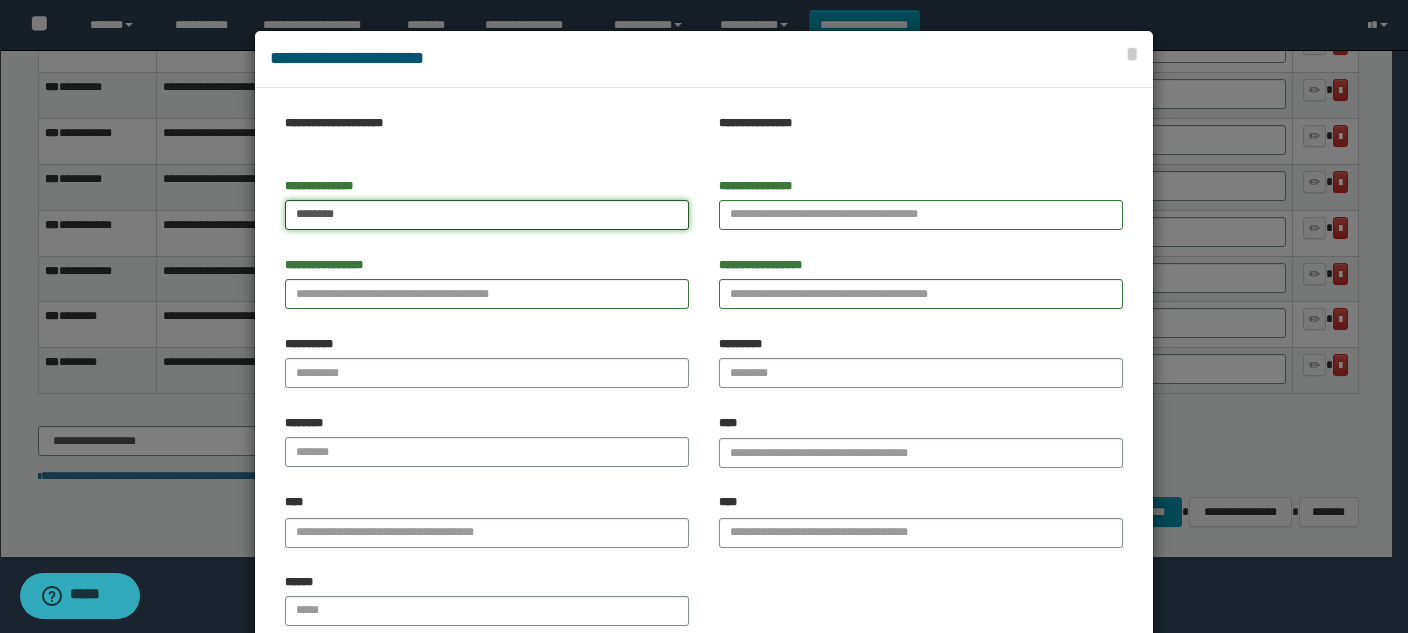 type on "*******" 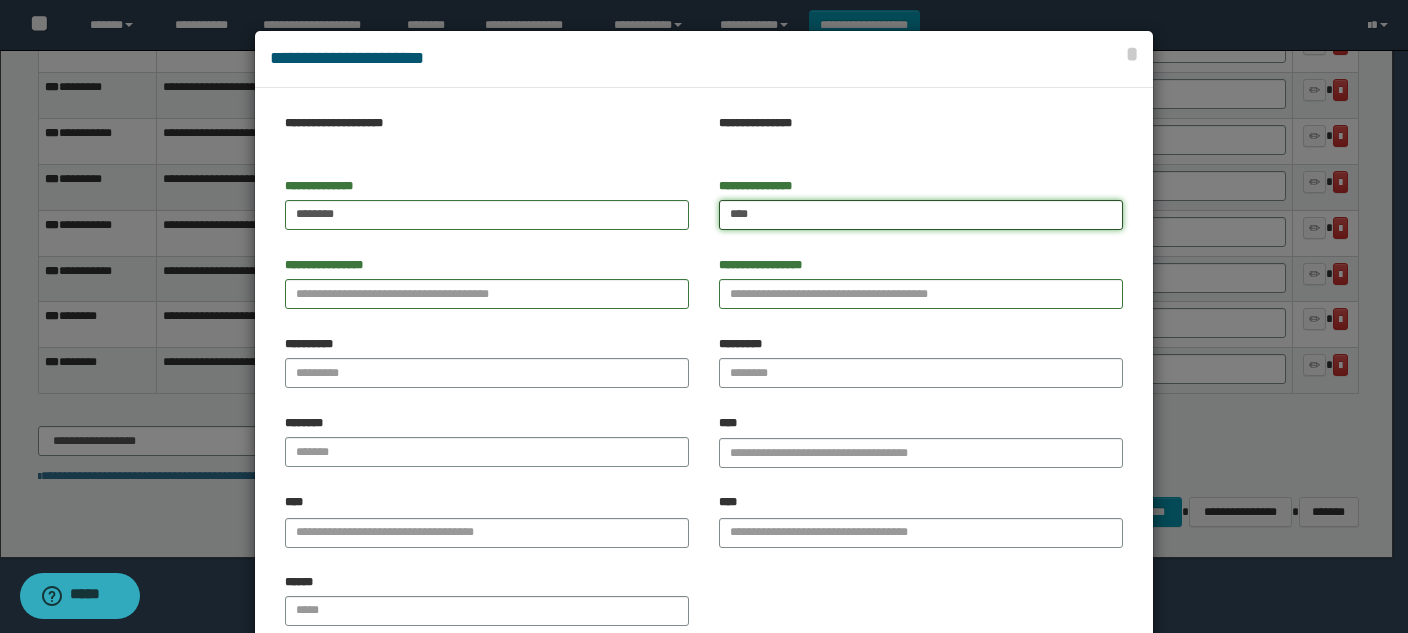 type on "****" 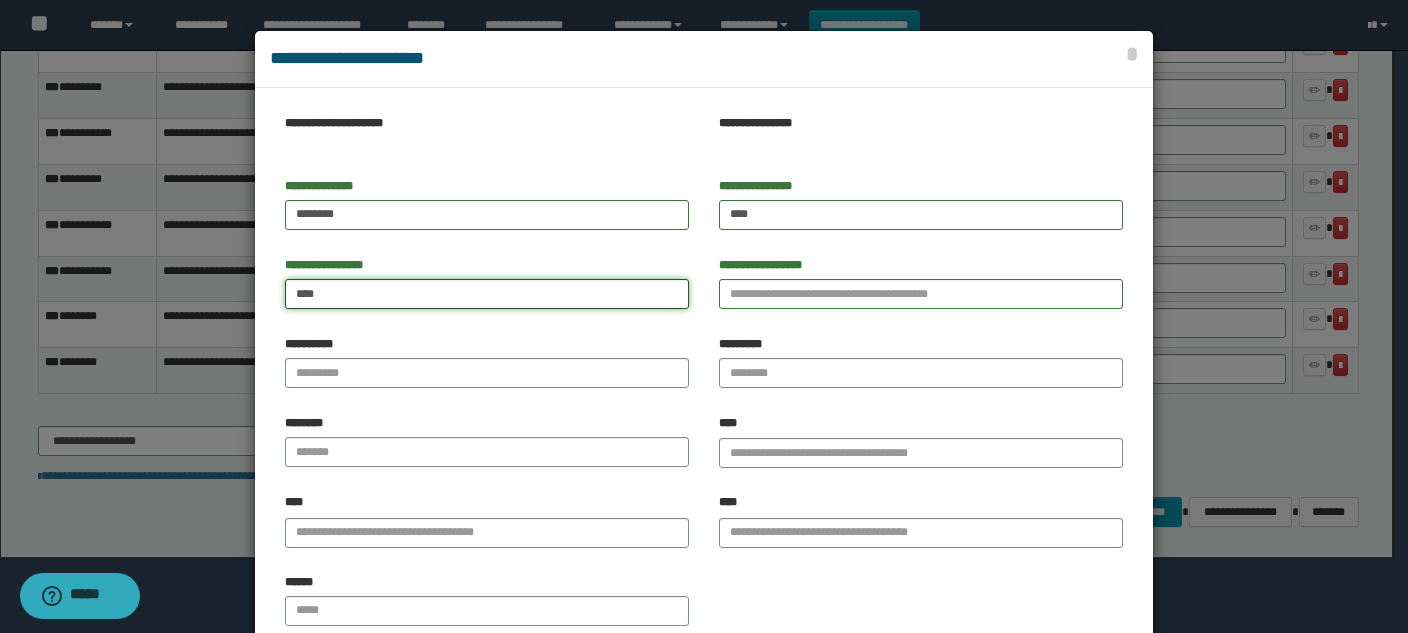 type on "****" 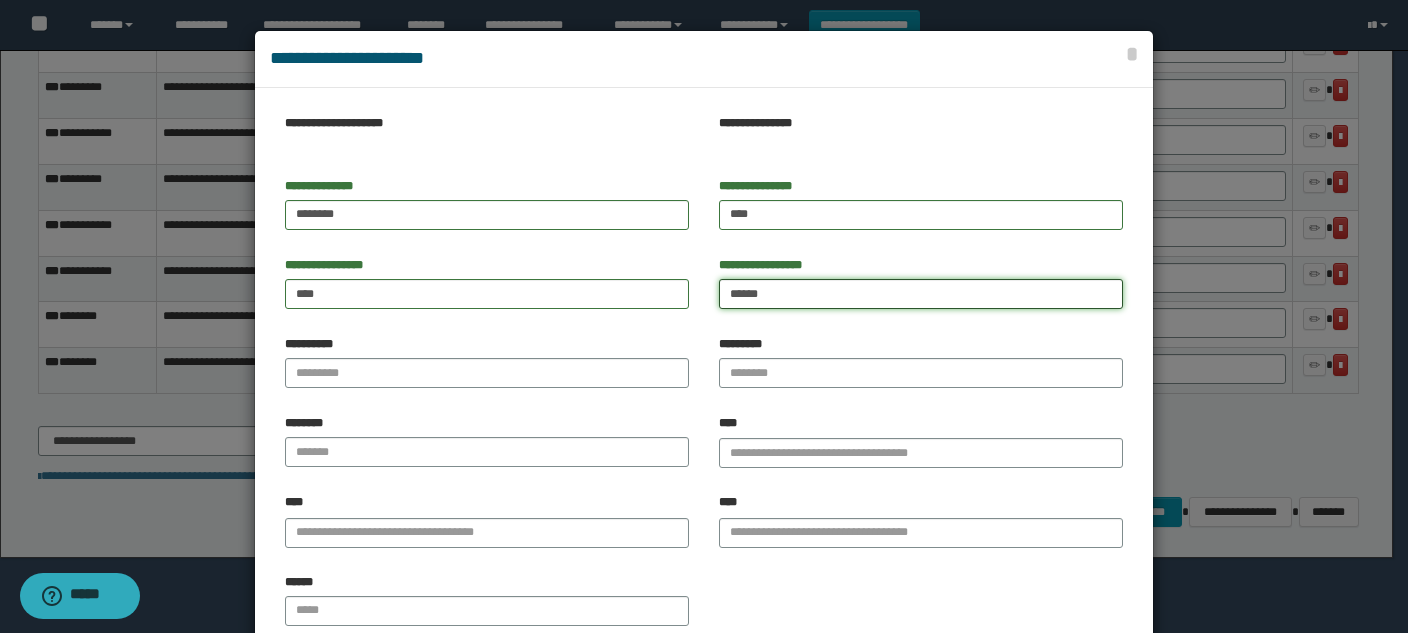 type on "******" 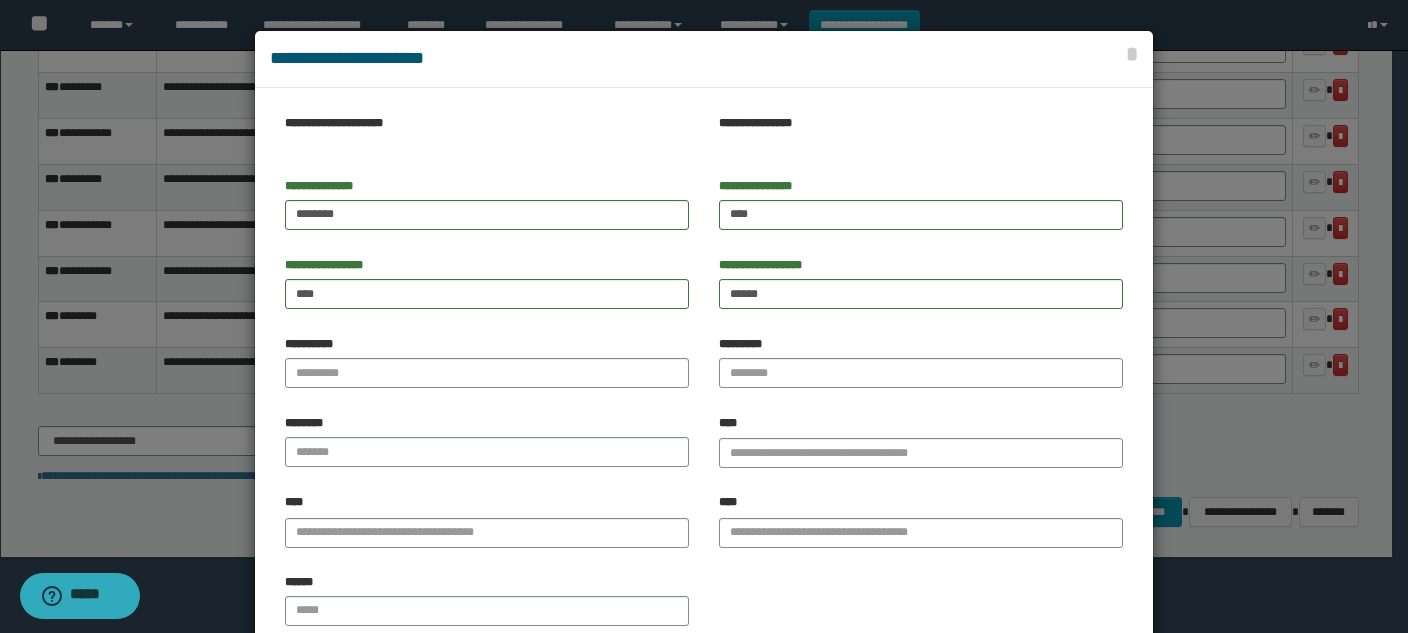 scroll, scrollTop: 127, scrollLeft: 0, axis: vertical 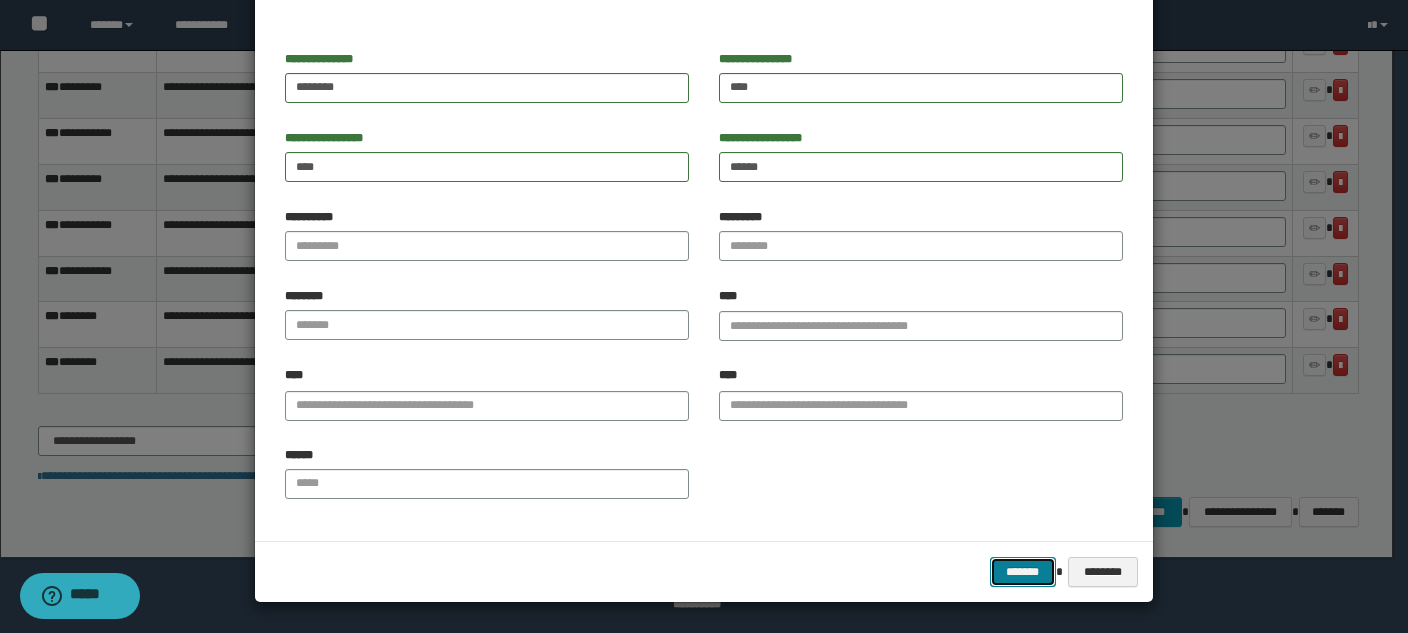 click on "*******" at bounding box center (1023, 572) 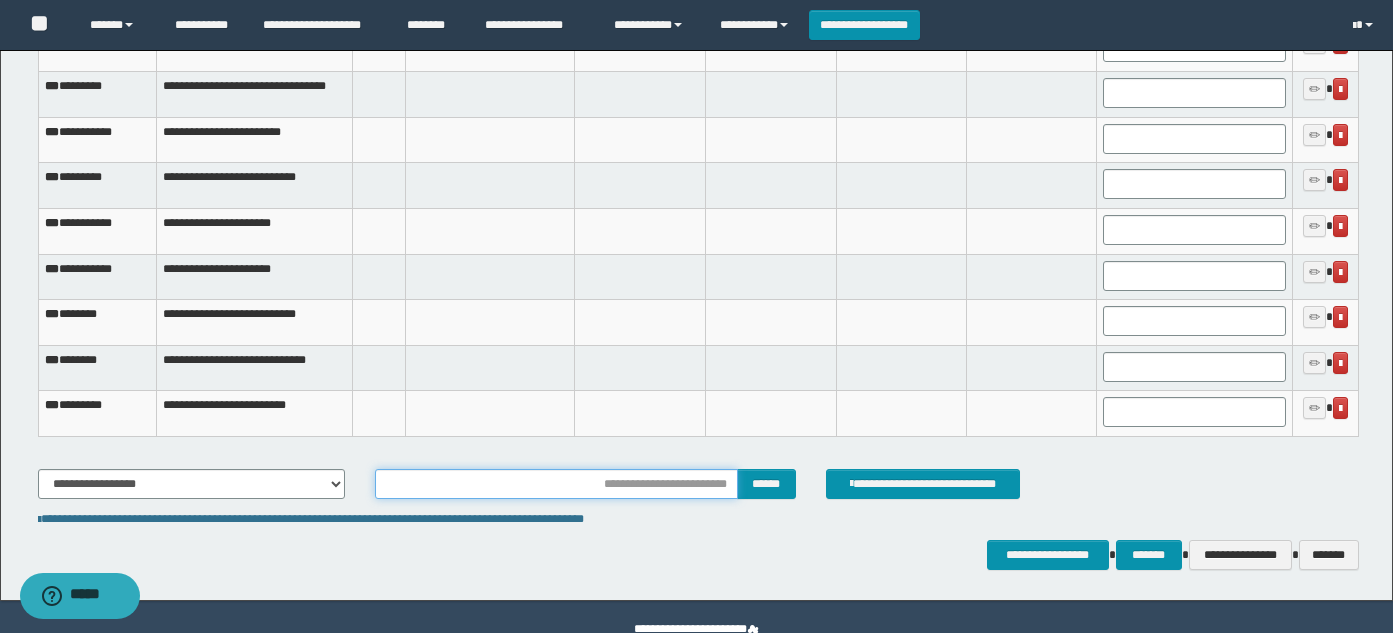 click at bounding box center [556, 484] 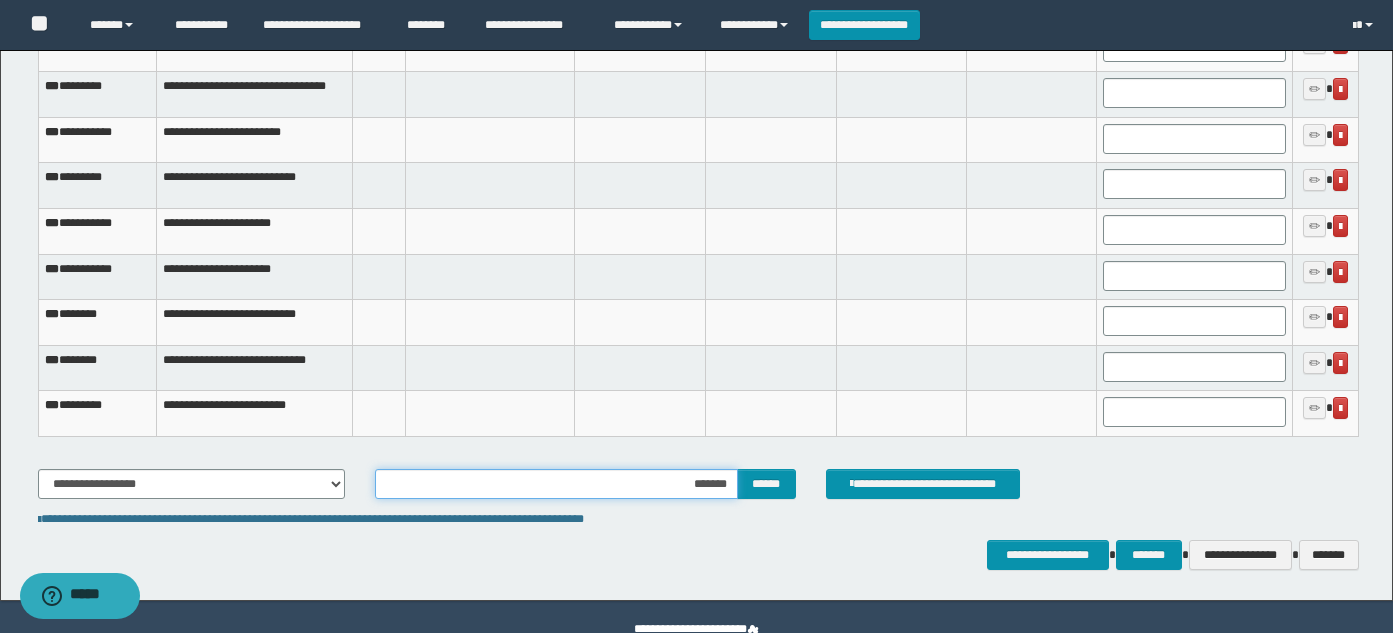 type on "********" 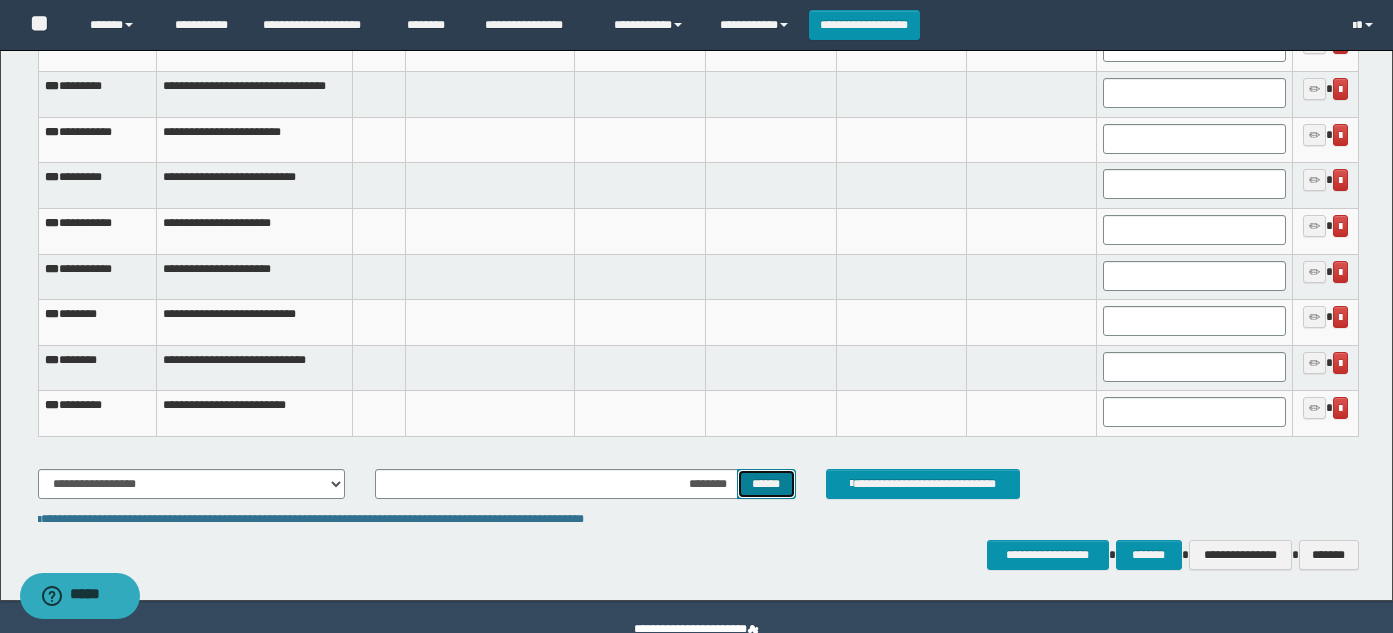 click on "******" at bounding box center (766, 484) 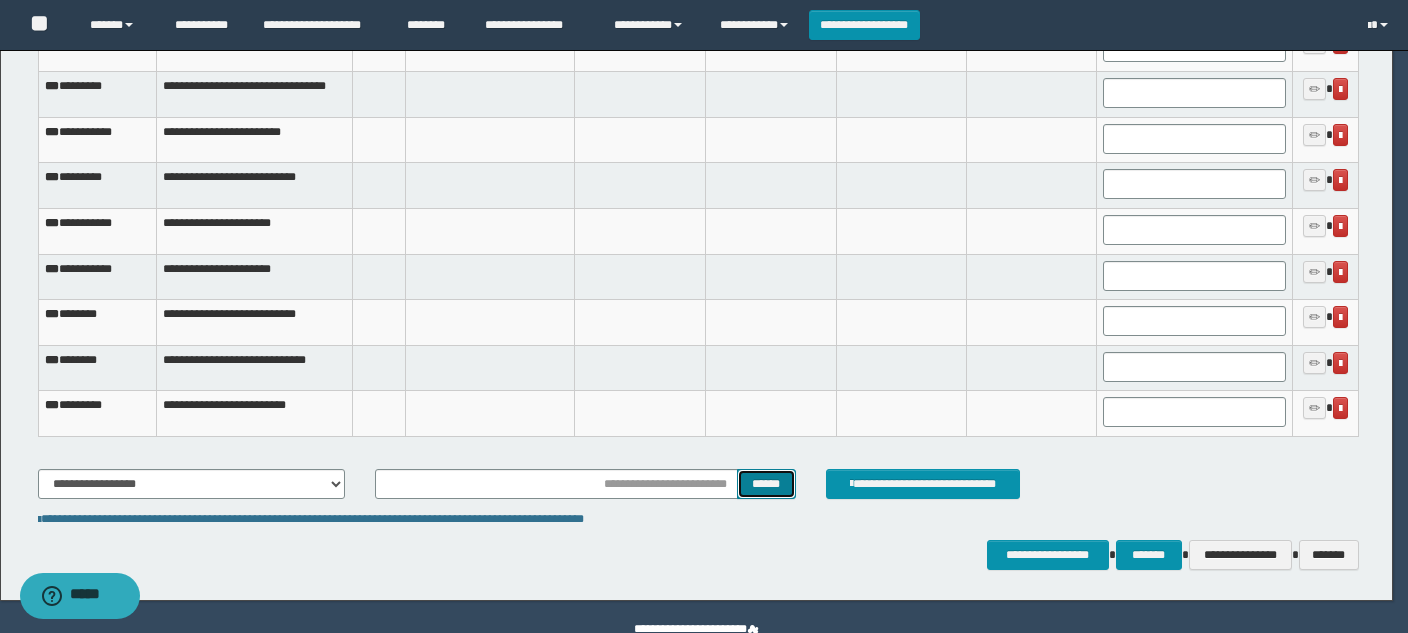 scroll, scrollTop: 0, scrollLeft: 0, axis: both 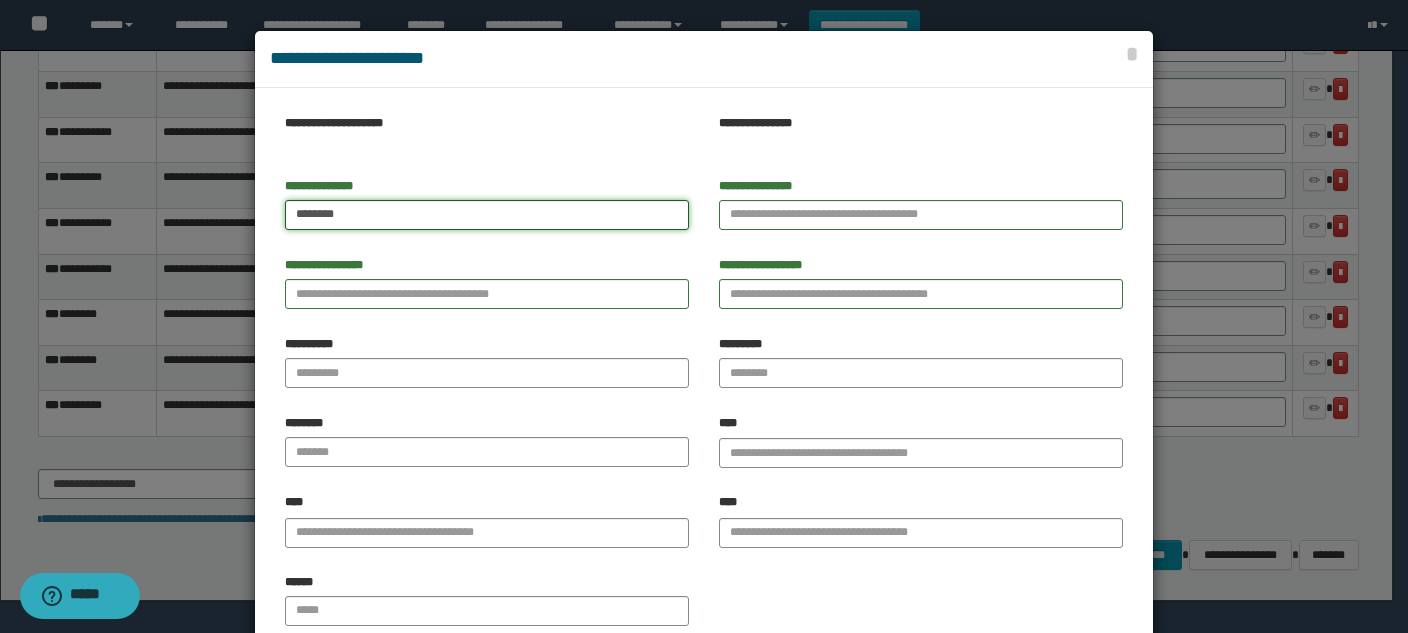 type on "*******" 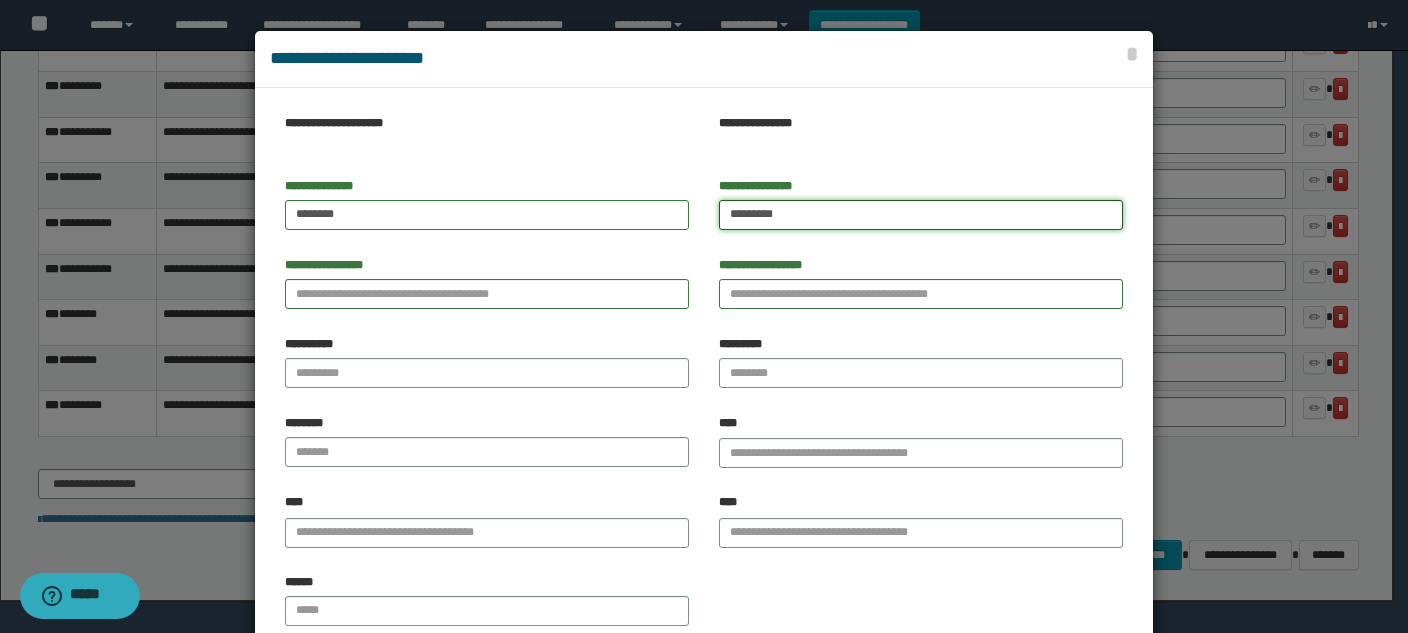 type on "********" 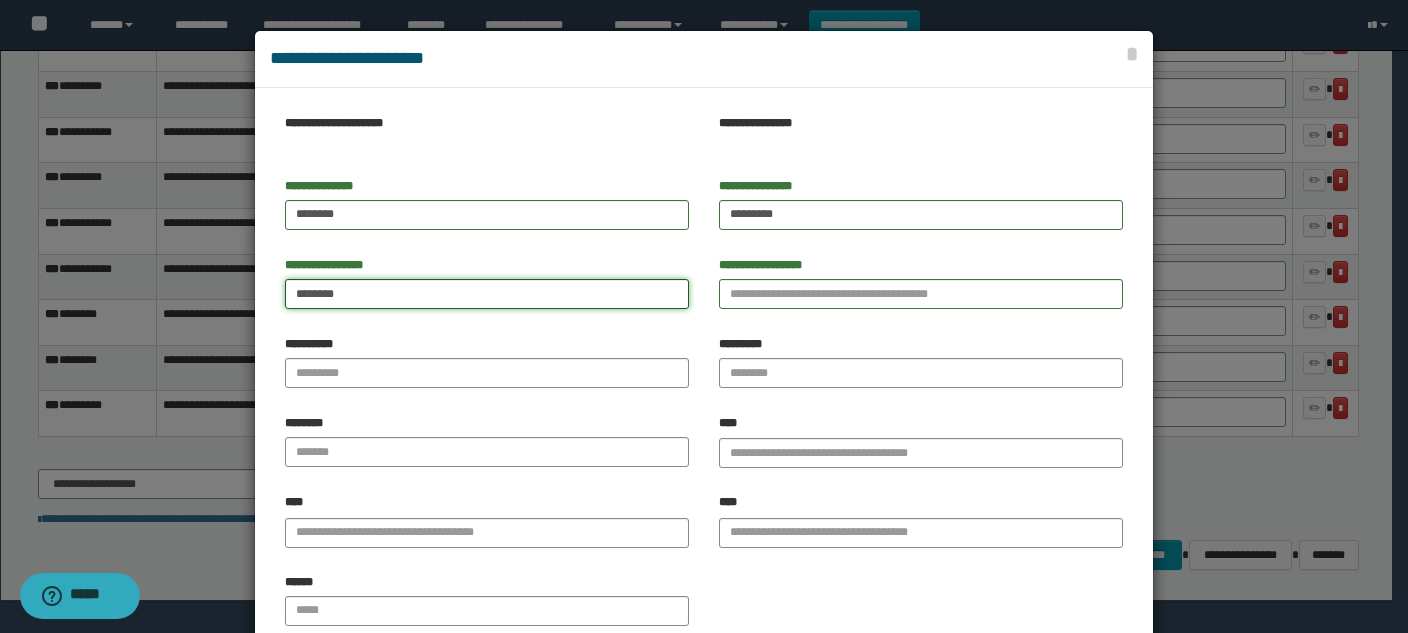 type on "********" 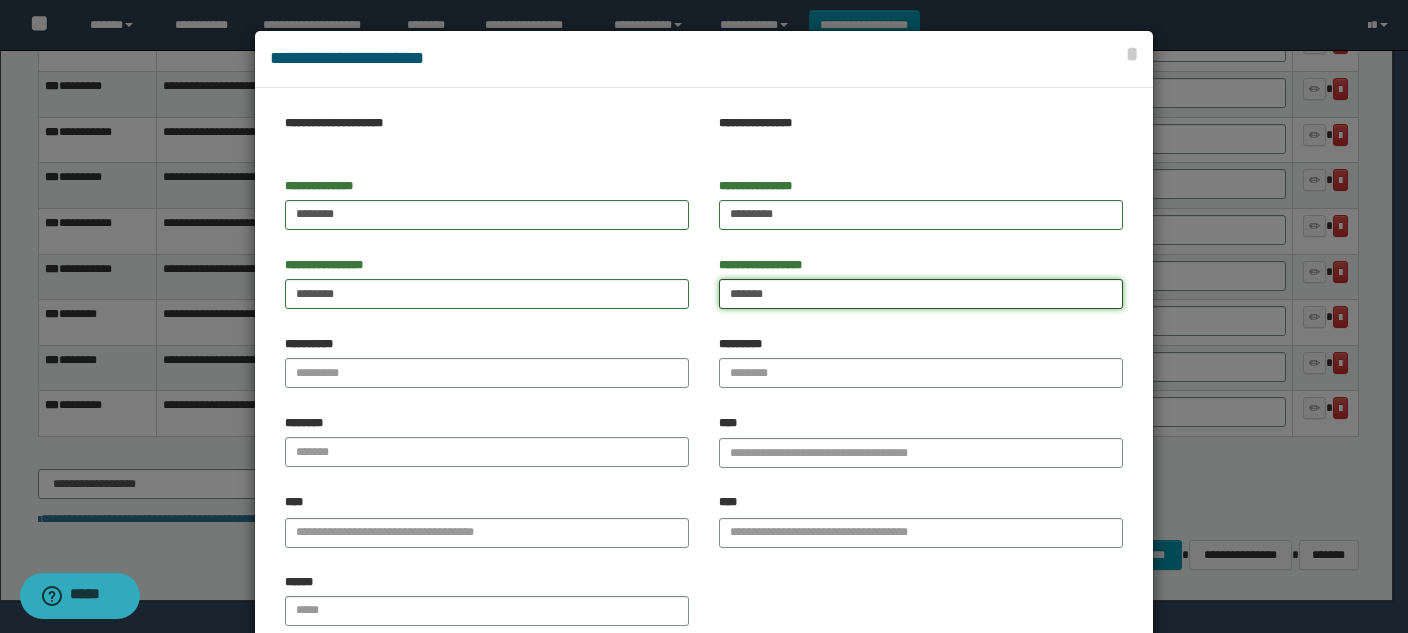 type on "*******" 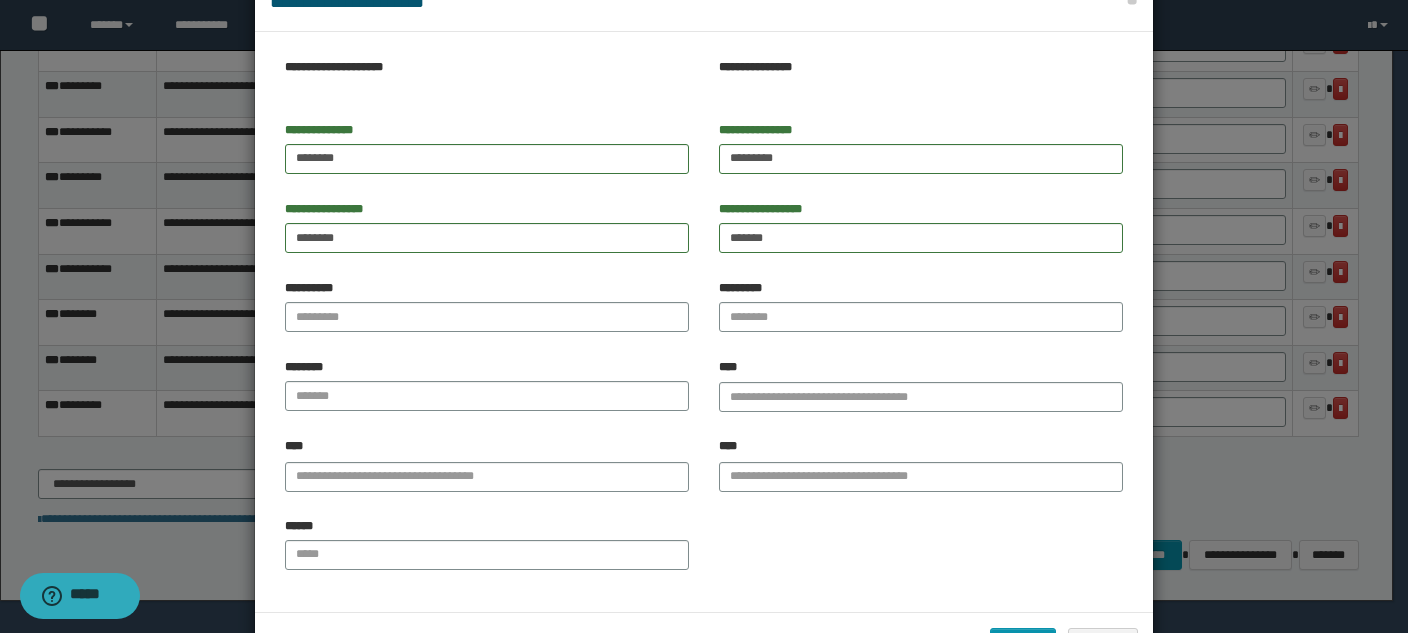 scroll, scrollTop: 127, scrollLeft: 0, axis: vertical 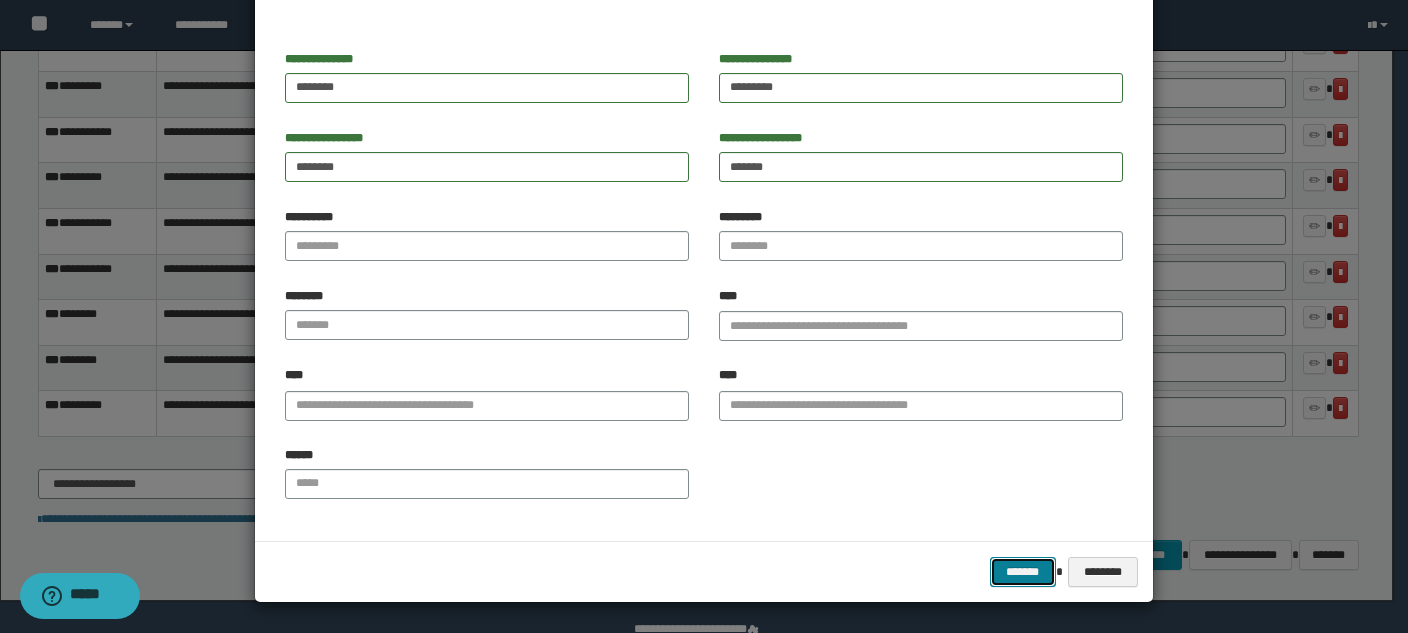 click on "*******" at bounding box center (1023, 572) 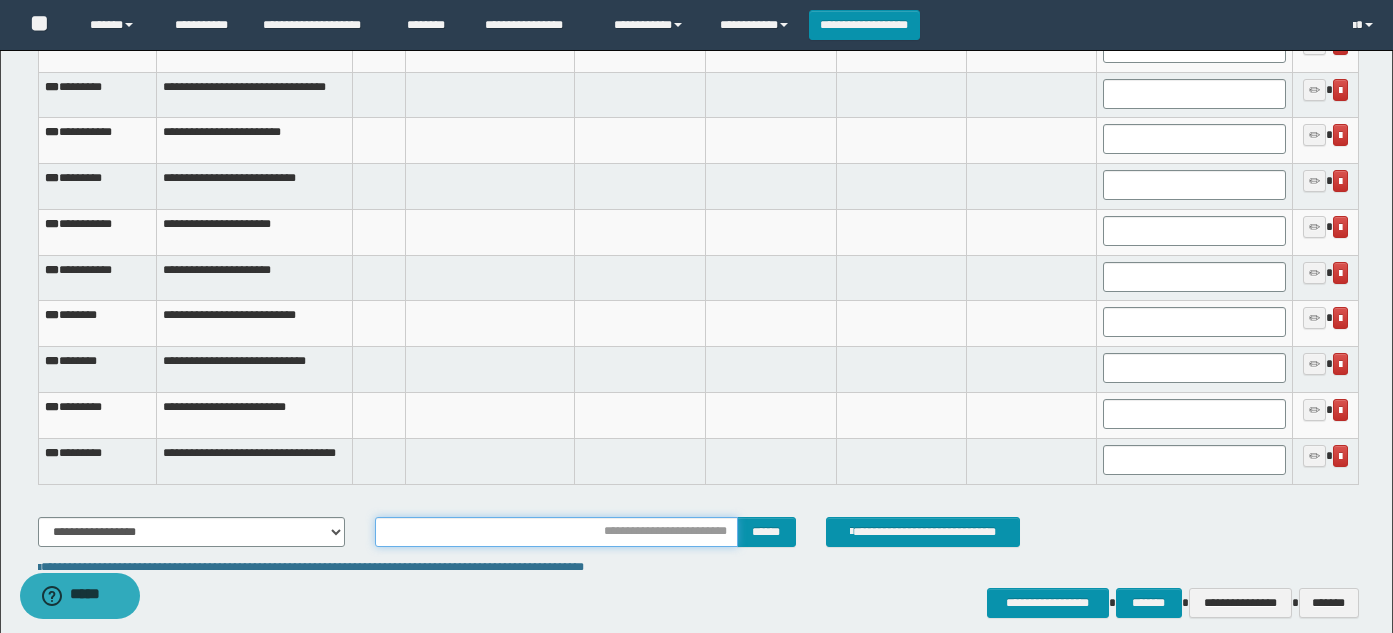 click at bounding box center [556, 532] 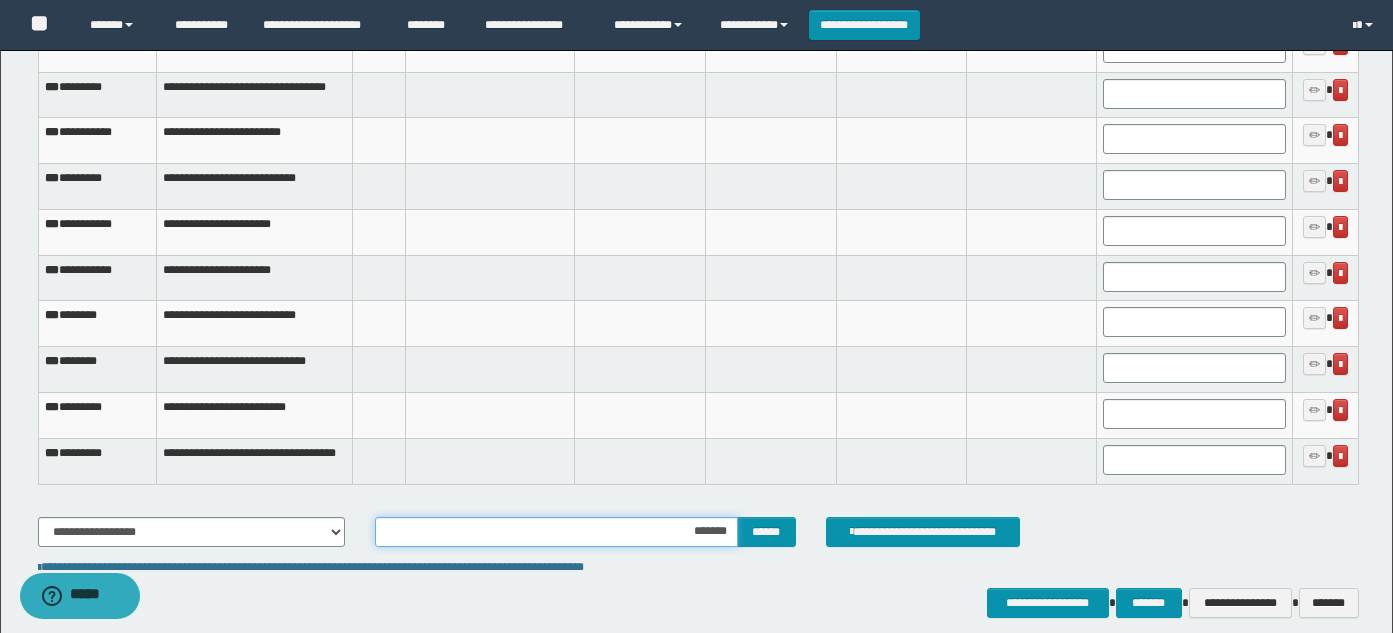 type on "********" 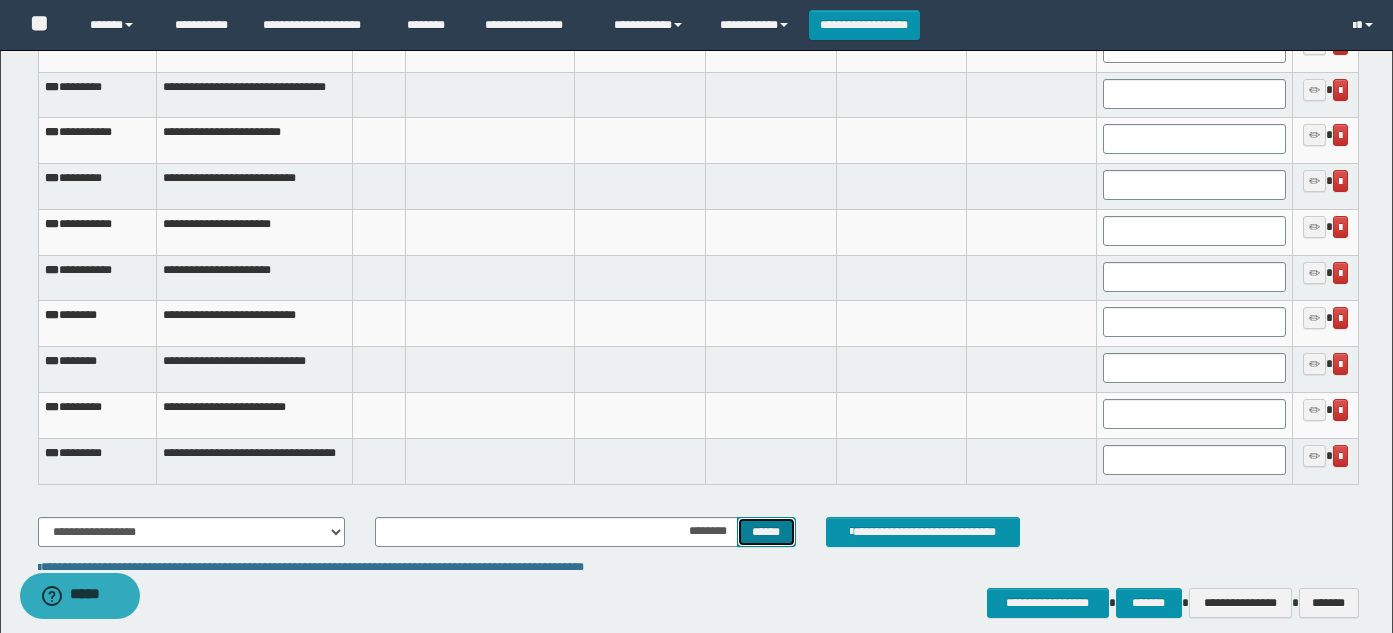 click on "******" at bounding box center [766, 532] 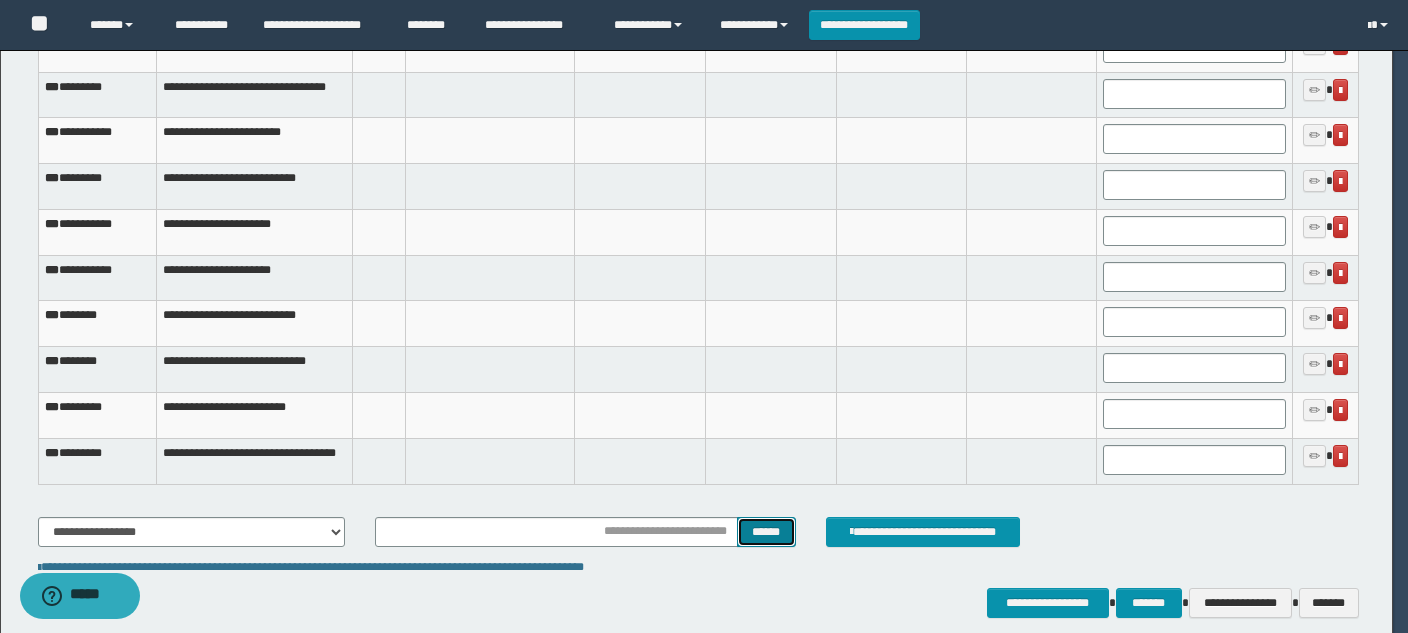scroll, scrollTop: 0, scrollLeft: 0, axis: both 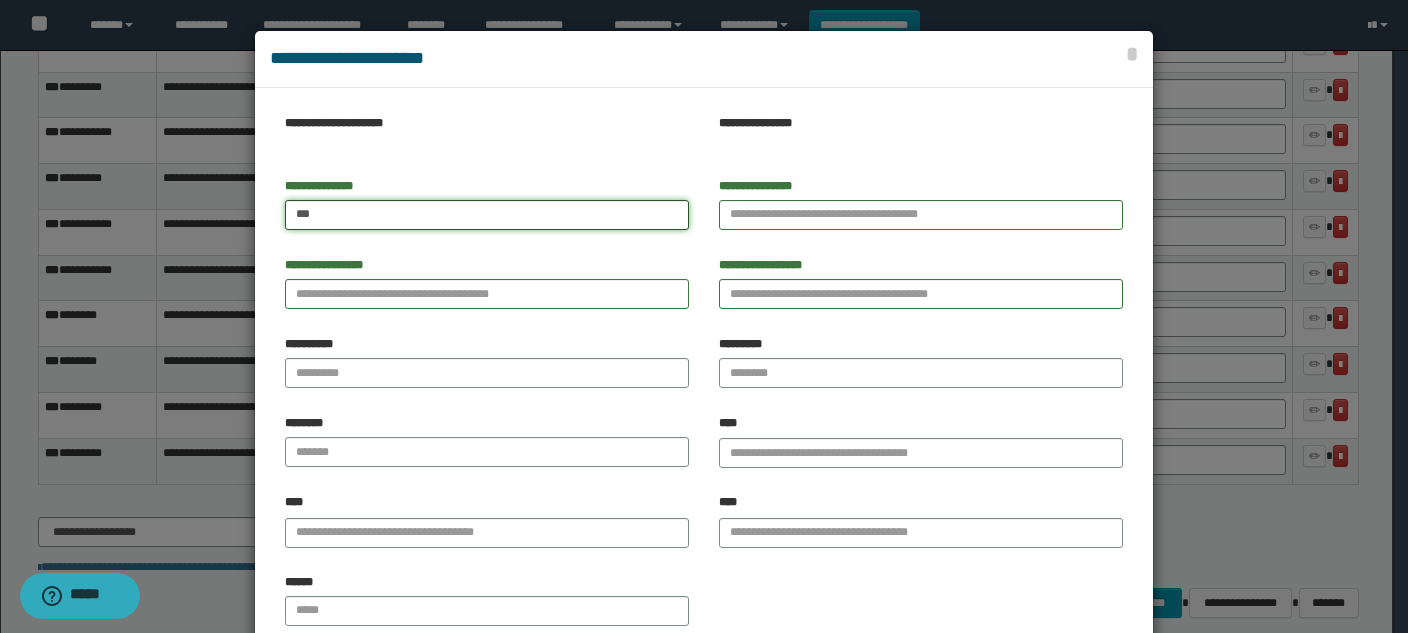 type on "***" 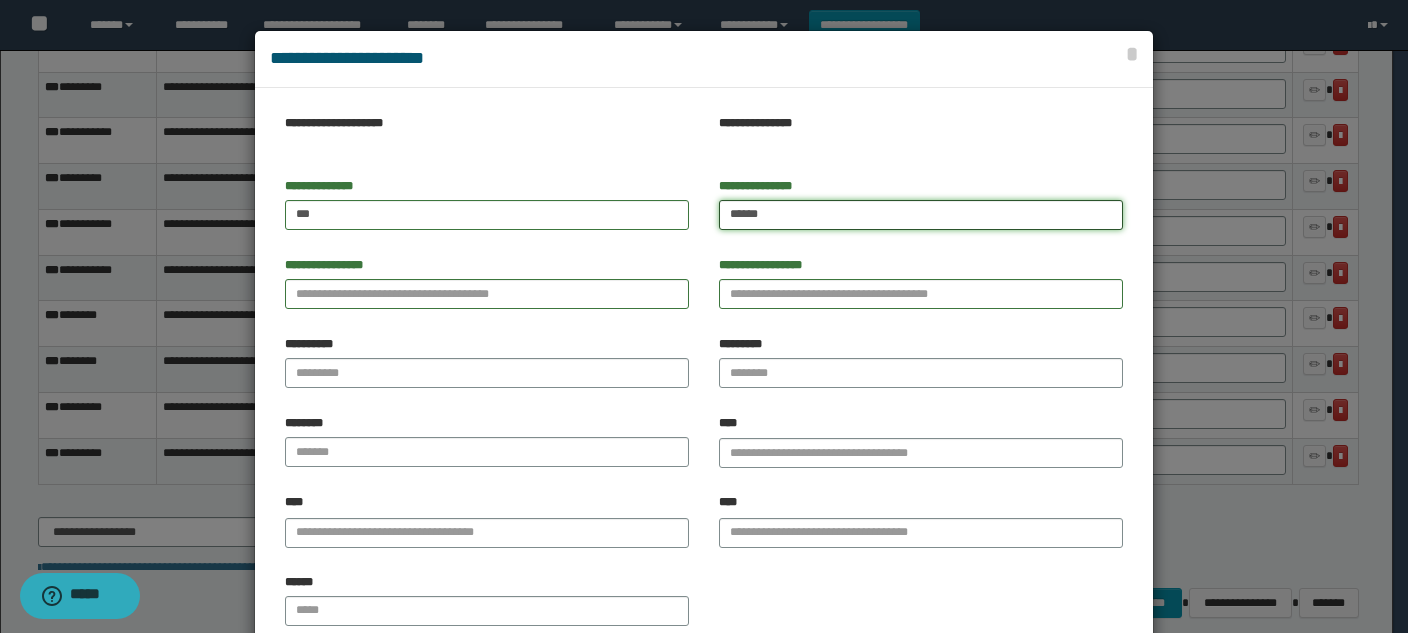 type on "******" 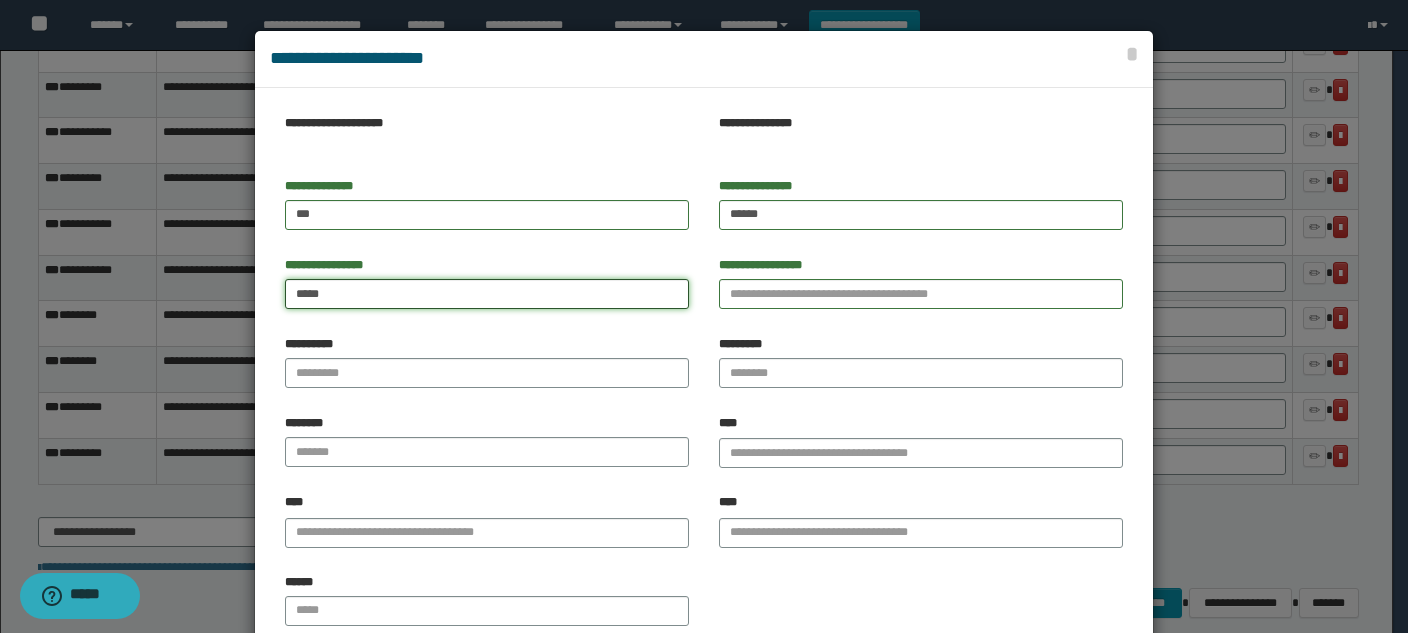 type on "****" 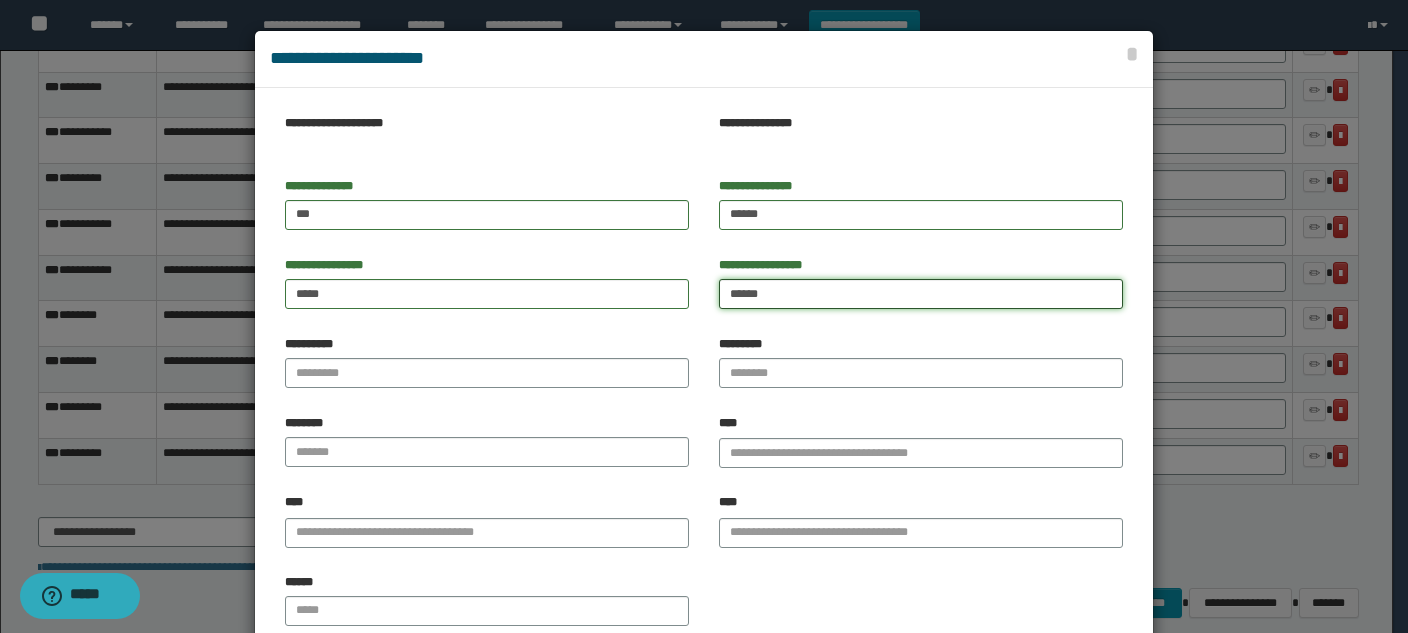 type on "******" 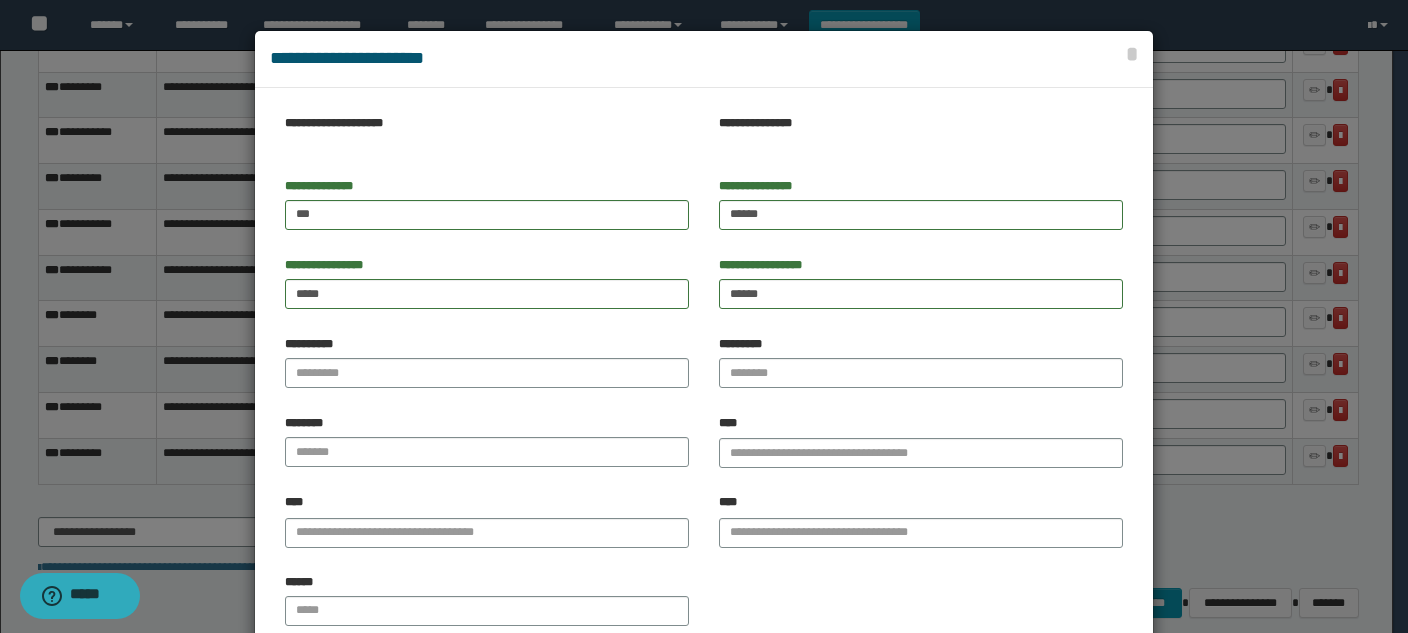 scroll, scrollTop: 127, scrollLeft: 0, axis: vertical 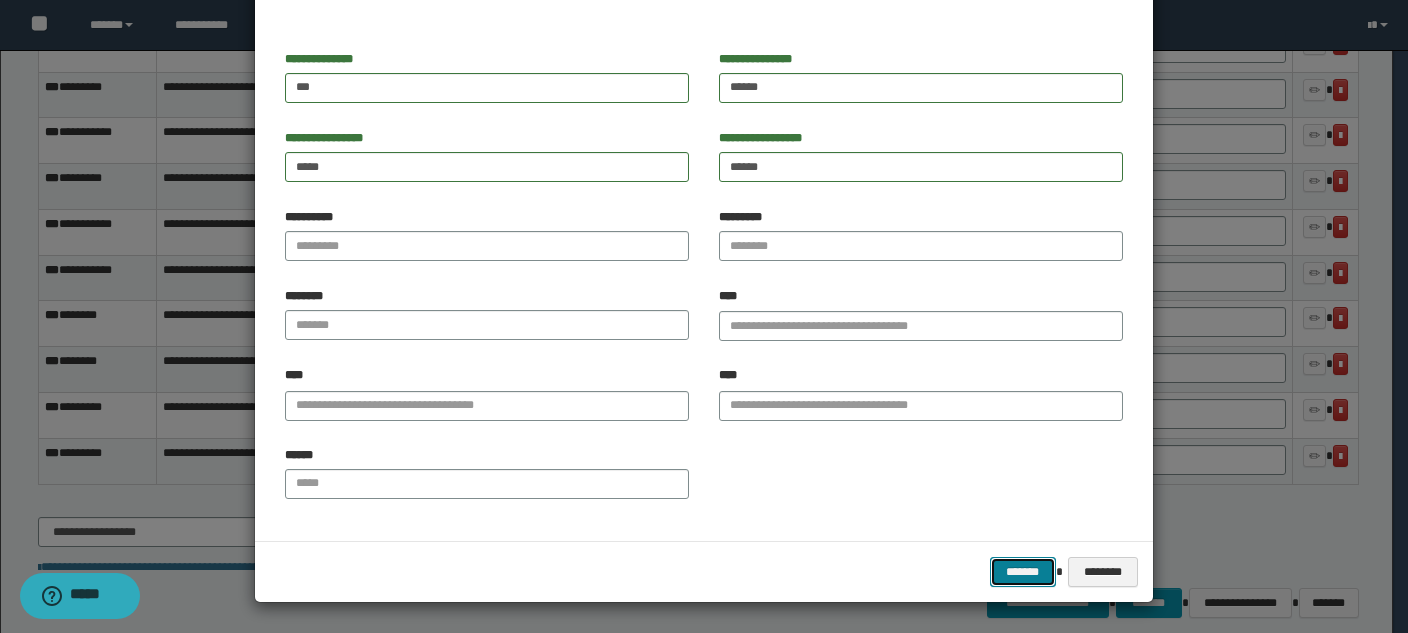 click on "*******" at bounding box center (1023, 572) 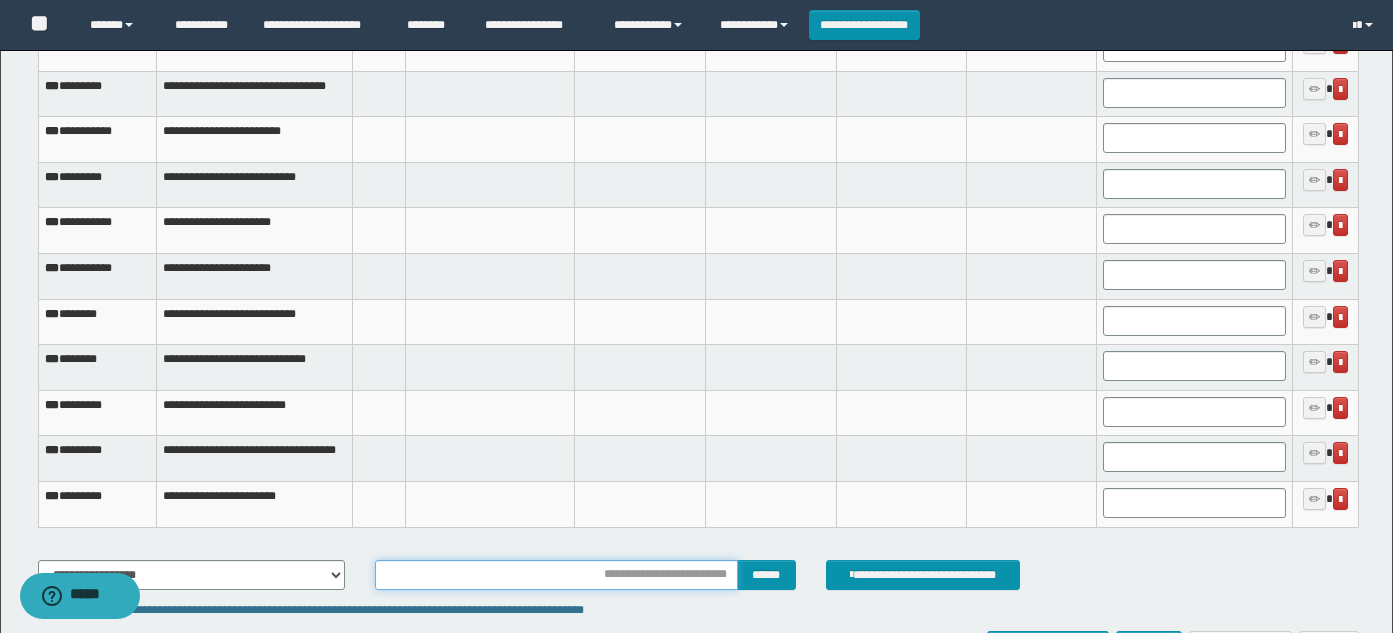 click at bounding box center [556, 575] 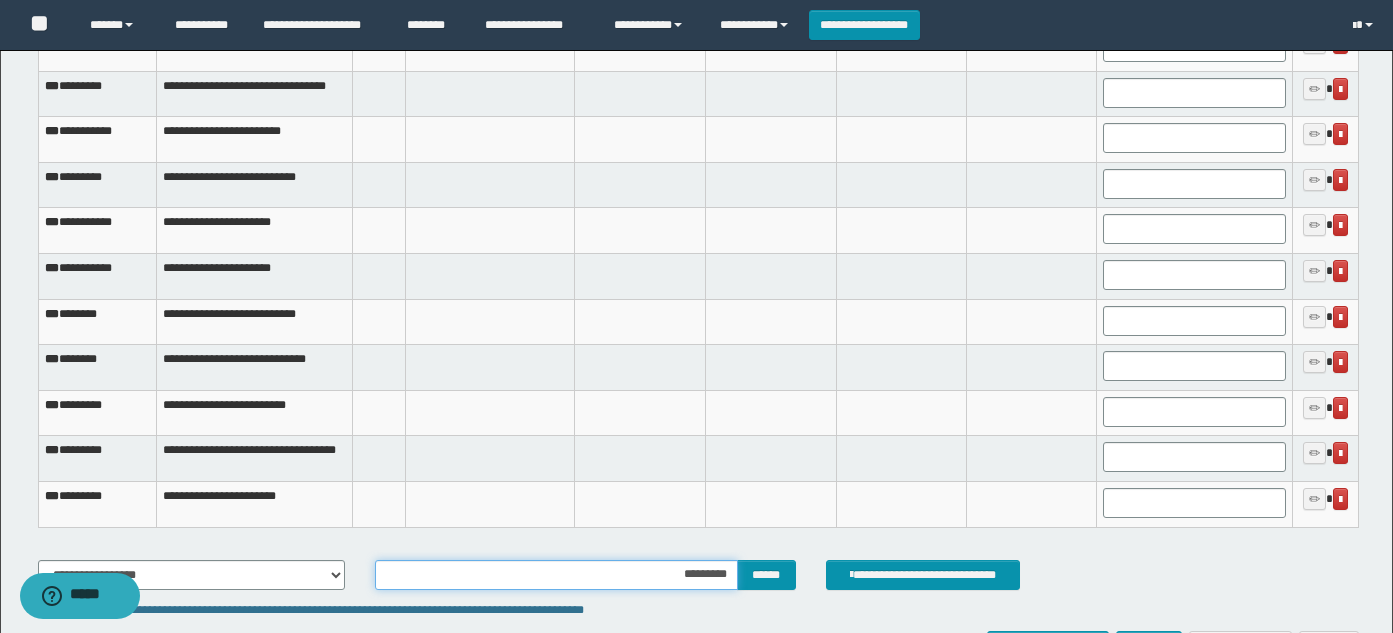 type on "**********" 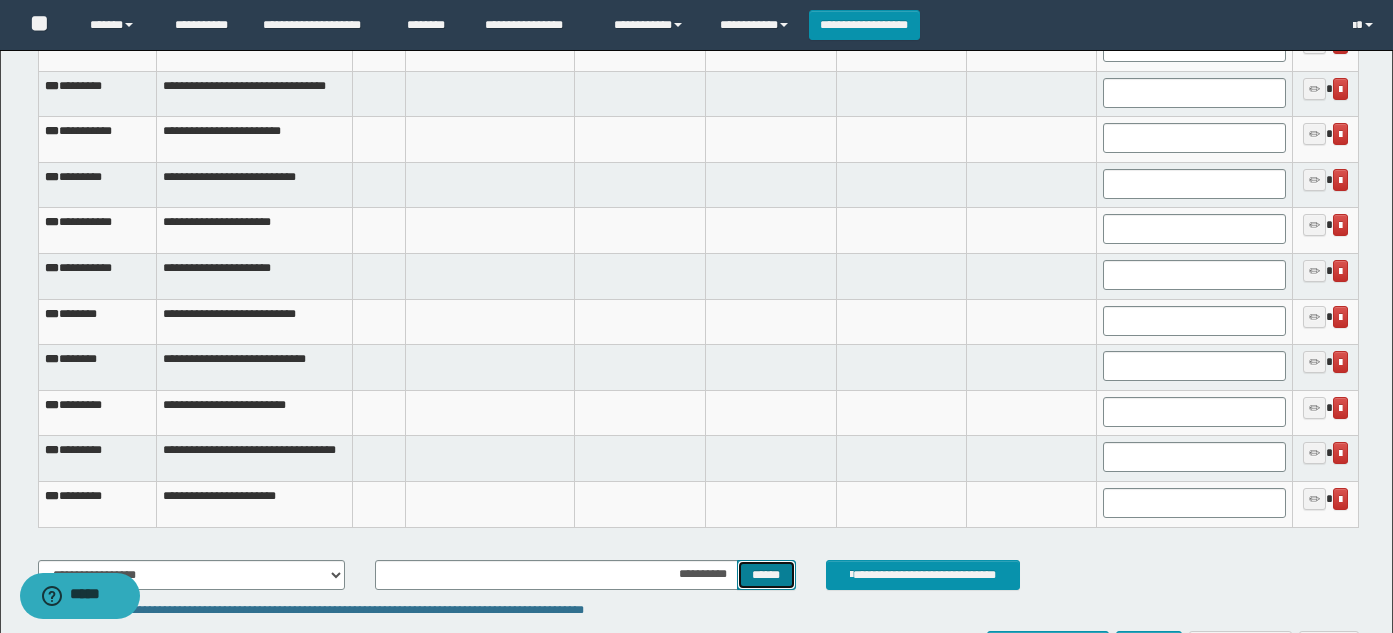 click on "******" at bounding box center (766, 575) 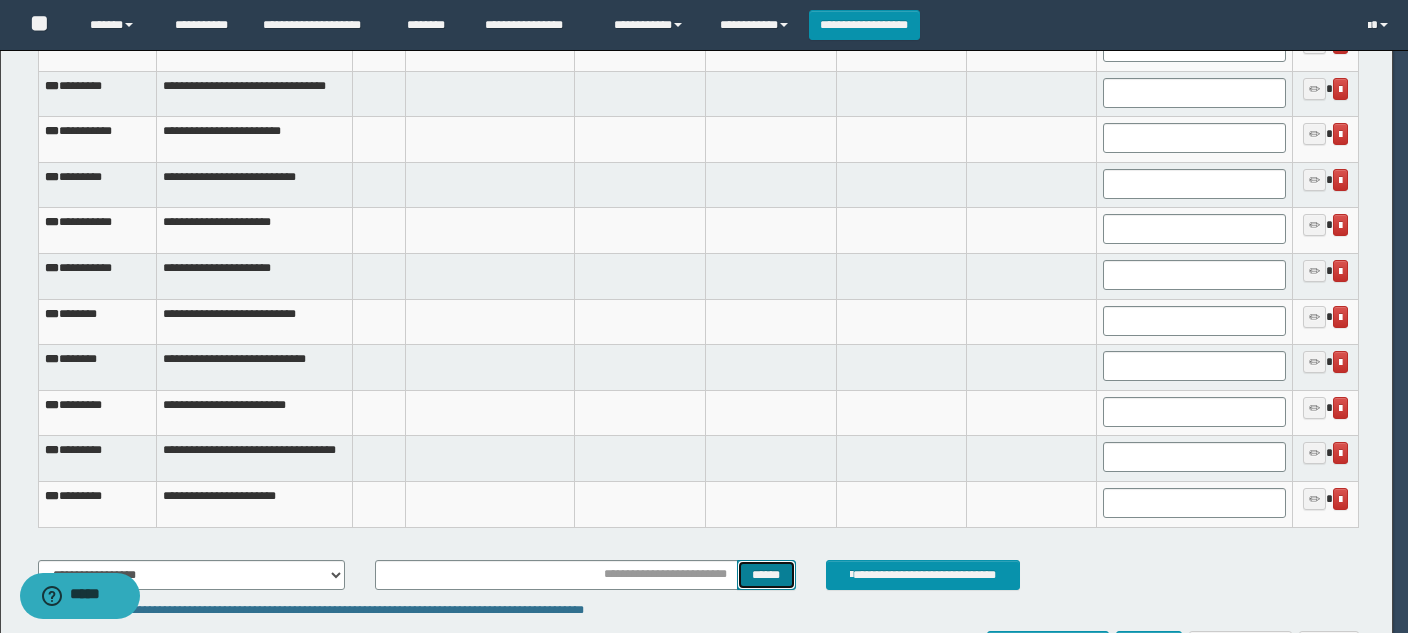 scroll, scrollTop: 0, scrollLeft: 0, axis: both 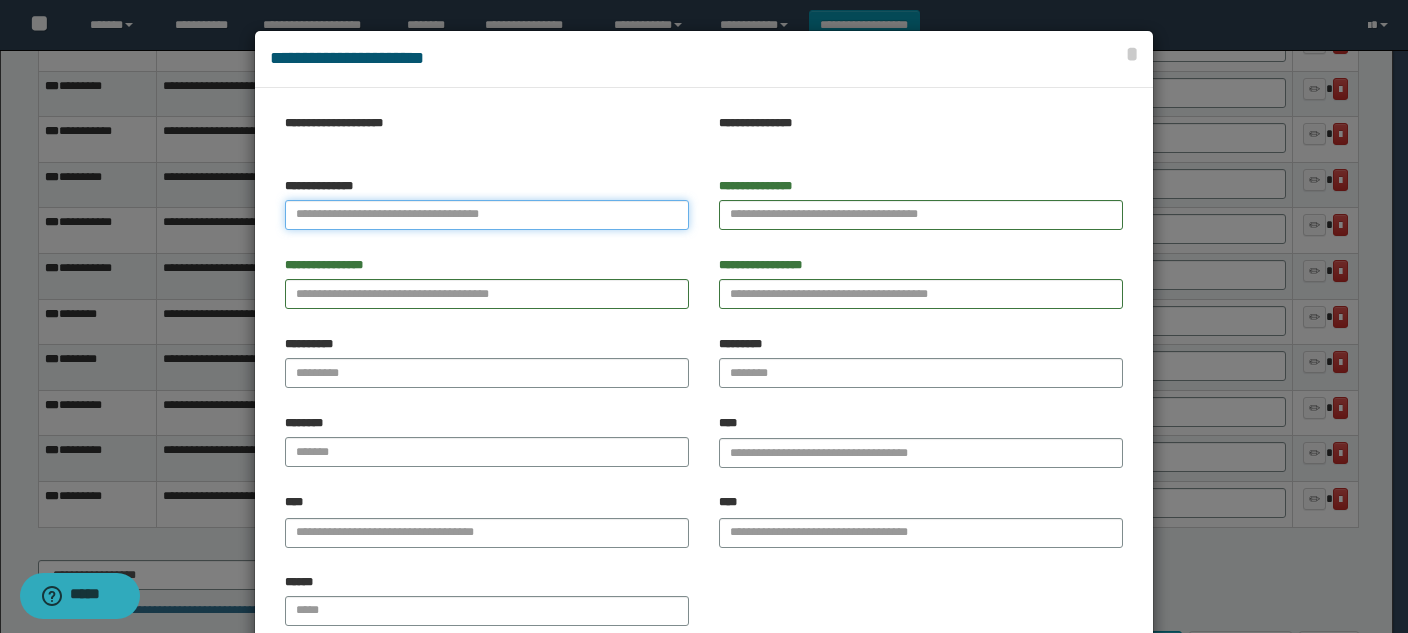type on "*" 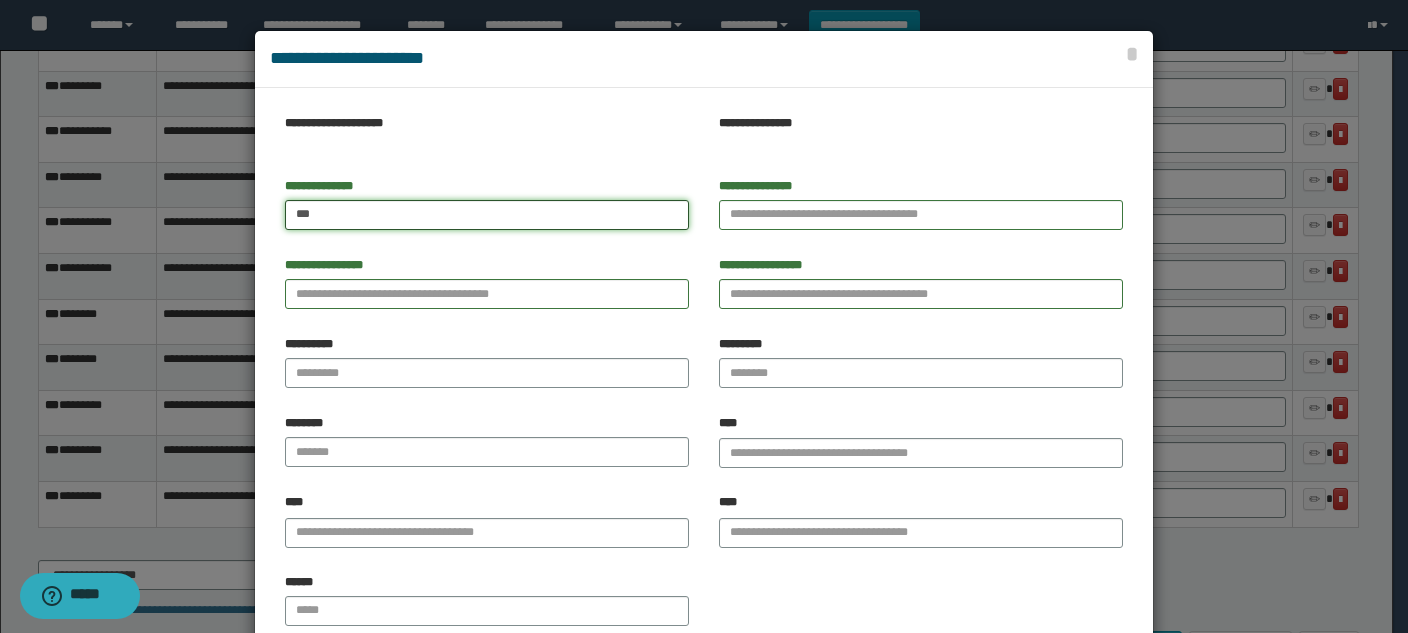 type on "***" 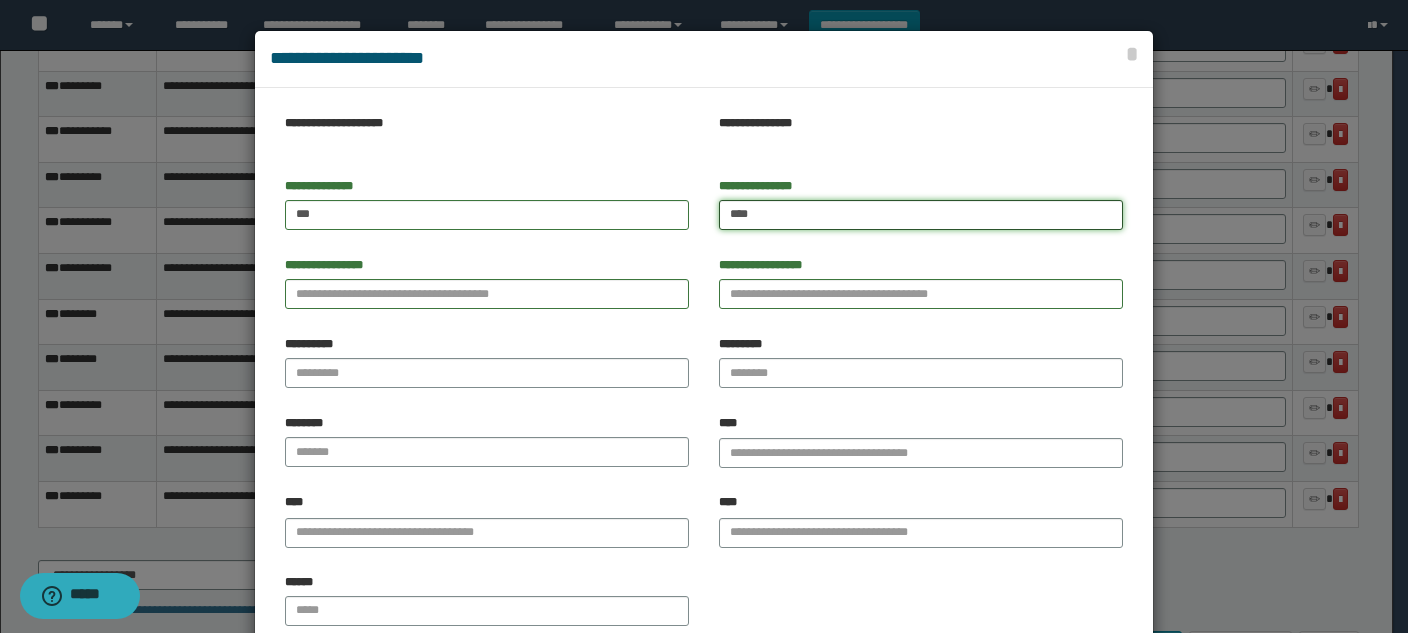 type on "****" 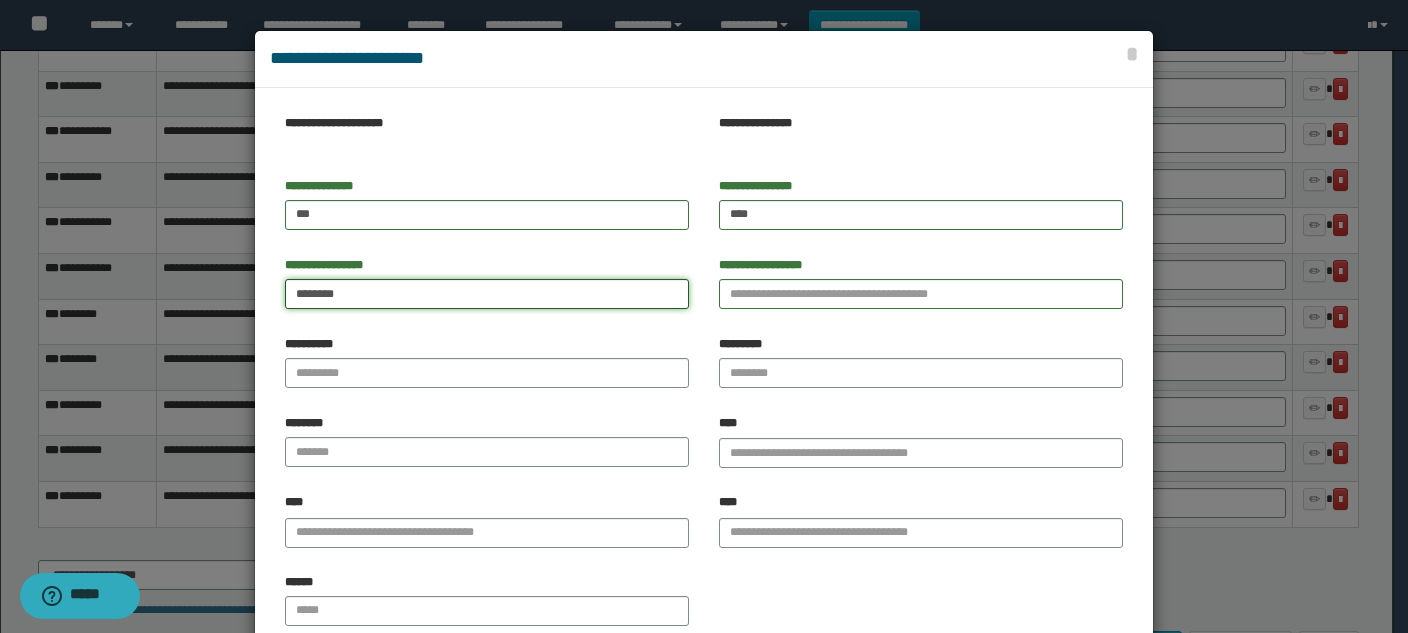type on "********" 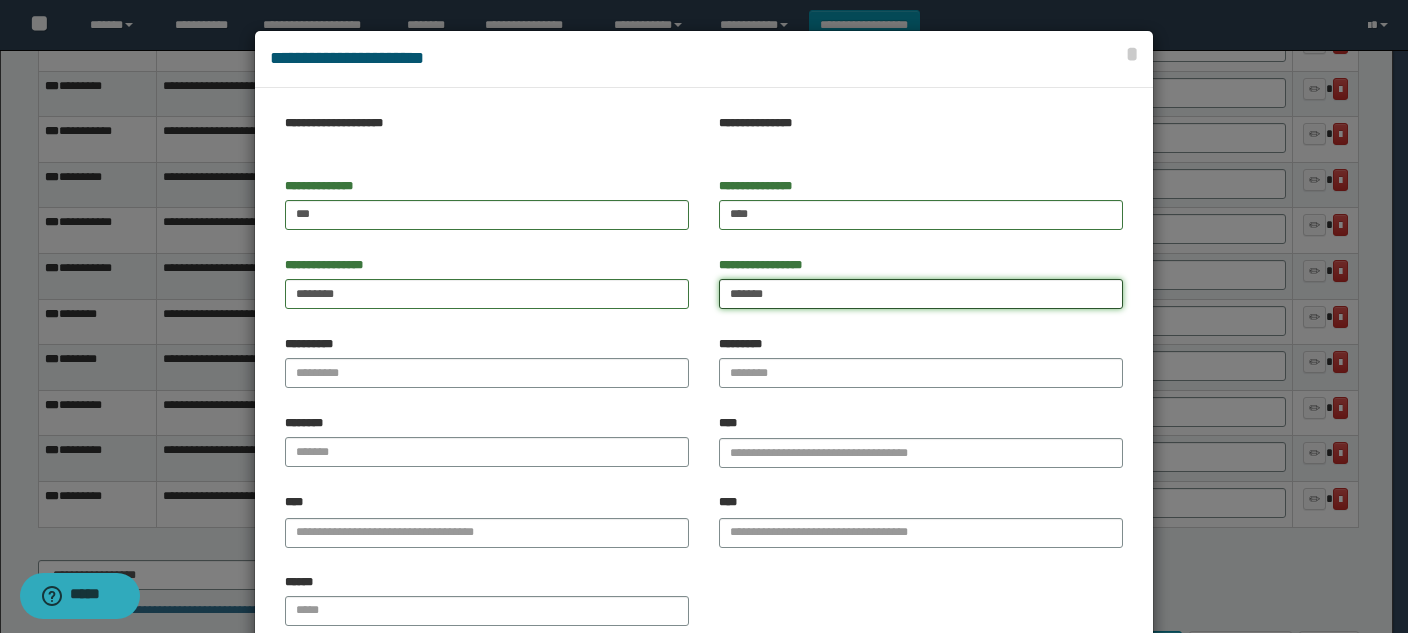 type on "*******" 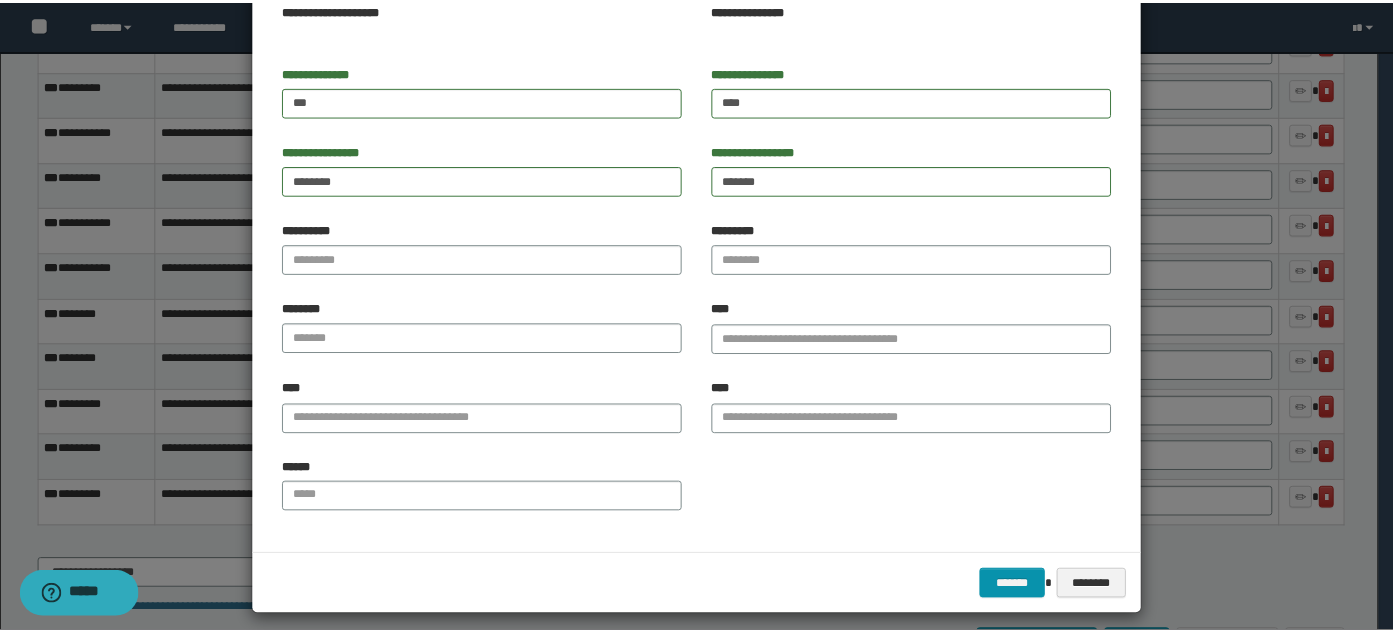 scroll, scrollTop: 127, scrollLeft: 0, axis: vertical 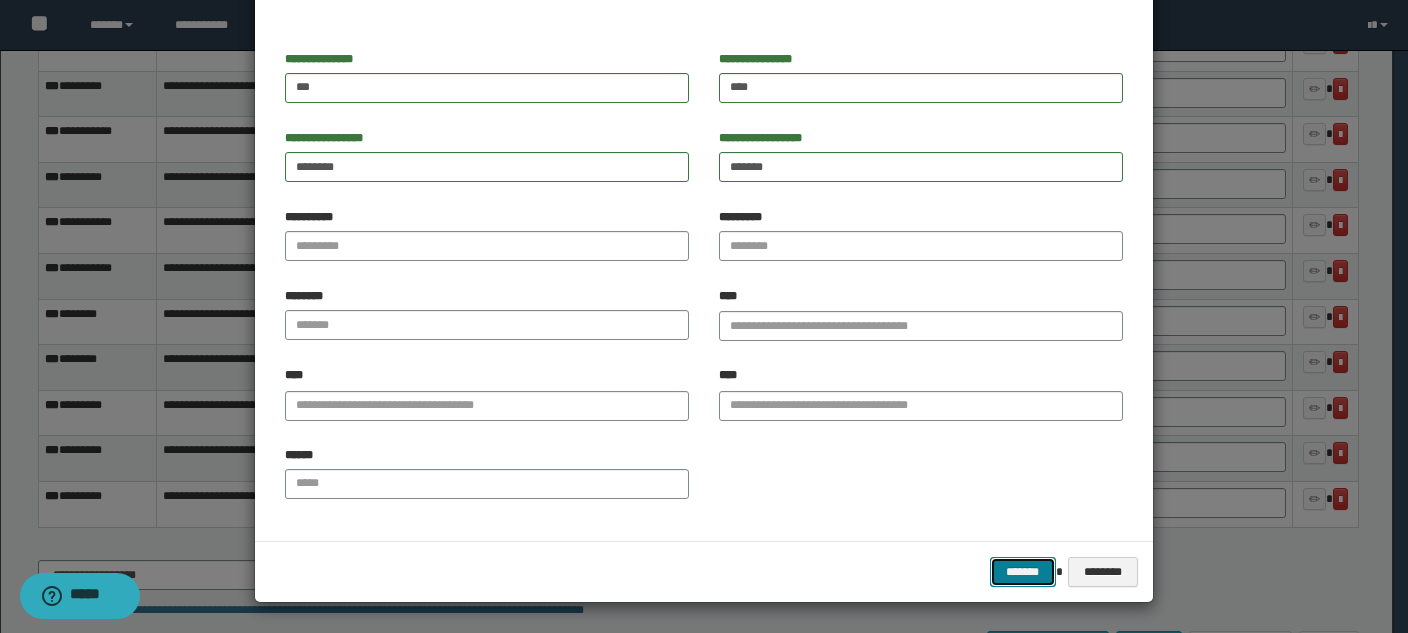 click on "*******" at bounding box center [1023, 572] 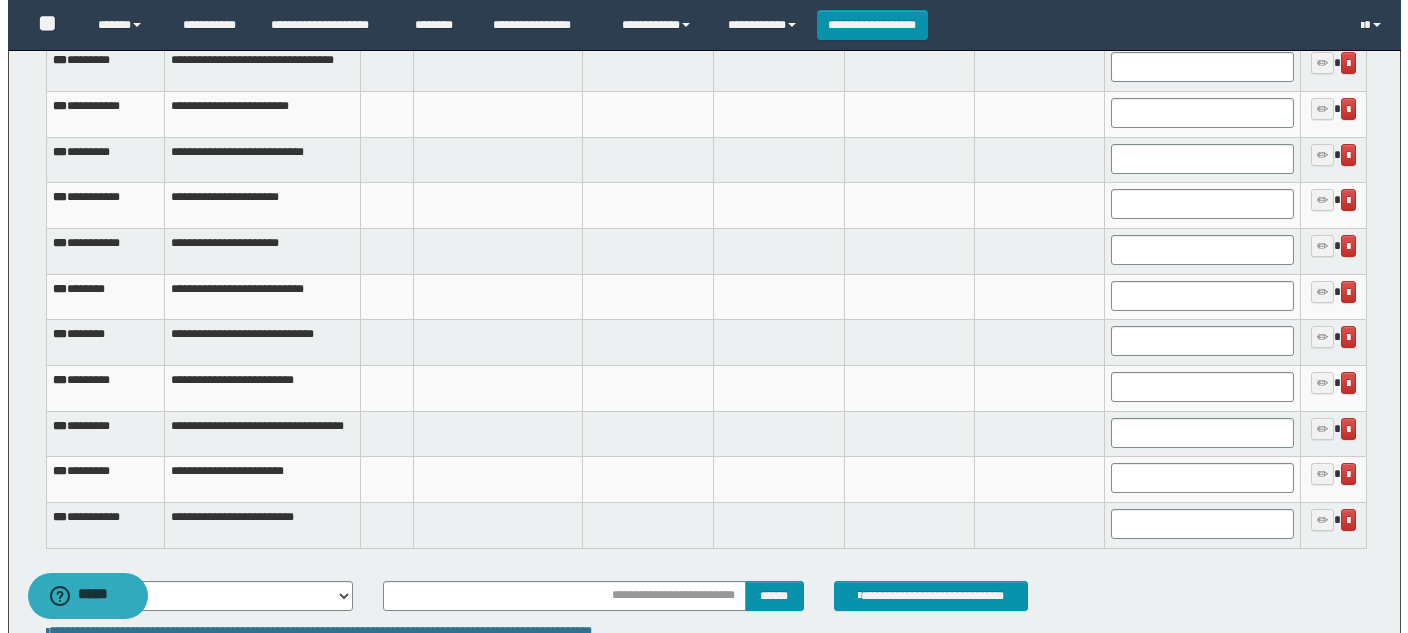 scroll, scrollTop: 3213, scrollLeft: 0, axis: vertical 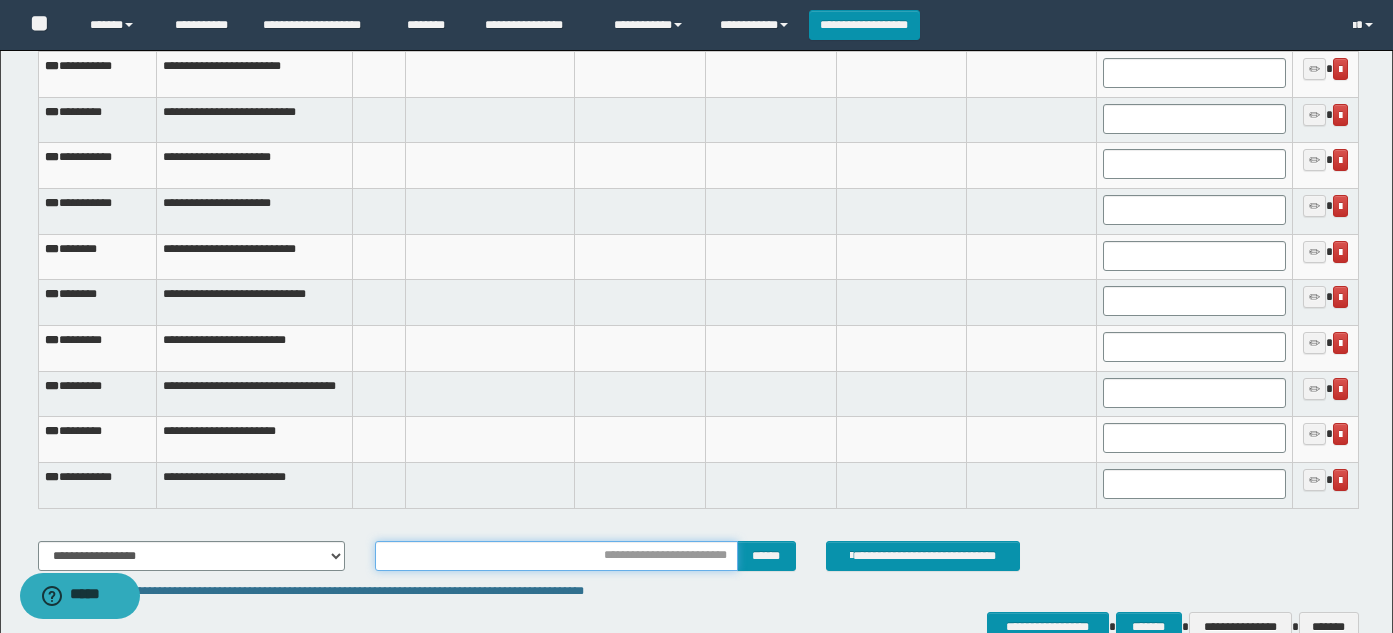 click at bounding box center [556, 556] 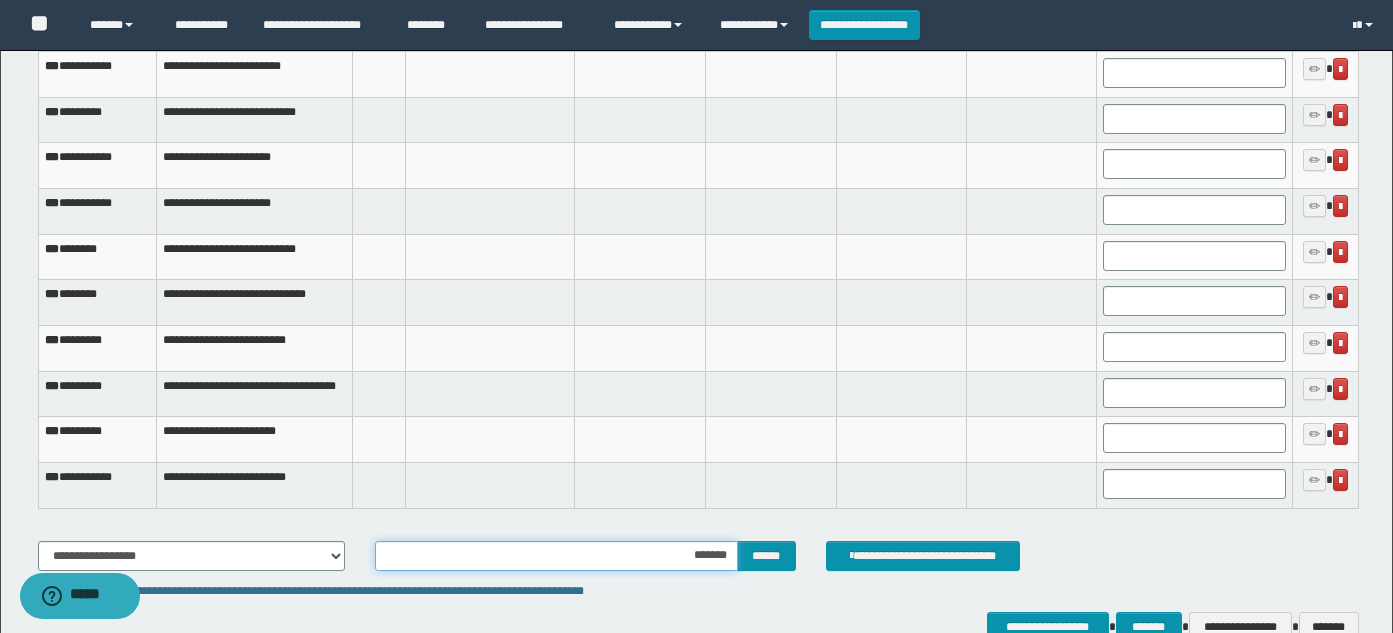 type on "********" 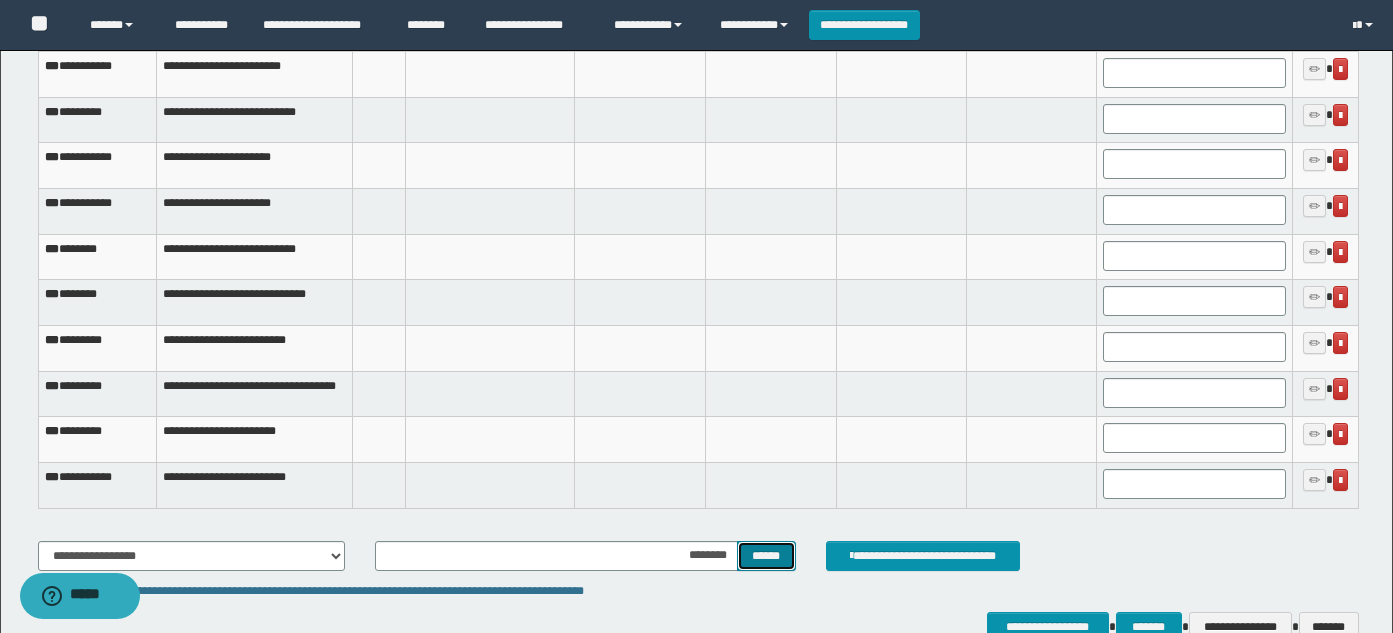 click on "******" at bounding box center [766, 556] 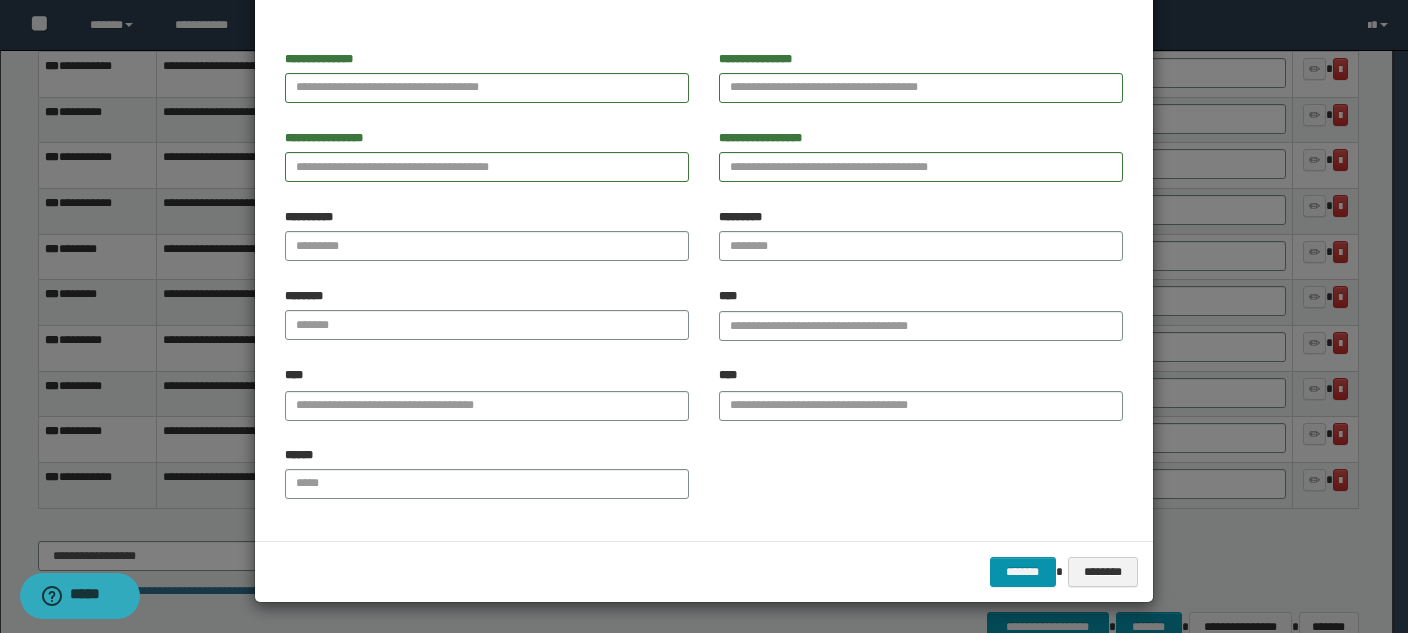 scroll, scrollTop: 0, scrollLeft: 0, axis: both 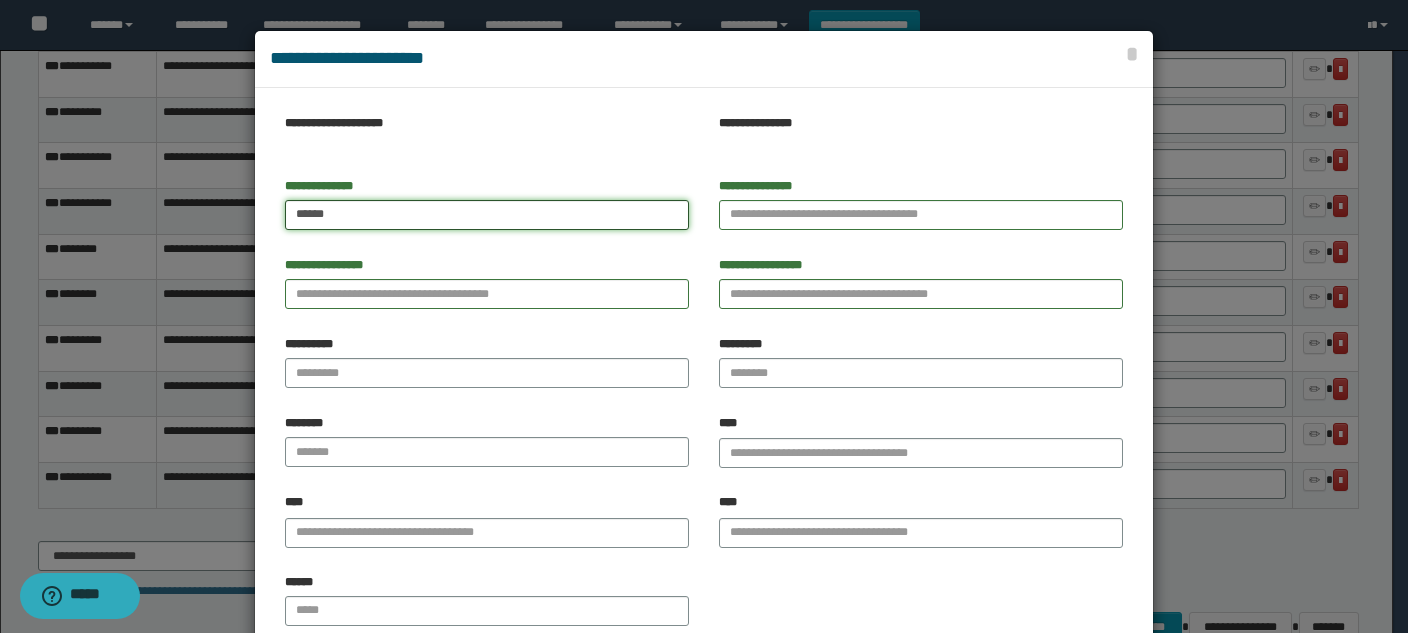 type on "*****" 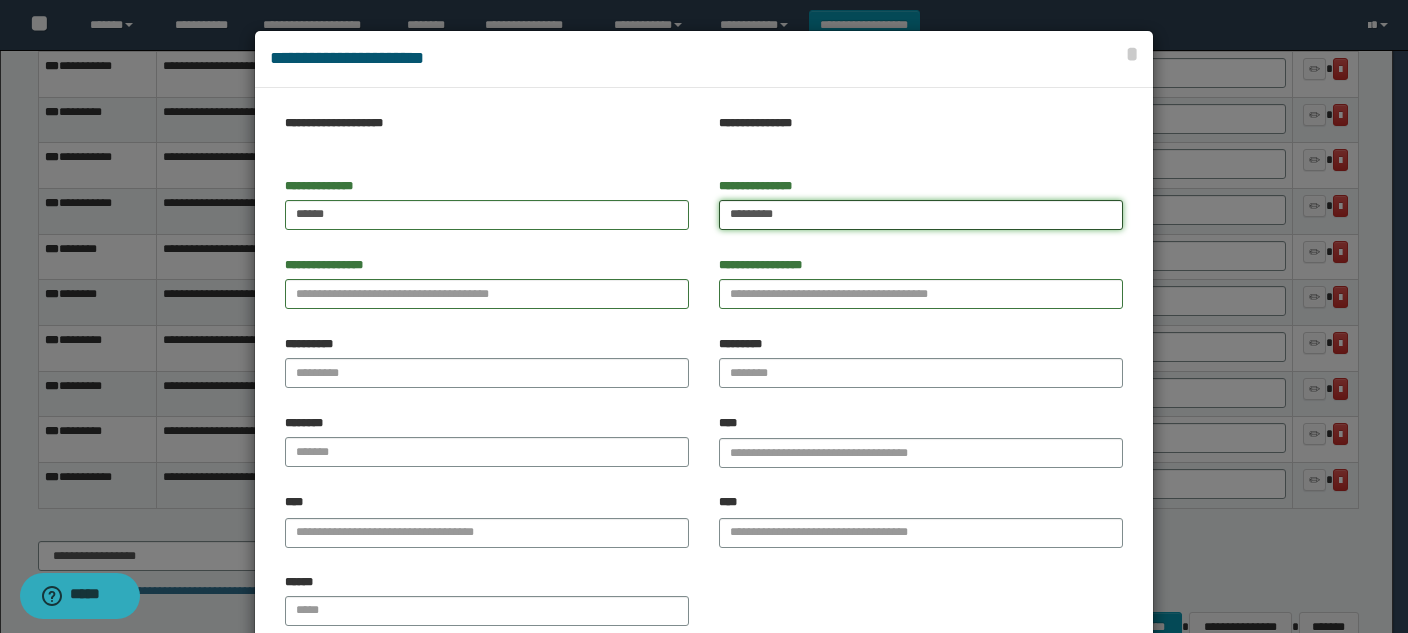 type on "********" 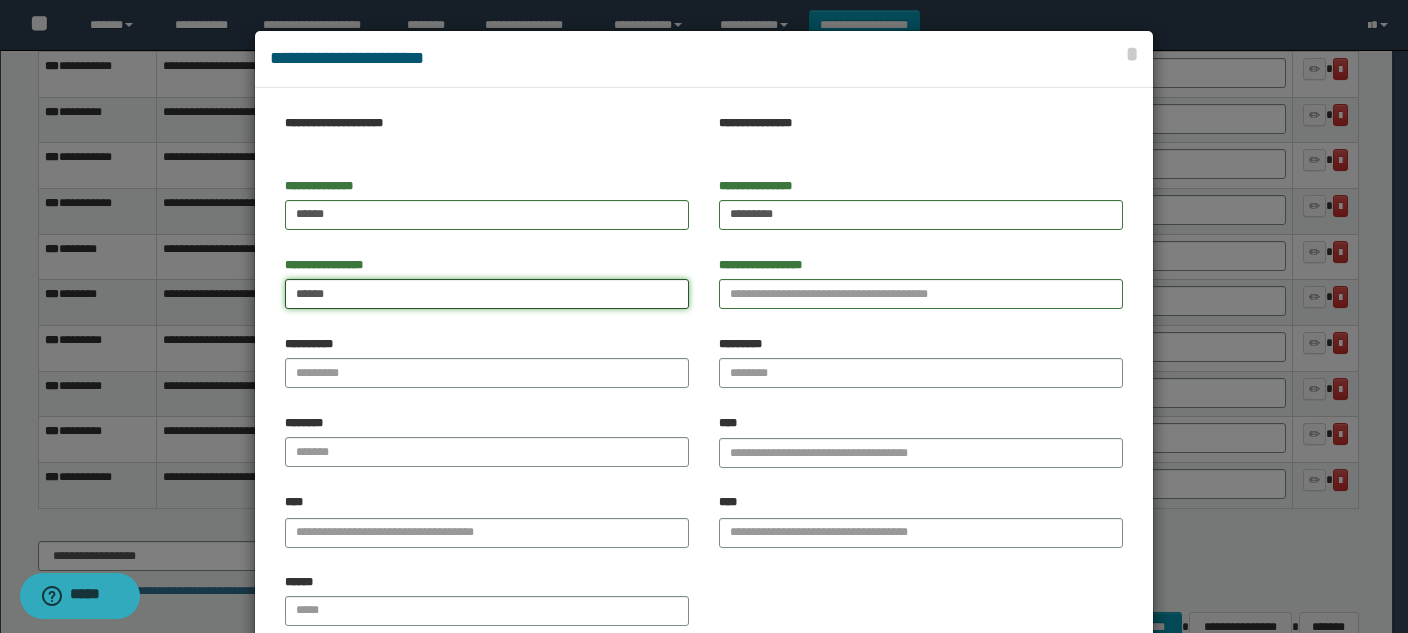 type on "*****" 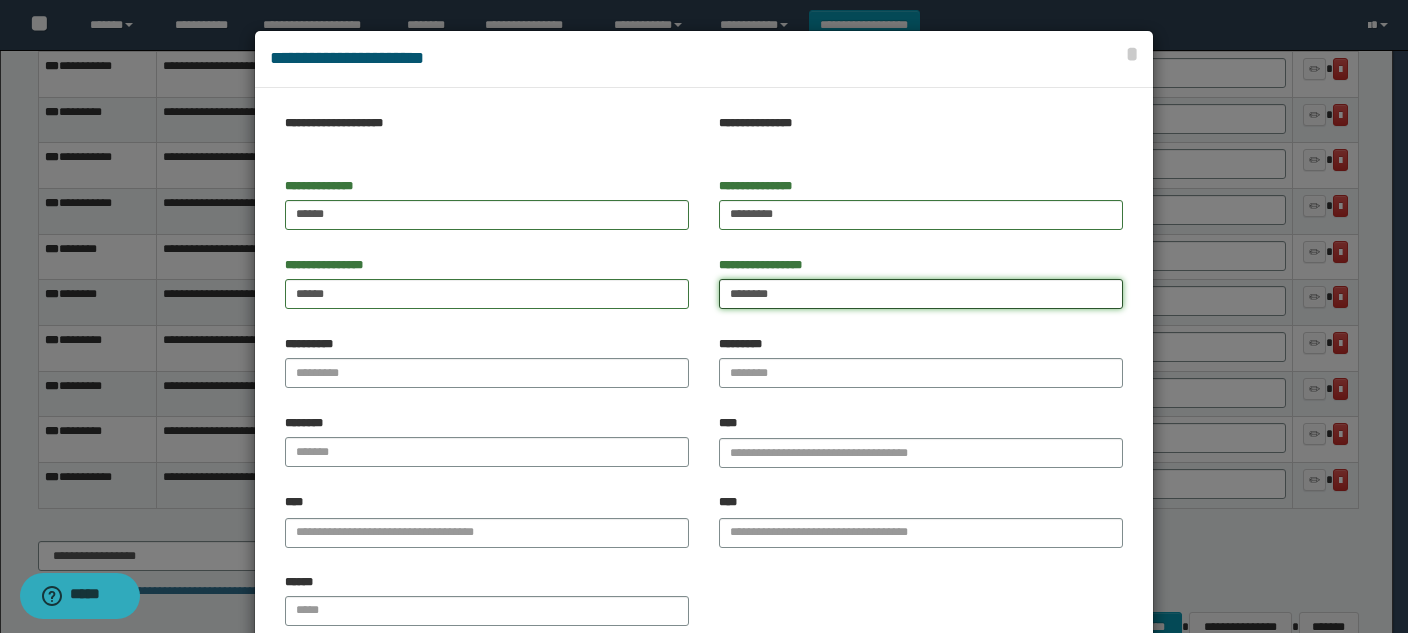 type on "*******" 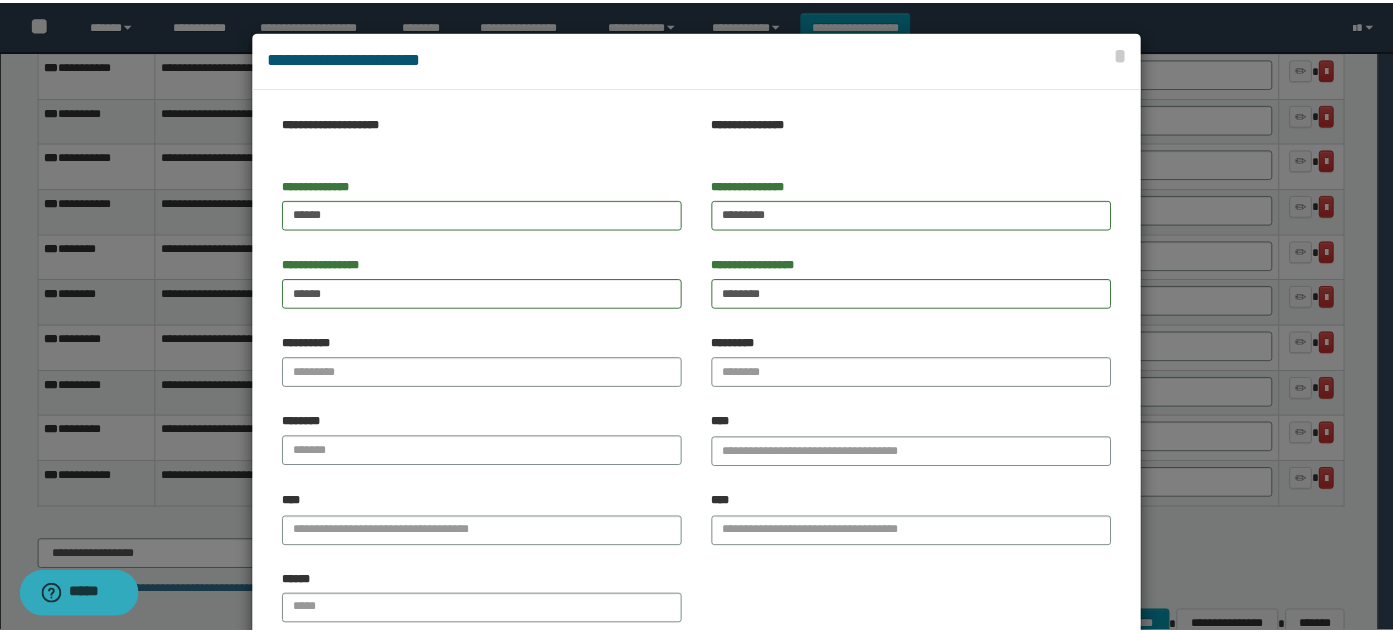 scroll, scrollTop: 127, scrollLeft: 0, axis: vertical 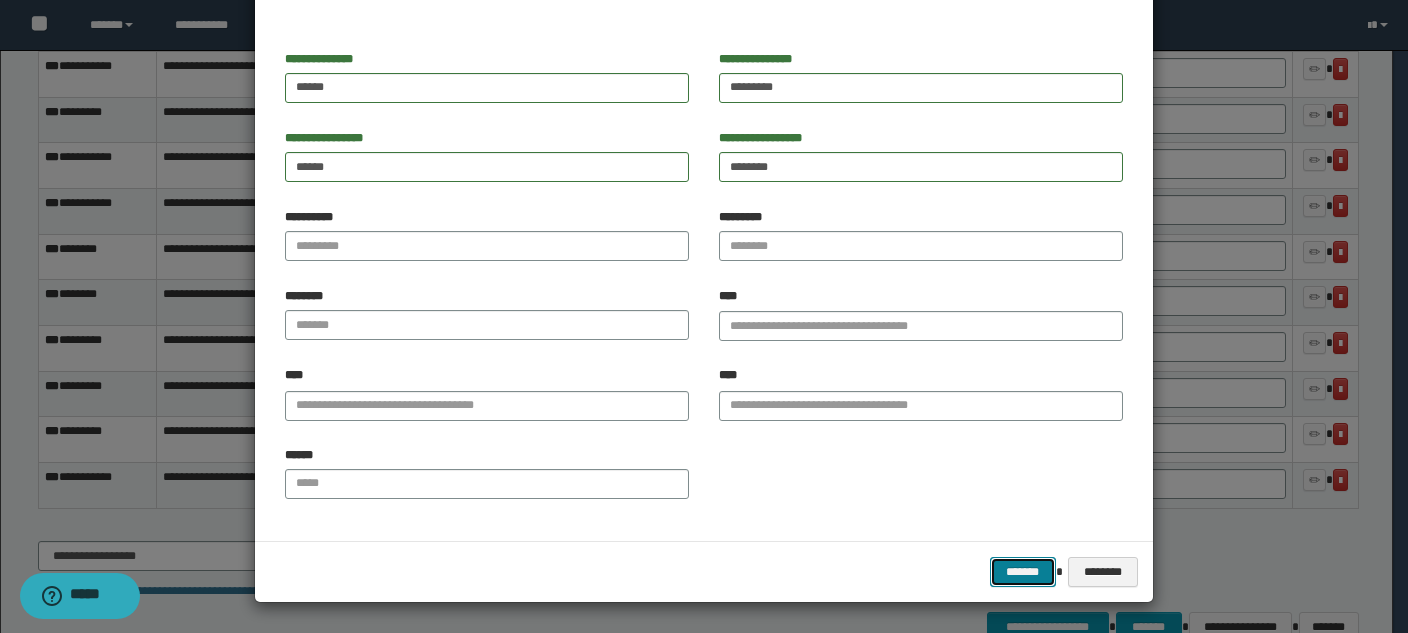click on "*******" at bounding box center (1023, 572) 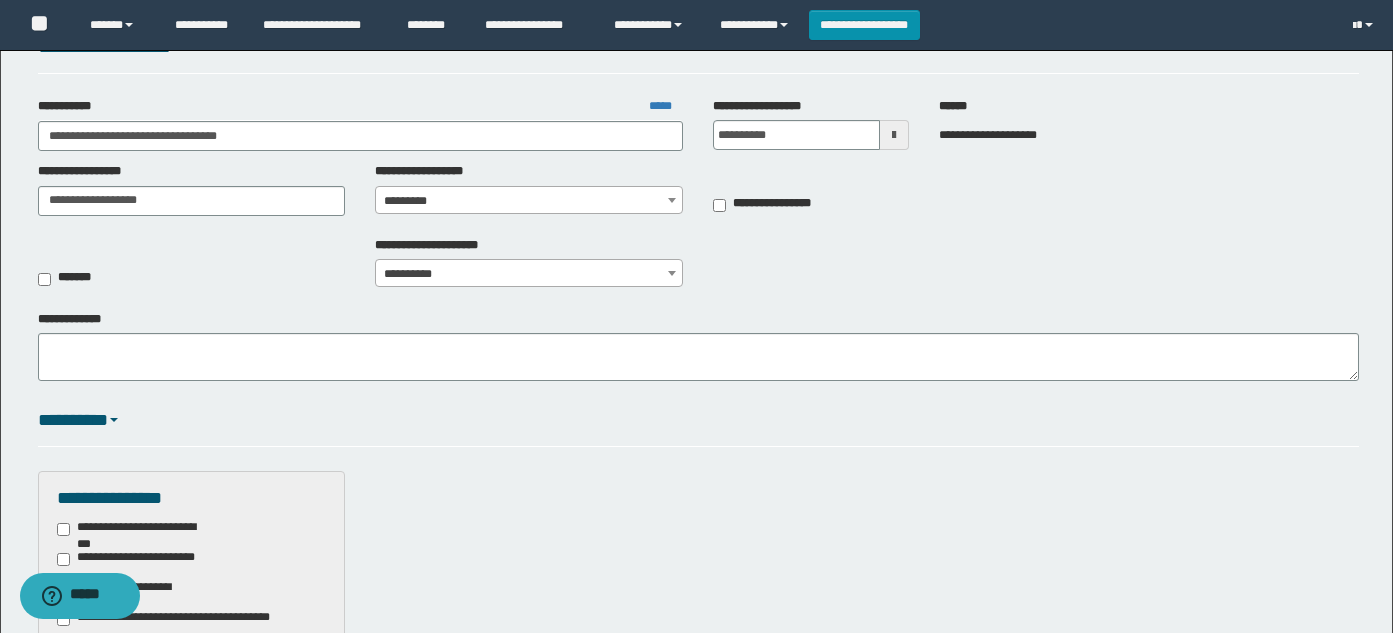 scroll, scrollTop: 107, scrollLeft: 0, axis: vertical 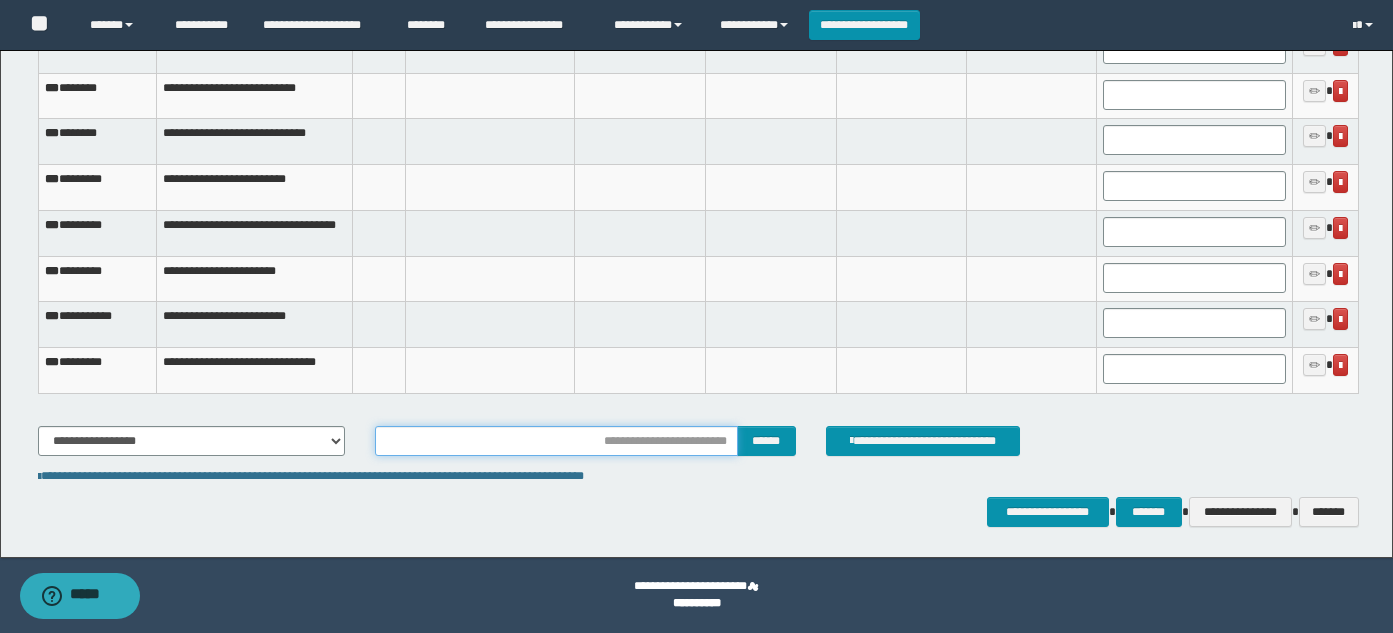 click at bounding box center [556, 441] 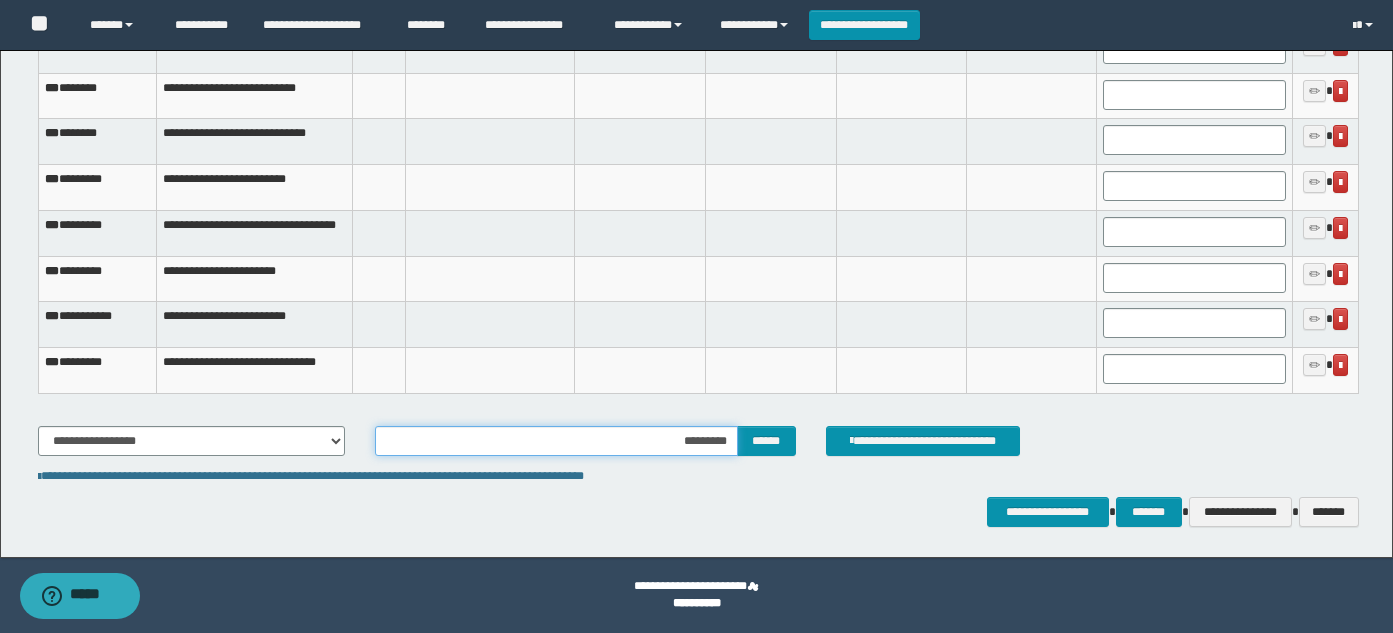 type on "**********" 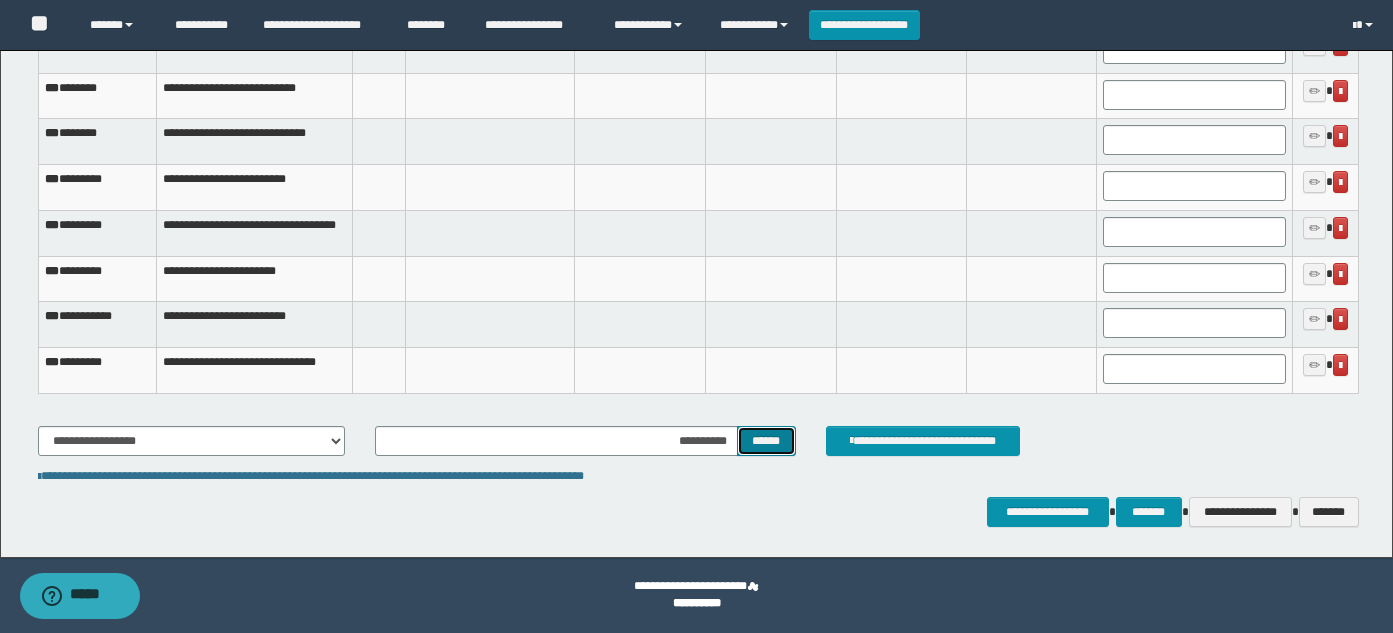 click on "******" at bounding box center (766, 441) 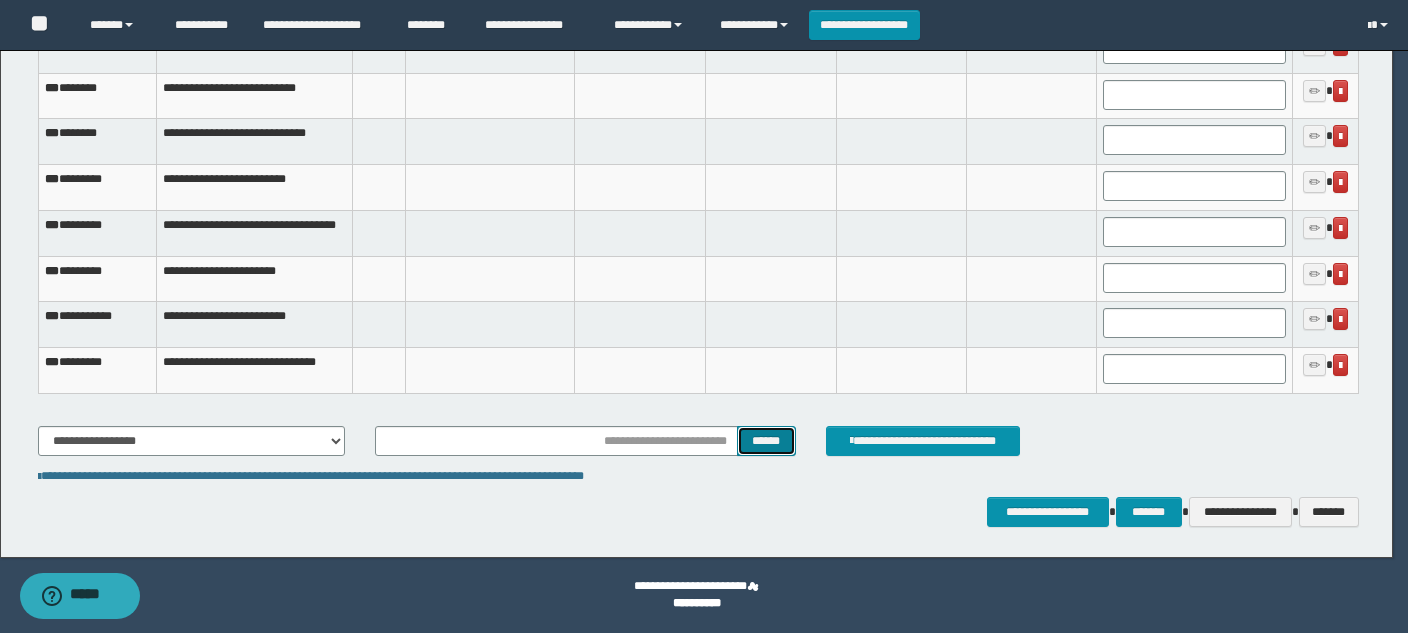 scroll, scrollTop: 0, scrollLeft: 0, axis: both 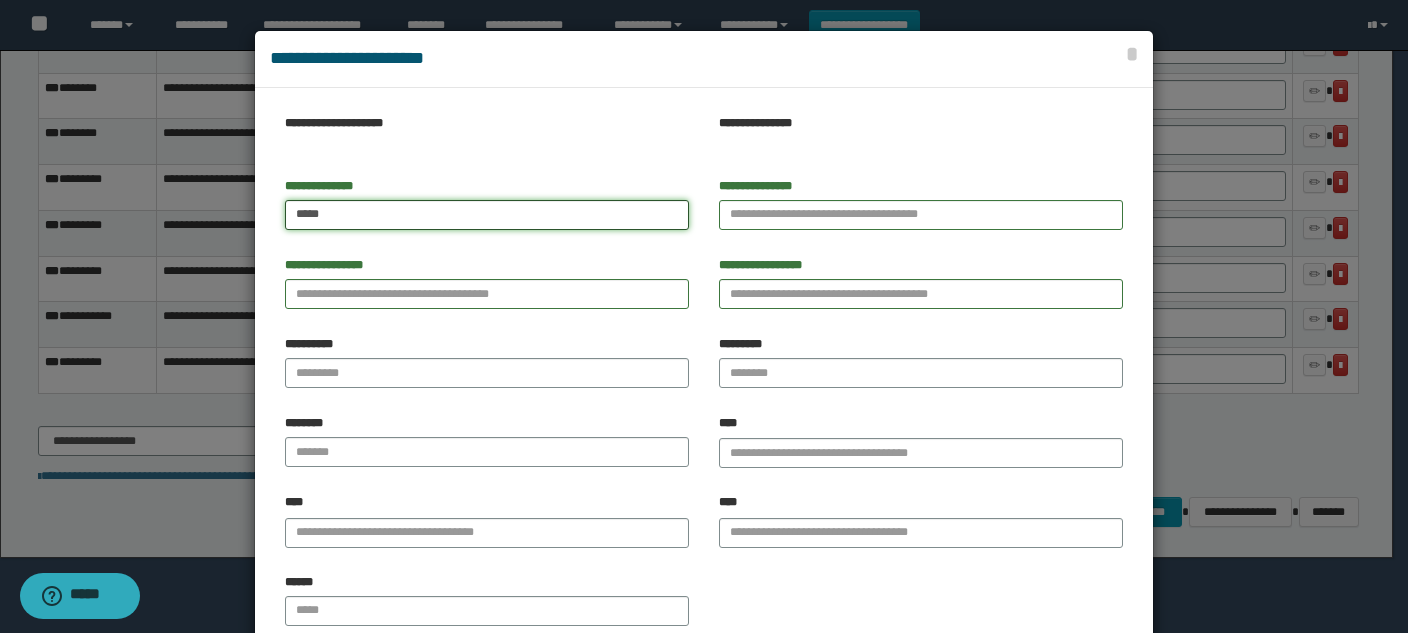 type on "*****" 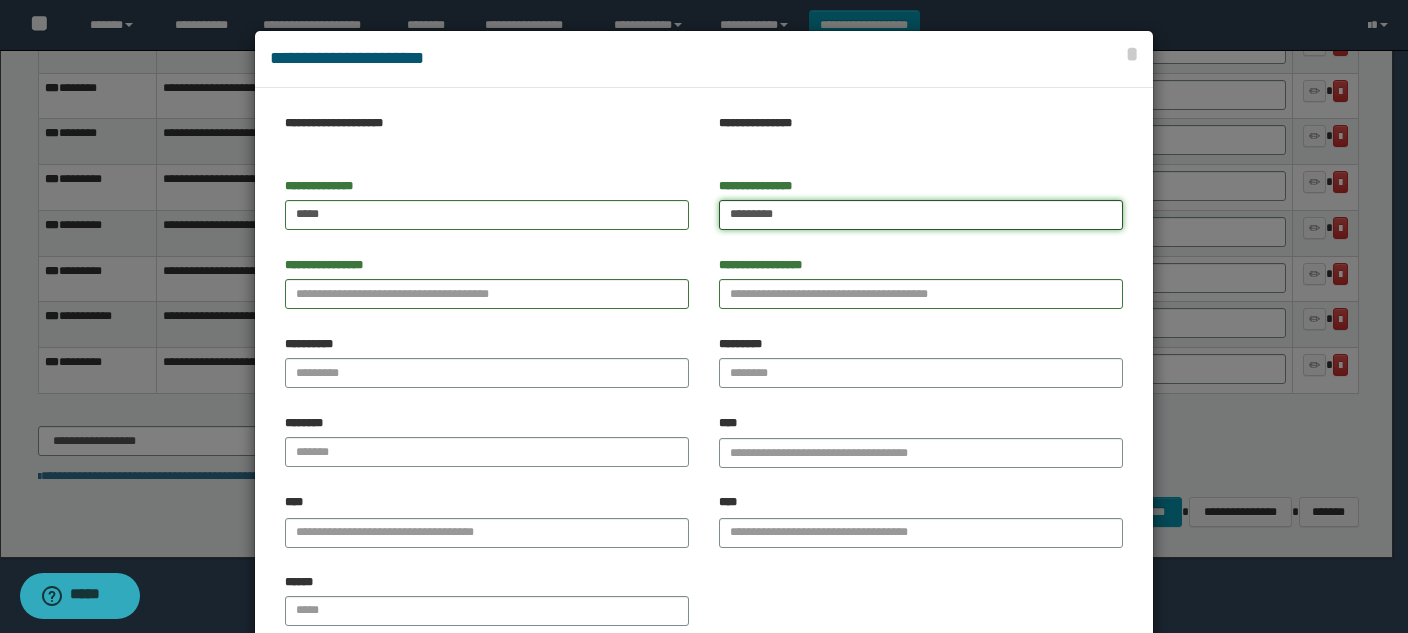 type on "*********" 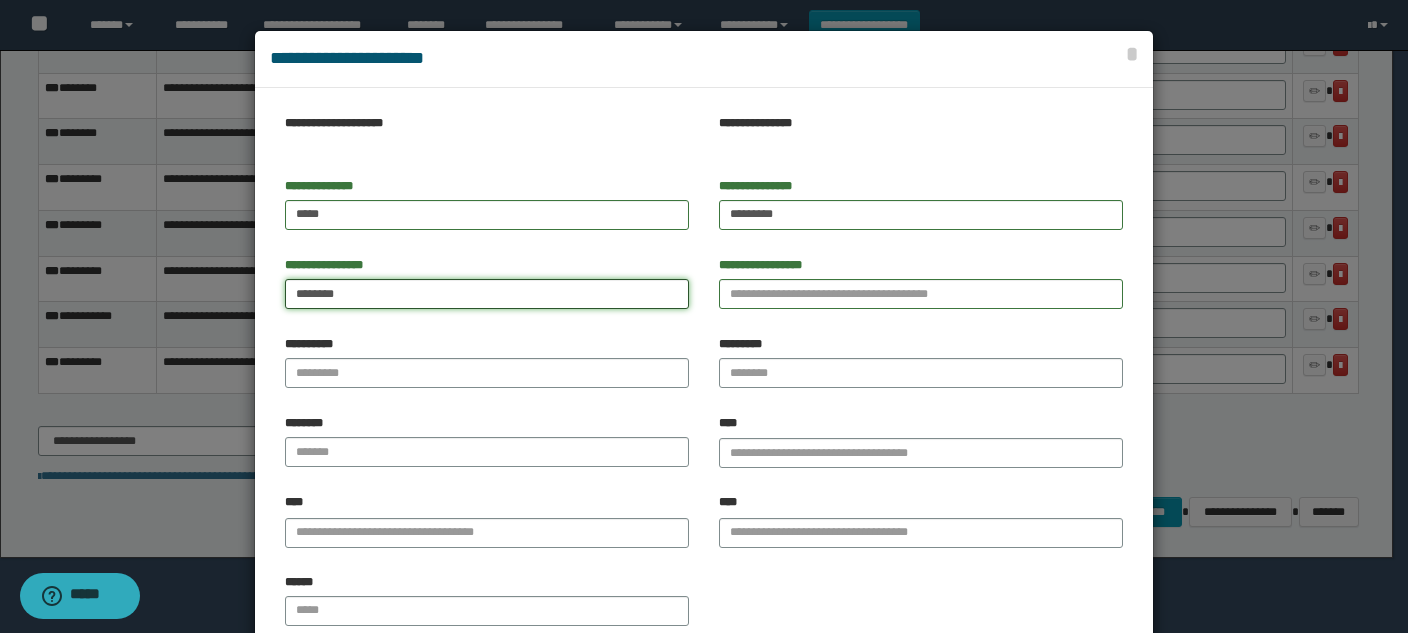 type on "*******" 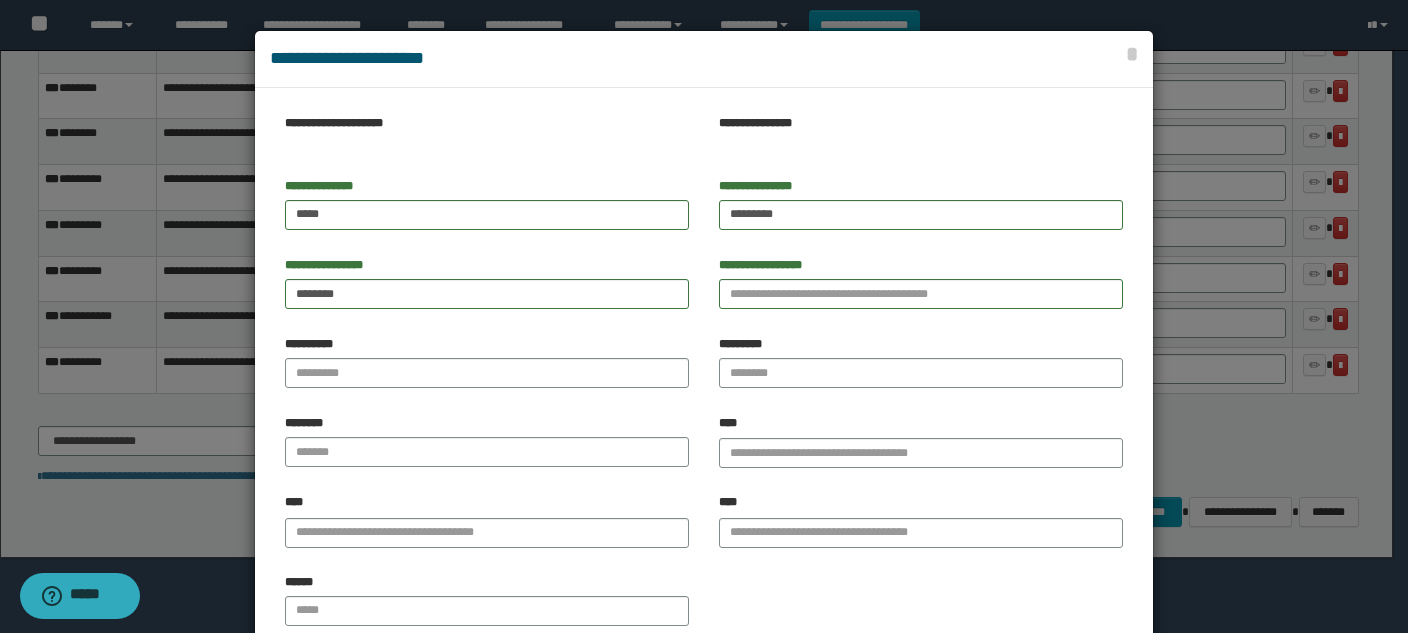 scroll, scrollTop: 127, scrollLeft: 0, axis: vertical 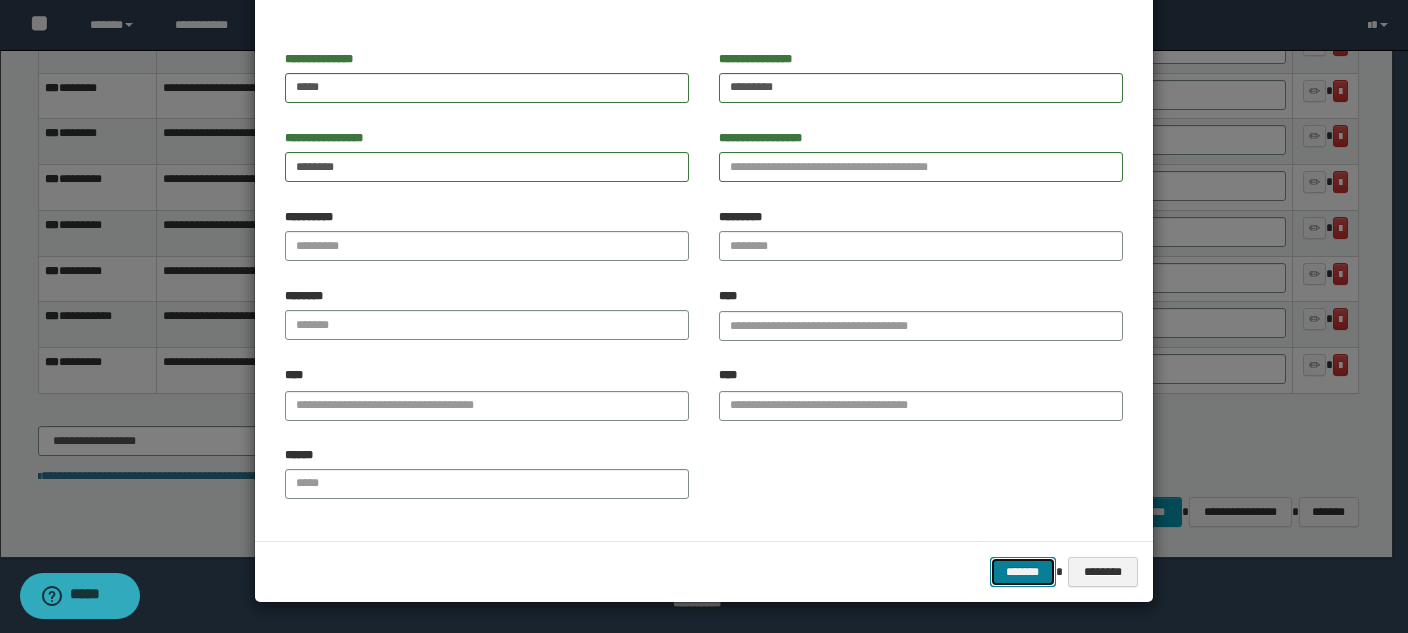 click on "*******" at bounding box center (1023, 572) 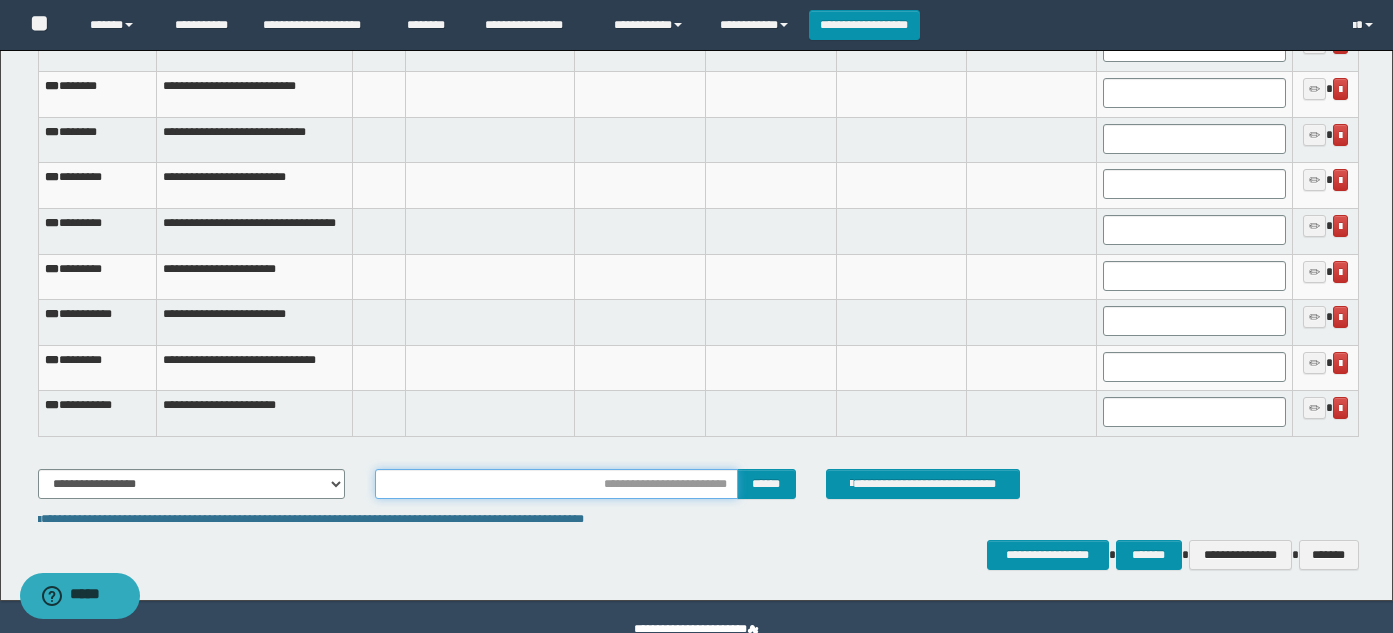 click at bounding box center (556, 484) 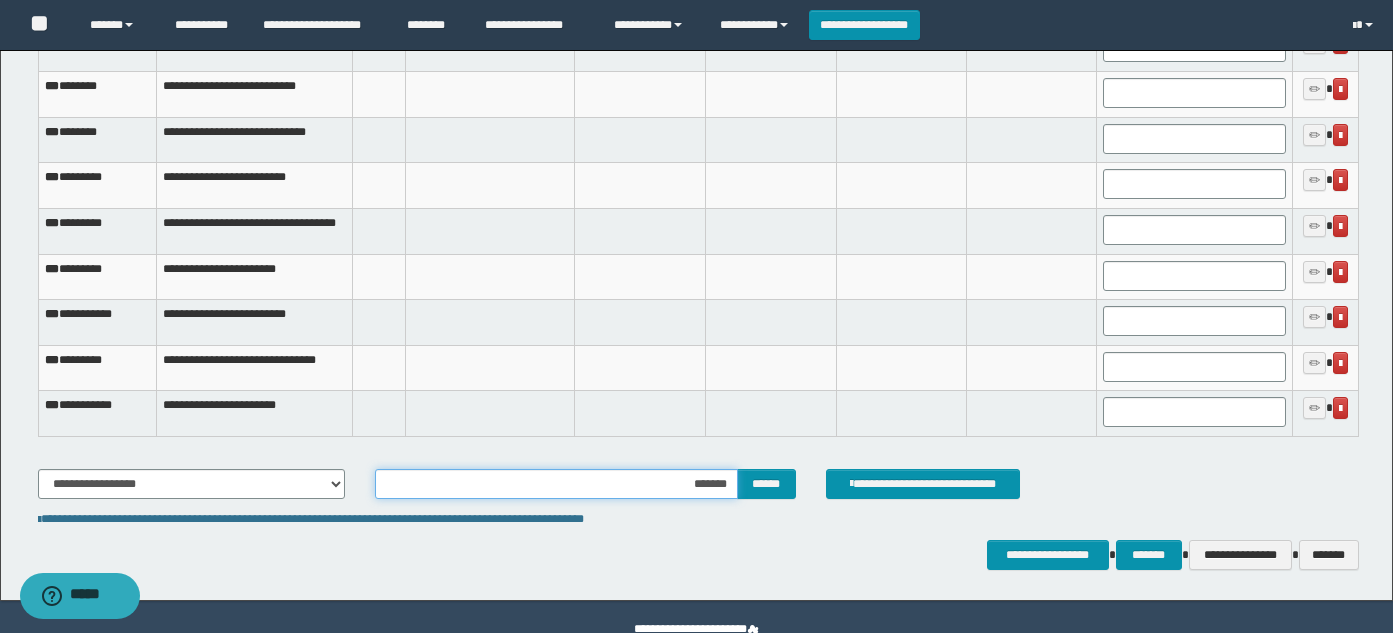 type on "********" 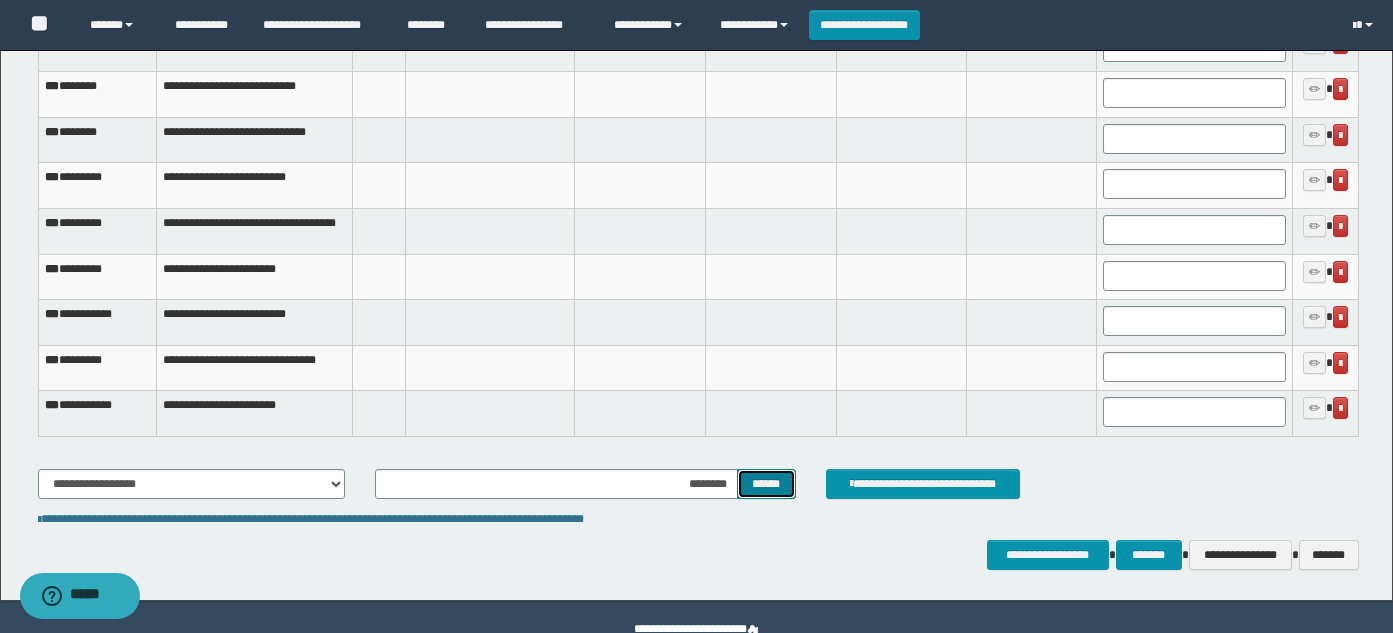 click on "******" at bounding box center [766, 484] 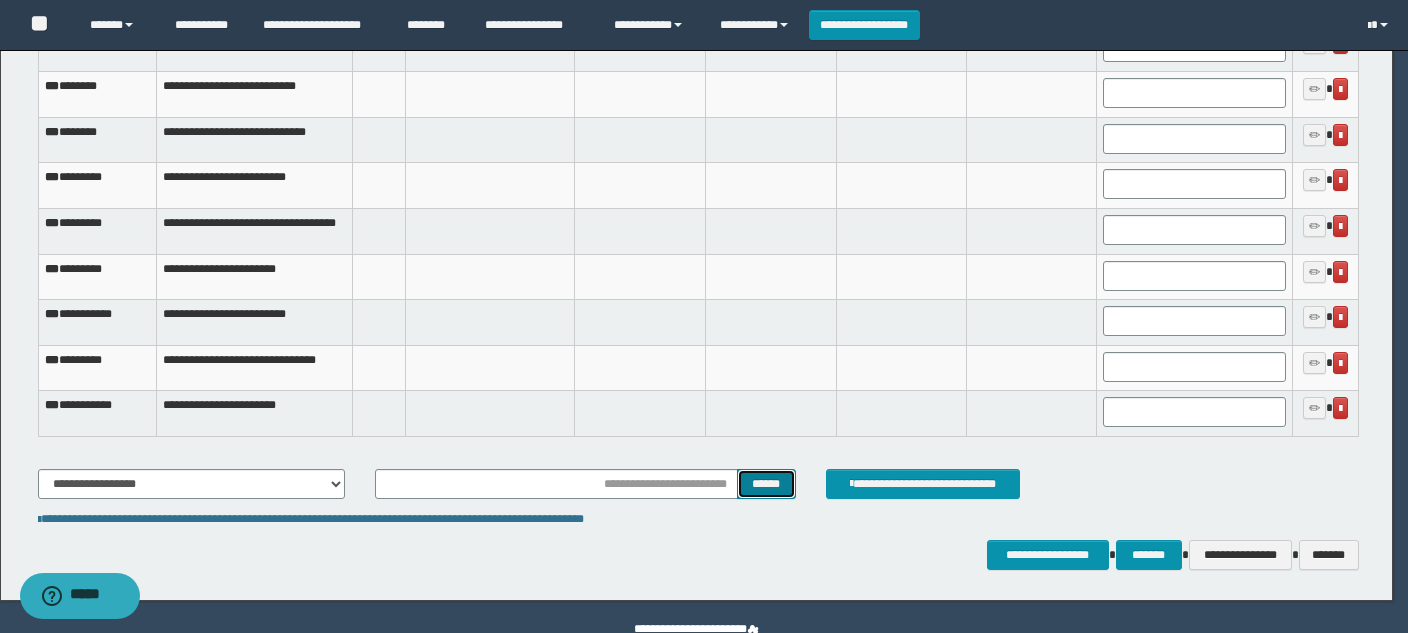 scroll, scrollTop: 0, scrollLeft: 0, axis: both 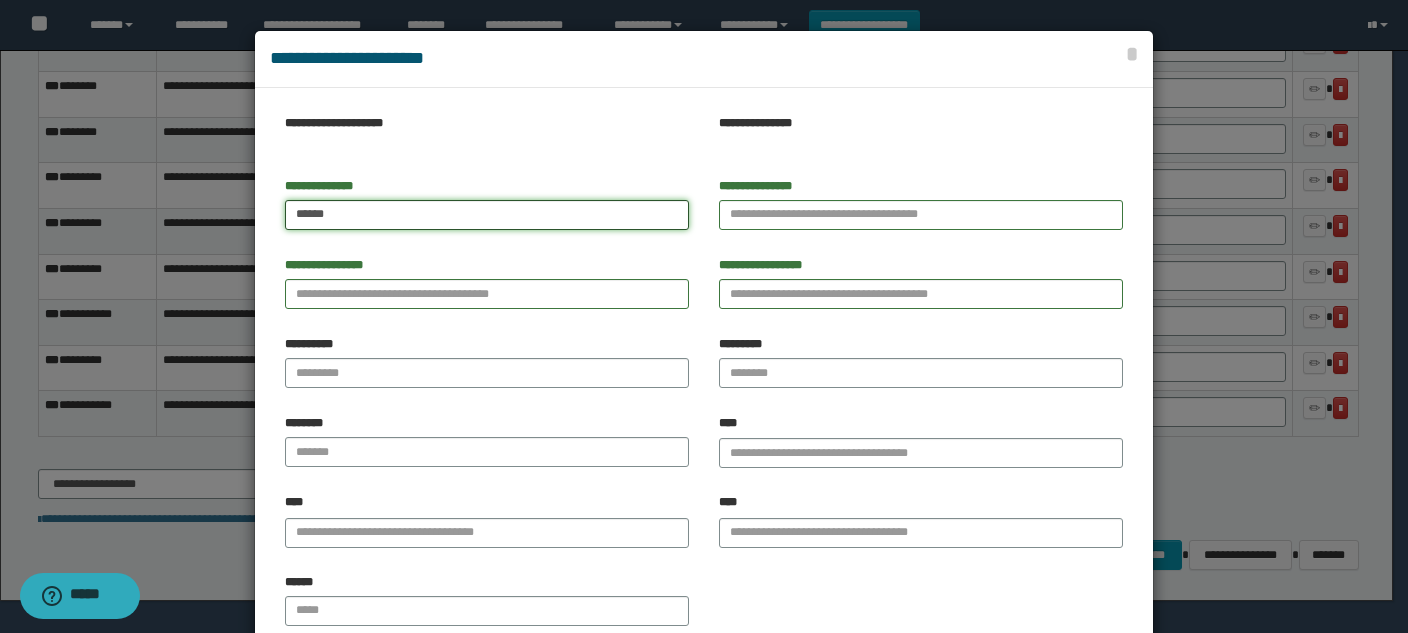 type on "*****" 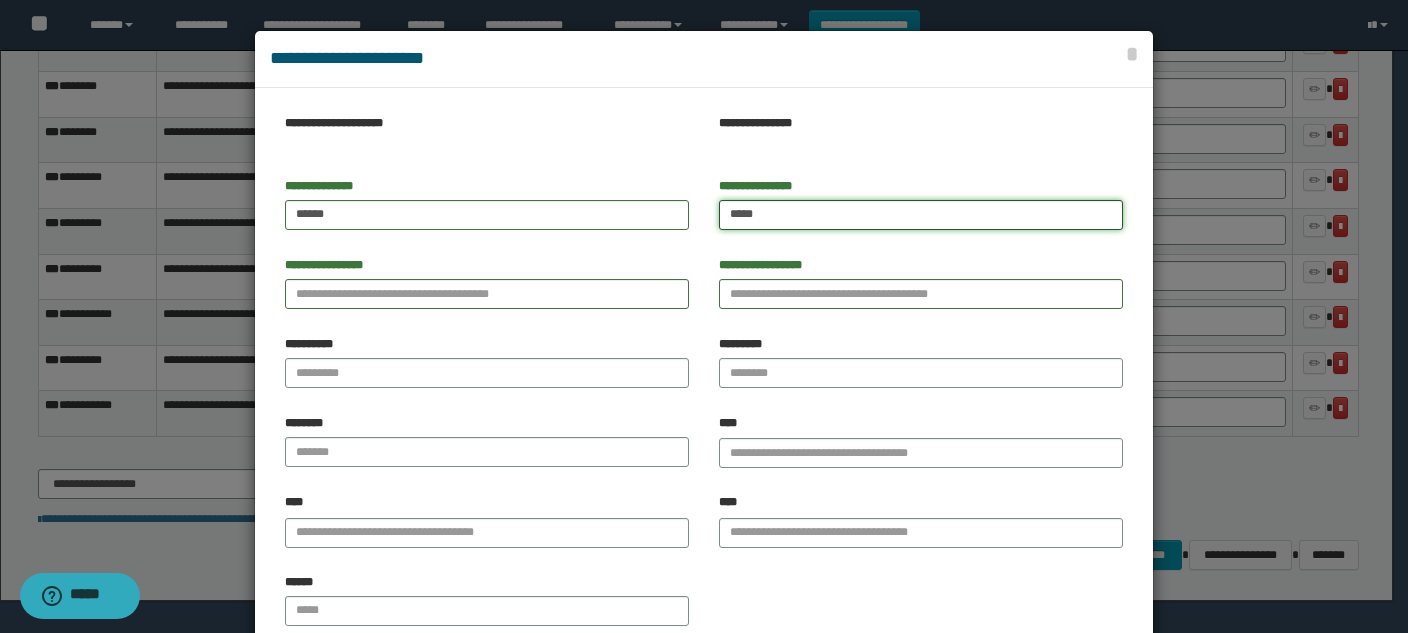 type on "*****" 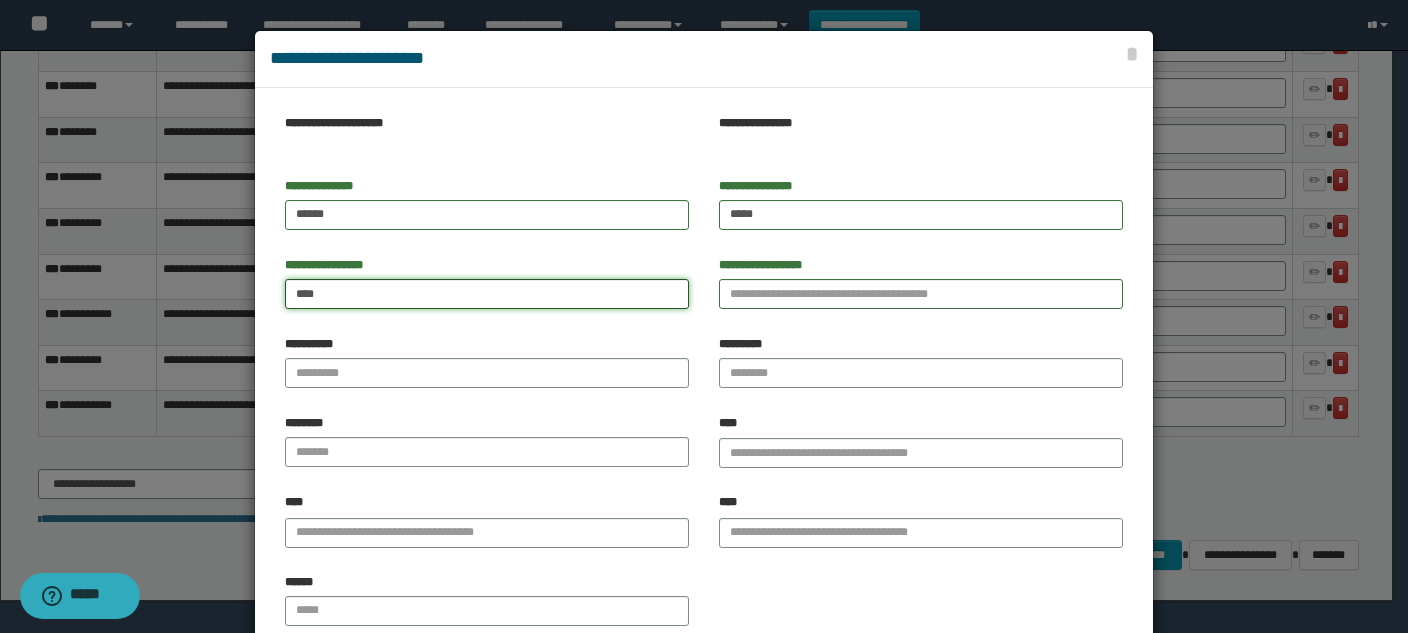 type on "****" 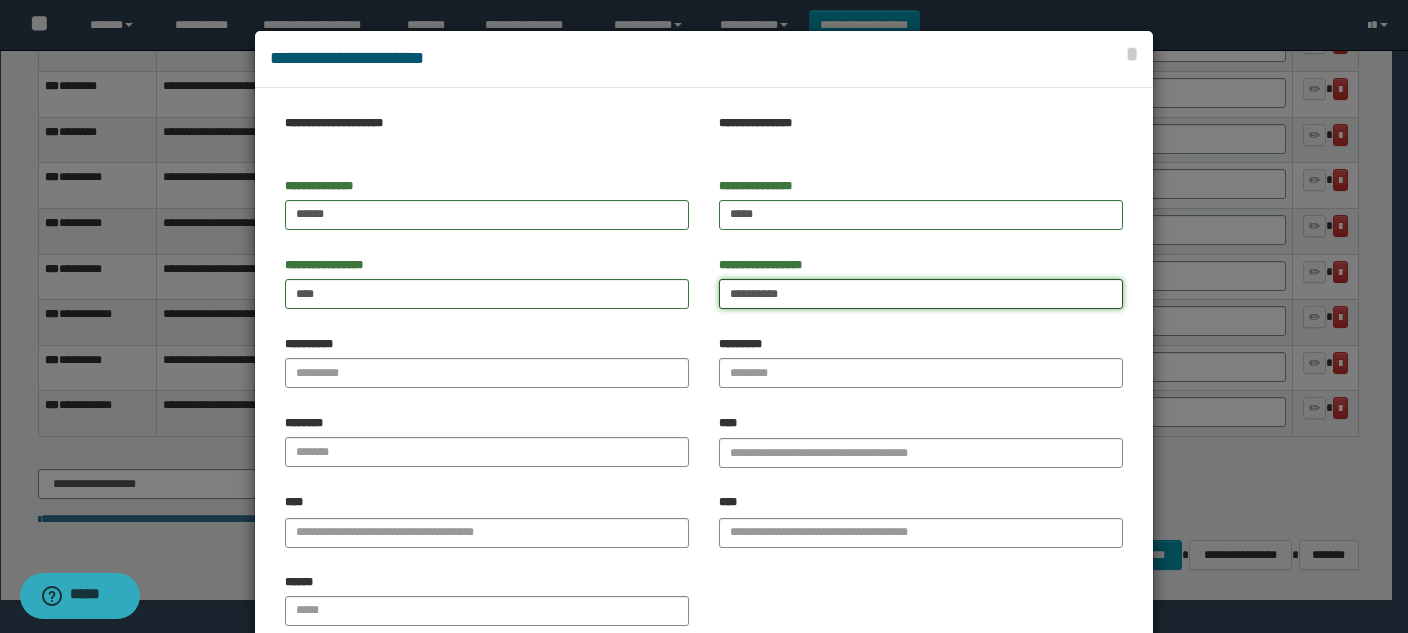 type on "*********" 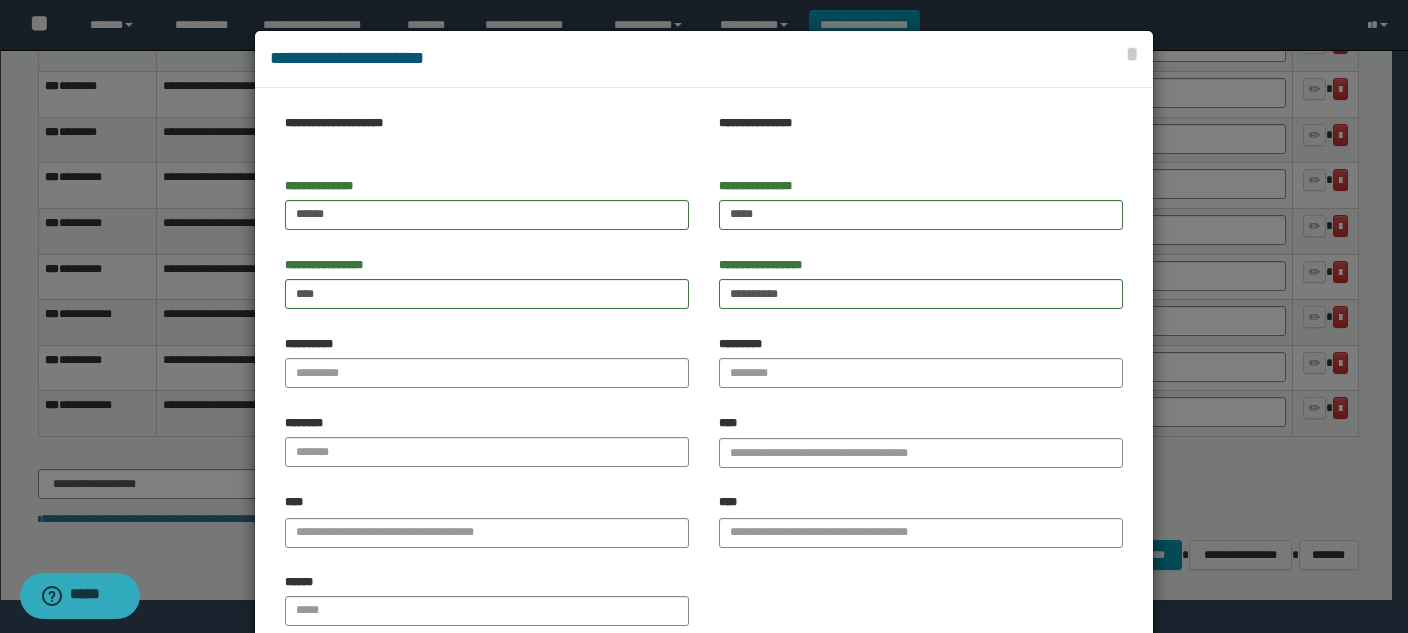 scroll, scrollTop: 127, scrollLeft: 0, axis: vertical 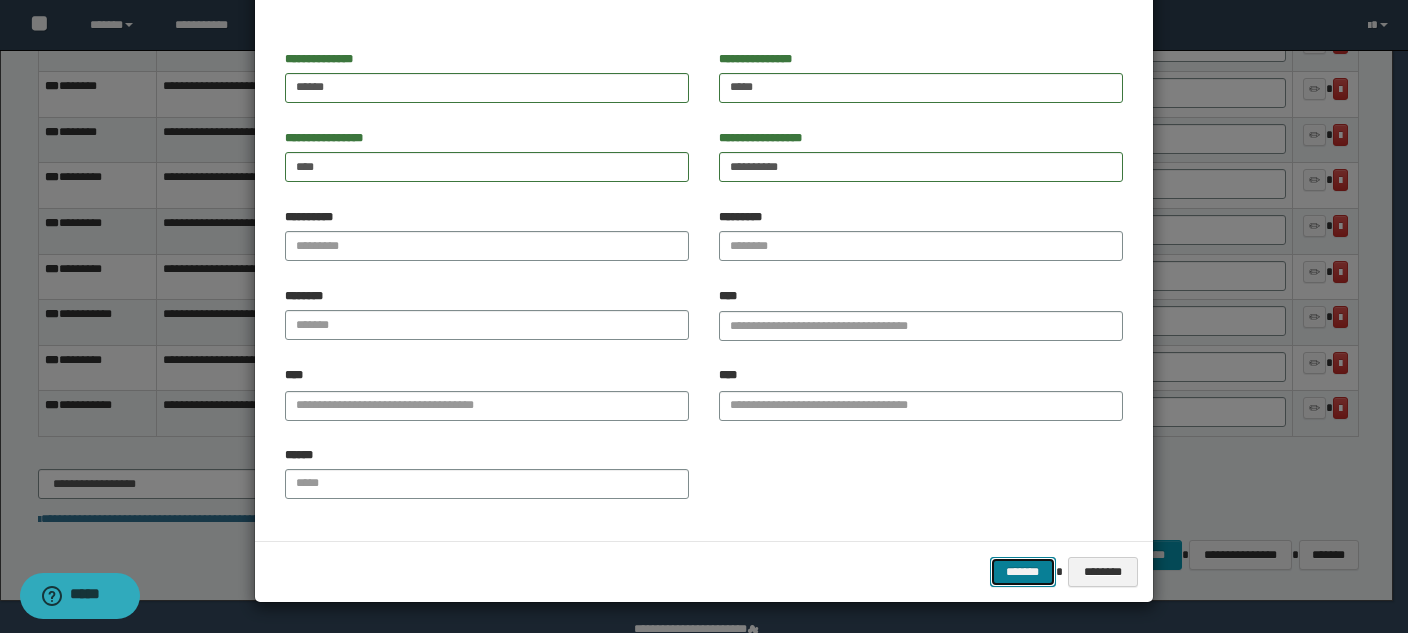 click on "*******" at bounding box center (1023, 572) 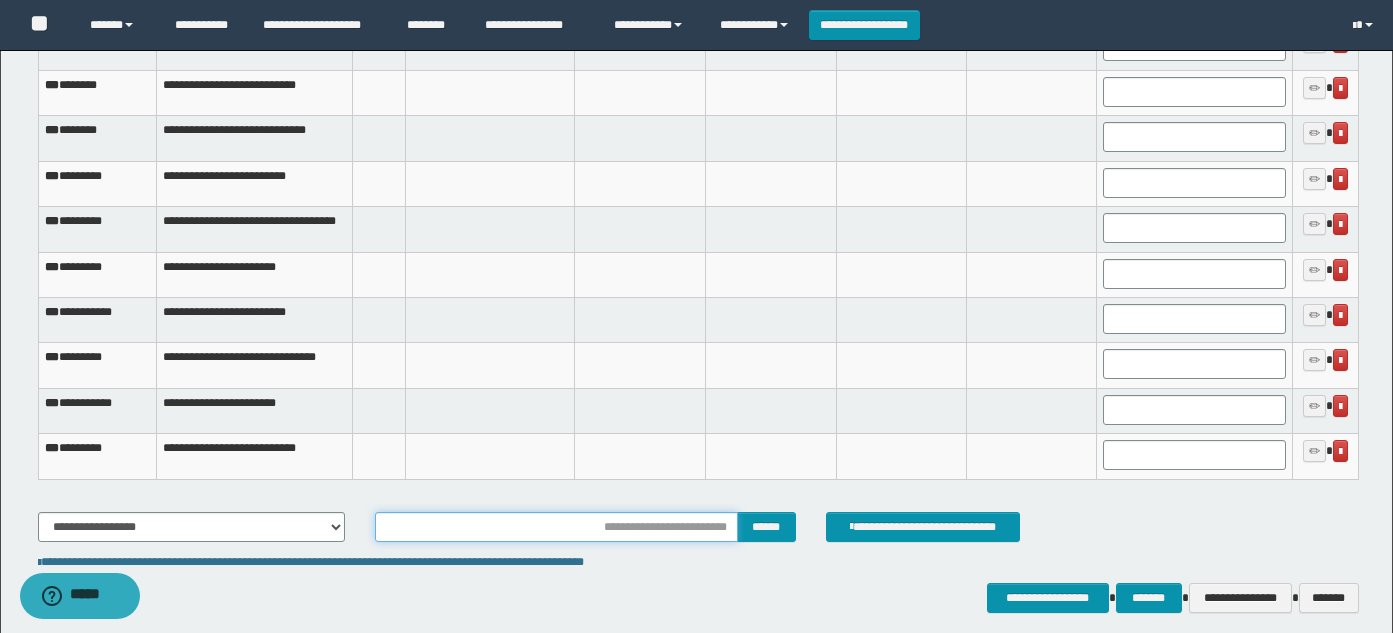 click at bounding box center (556, 527) 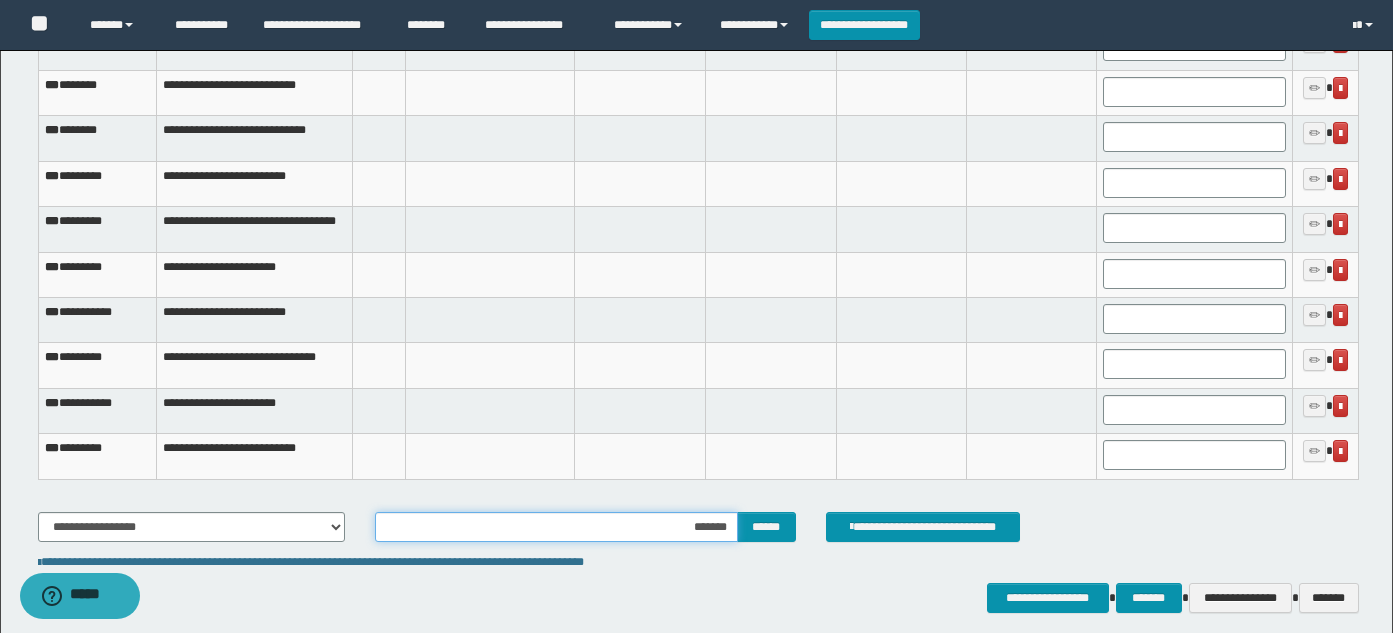 type on "********" 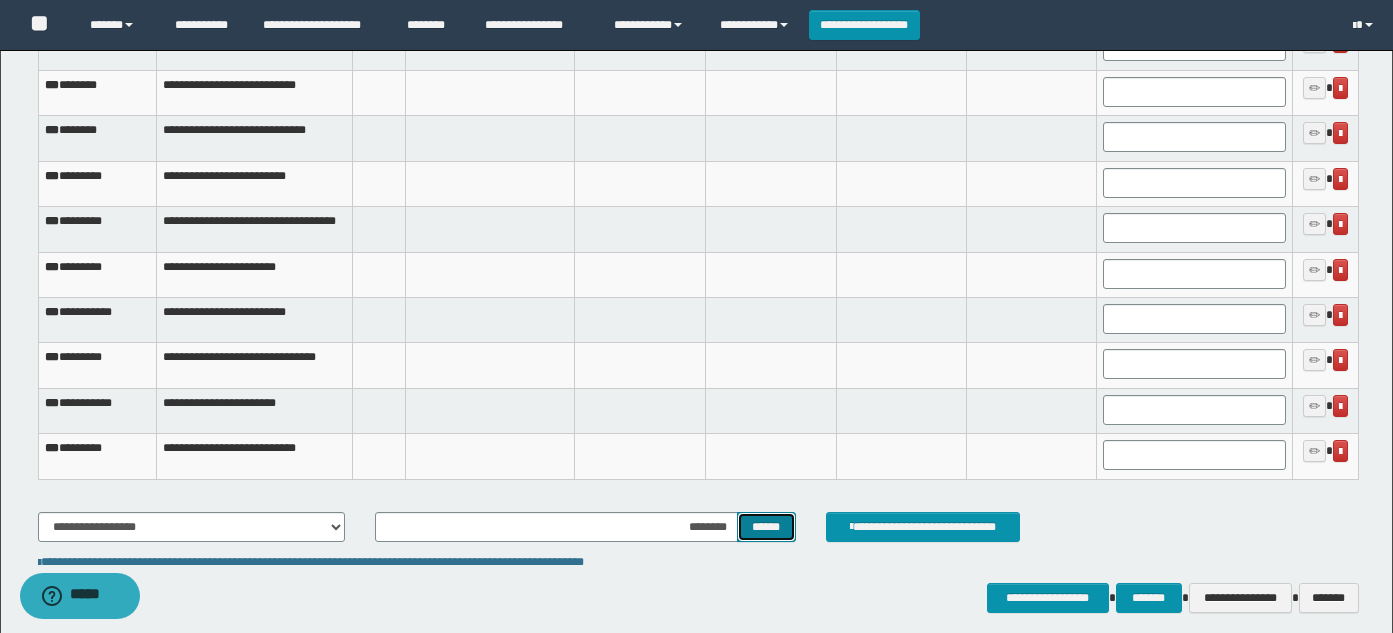 click on "******" at bounding box center (766, 527) 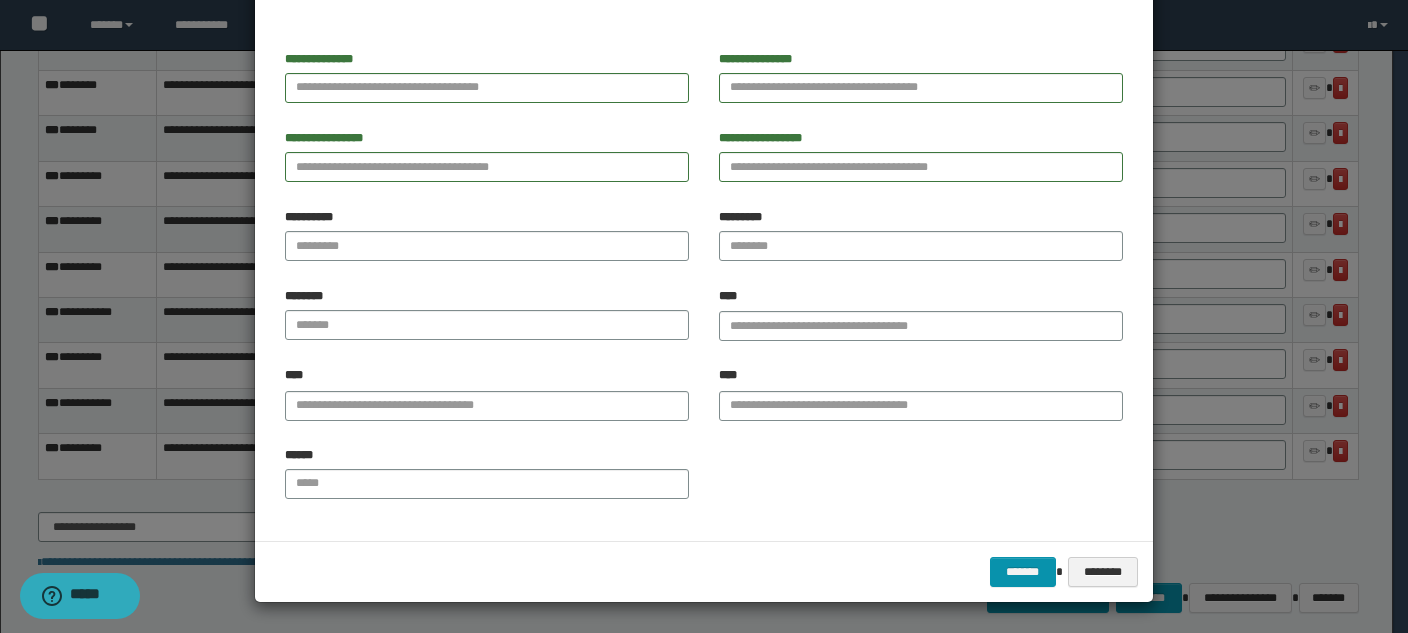 scroll, scrollTop: 0, scrollLeft: 0, axis: both 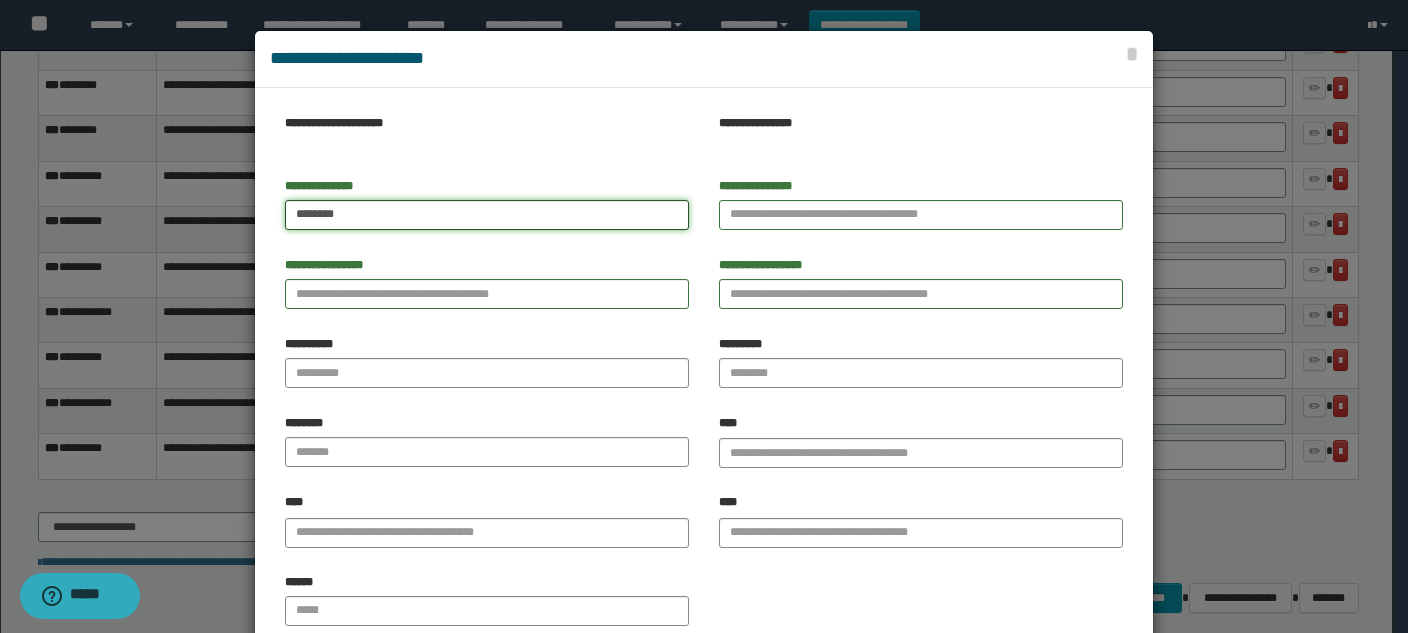 type on "********" 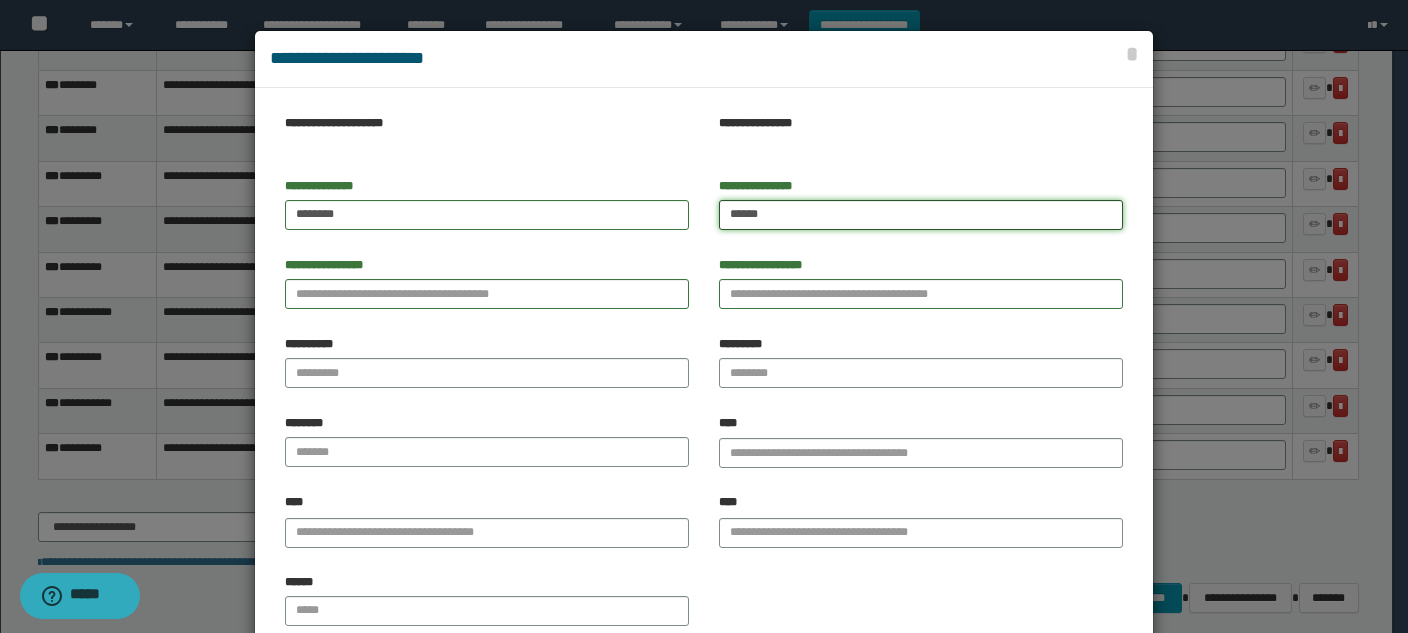 type on "******" 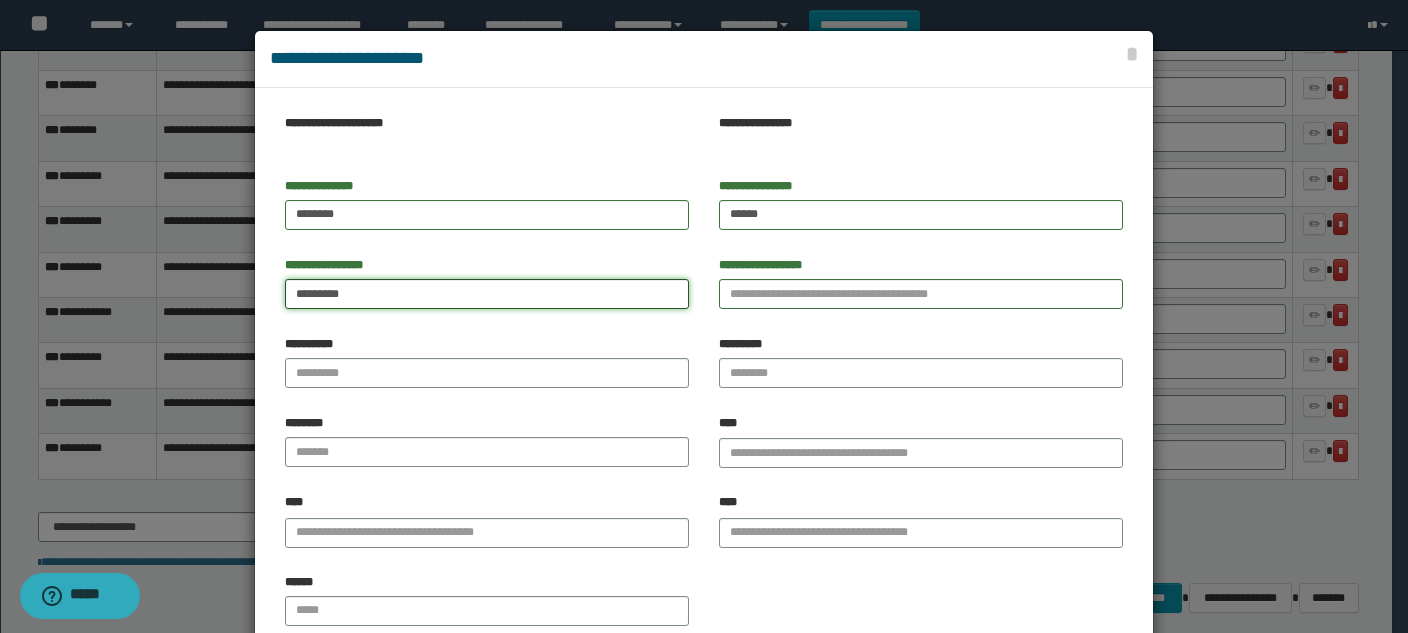 type on "********" 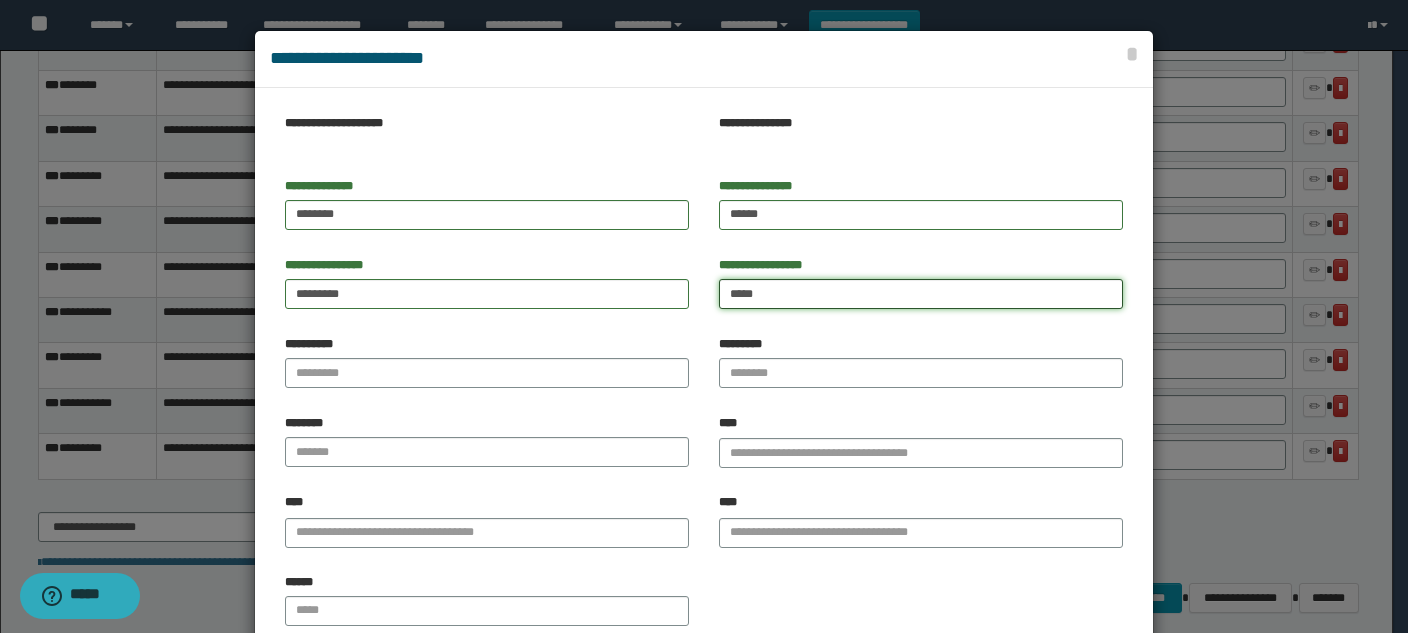 type on "*****" 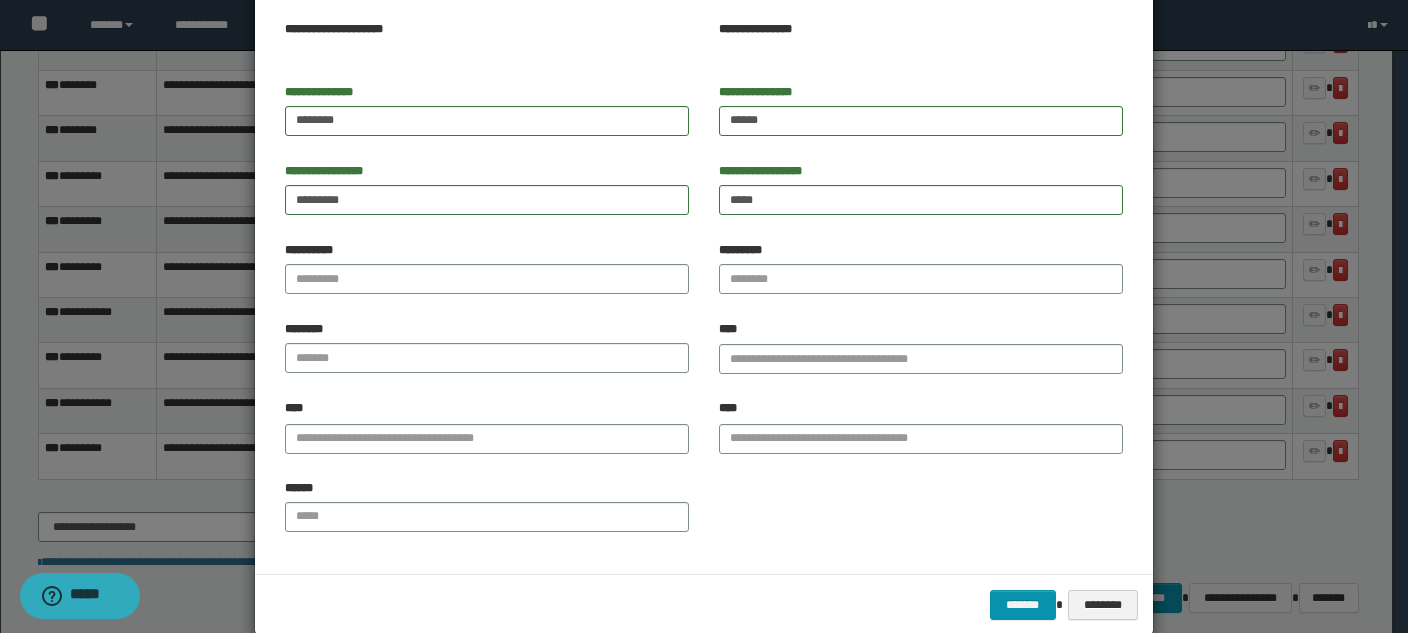 scroll, scrollTop: 97, scrollLeft: 0, axis: vertical 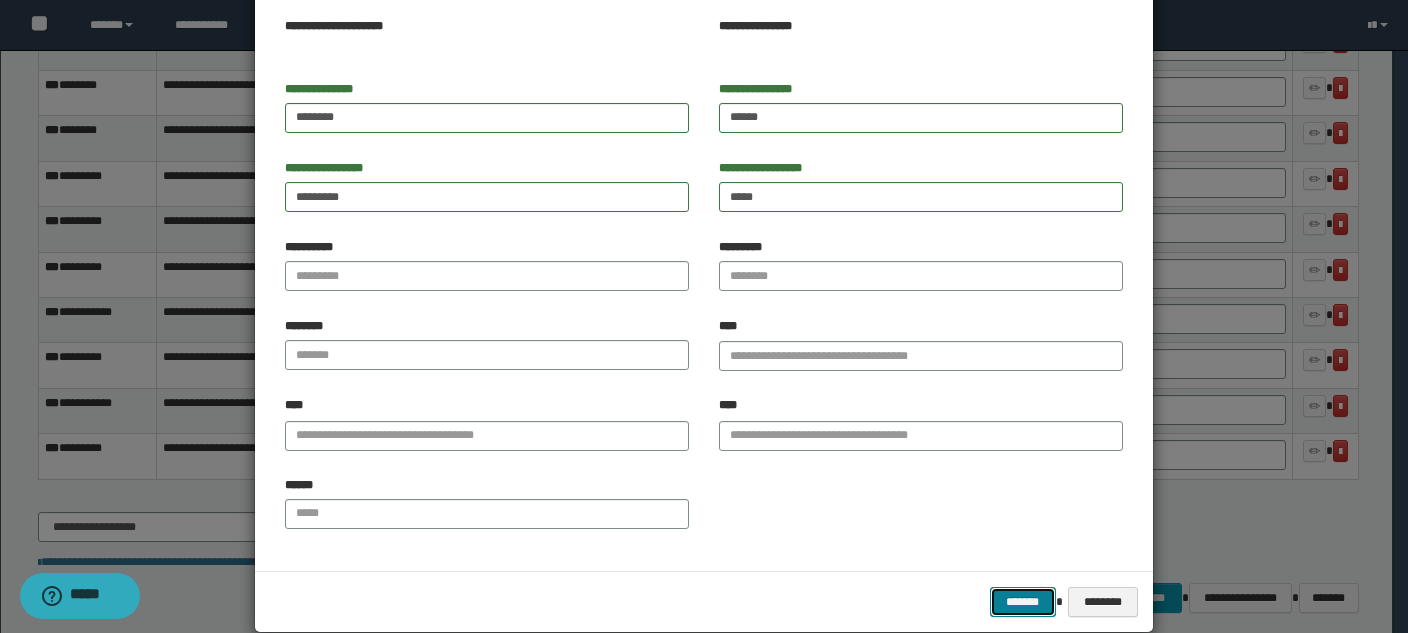 click on "*******" at bounding box center (1023, 602) 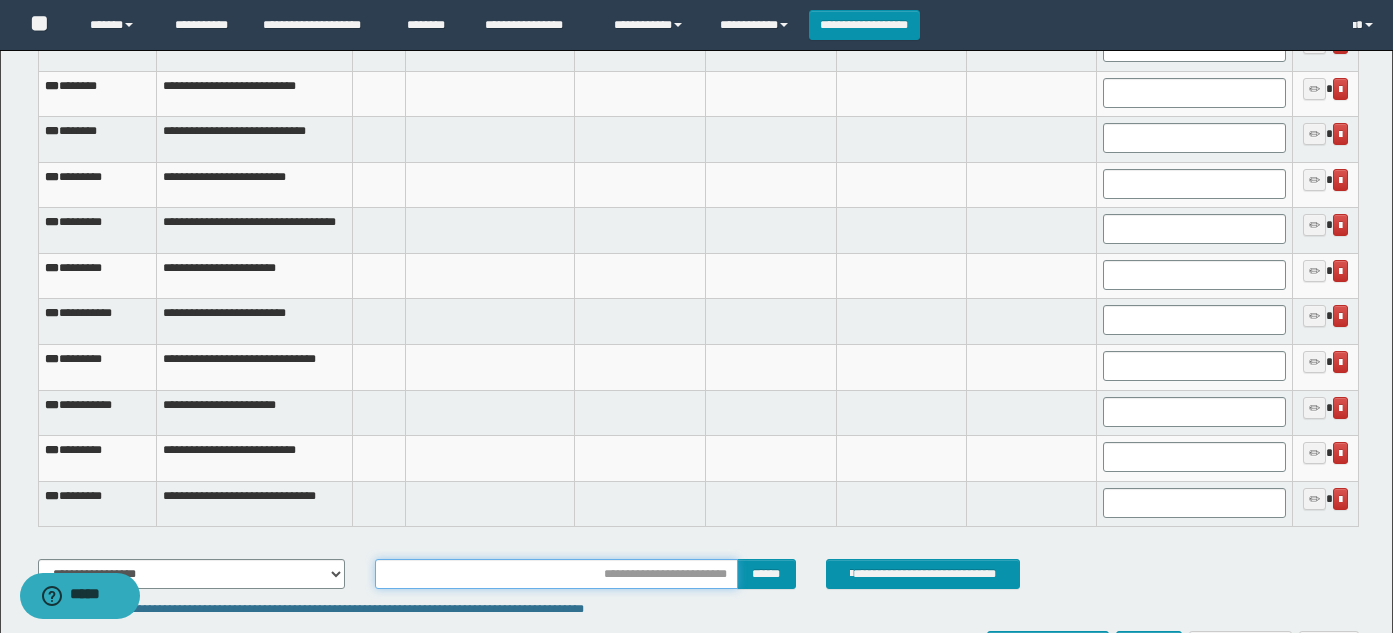 click at bounding box center (556, 574) 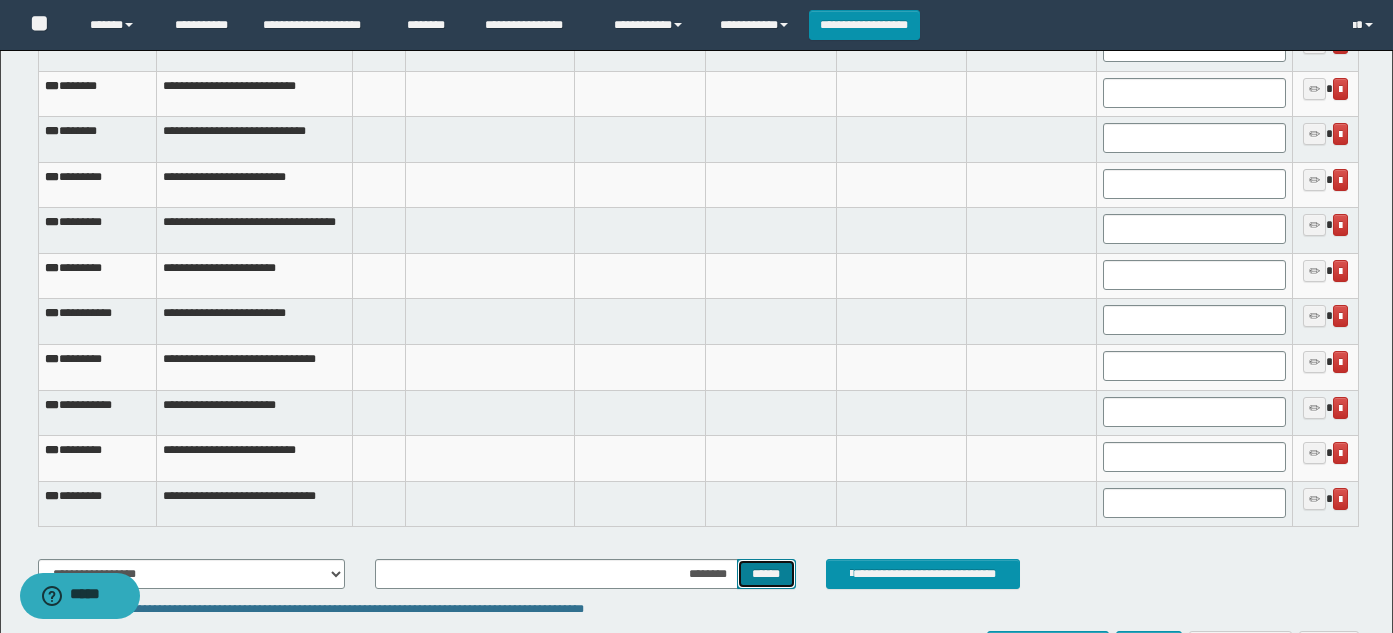 click on "******" at bounding box center (766, 574) 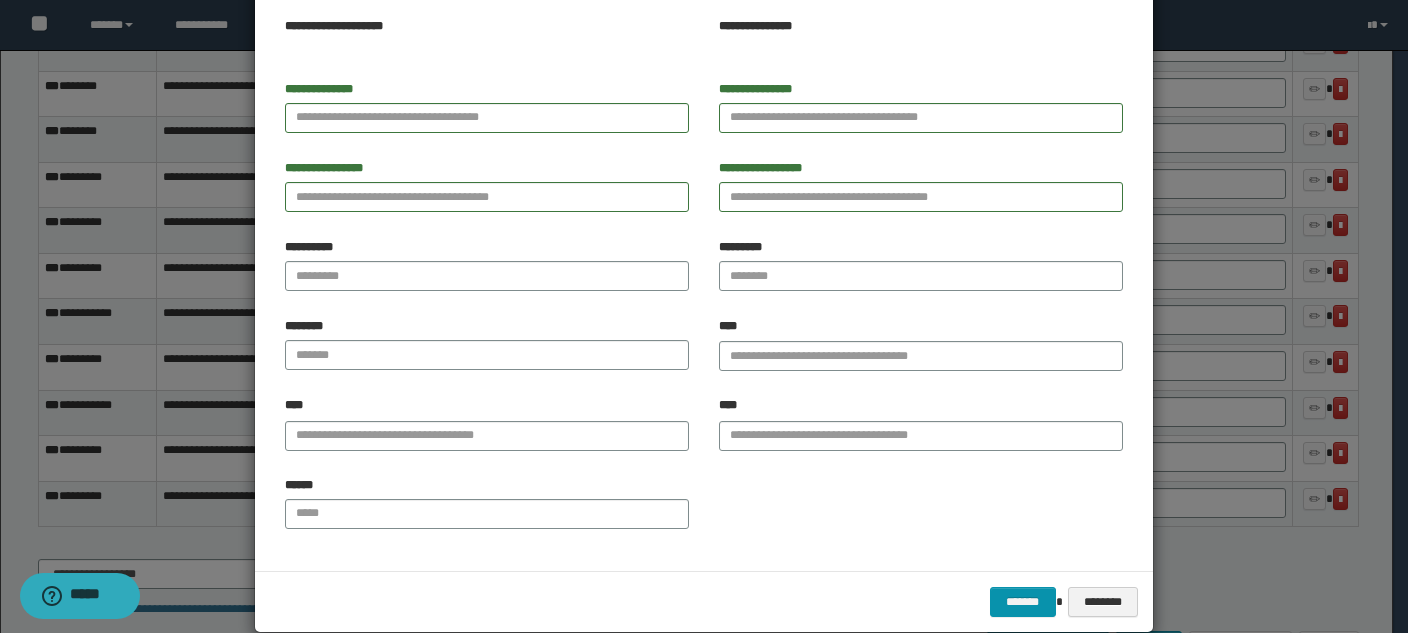 scroll, scrollTop: 0, scrollLeft: 0, axis: both 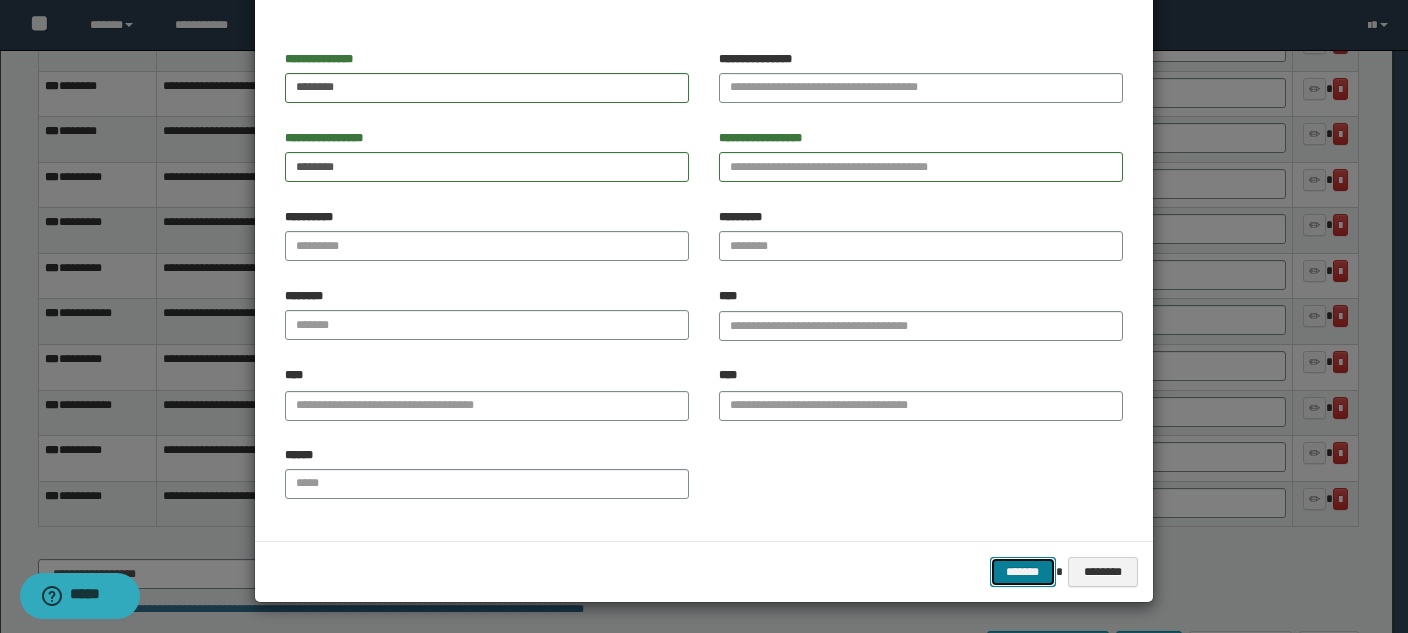 click on "*******" at bounding box center (1023, 572) 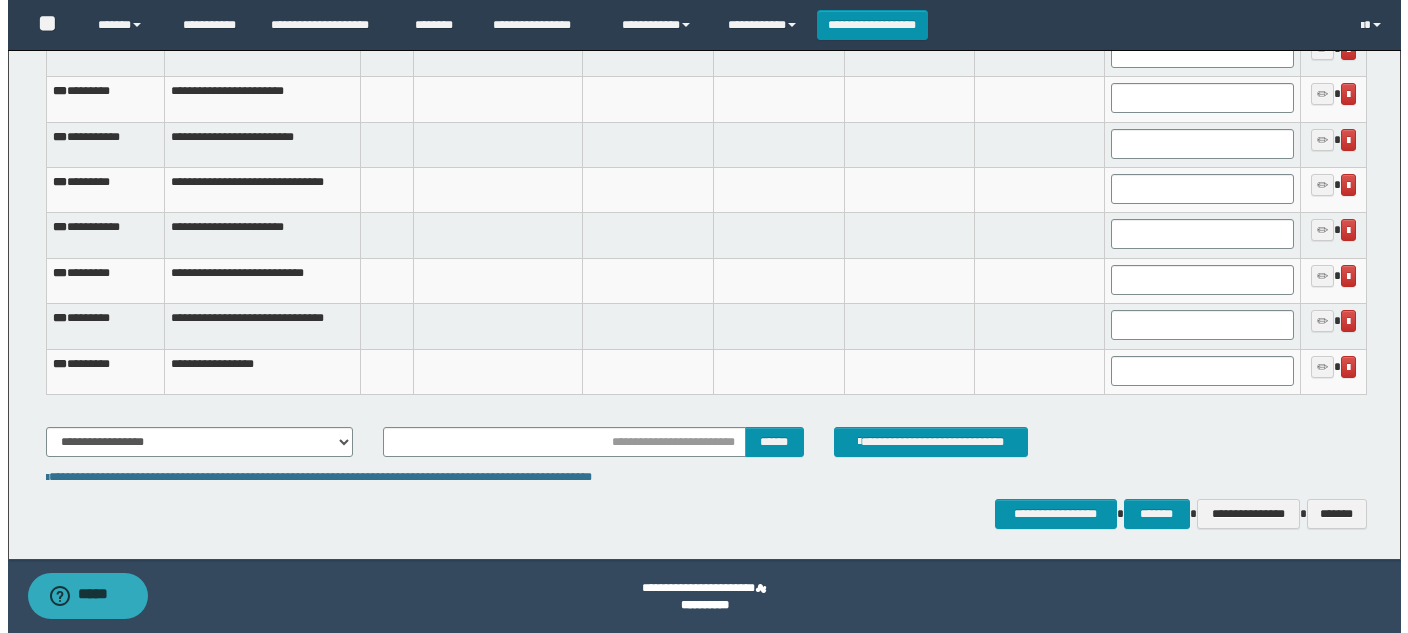 scroll, scrollTop: 3551, scrollLeft: 0, axis: vertical 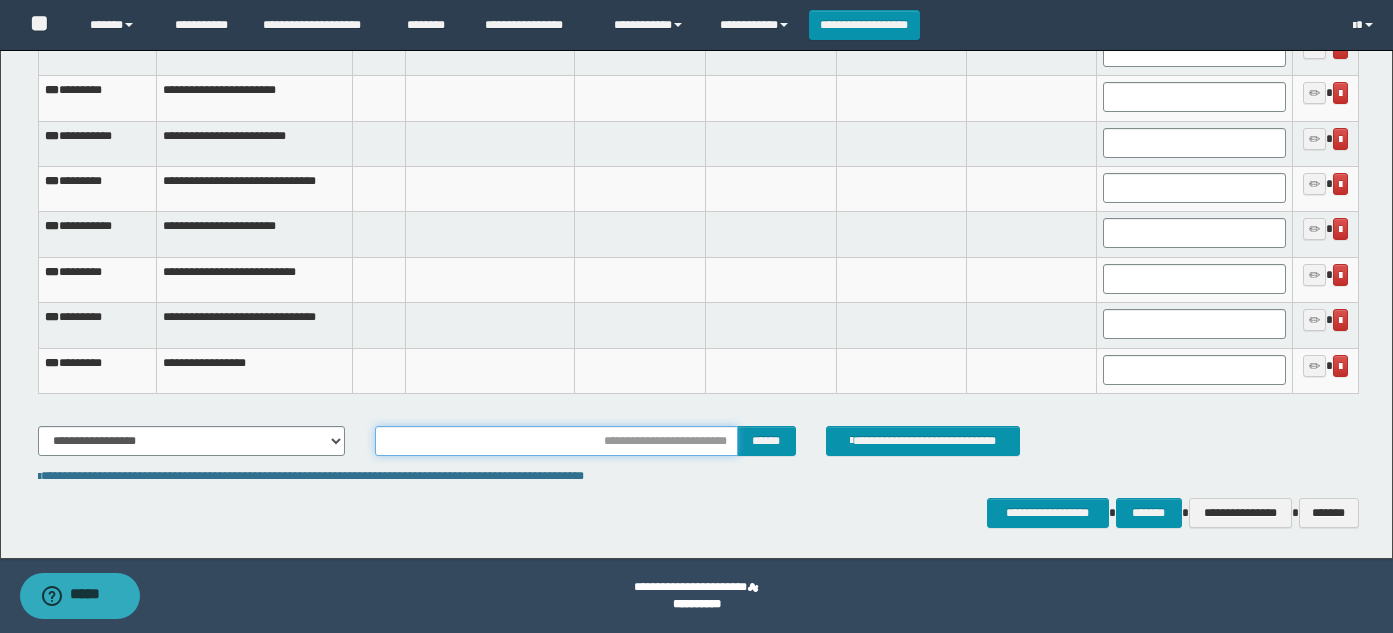 click at bounding box center (556, 441) 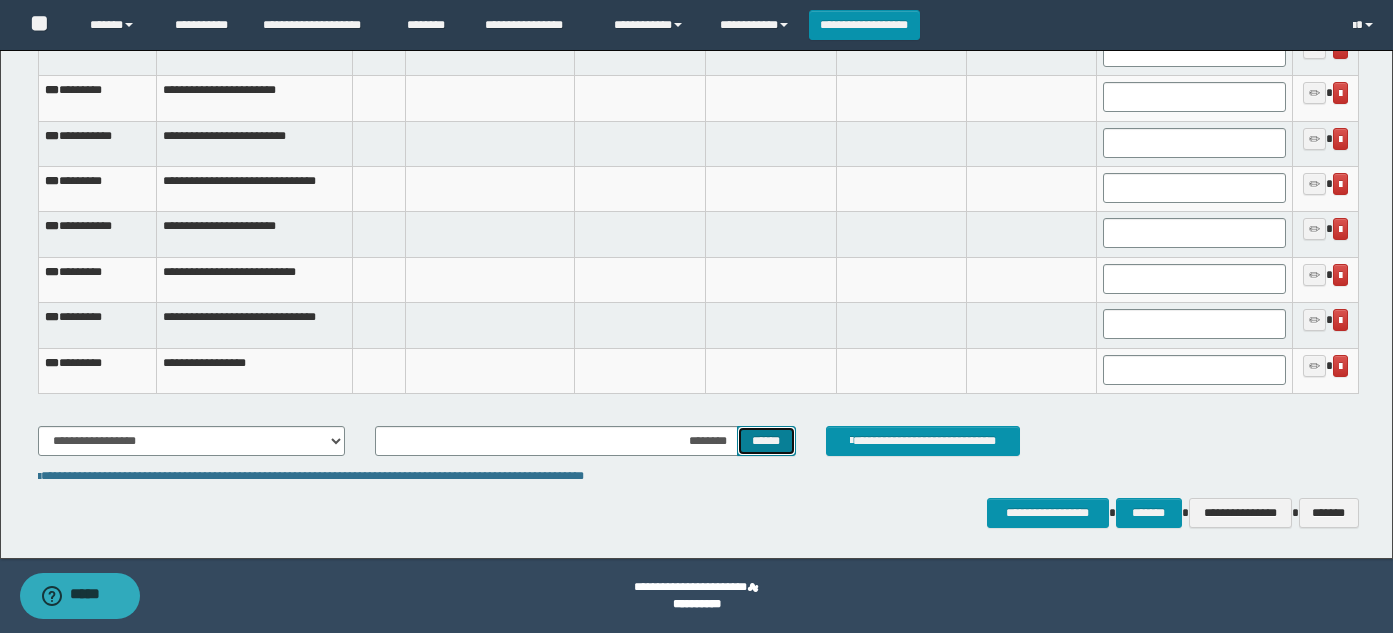 click on "******" at bounding box center (766, 441) 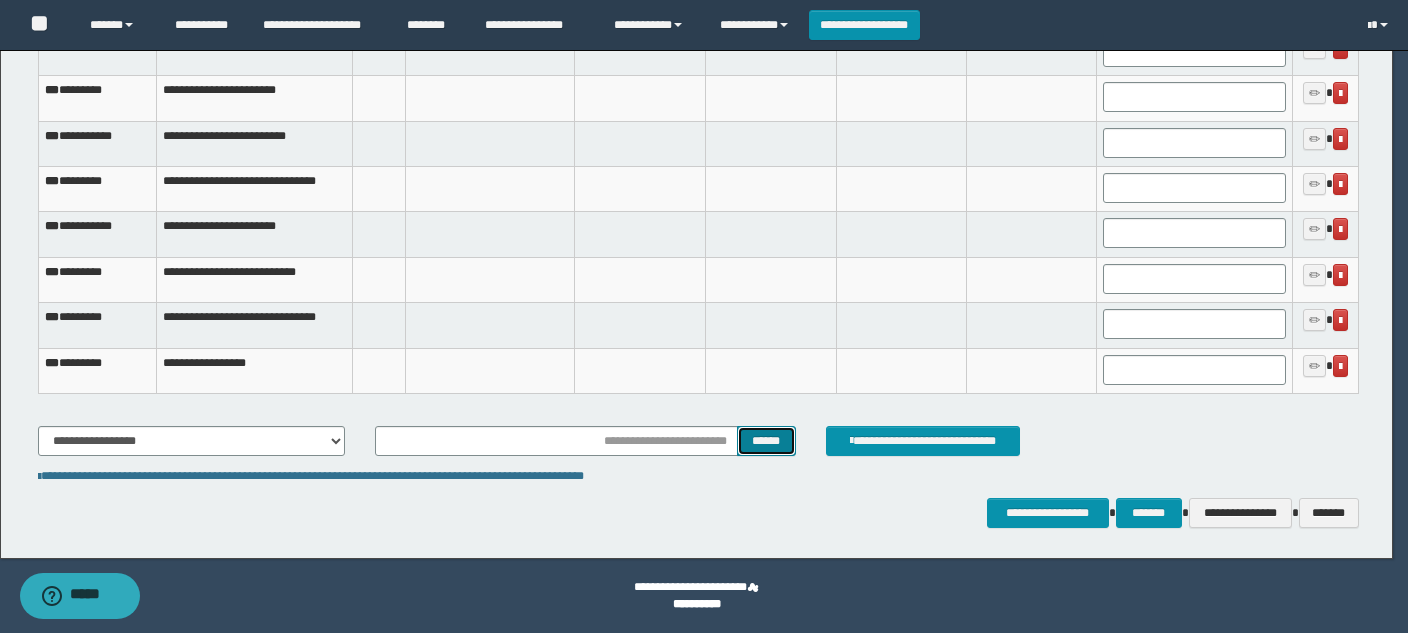 scroll, scrollTop: 0, scrollLeft: 0, axis: both 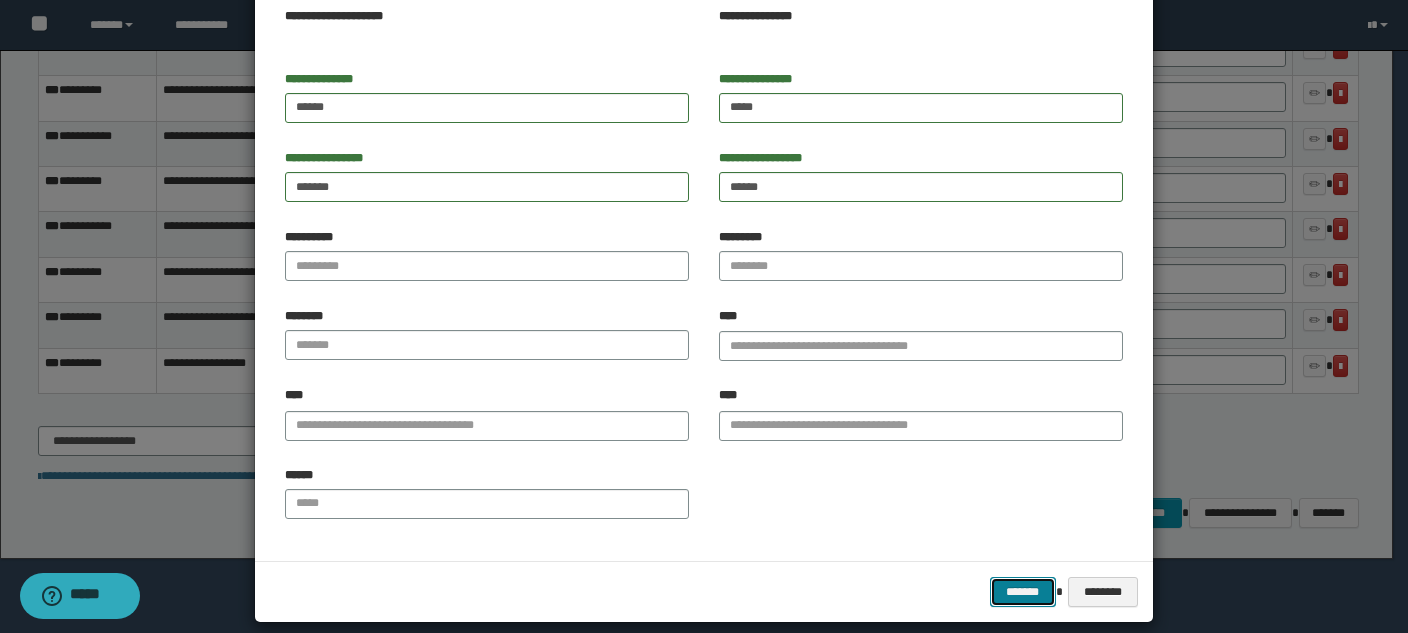 click on "*******" at bounding box center [1023, 592] 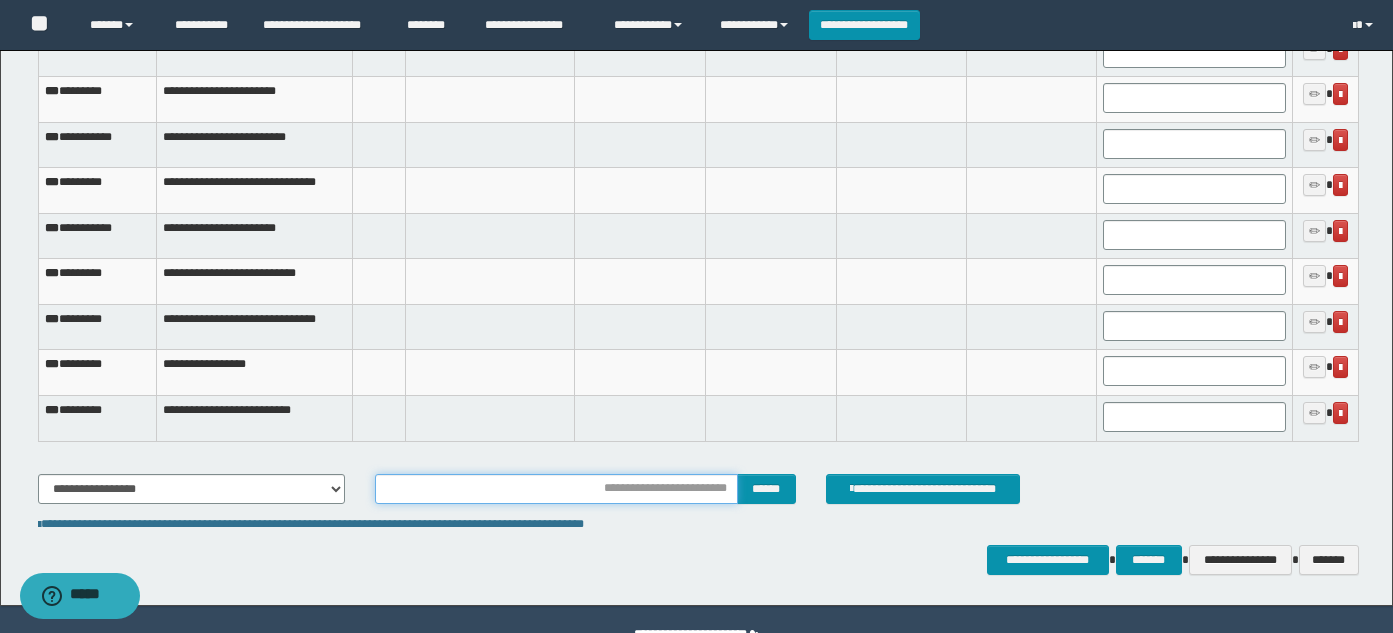 click at bounding box center [556, 489] 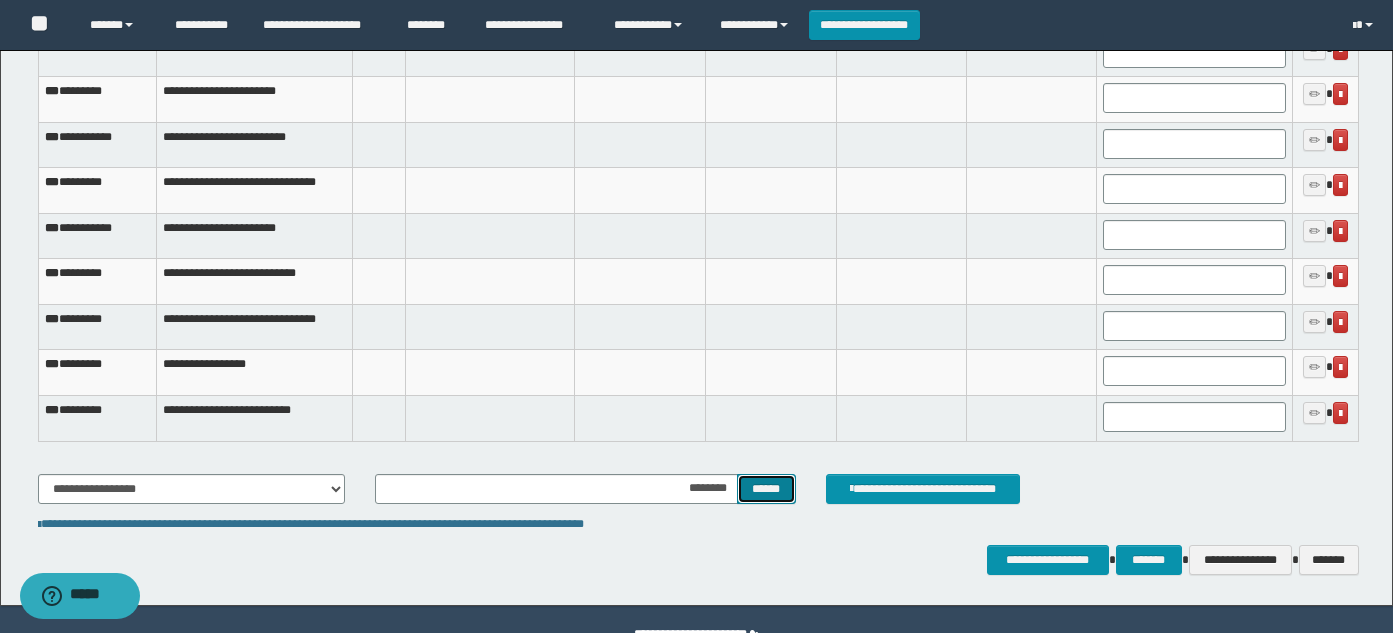 click on "******" at bounding box center [766, 489] 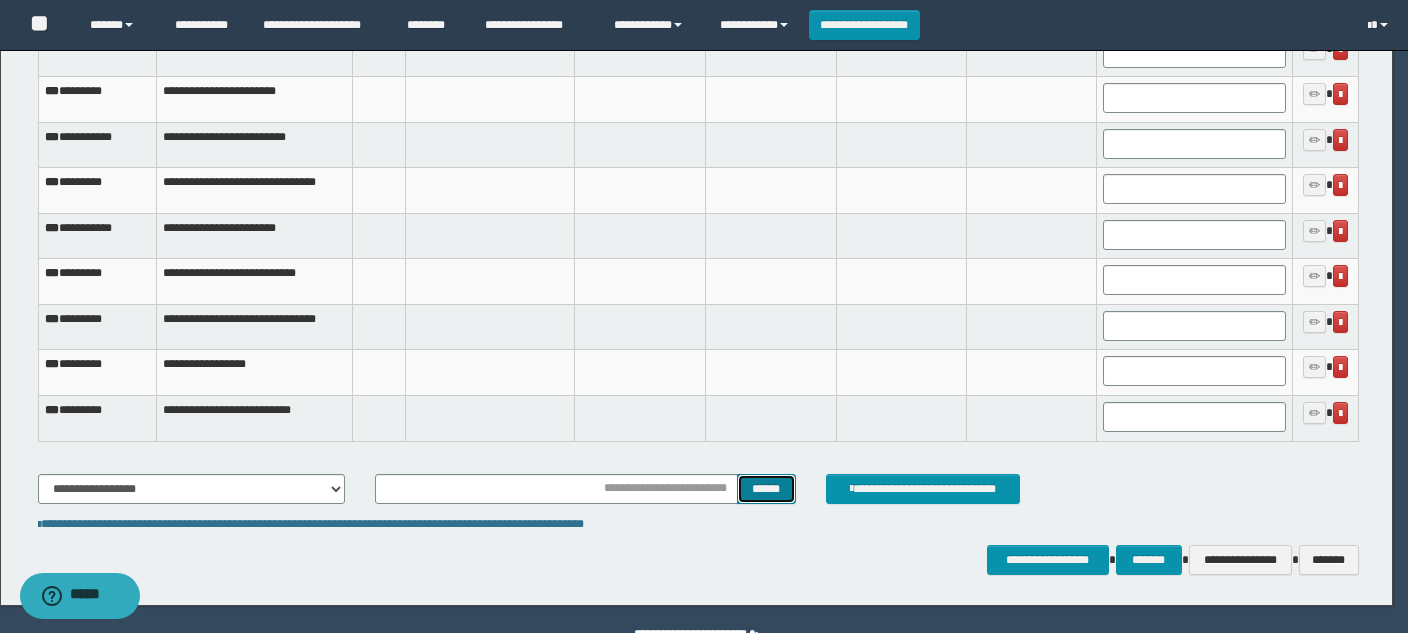 scroll, scrollTop: 0, scrollLeft: 0, axis: both 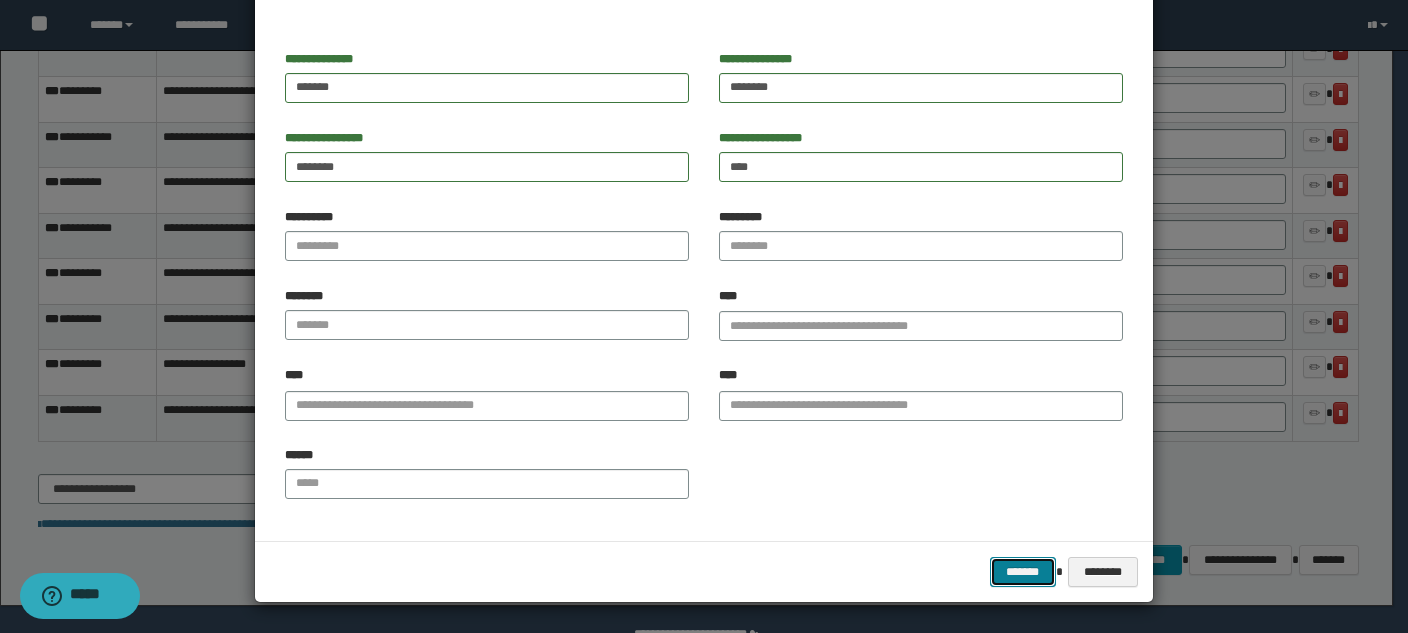 click on "*******" at bounding box center [1023, 572] 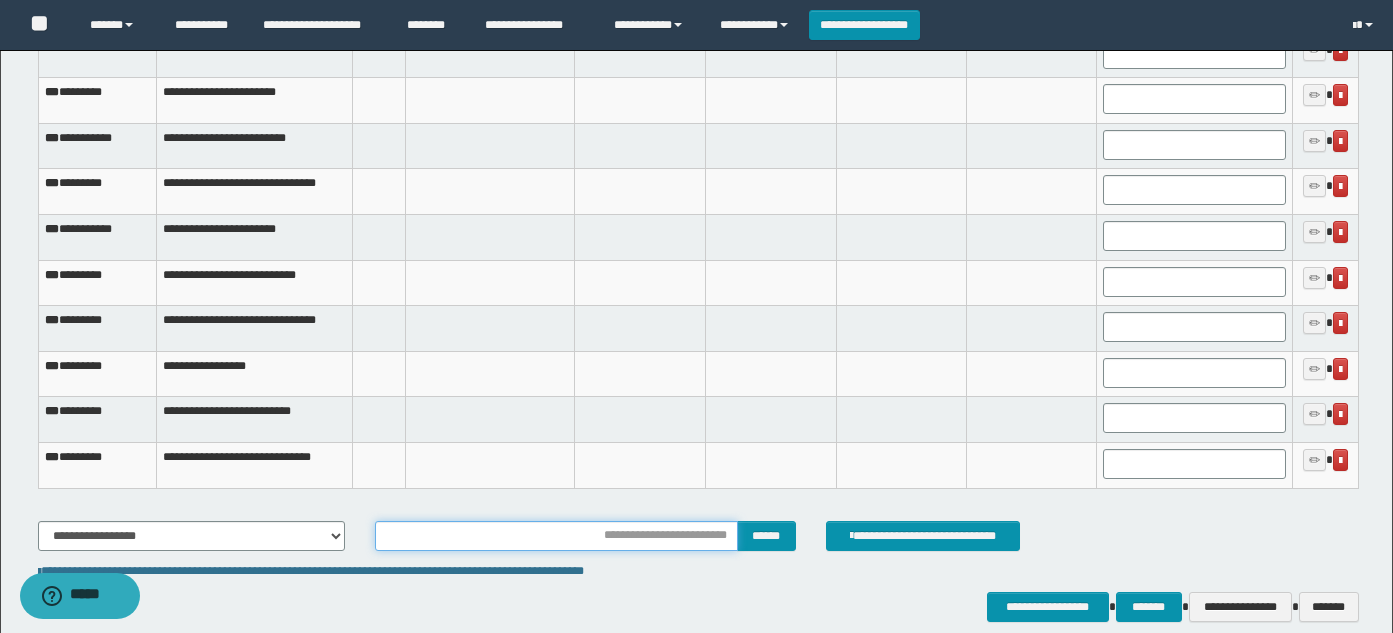 click at bounding box center (556, 536) 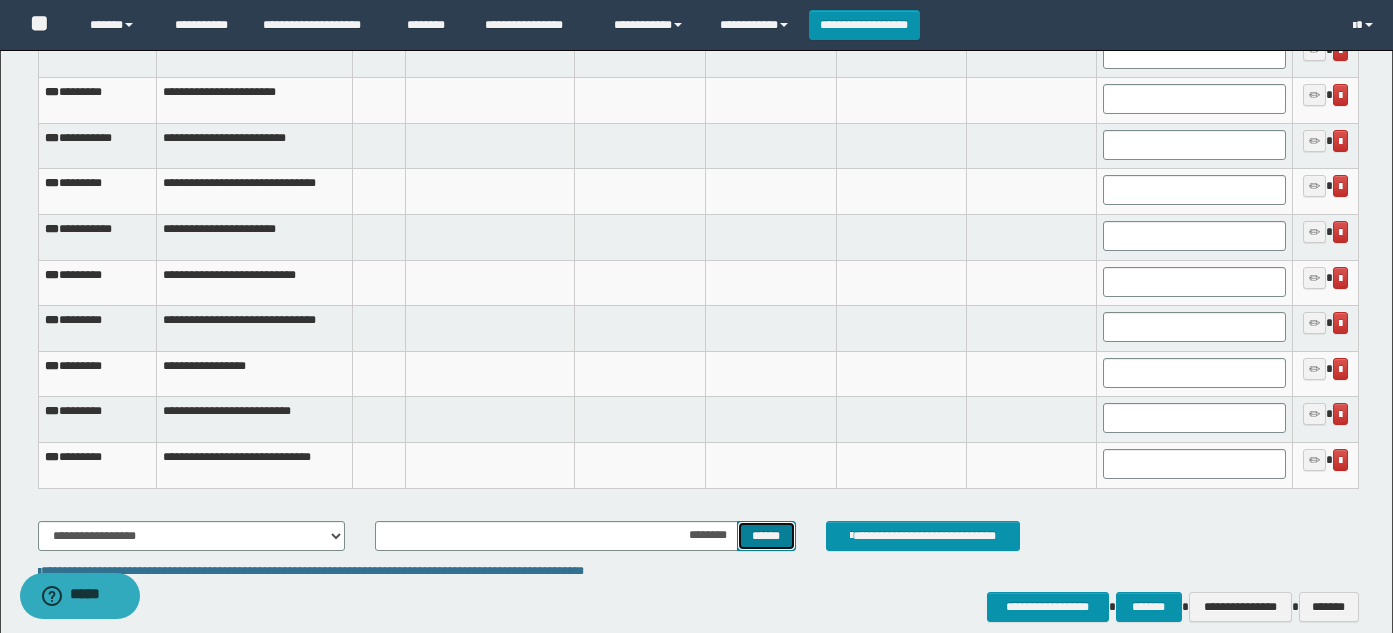click on "******" at bounding box center (766, 536) 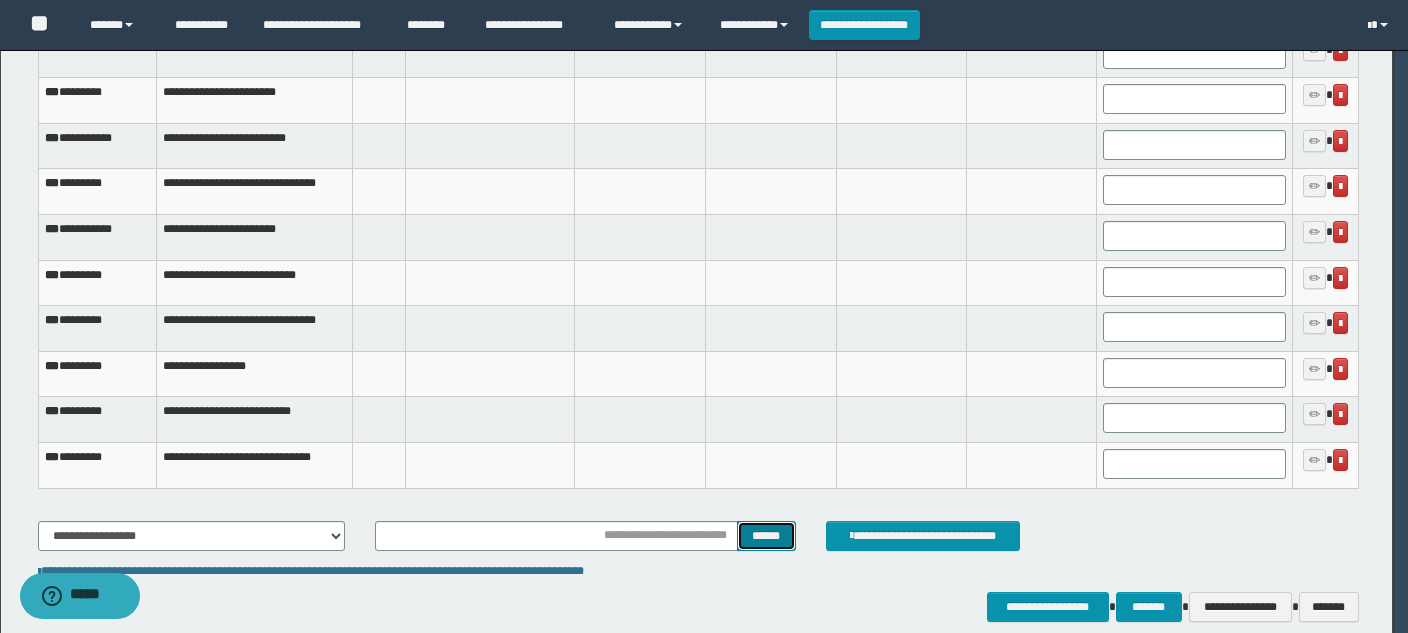 scroll, scrollTop: 0, scrollLeft: 0, axis: both 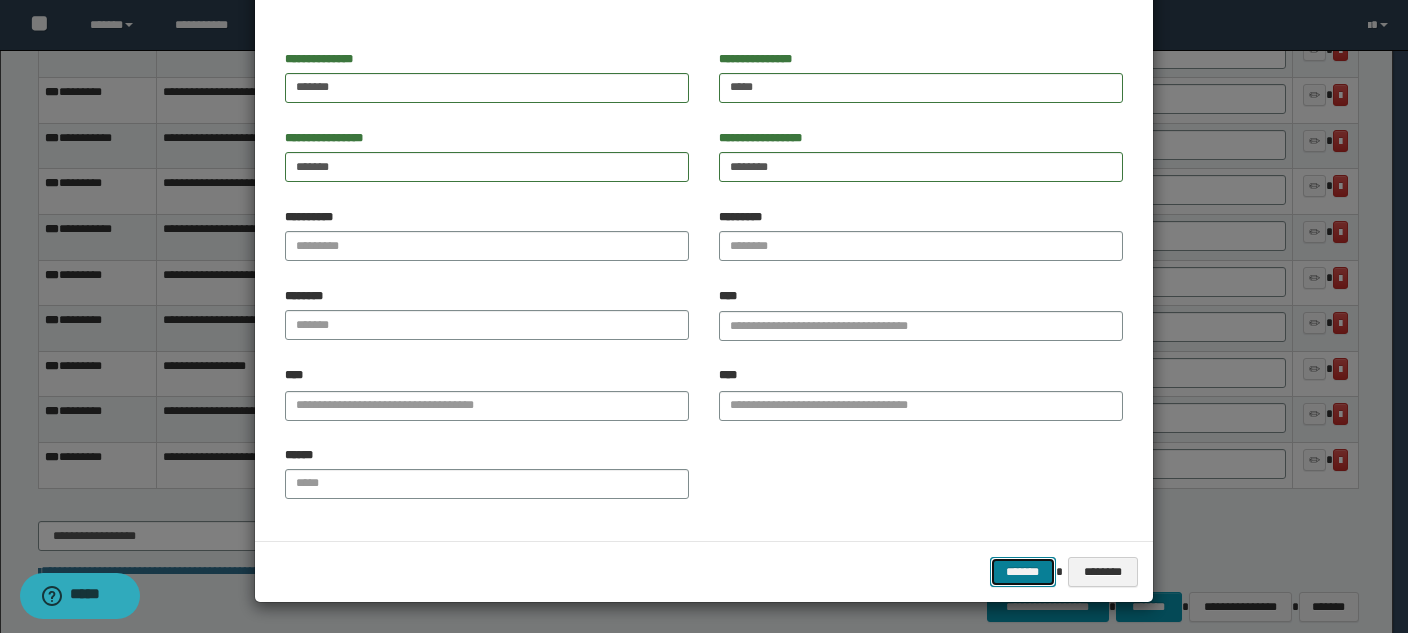 click on "*******" at bounding box center (1023, 572) 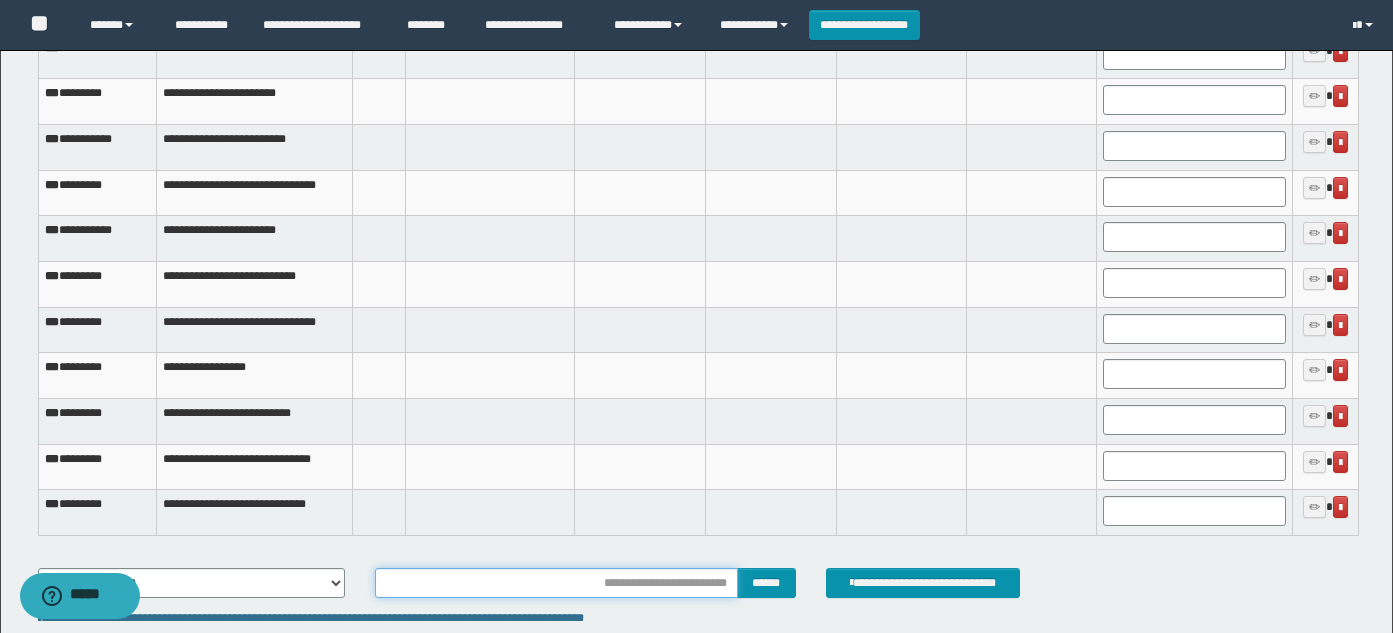 click at bounding box center (556, 583) 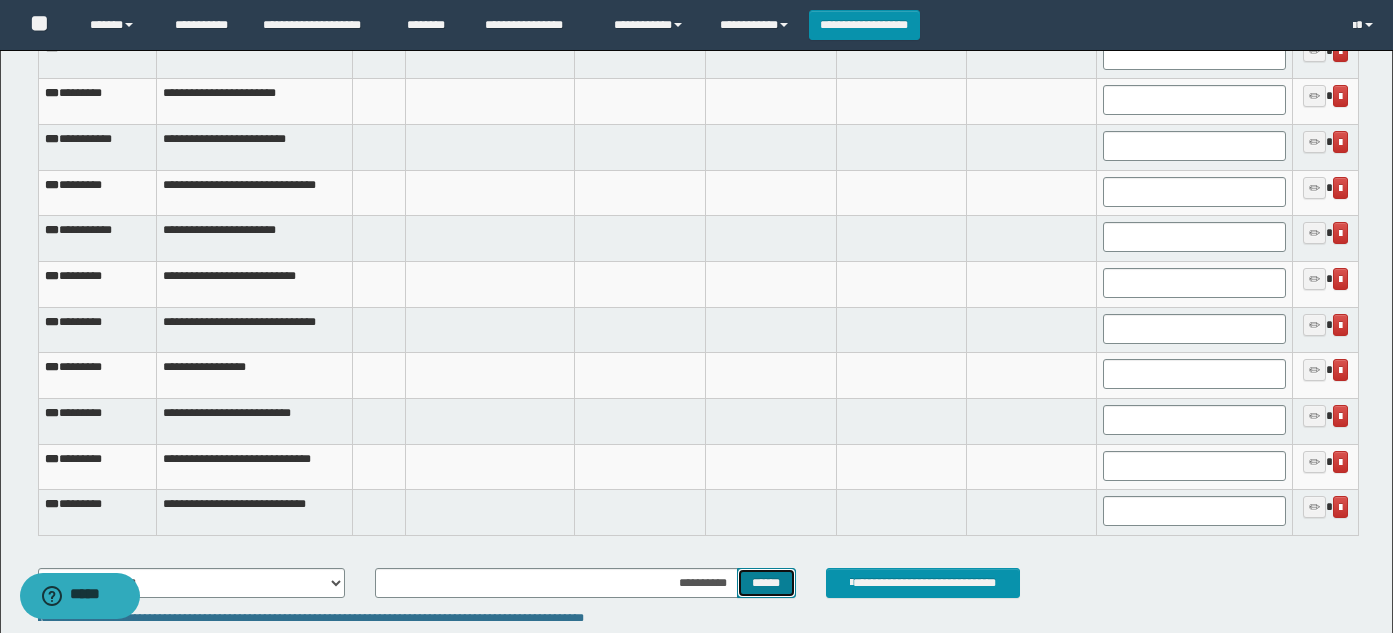 click on "******" at bounding box center (766, 583) 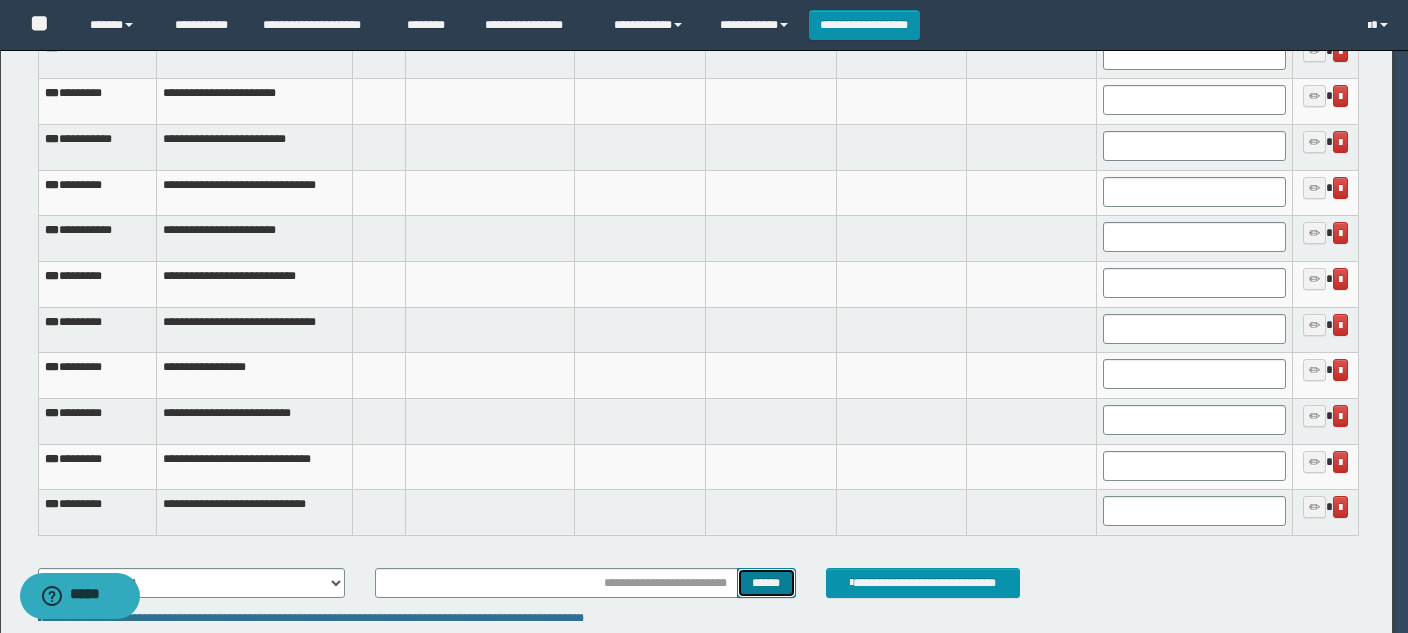 scroll, scrollTop: 0, scrollLeft: 0, axis: both 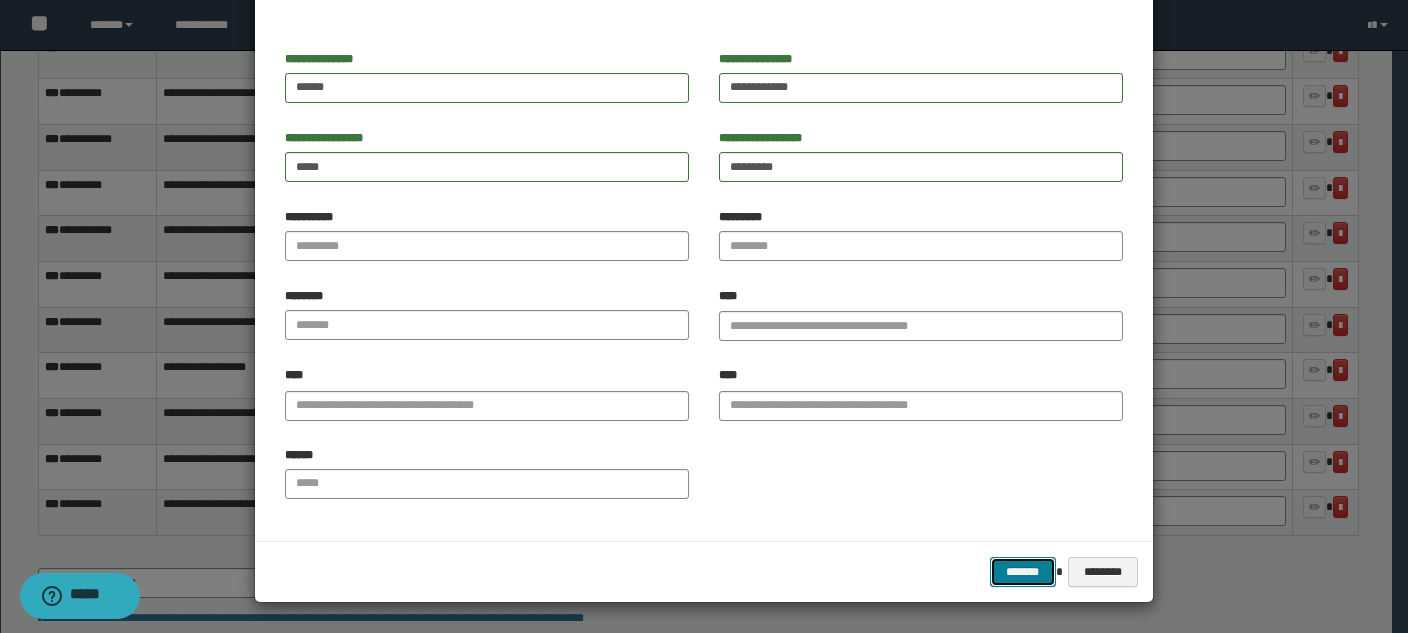 click on "*******" at bounding box center (1023, 572) 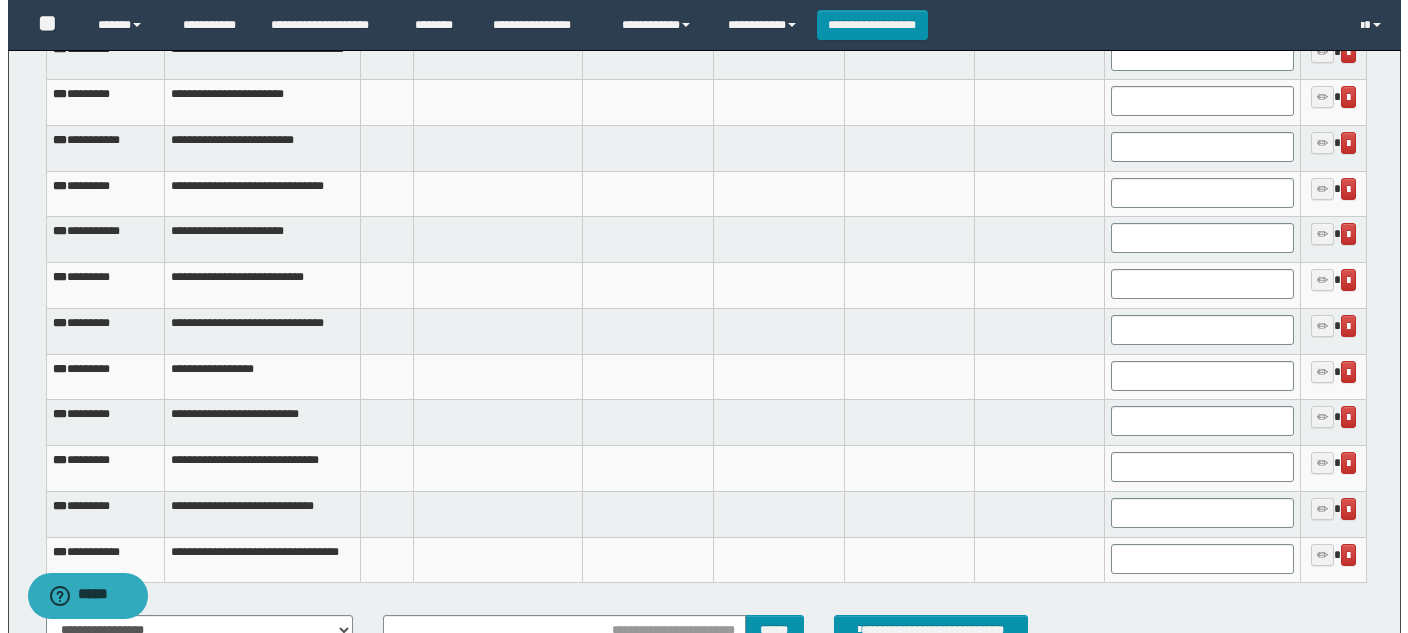 scroll, scrollTop: 3740, scrollLeft: 0, axis: vertical 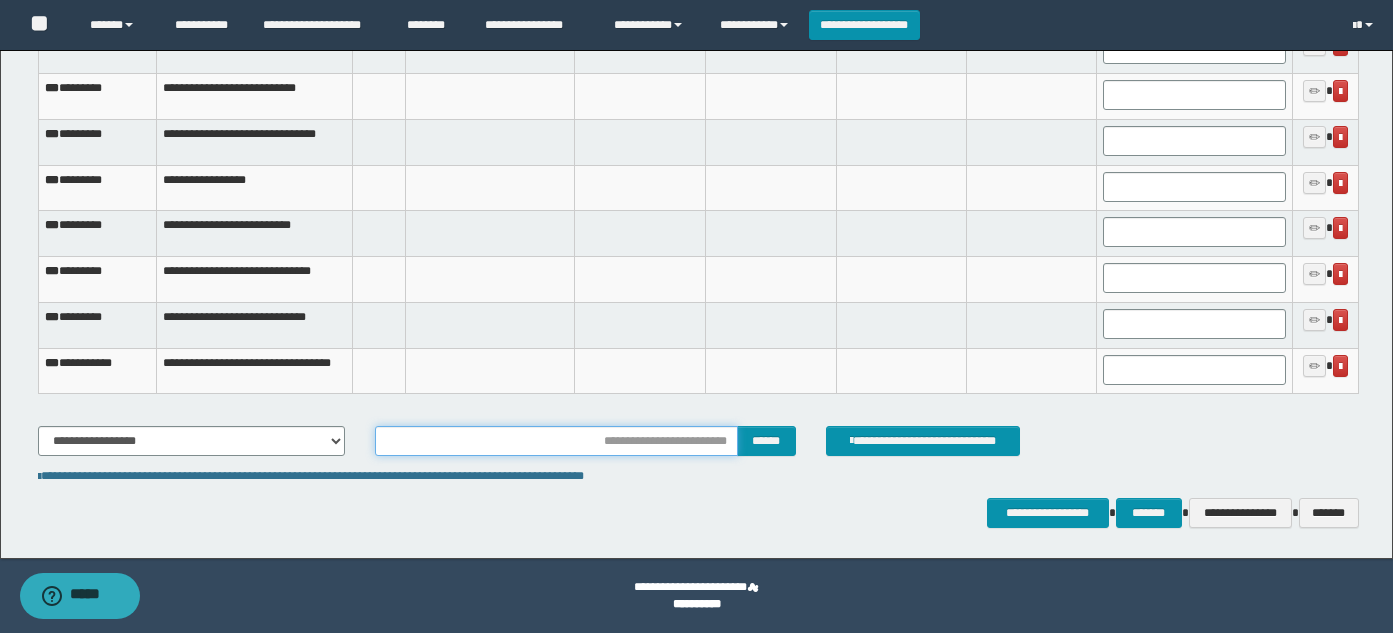 click at bounding box center (556, 441) 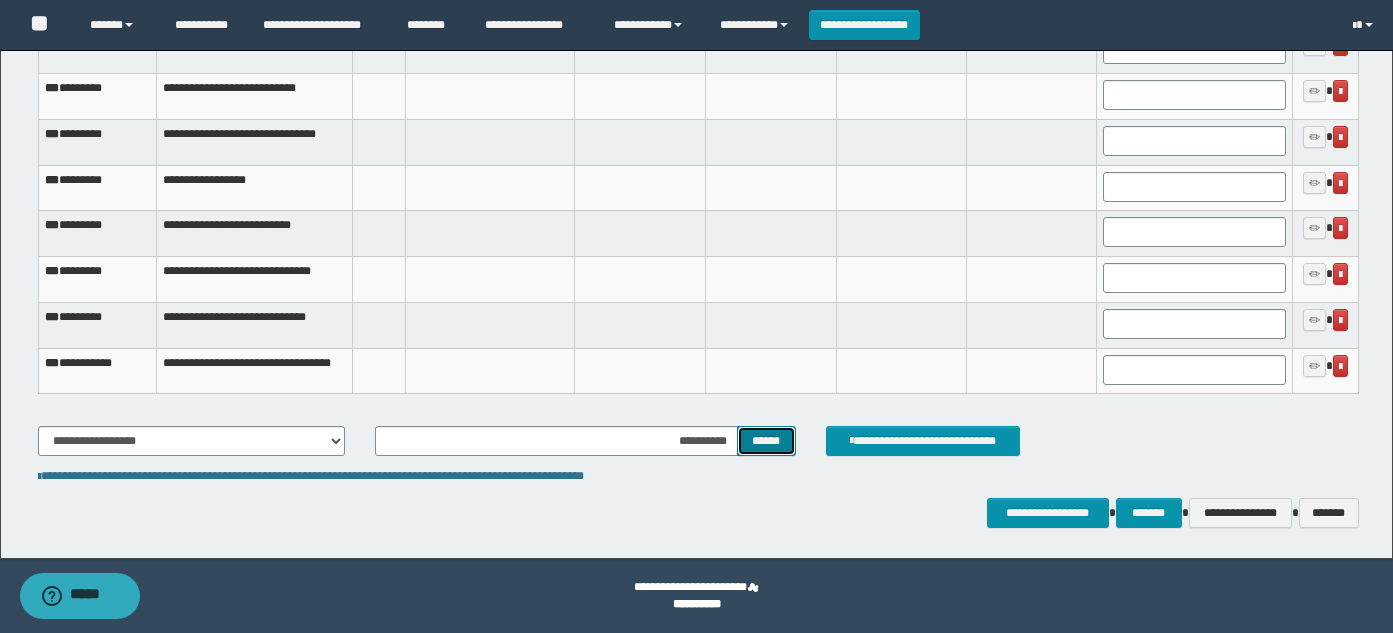 click on "******" at bounding box center (766, 441) 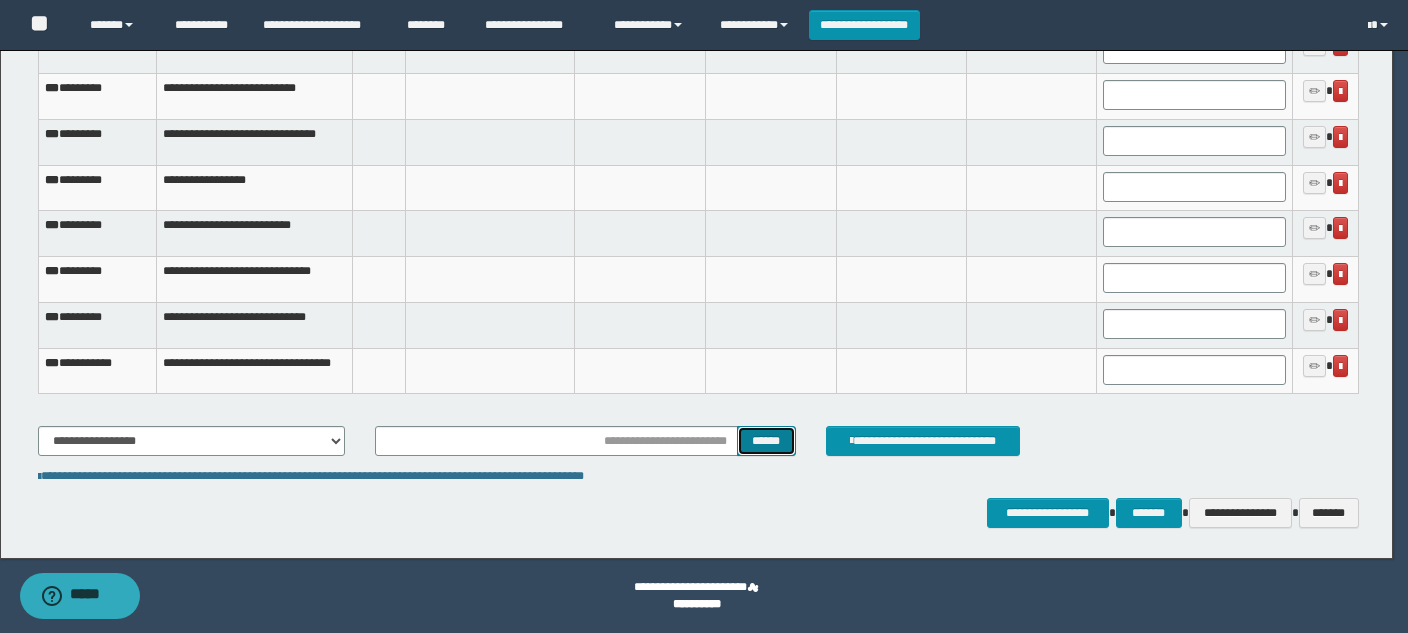 scroll, scrollTop: 0, scrollLeft: 0, axis: both 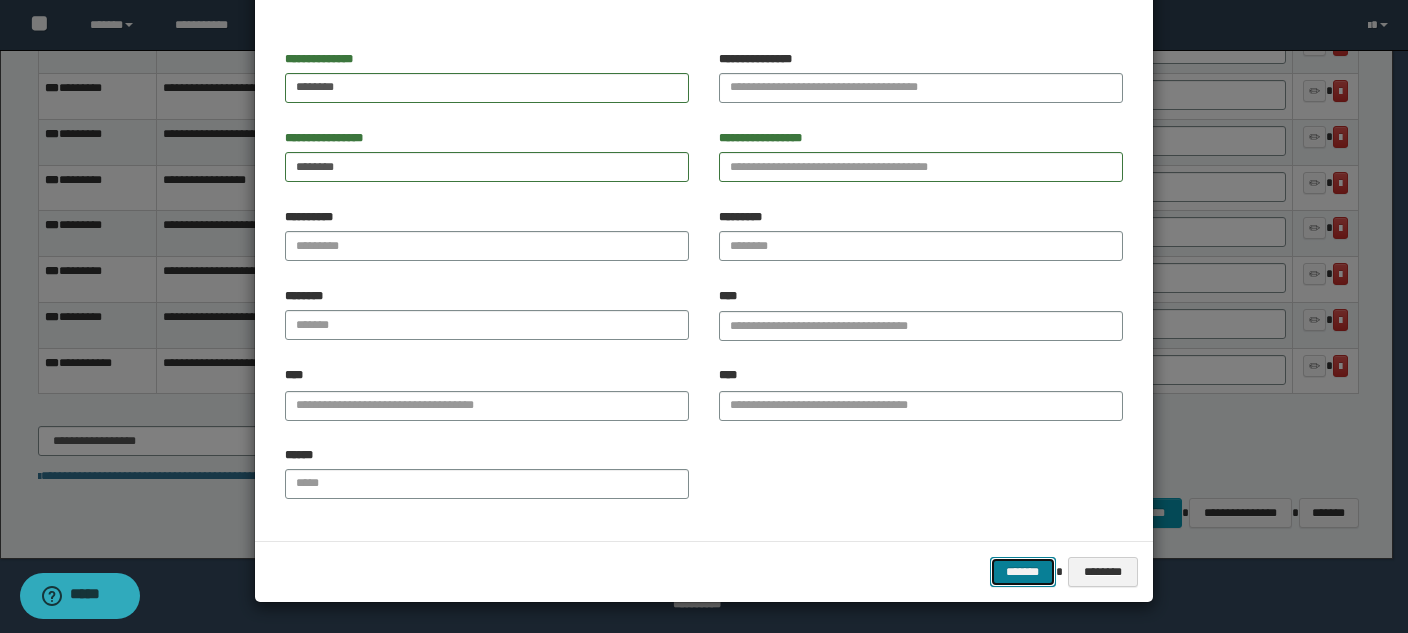 click on "*******" at bounding box center [1023, 572] 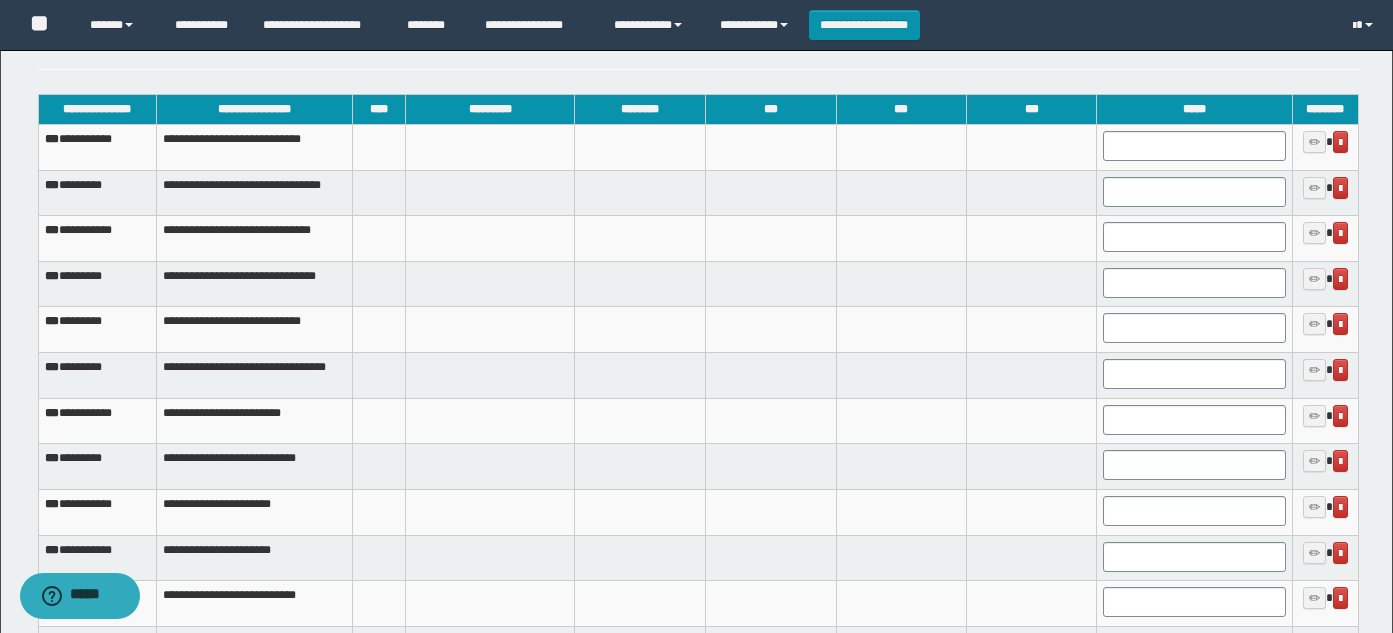 scroll, scrollTop: 2852, scrollLeft: 0, axis: vertical 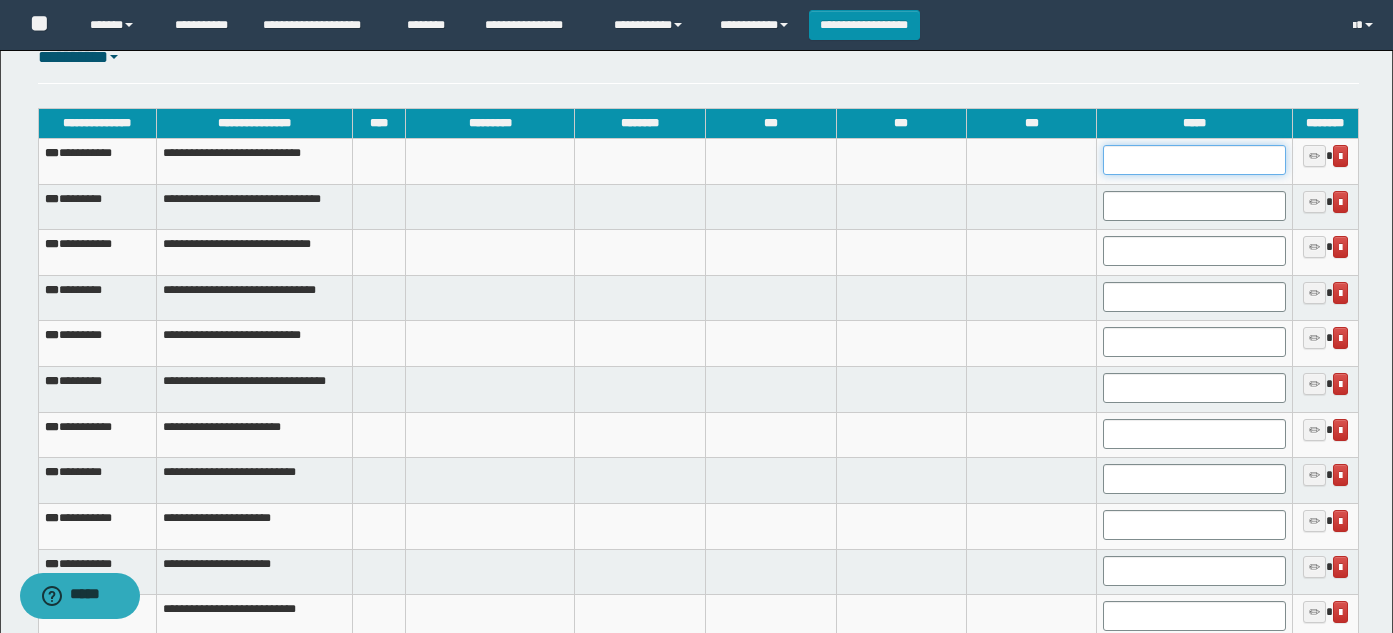 click at bounding box center (1194, 160) 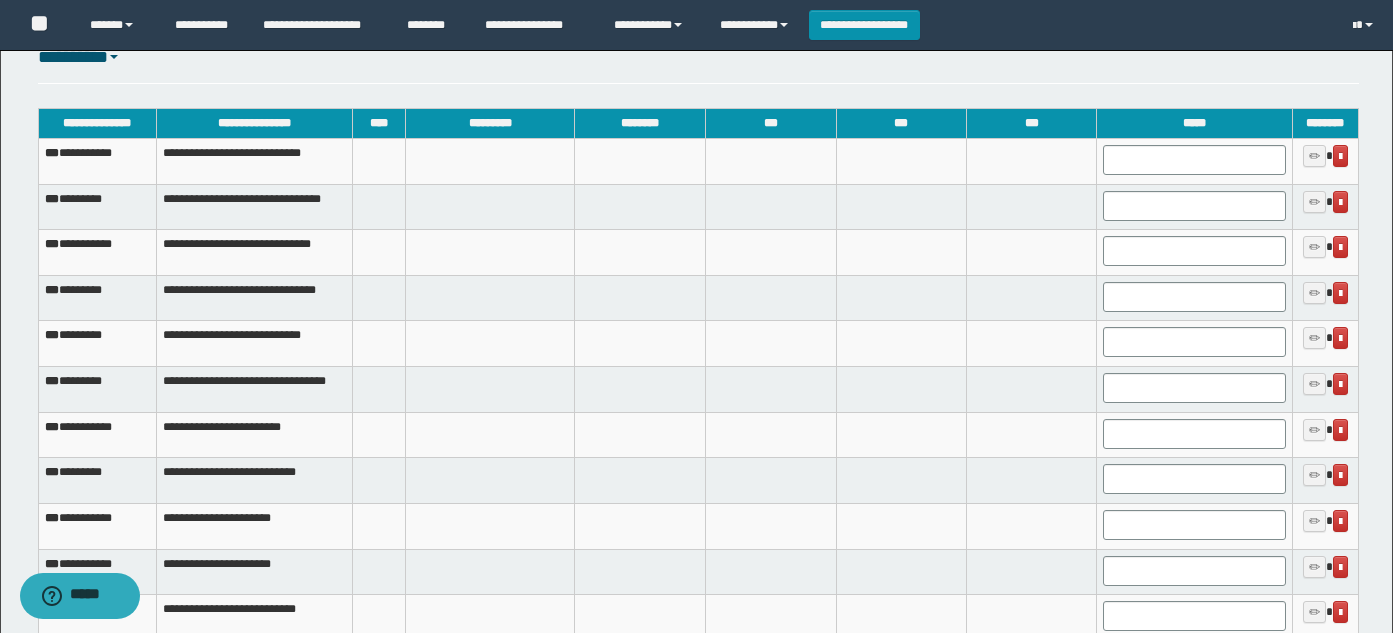 click on "**********" at bounding box center (254, 161) 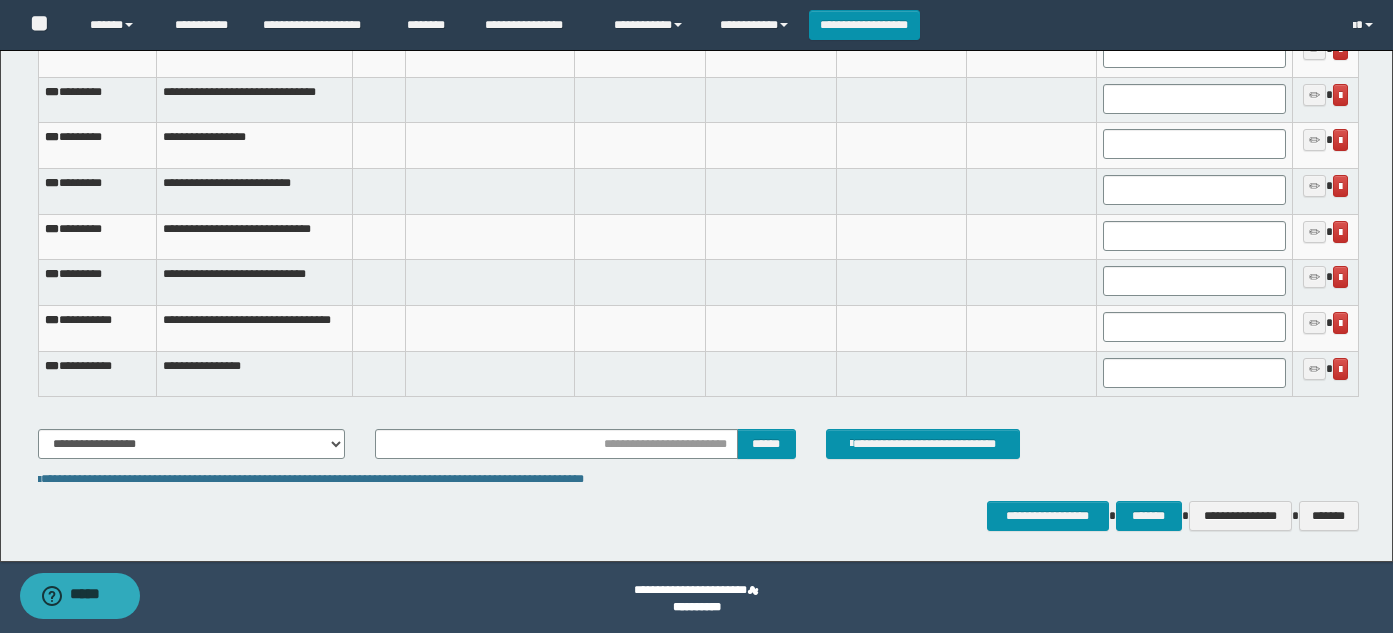 scroll, scrollTop: 3783, scrollLeft: 0, axis: vertical 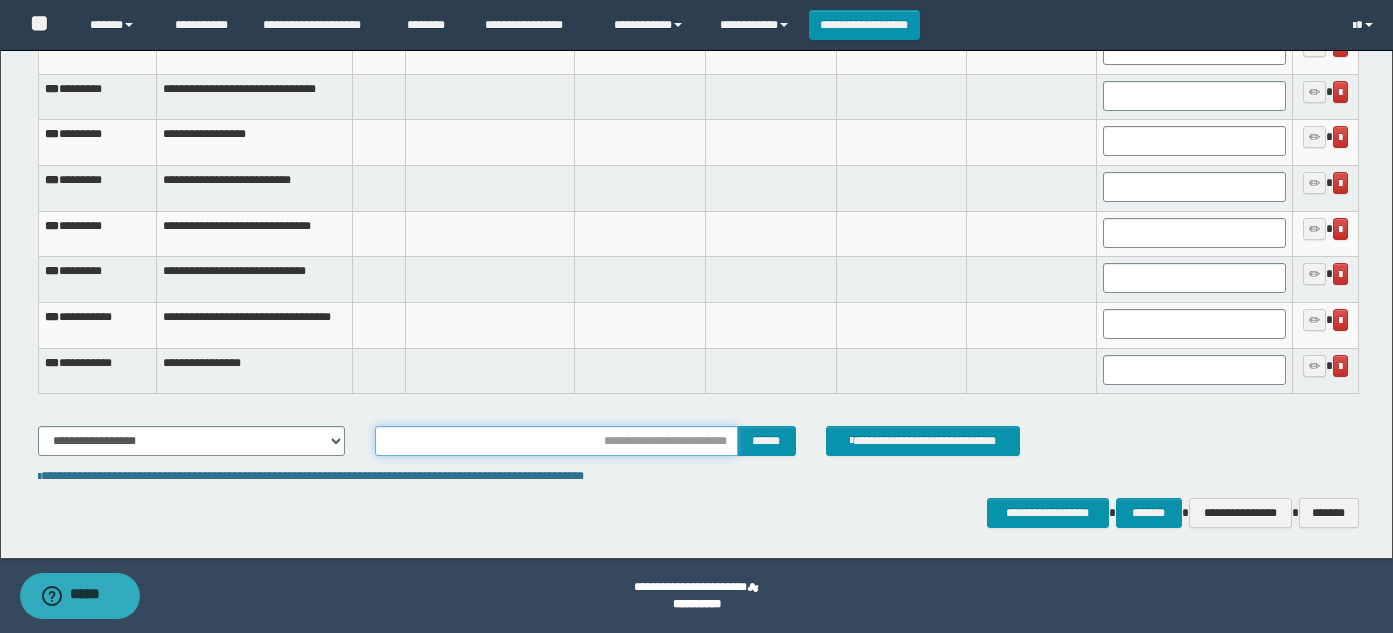 click at bounding box center (556, 441) 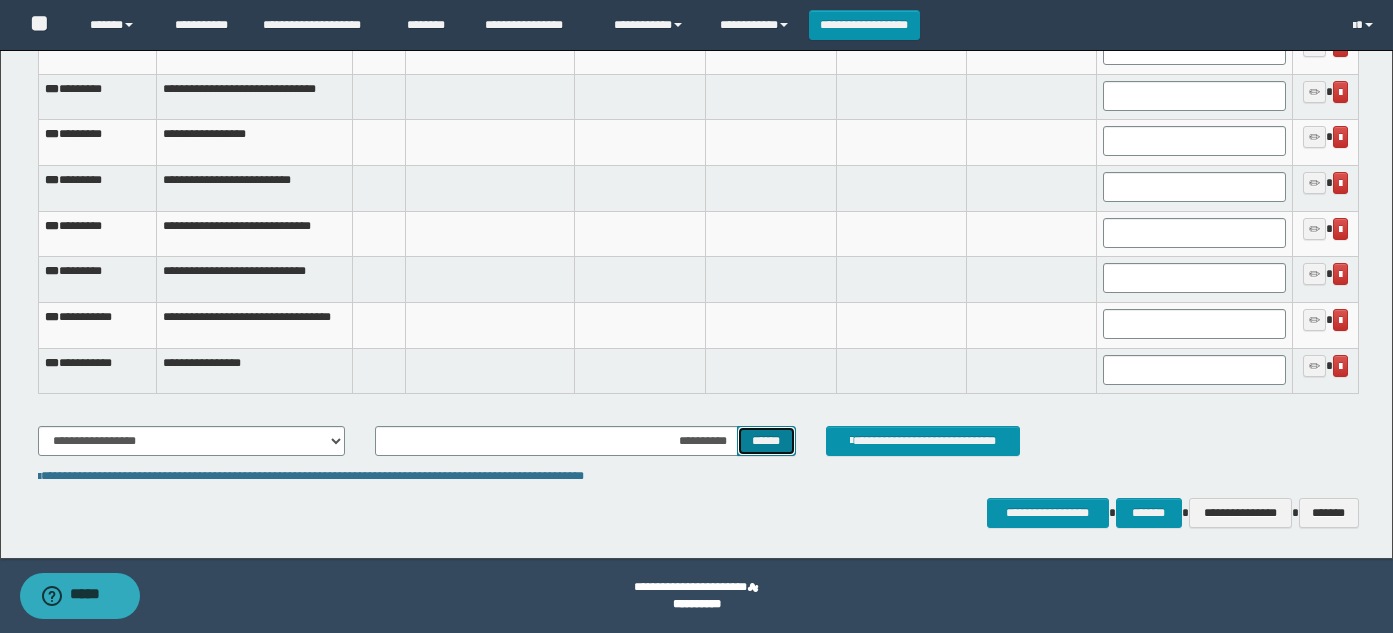 click on "******" at bounding box center [766, 441] 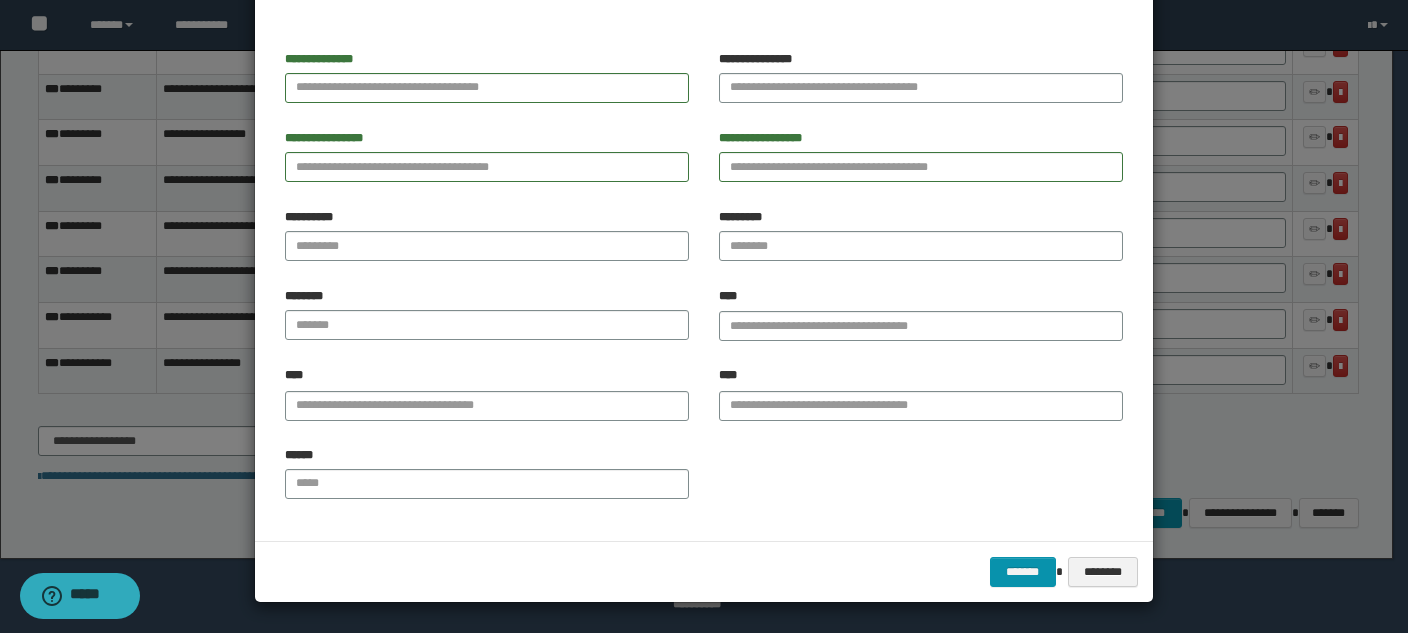 scroll, scrollTop: 0, scrollLeft: 0, axis: both 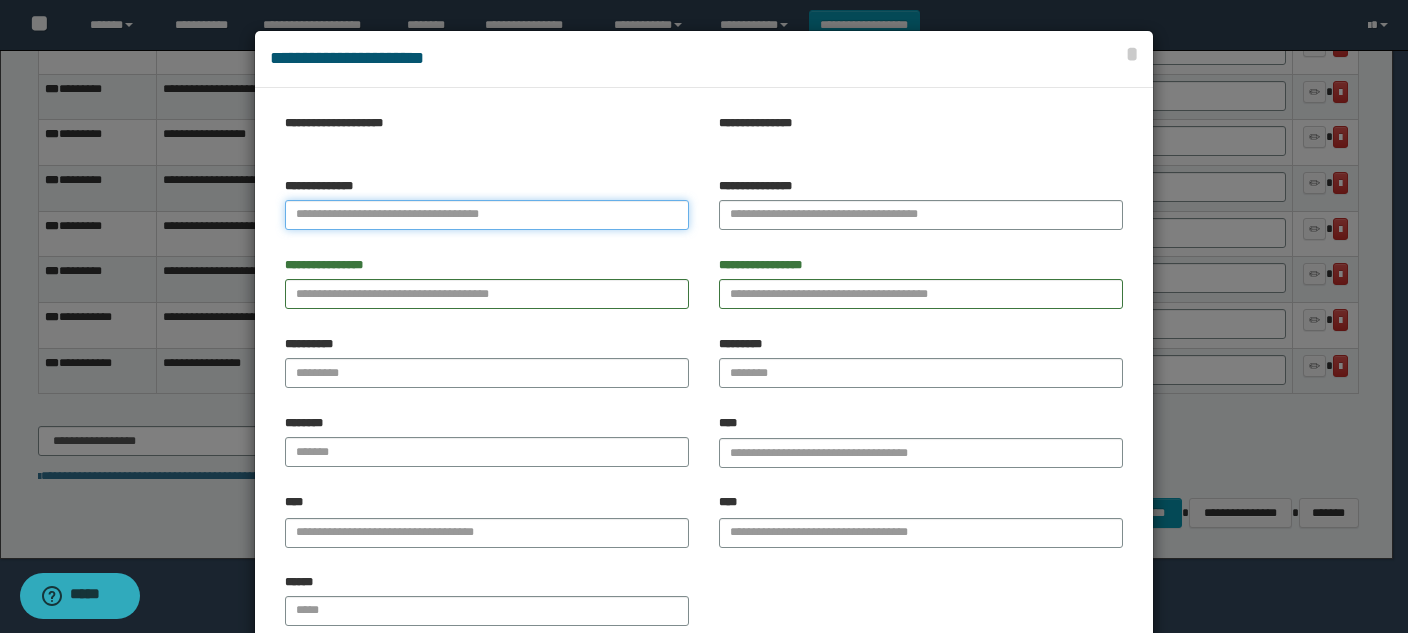 click on "**********" at bounding box center (487, 215) 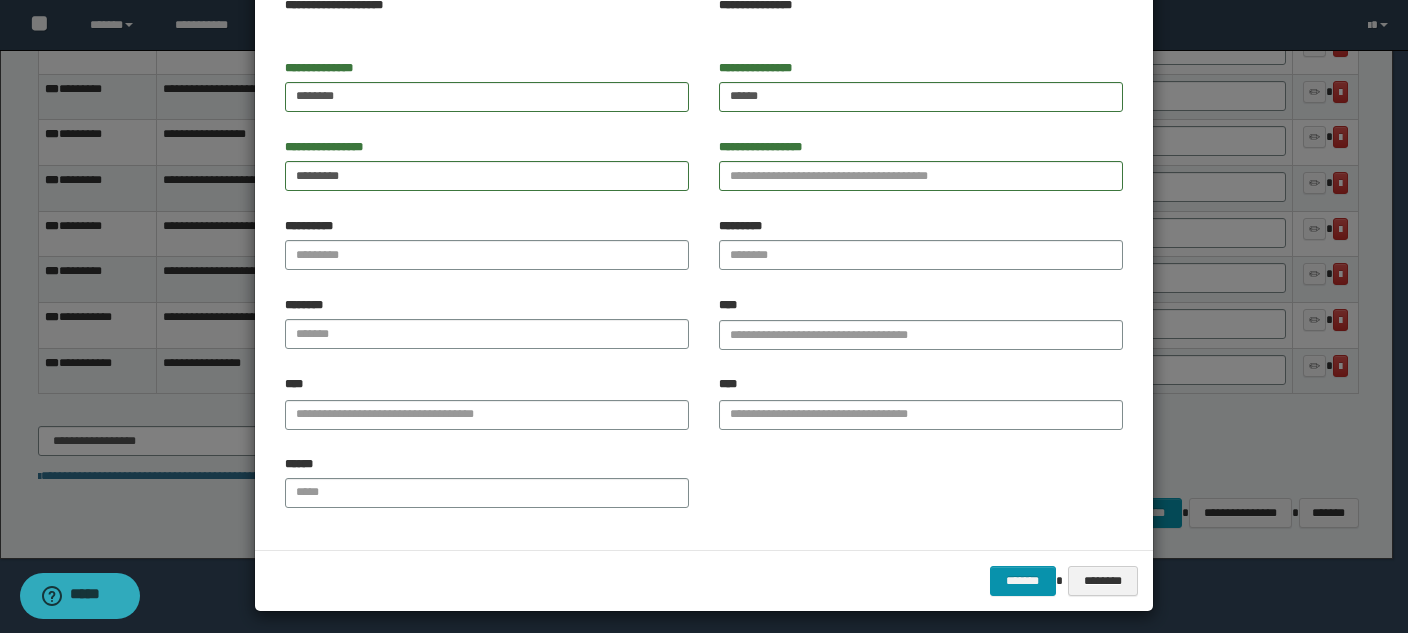 scroll, scrollTop: 122, scrollLeft: 0, axis: vertical 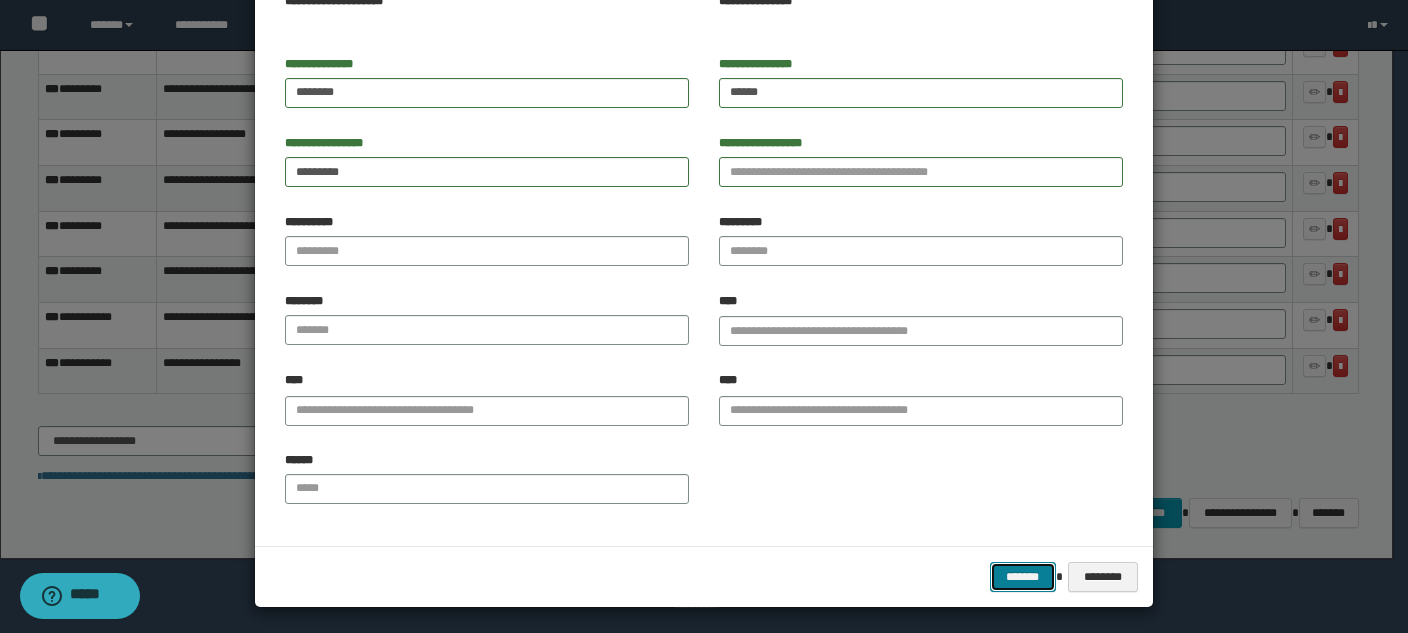 click on "*******" at bounding box center (1023, 577) 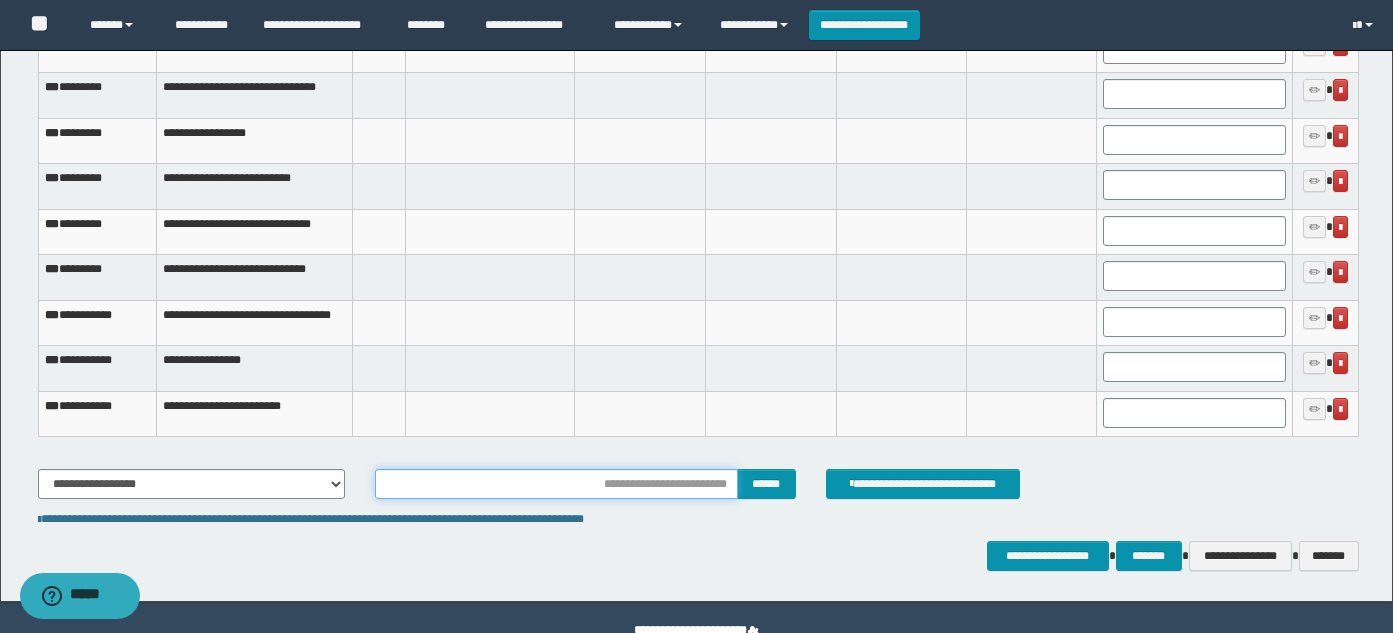 click at bounding box center (556, 484) 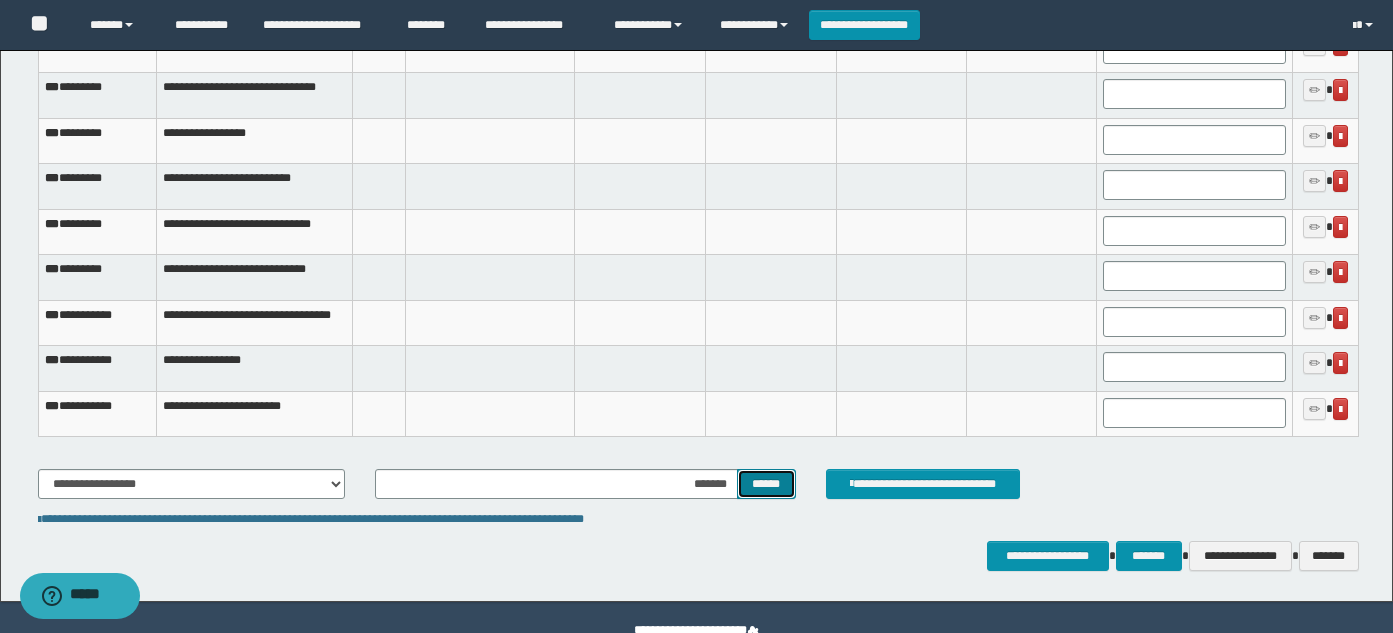 click on "******" at bounding box center (766, 484) 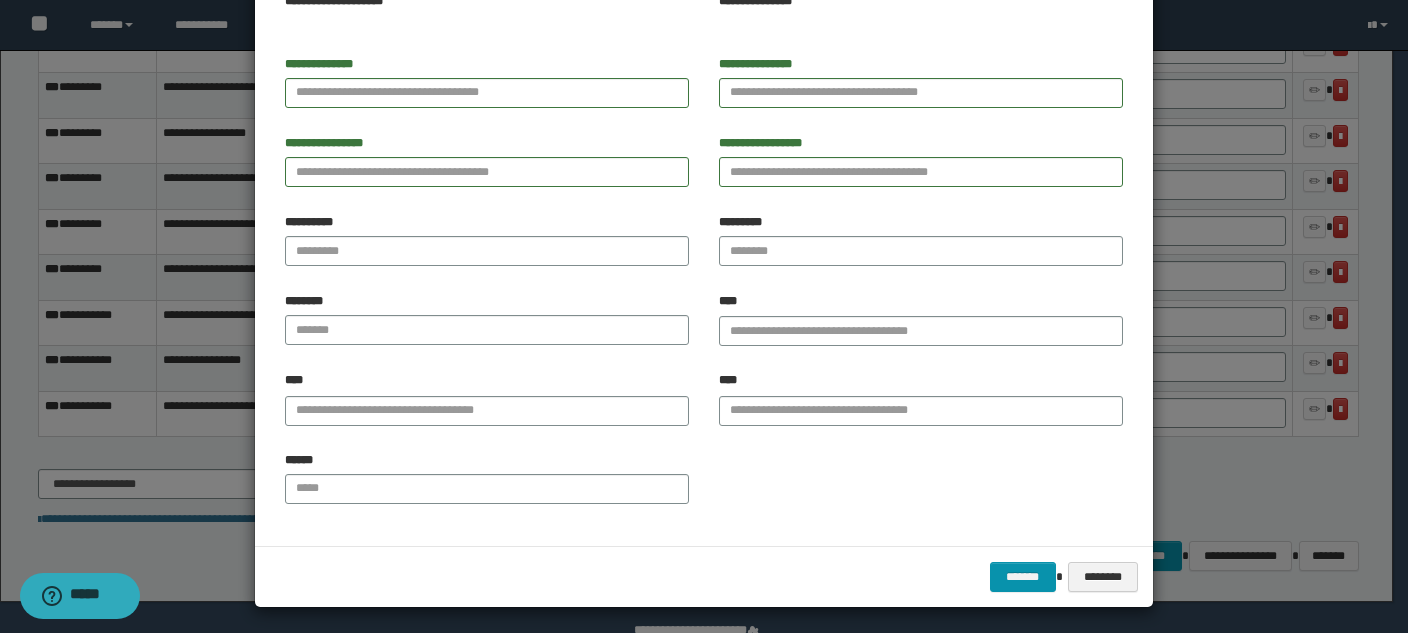 scroll, scrollTop: 0, scrollLeft: 0, axis: both 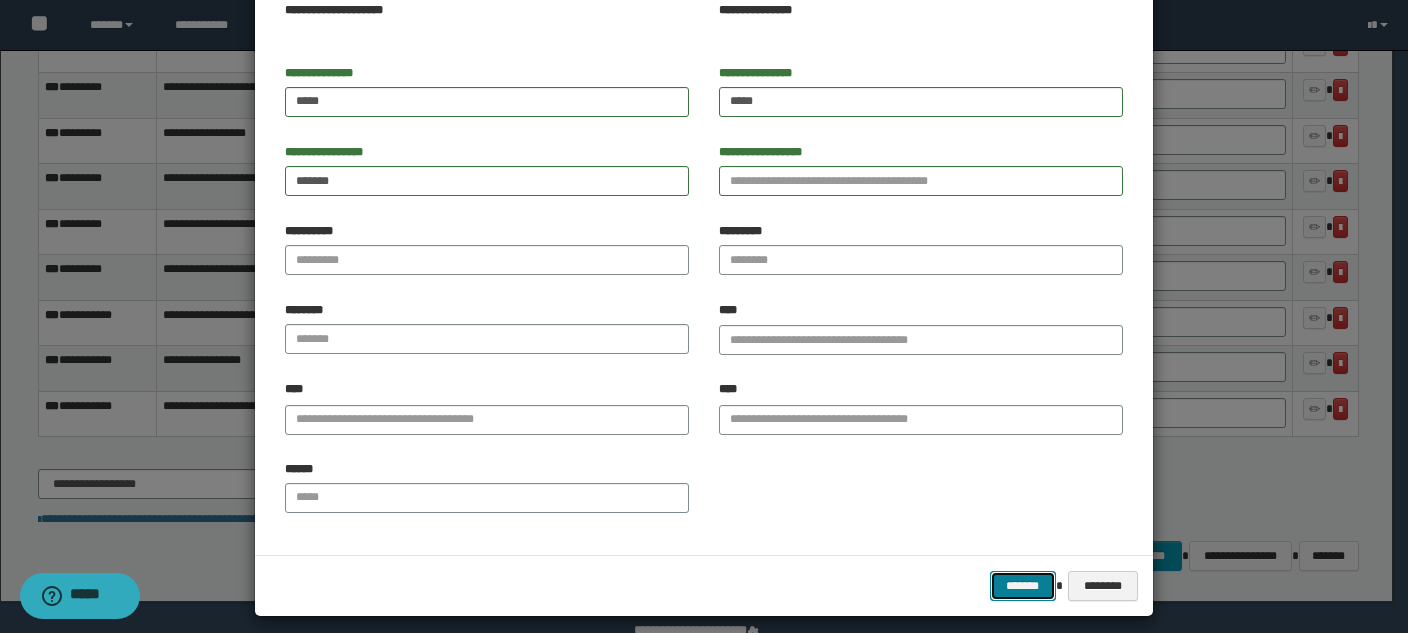 click on "*******" at bounding box center [1023, 586] 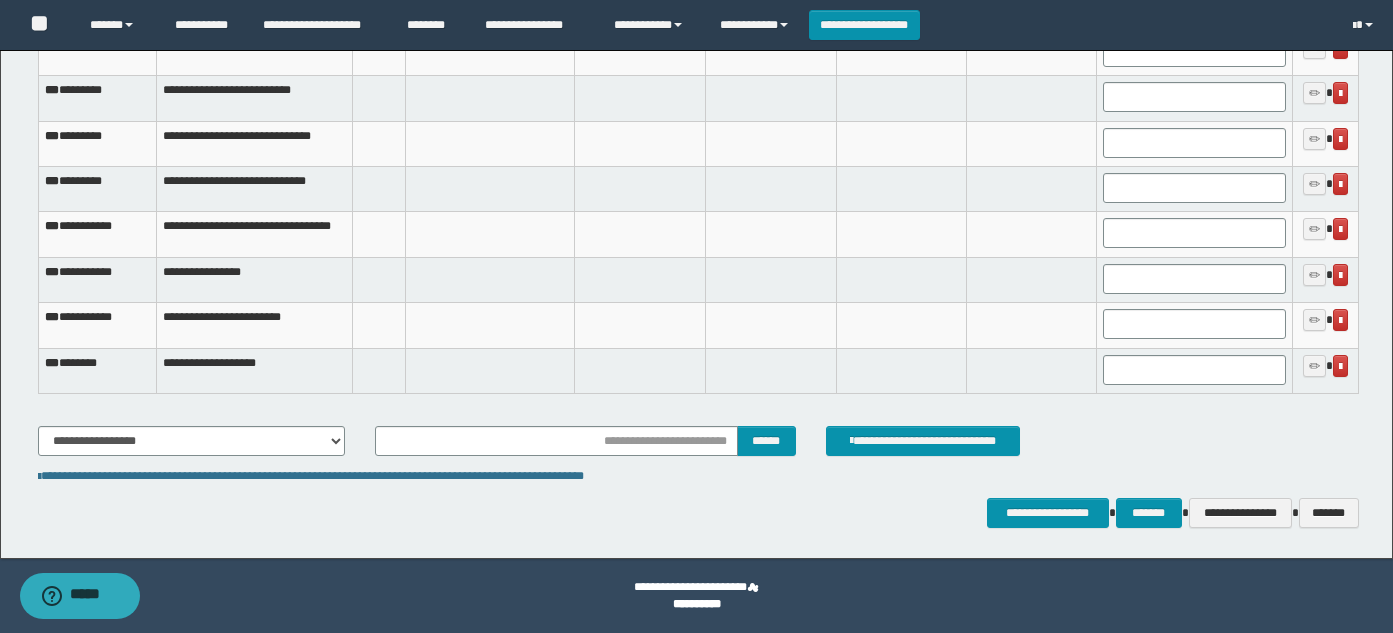 scroll, scrollTop: 3851, scrollLeft: 0, axis: vertical 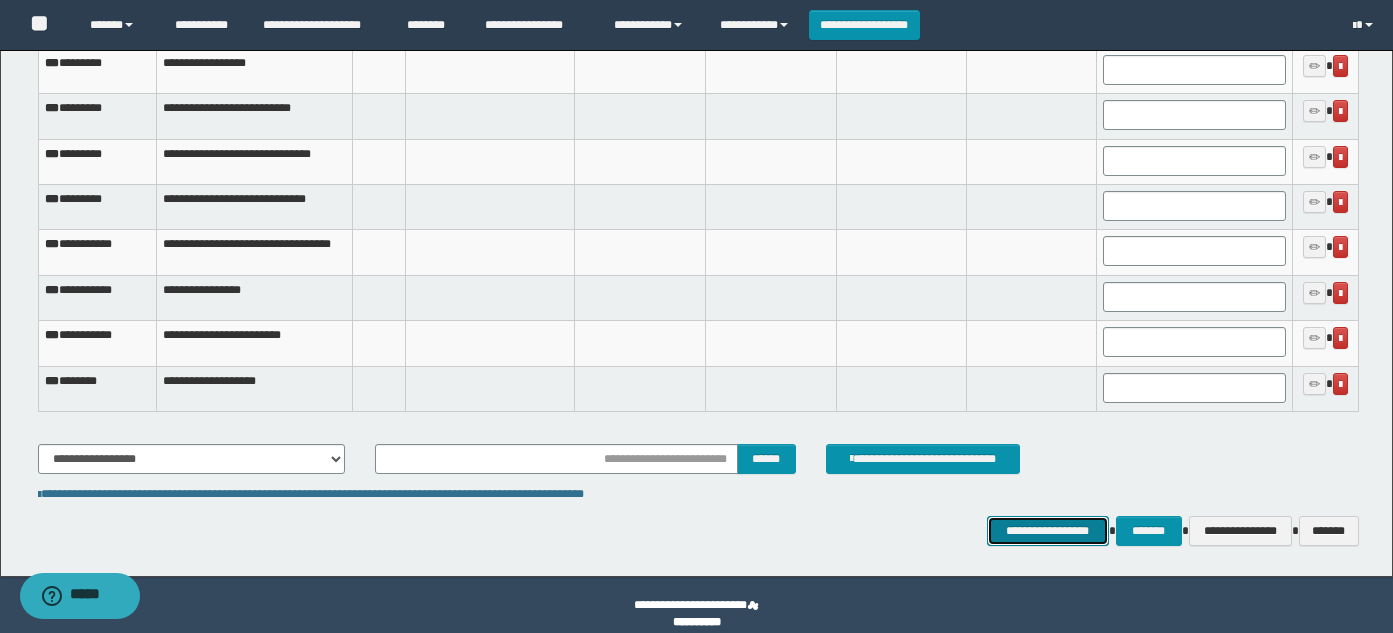 click on "**********" at bounding box center (1048, 531) 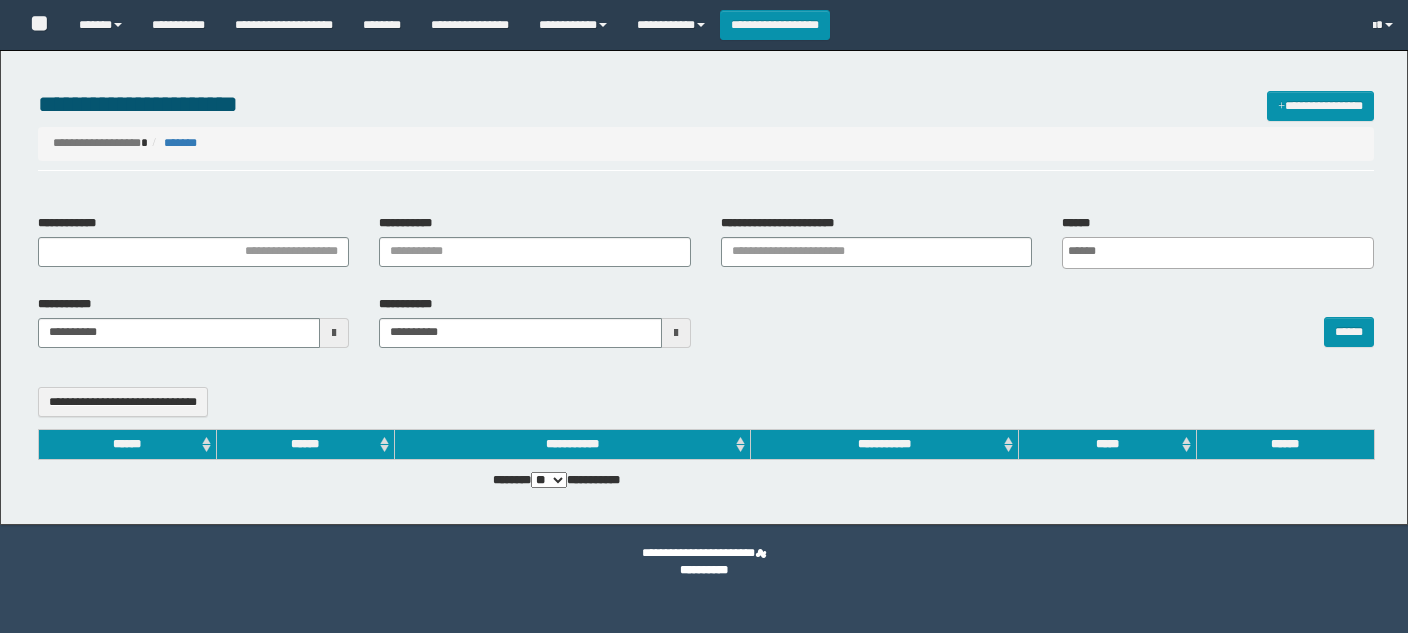 select 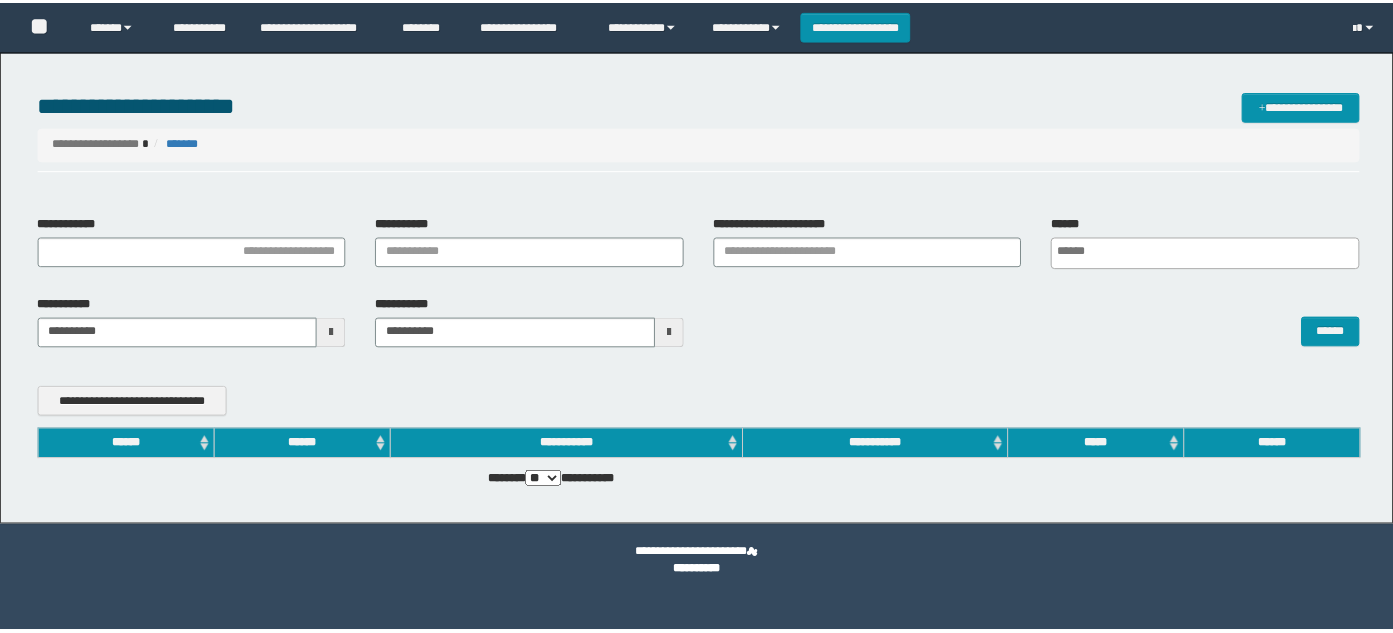 scroll, scrollTop: 0, scrollLeft: 0, axis: both 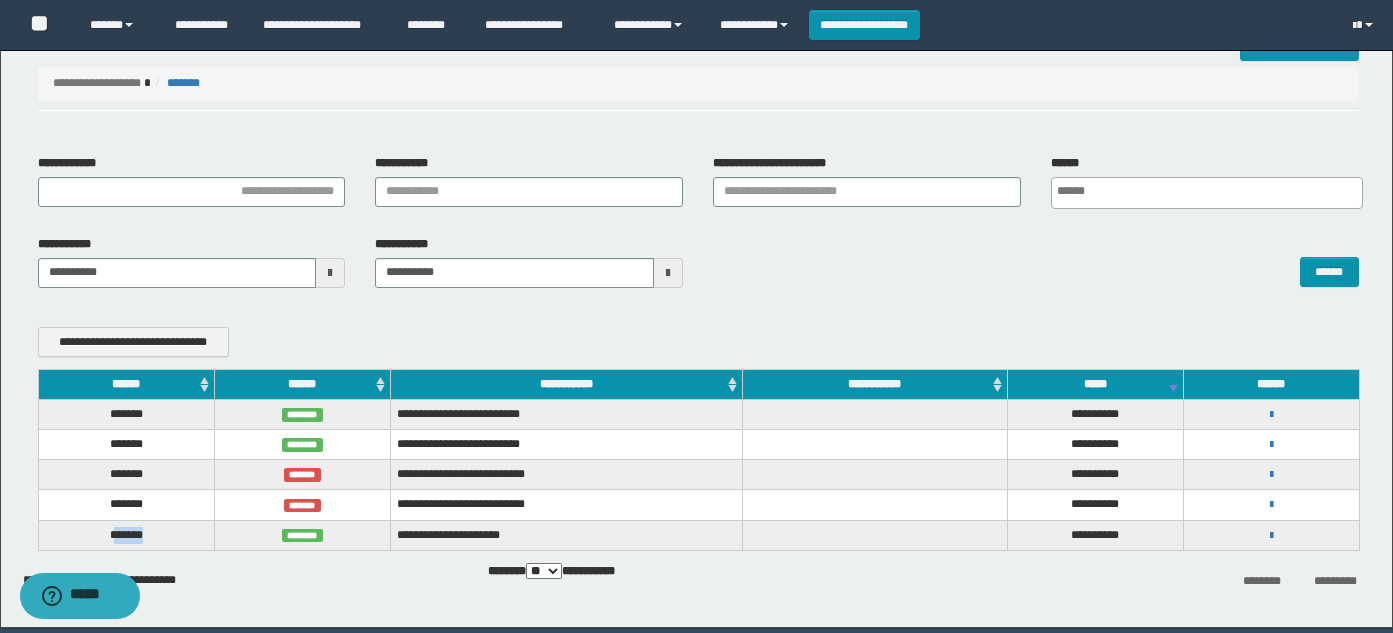 drag, startPoint x: 111, startPoint y: 535, endPoint x: 160, endPoint y: 533, distance: 49.0408 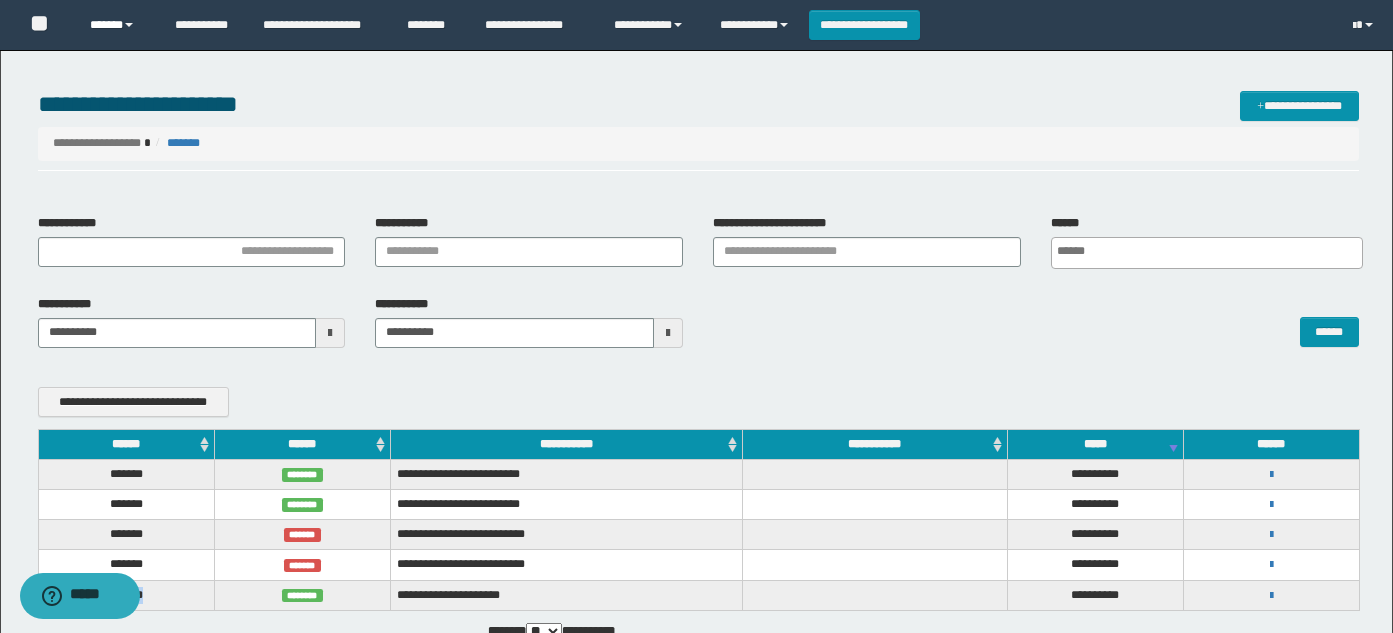 click on "******" at bounding box center (117, 25) 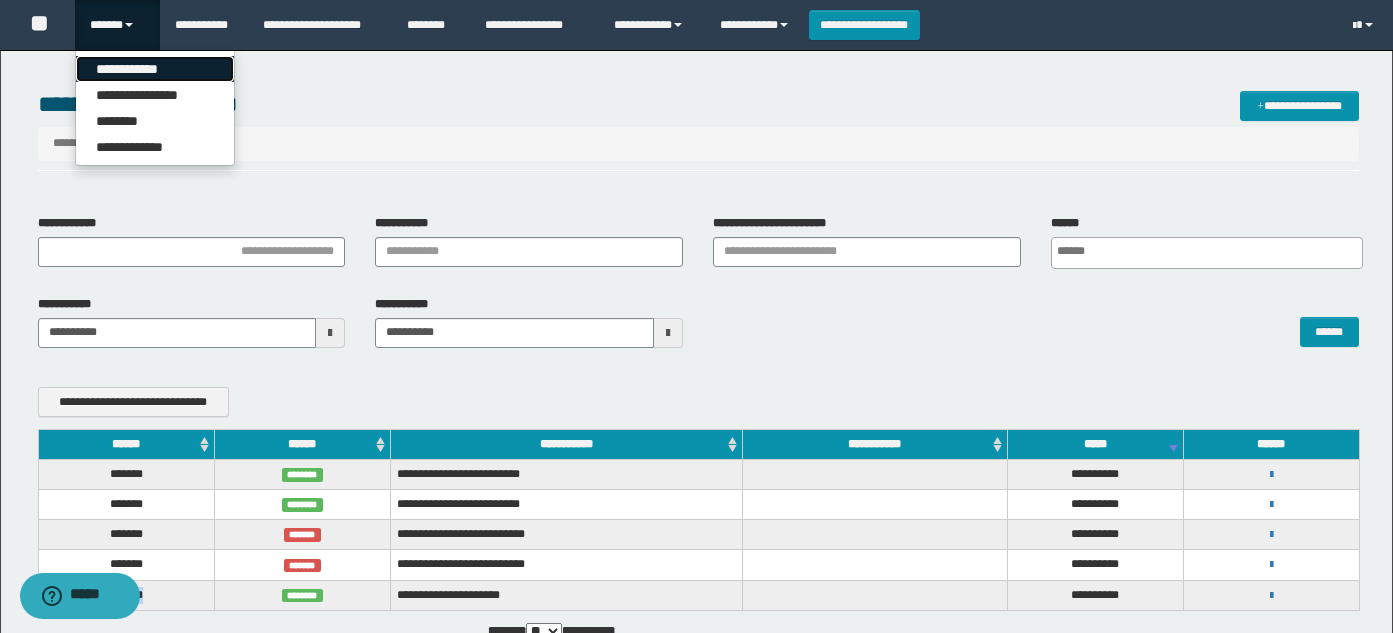 click on "**********" at bounding box center [155, 69] 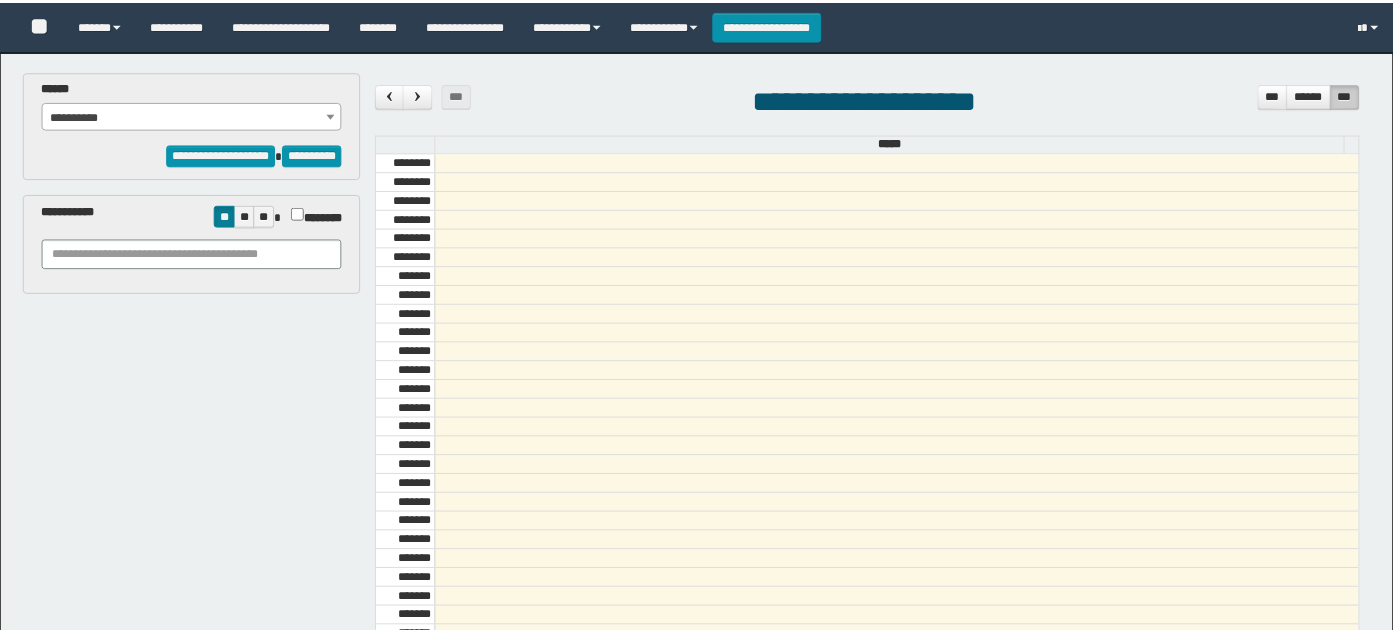 scroll, scrollTop: 0, scrollLeft: 0, axis: both 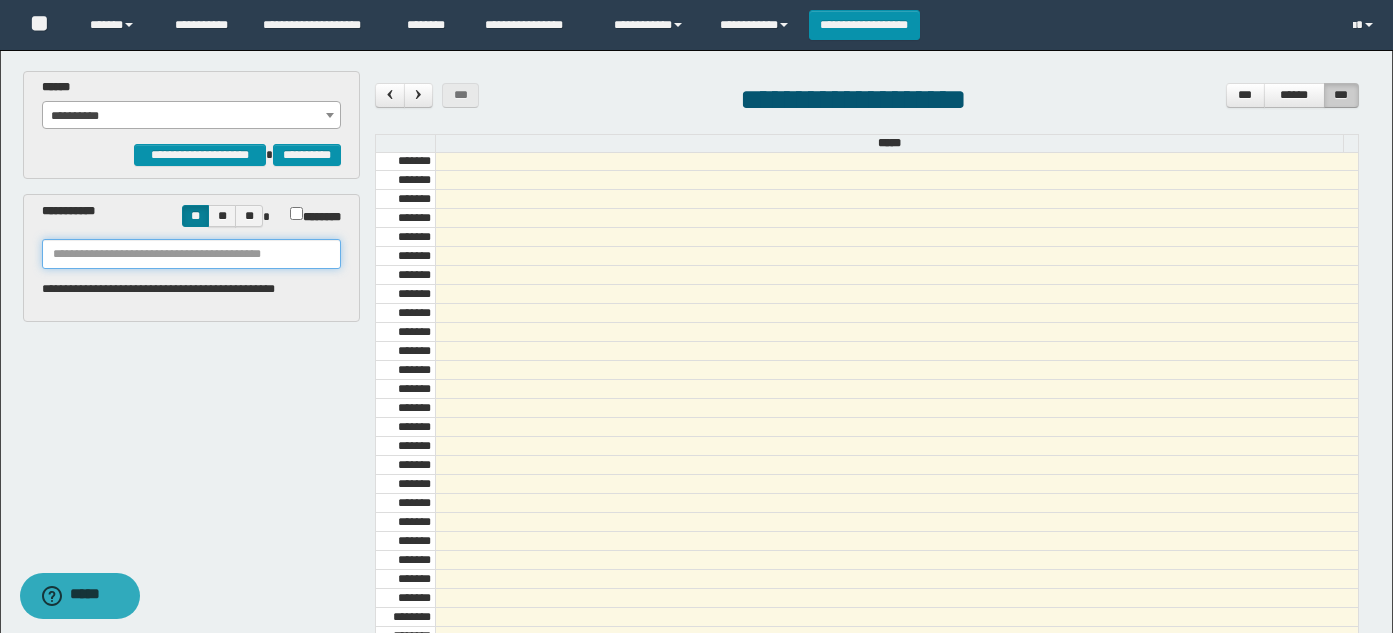 click at bounding box center (192, 254) 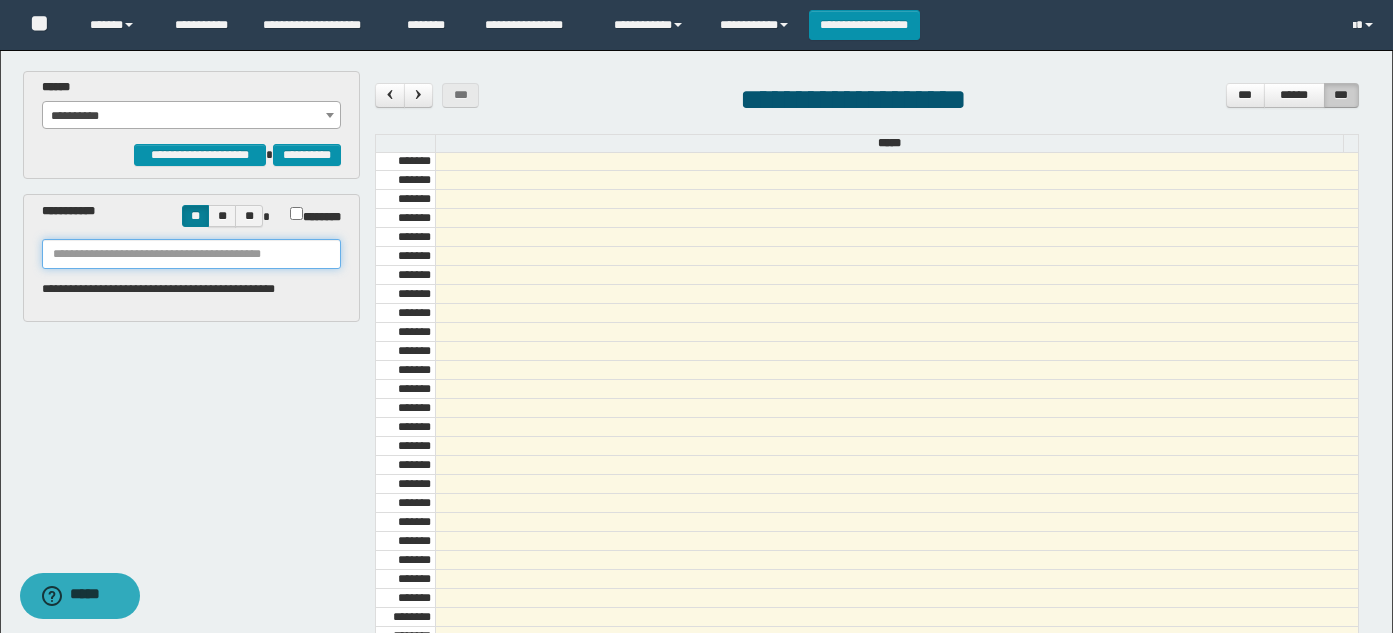 paste on "******" 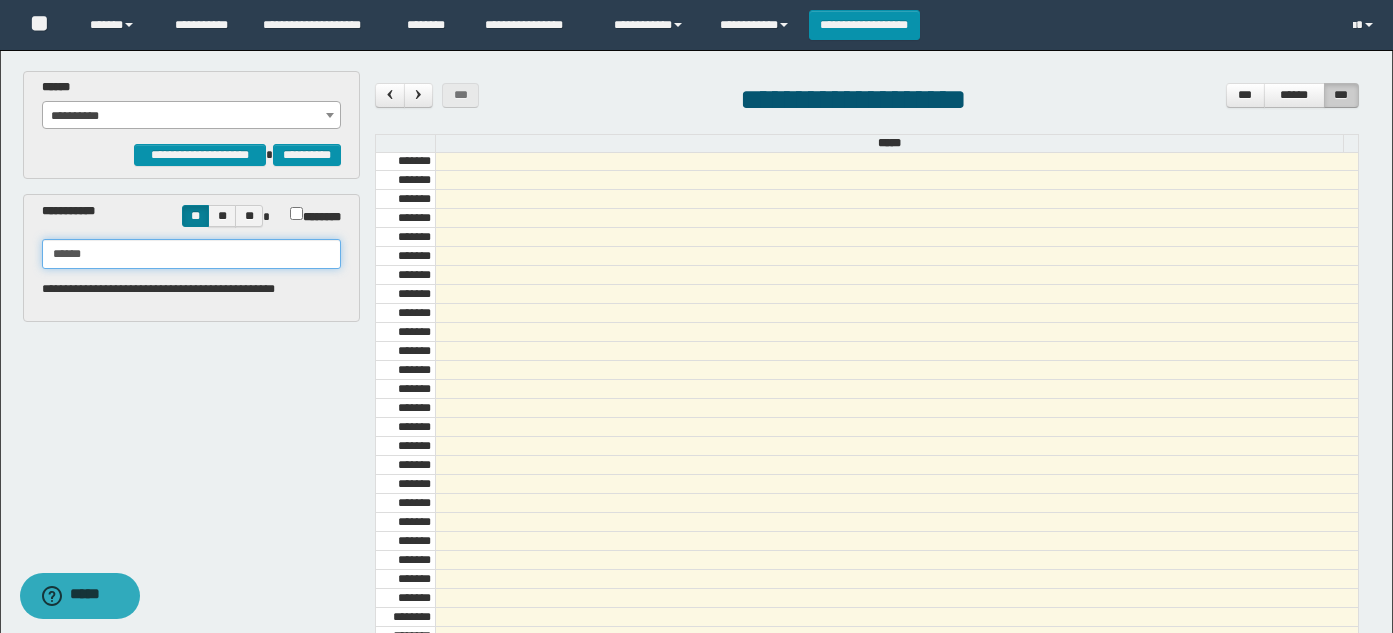 click on "******" at bounding box center [192, 254] 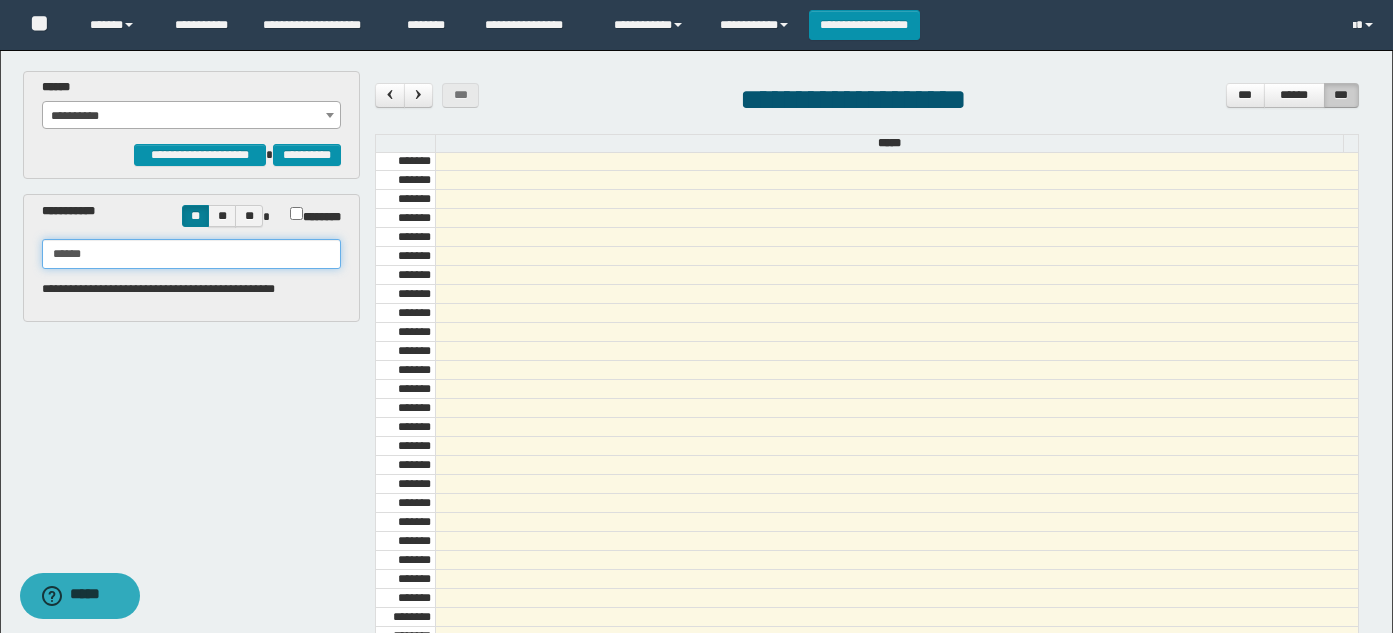 click on "******" at bounding box center (192, 254) 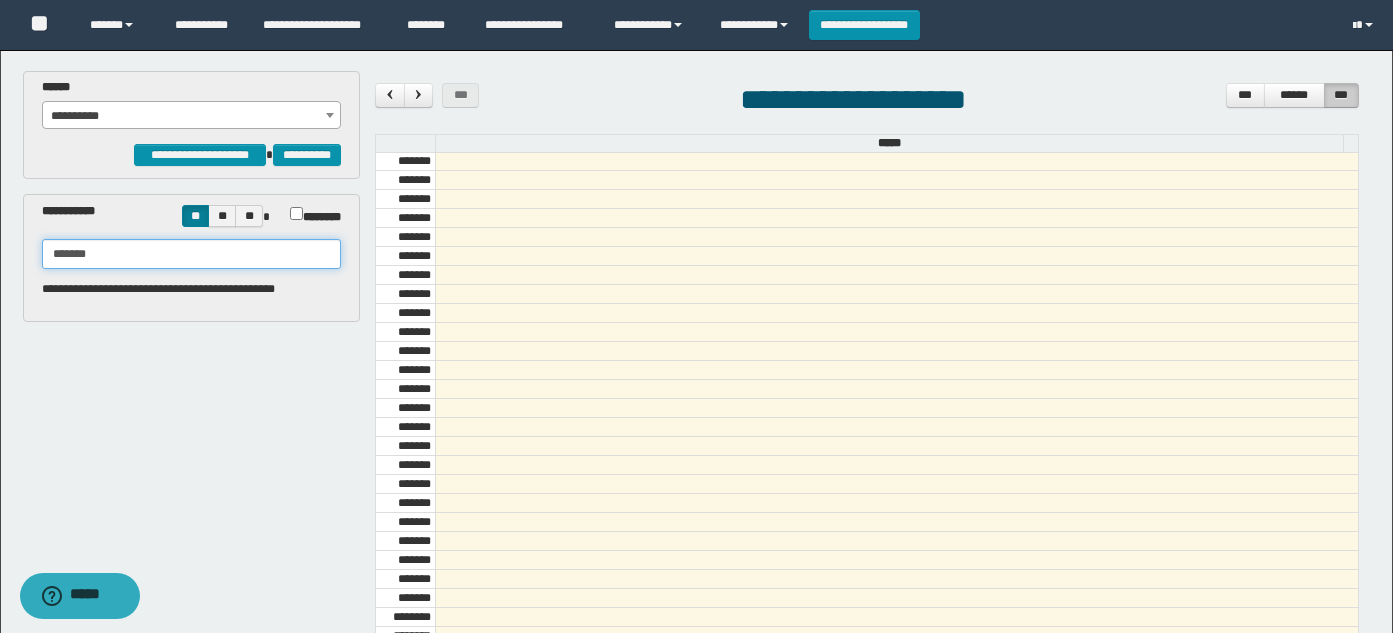 click on "*******" at bounding box center [192, 254] 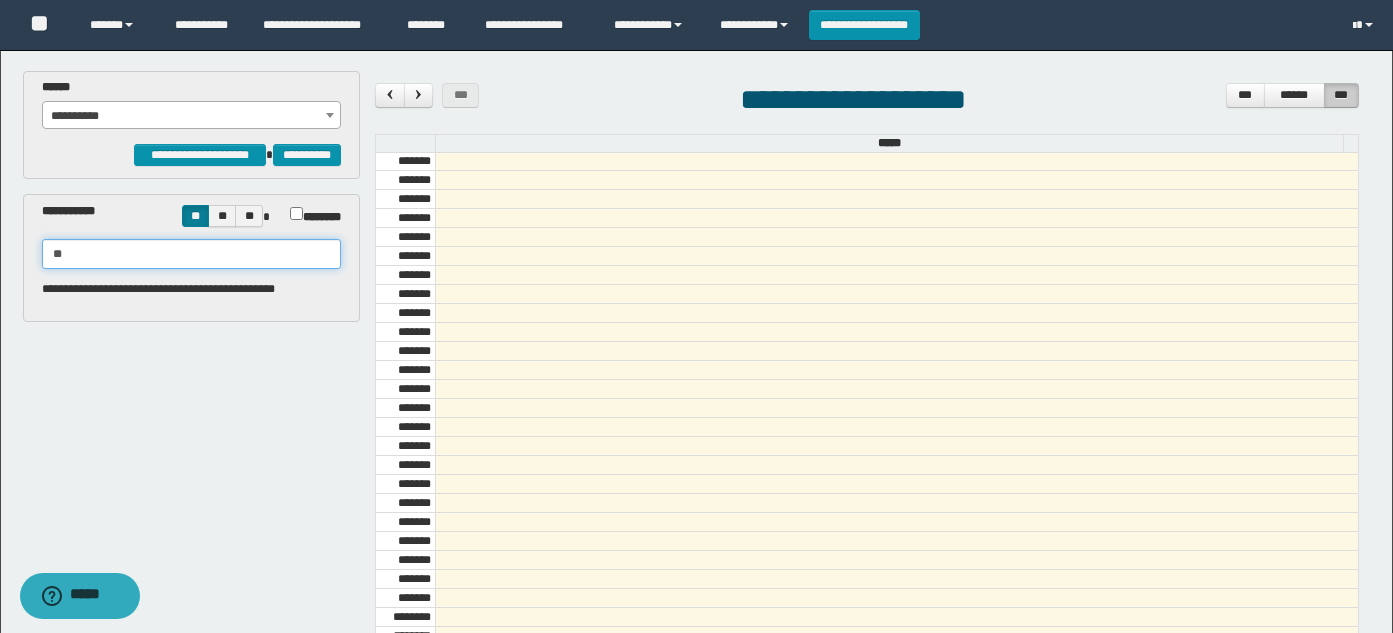 type on "*" 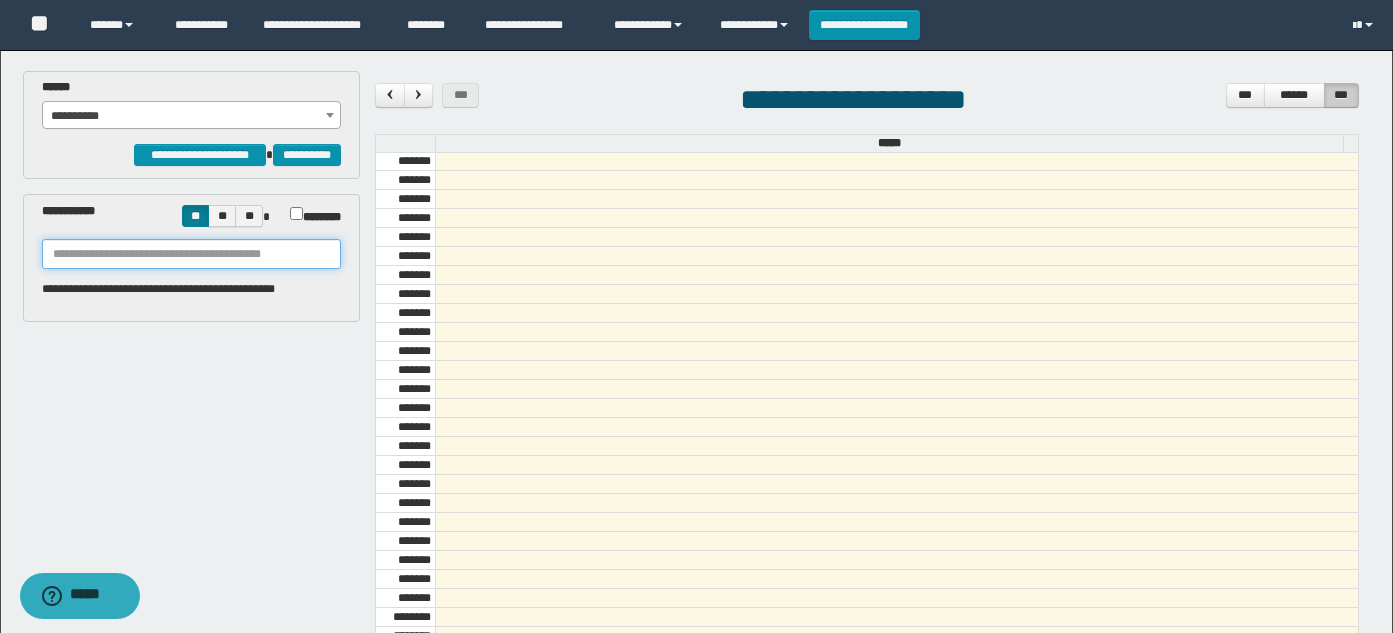 paste on "******" 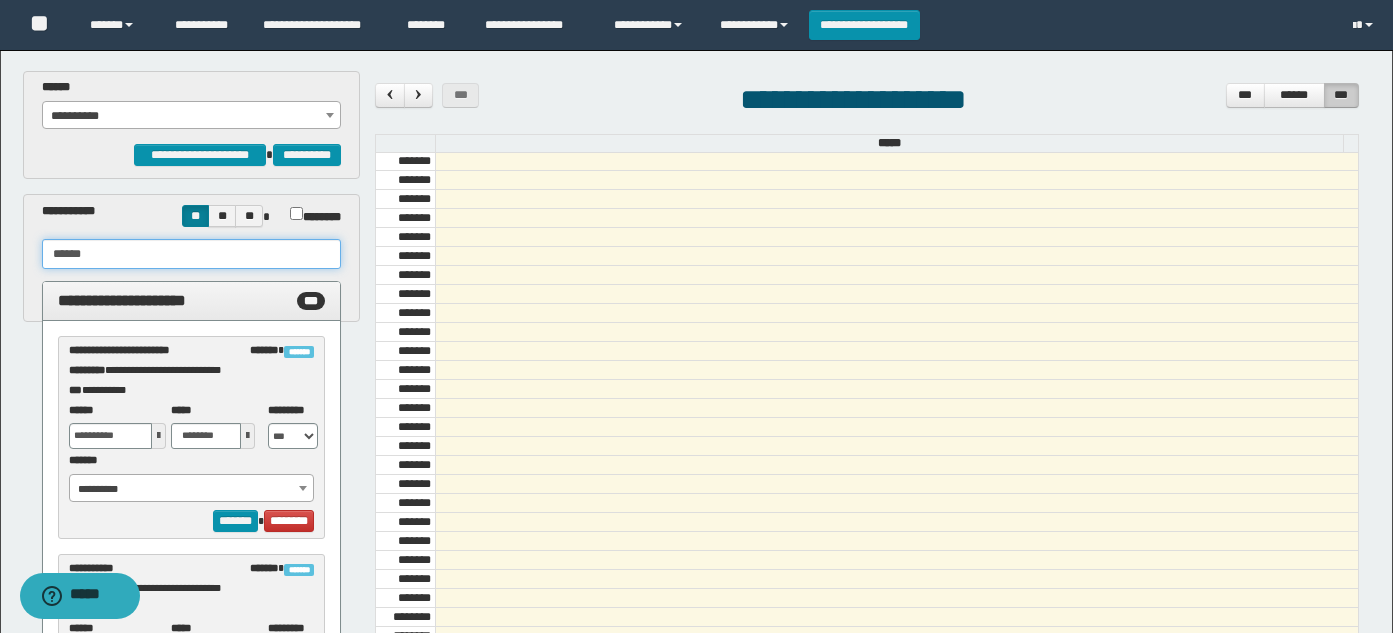 click on "******" at bounding box center (192, 254) 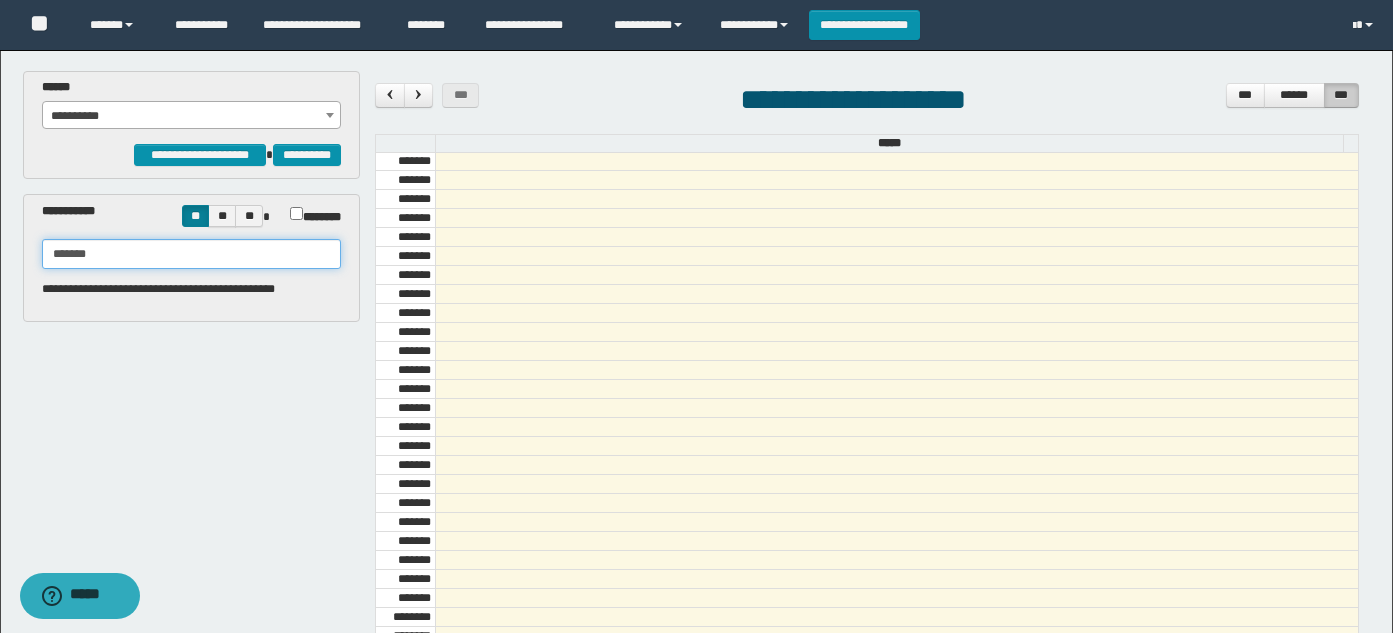 type on "******" 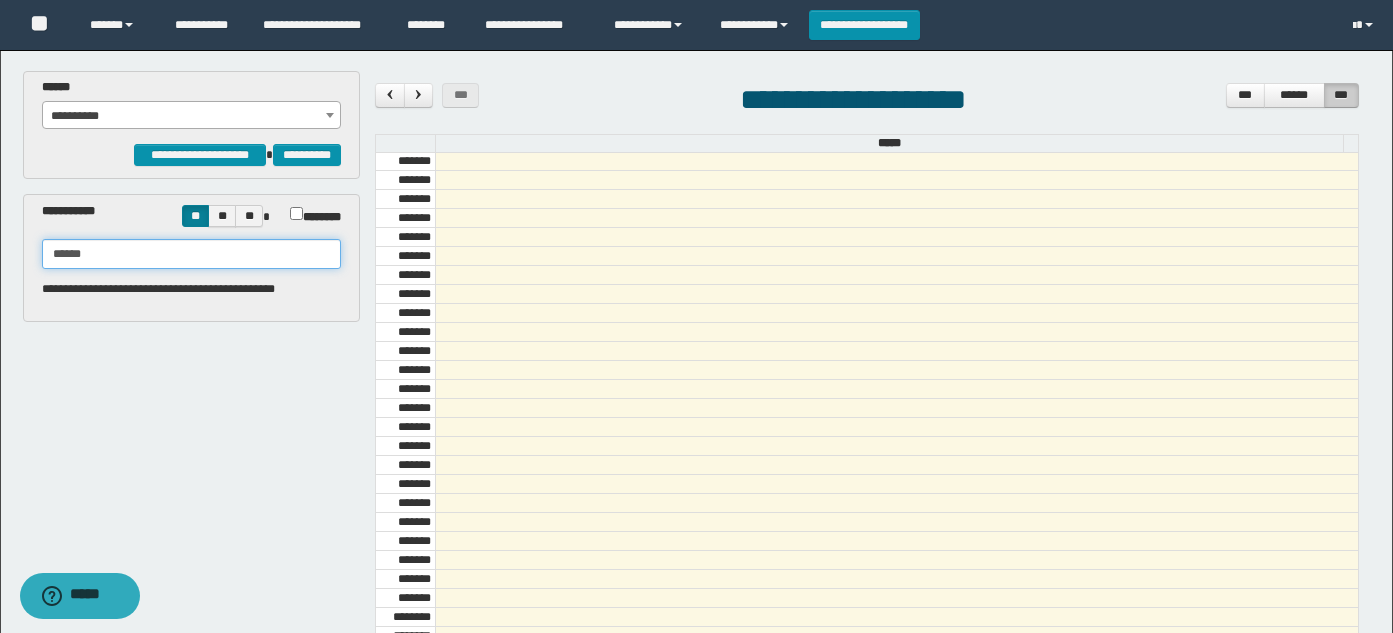 click on "******" at bounding box center (192, 254) 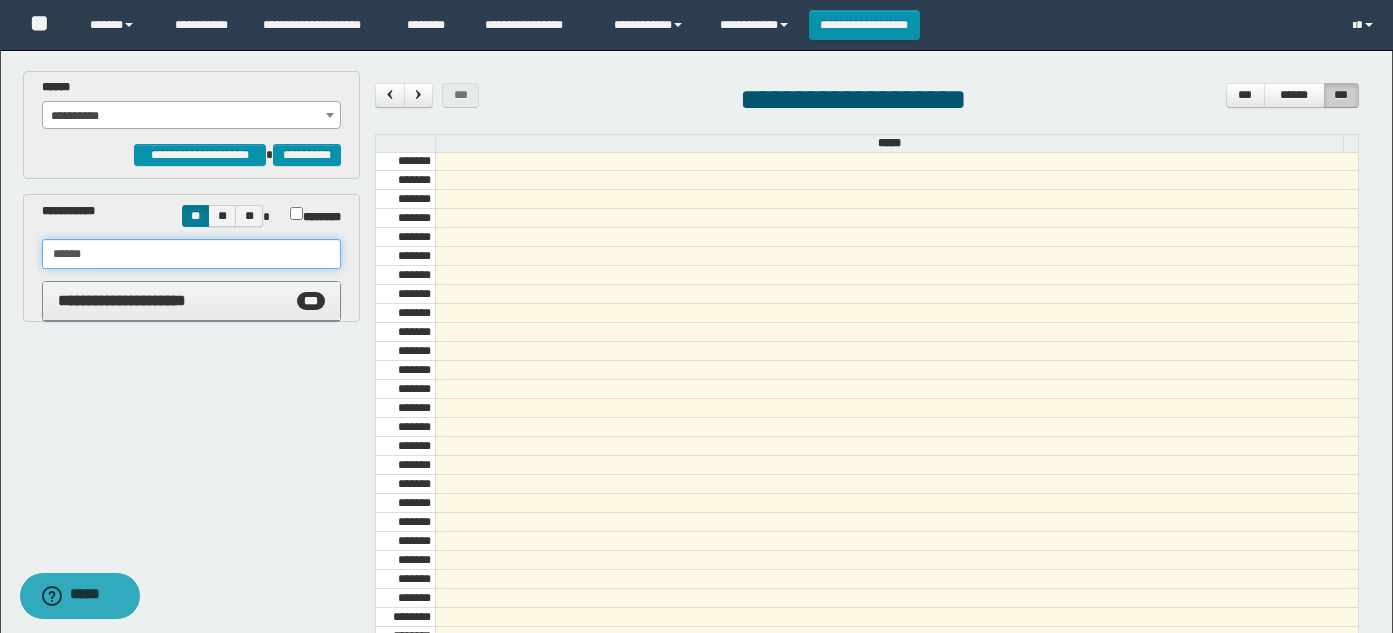 click on "******" at bounding box center [192, 254] 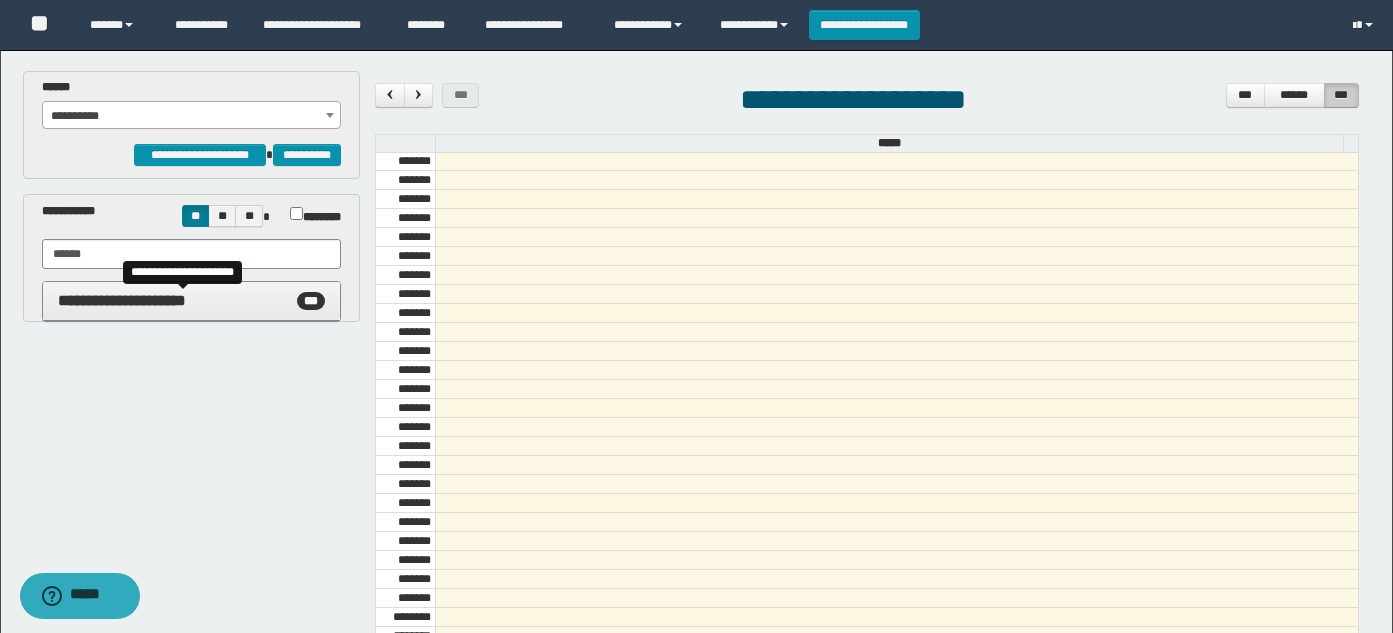 click on "**********" at bounding box center (122, 300) 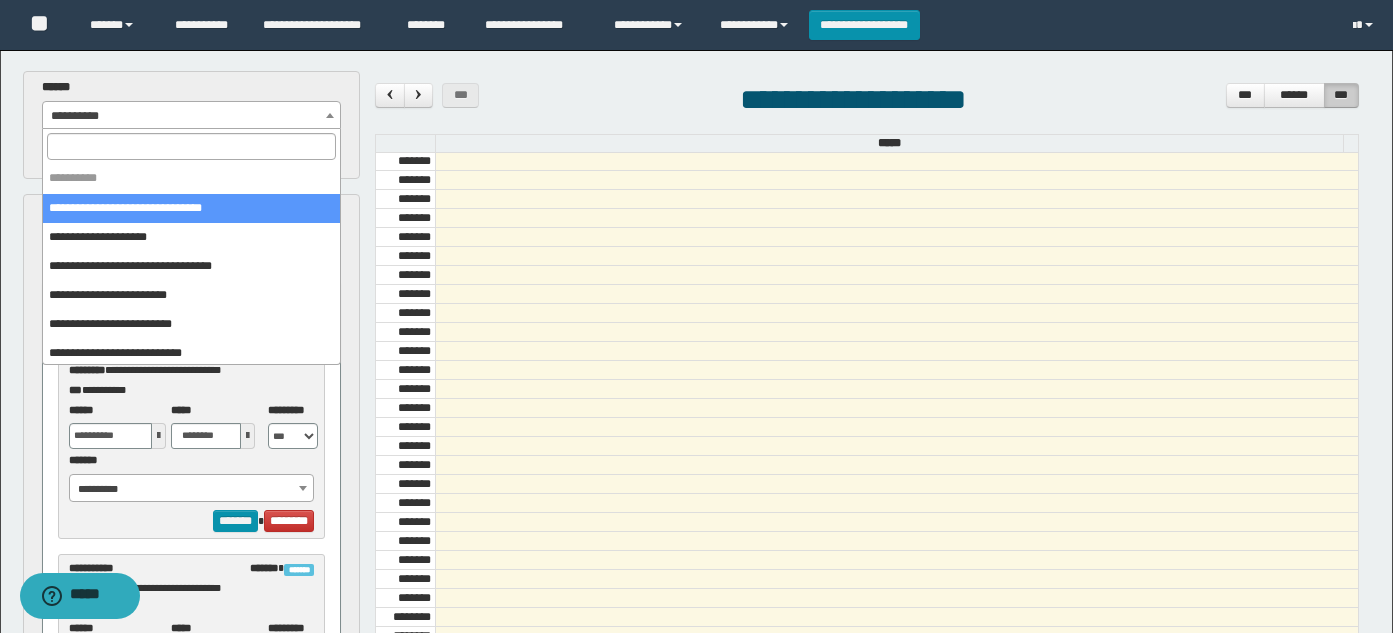 click on "**********" at bounding box center [192, 116] 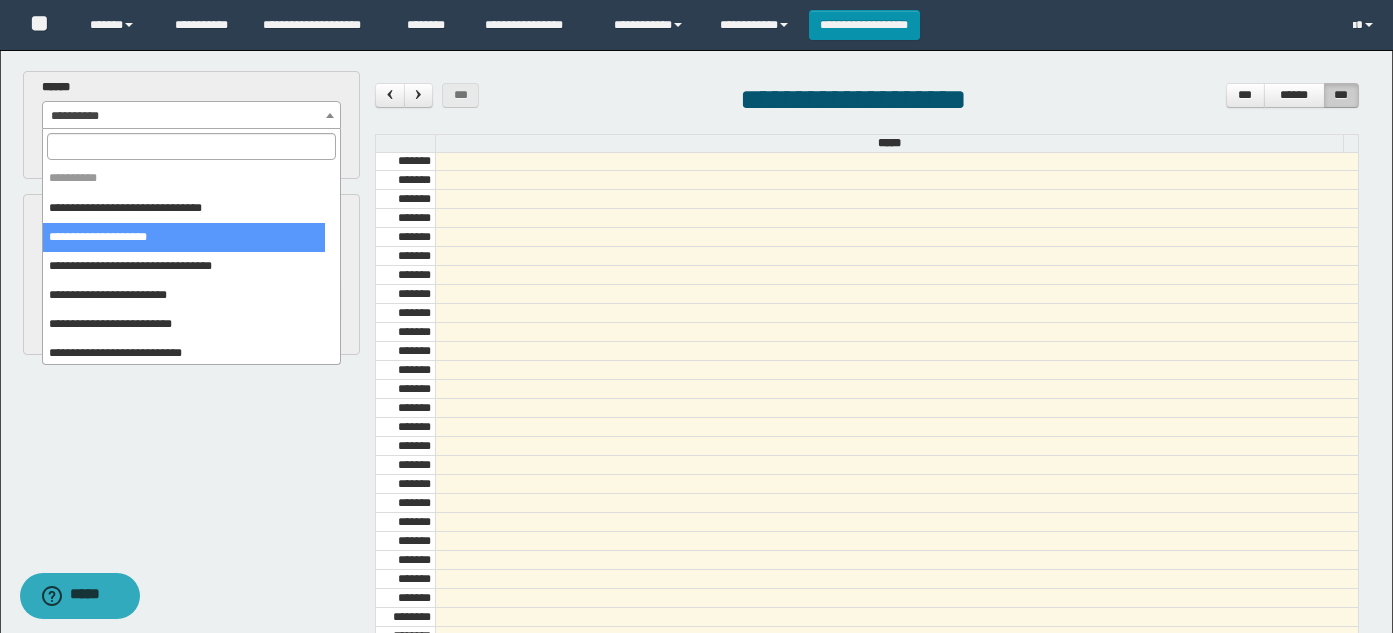 scroll, scrollTop: 4, scrollLeft: 0, axis: vertical 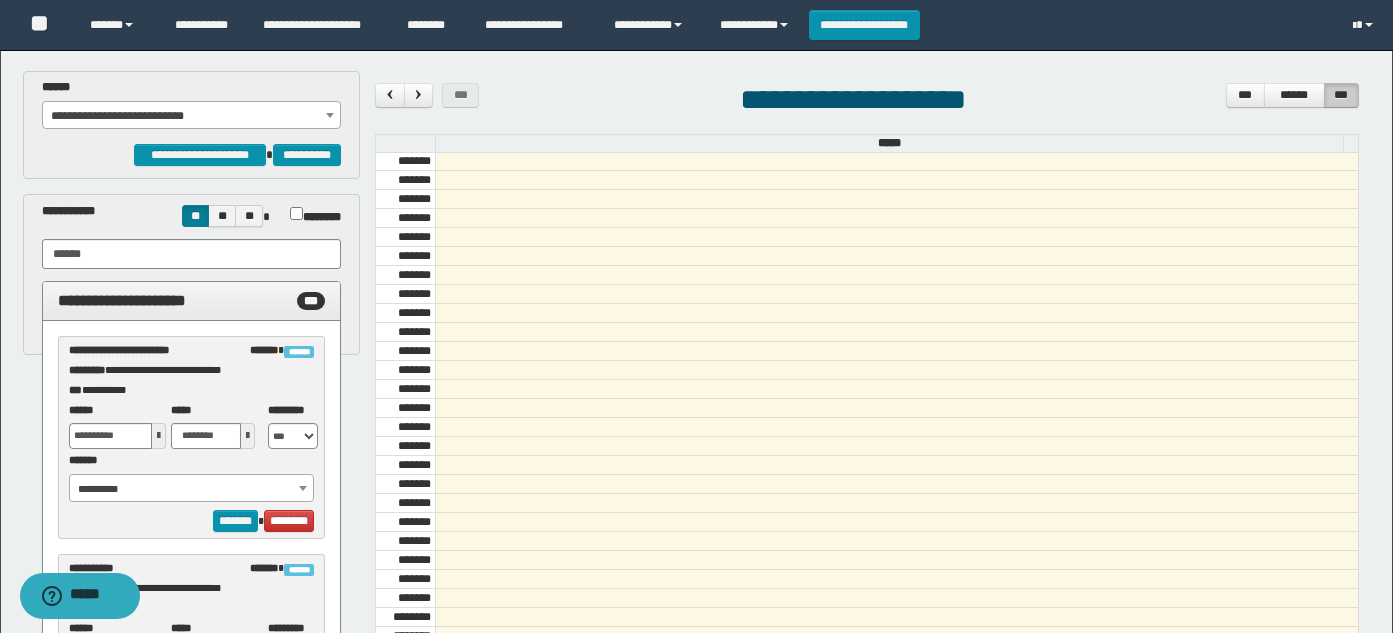 select on "******" 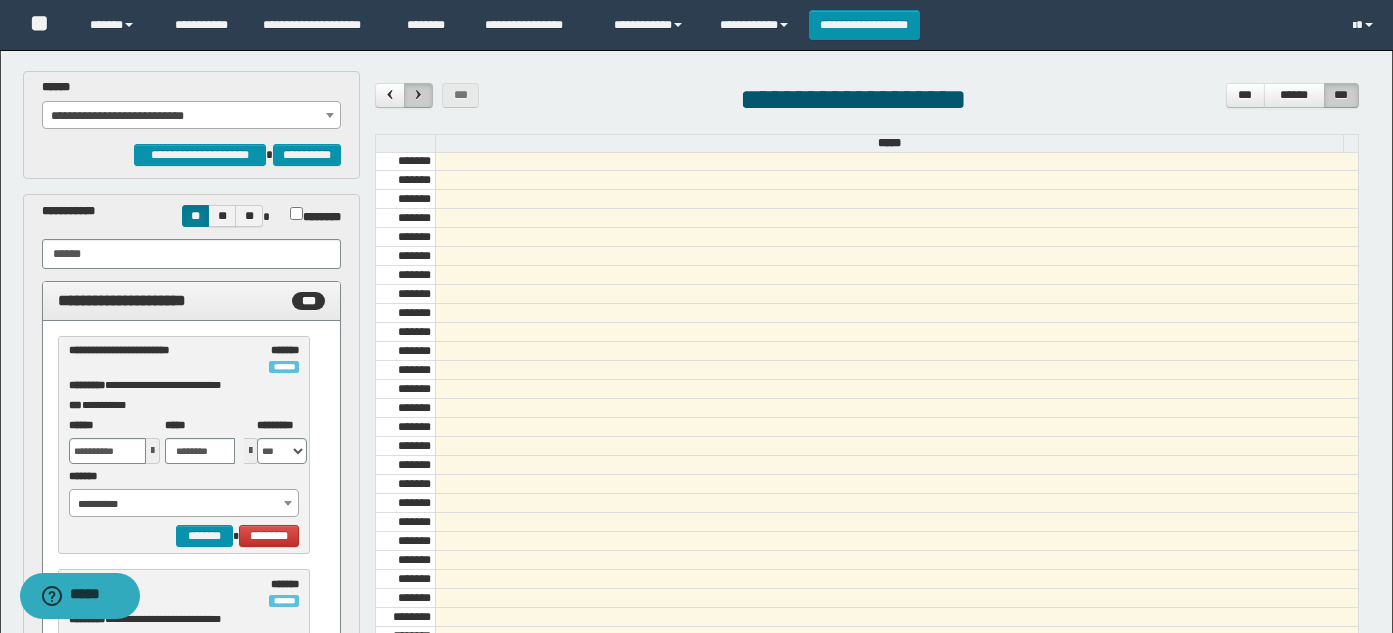 click at bounding box center (418, 94) 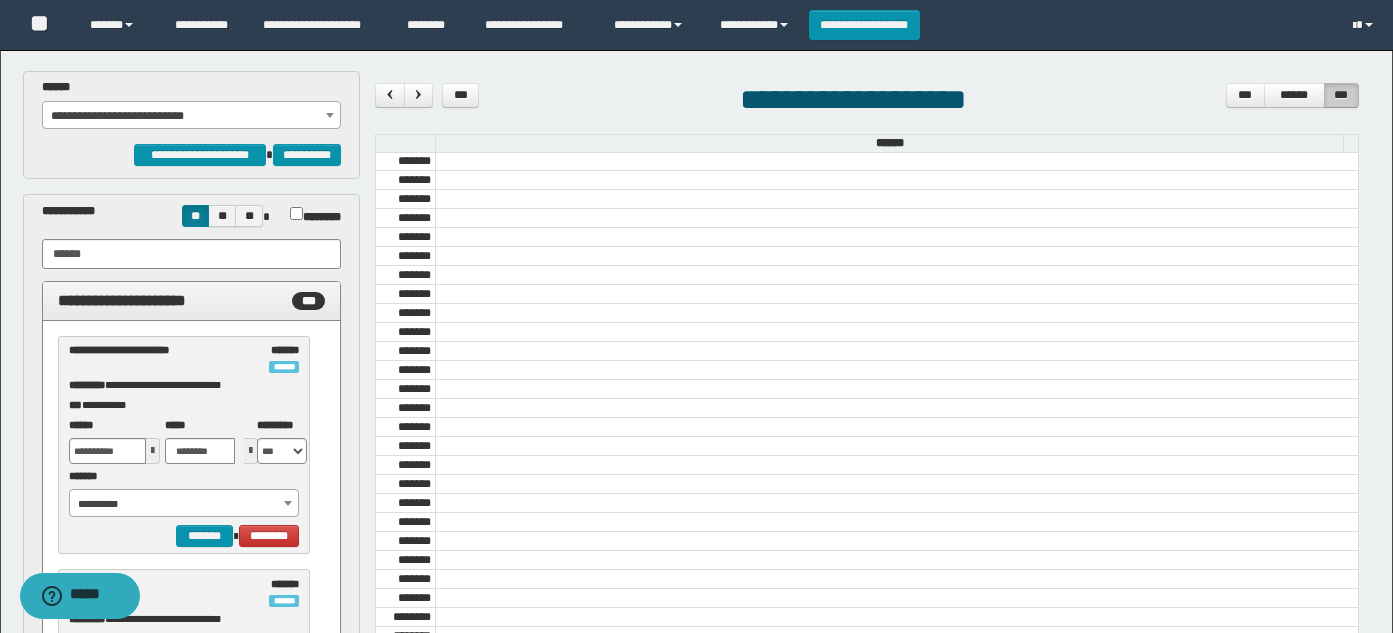 scroll, scrollTop: 0, scrollLeft: 0, axis: both 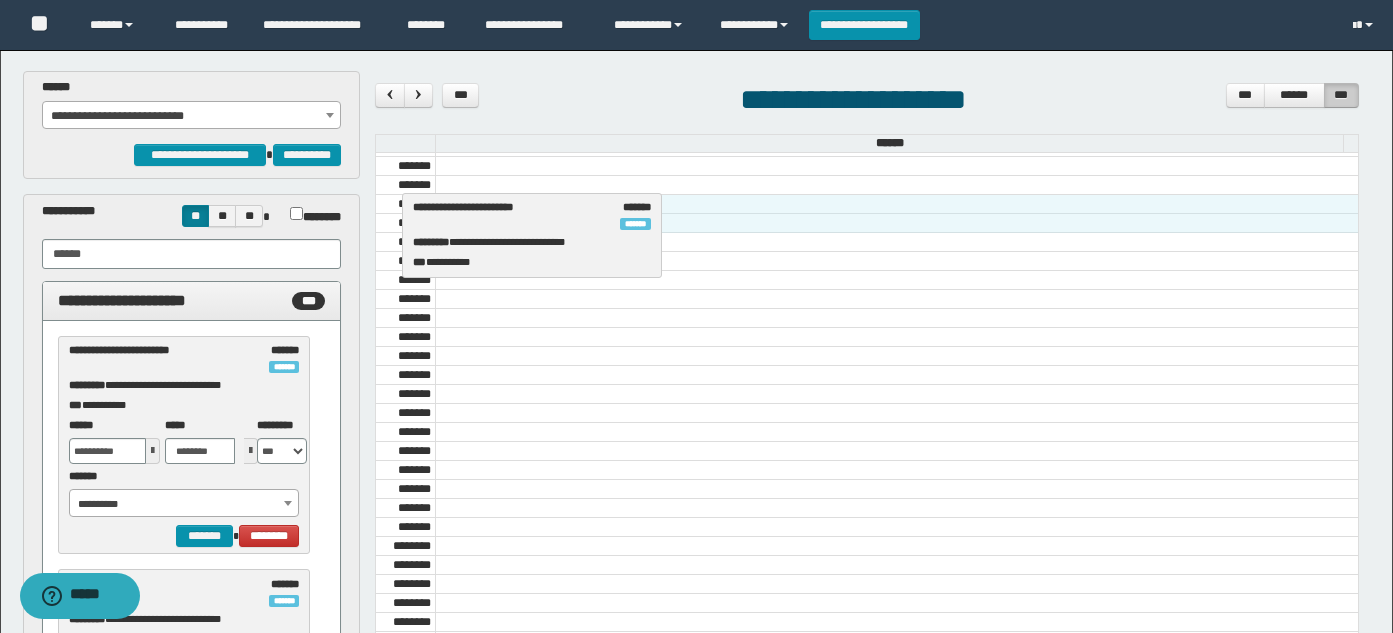 drag, startPoint x: 169, startPoint y: 352, endPoint x: 513, endPoint y: 209, distance: 372.53857 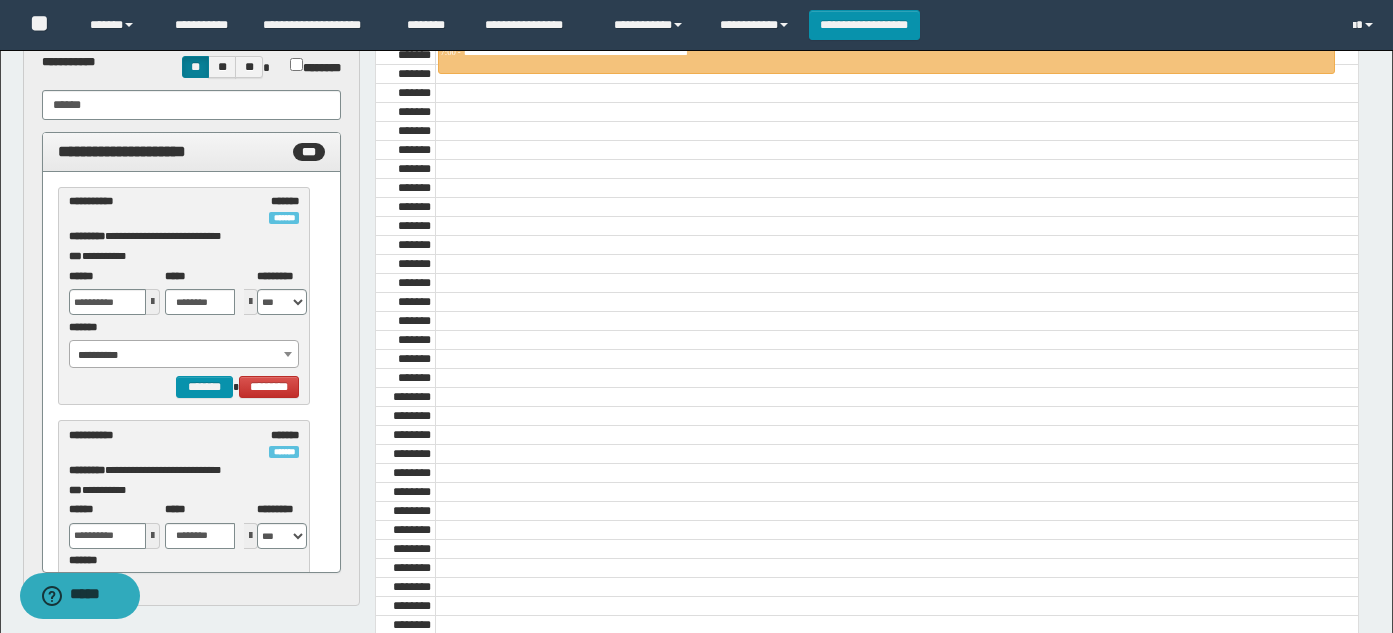 scroll, scrollTop: 153, scrollLeft: 0, axis: vertical 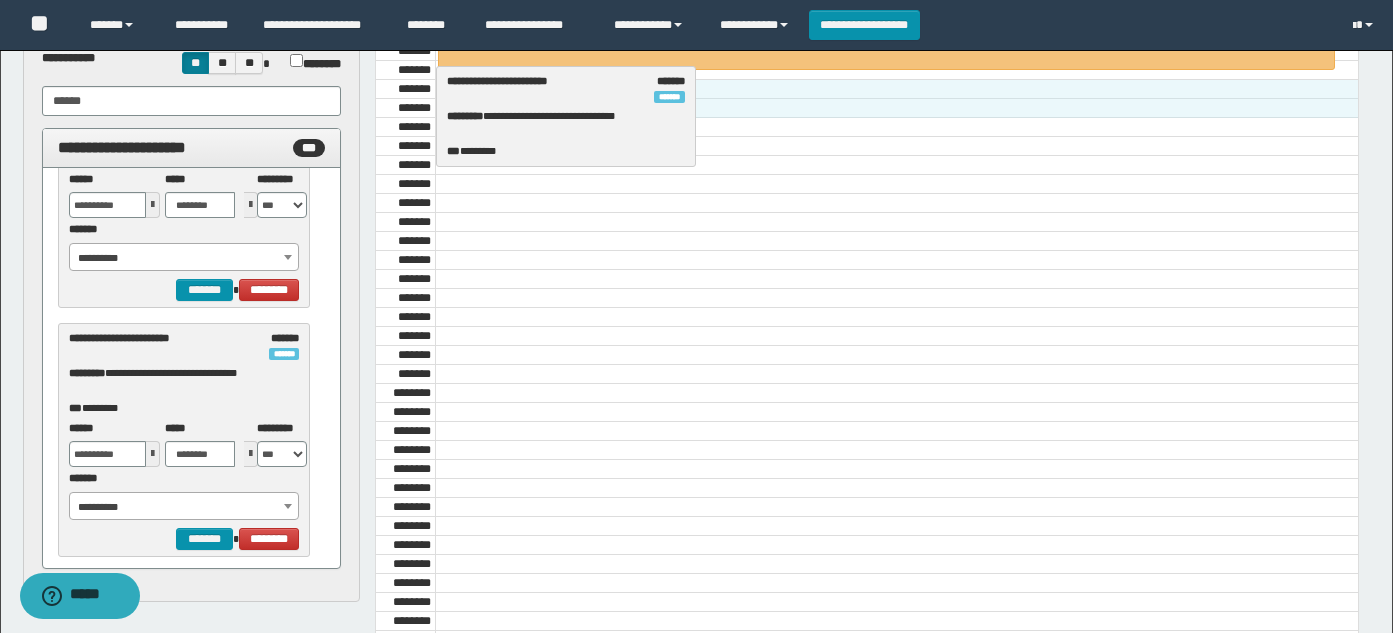 drag, startPoint x: 122, startPoint y: 350, endPoint x: 500, endPoint y: 93, distance: 457.0919 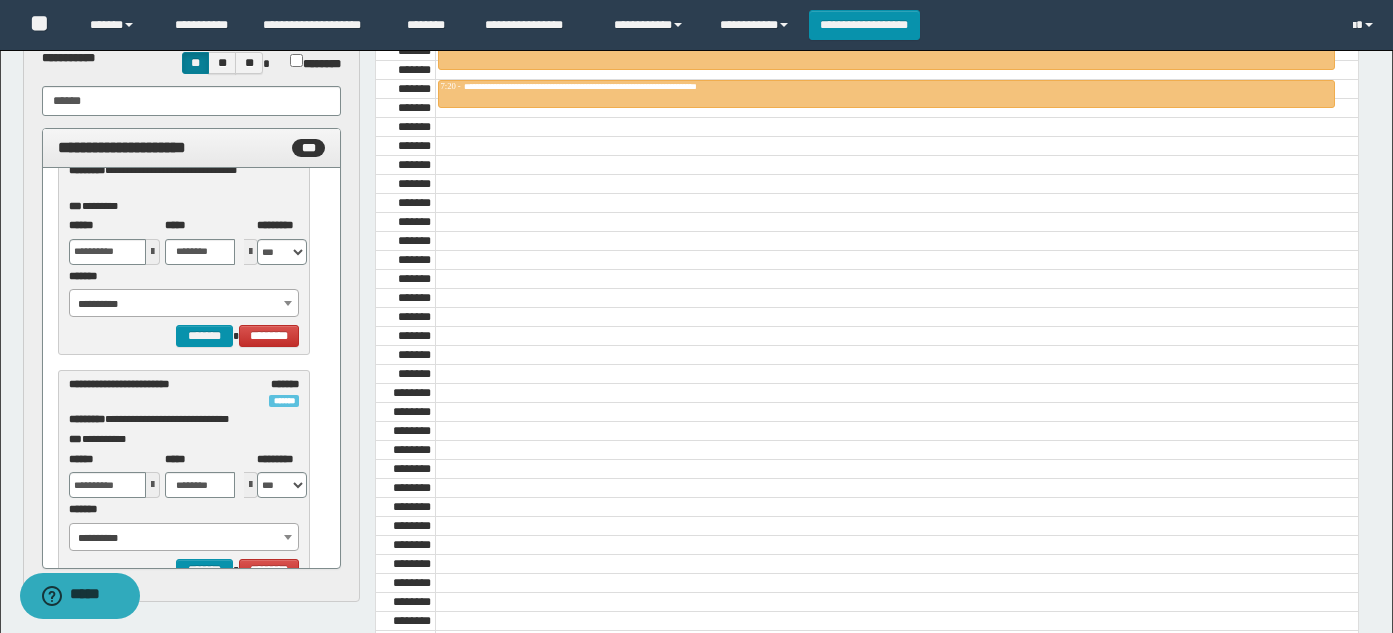 scroll, scrollTop: 1293, scrollLeft: 0, axis: vertical 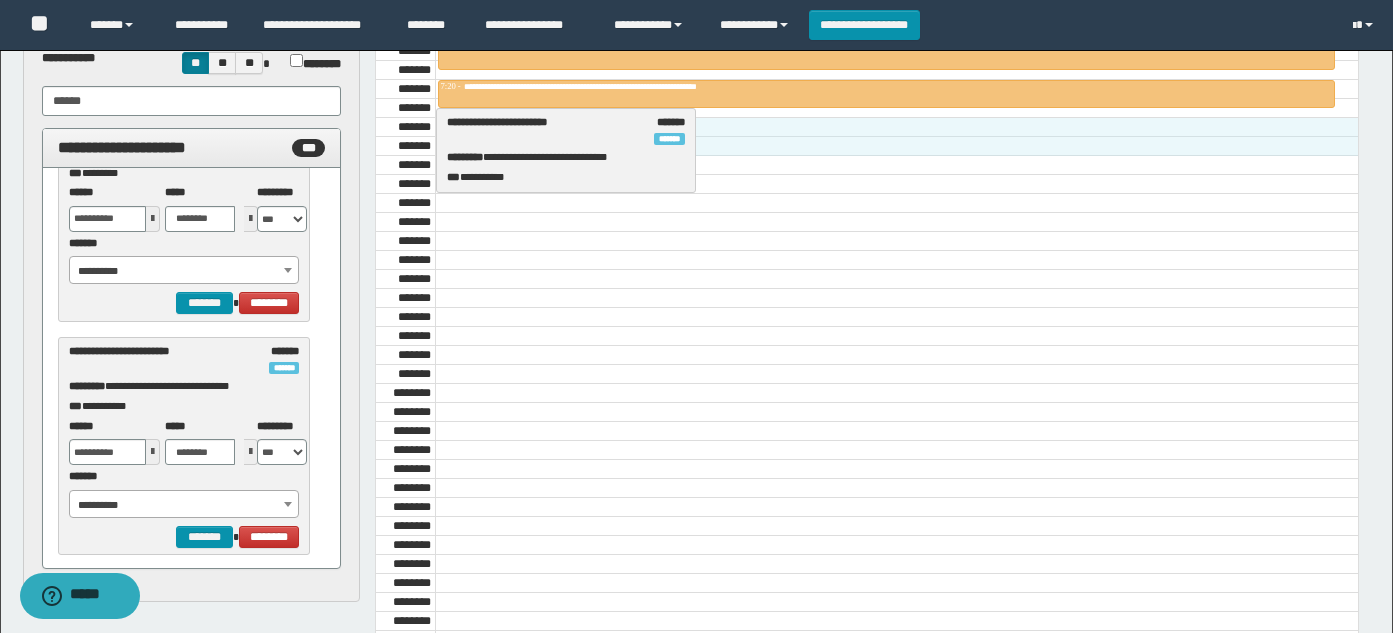 drag, startPoint x: 132, startPoint y: 352, endPoint x: 510, endPoint y: 123, distance: 441.95587 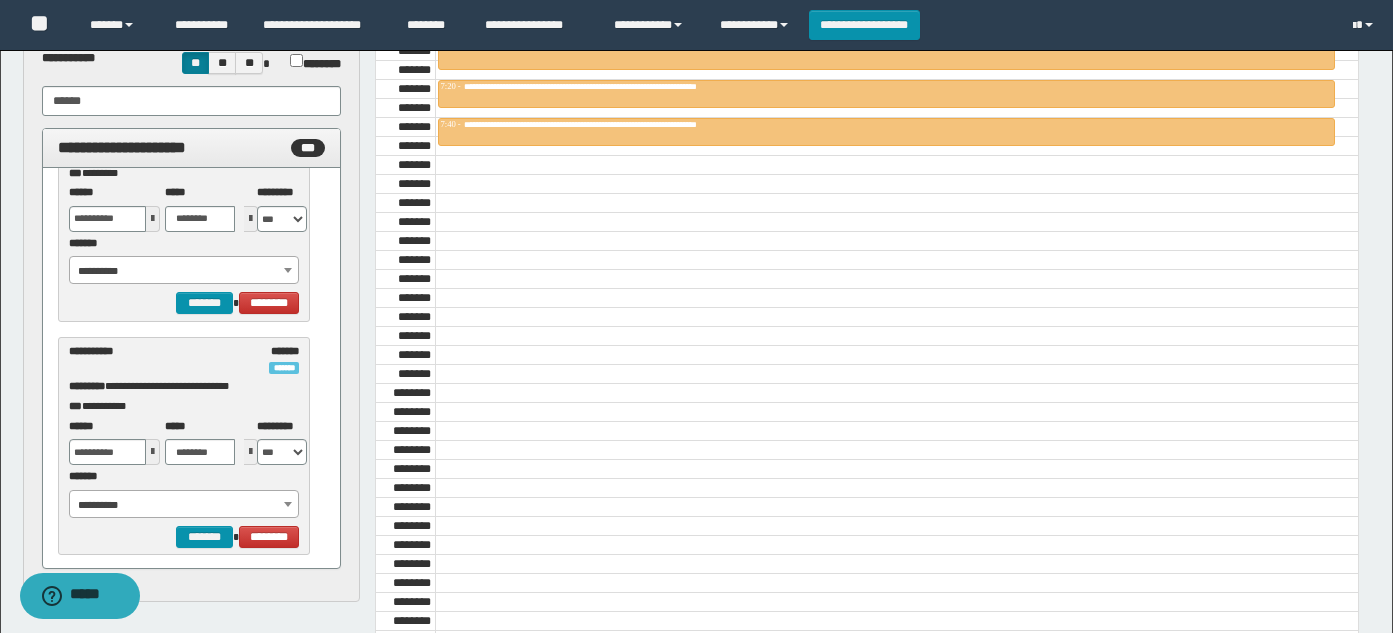 scroll, scrollTop: 1253, scrollLeft: 0, axis: vertical 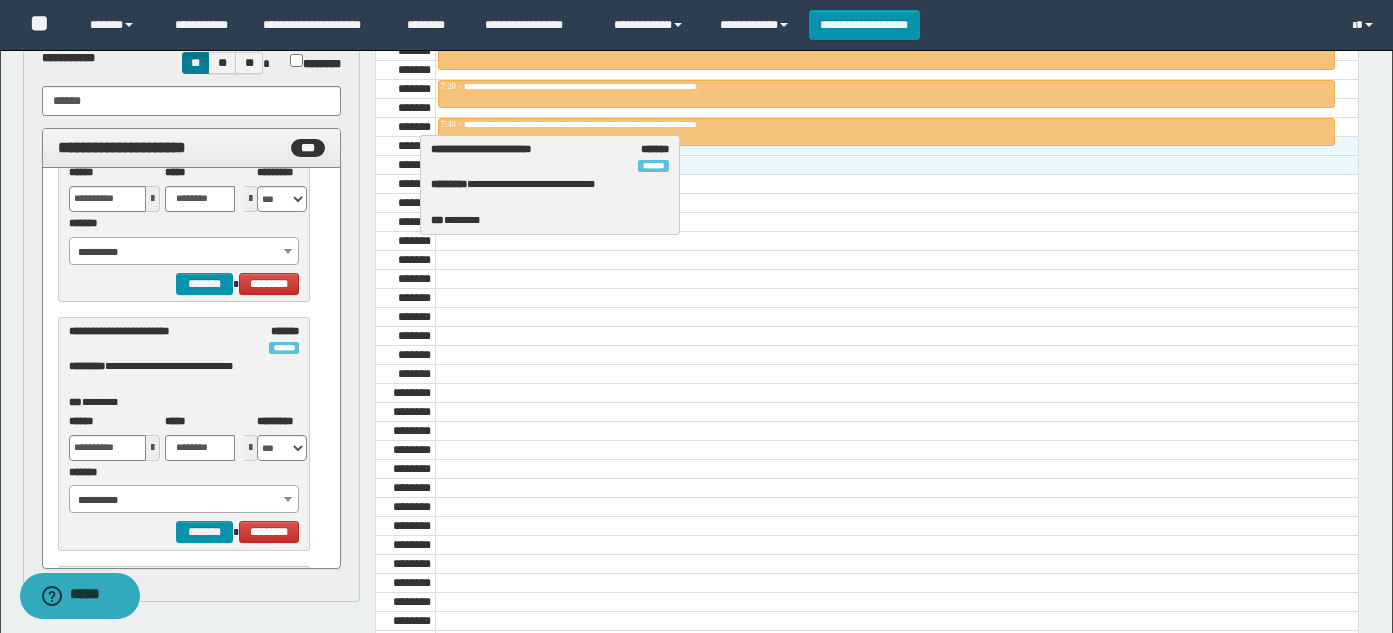 drag, startPoint x: 168, startPoint y: 330, endPoint x: 530, endPoint y: 148, distance: 405.1765 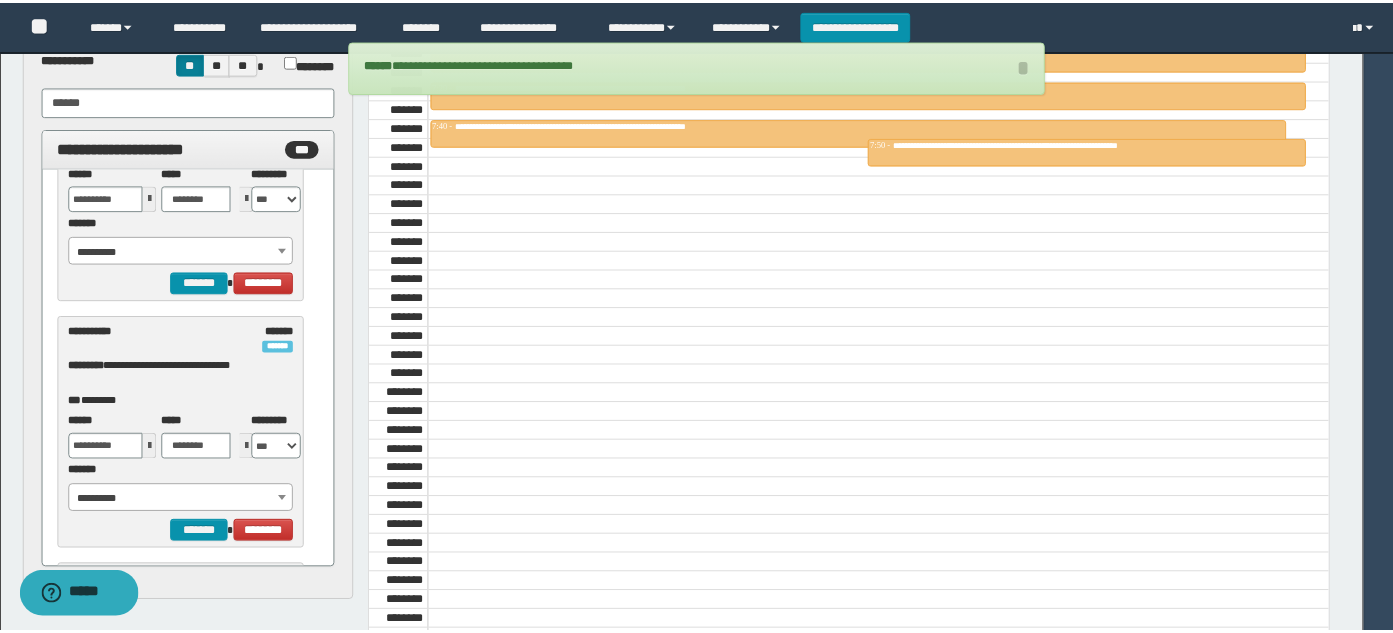 scroll, scrollTop: 2013, scrollLeft: 0, axis: vertical 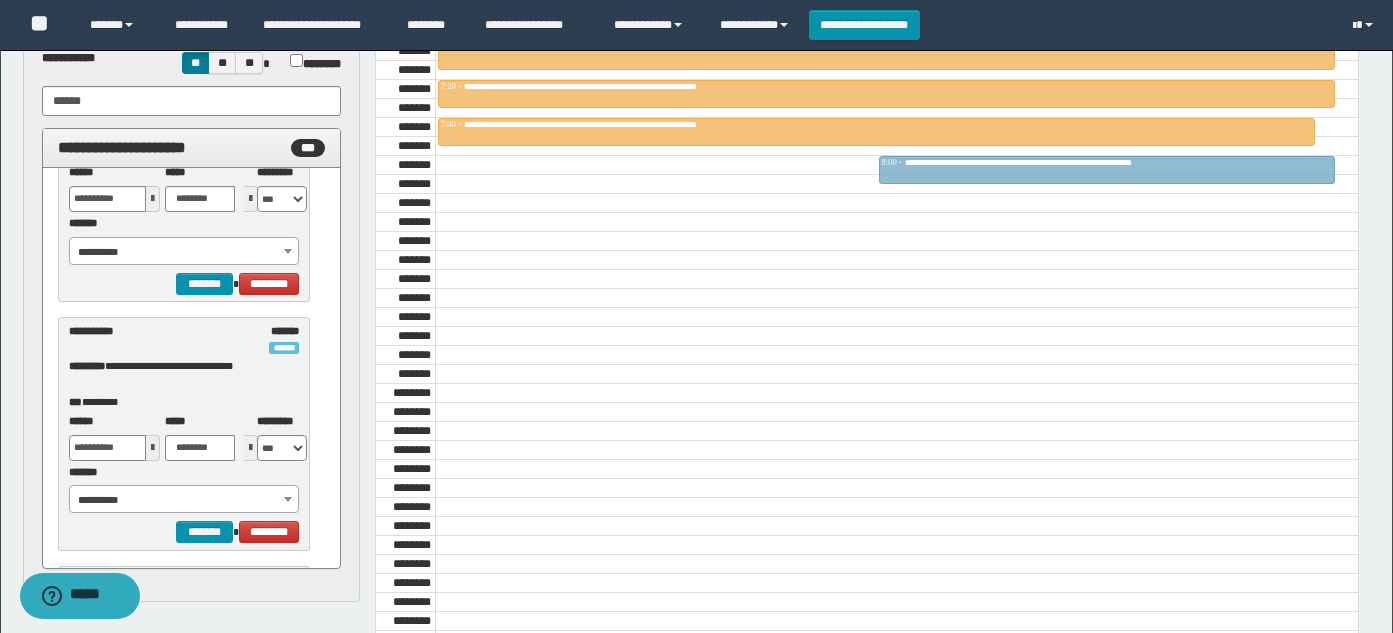 drag, startPoint x: 976, startPoint y: 146, endPoint x: 450, endPoint y: 161, distance: 526.2138 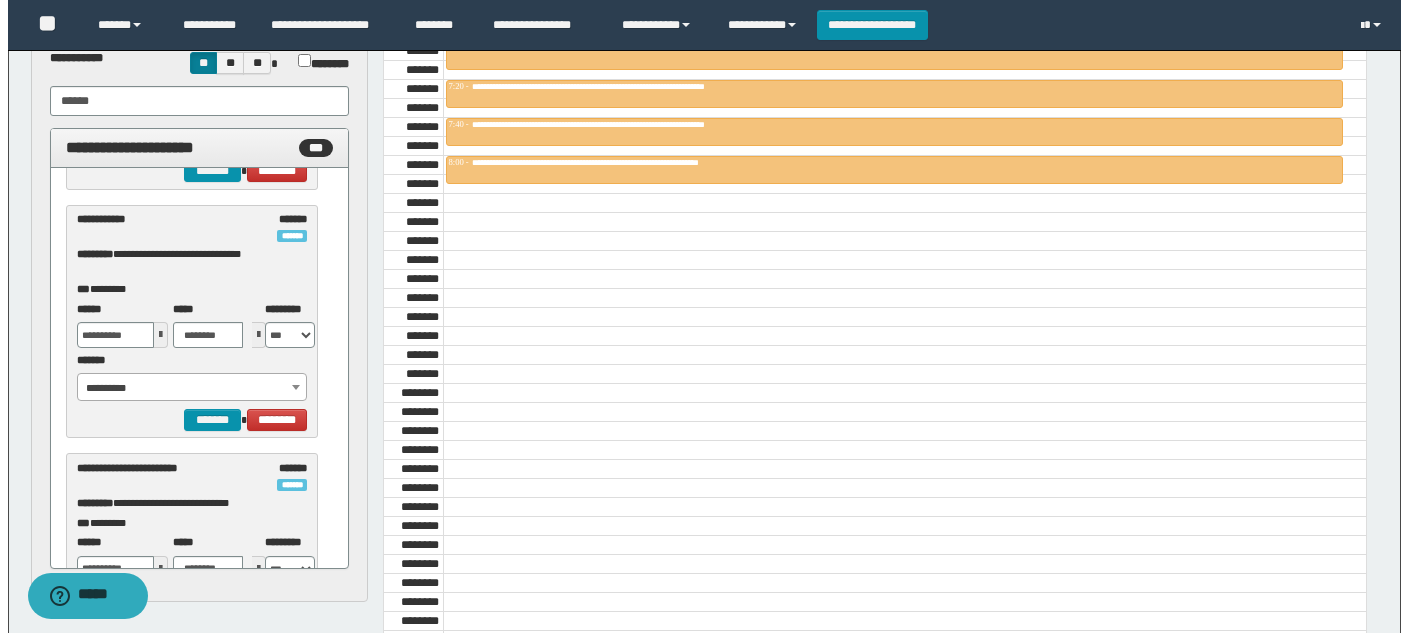 scroll, scrollTop: 2748, scrollLeft: 0, axis: vertical 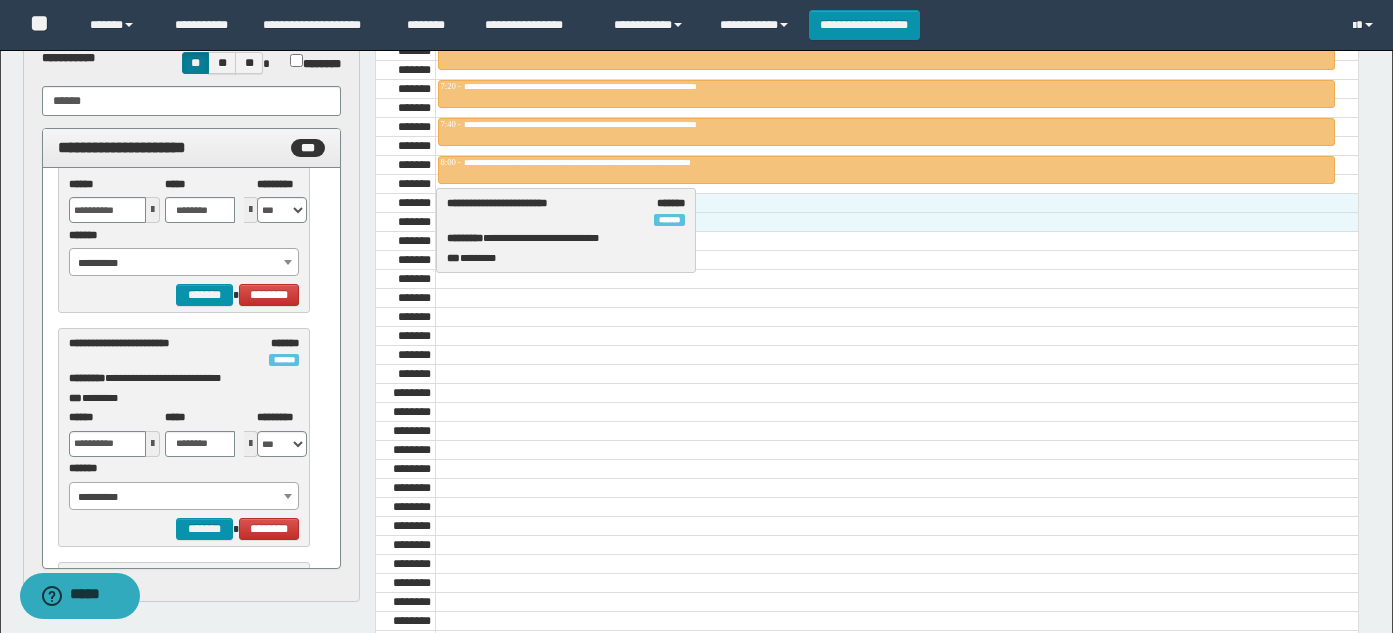 drag, startPoint x: 102, startPoint y: 342, endPoint x: 480, endPoint y: 202, distance: 403.09305 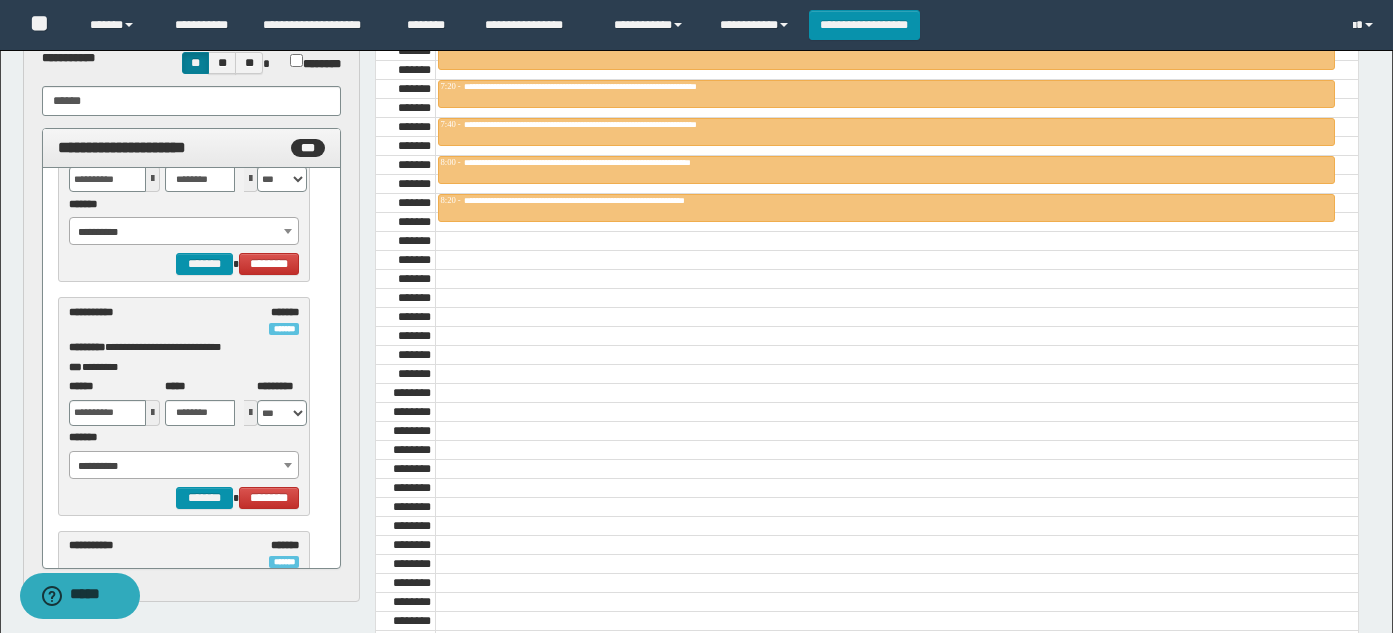 scroll, scrollTop: 2788, scrollLeft: 0, axis: vertical 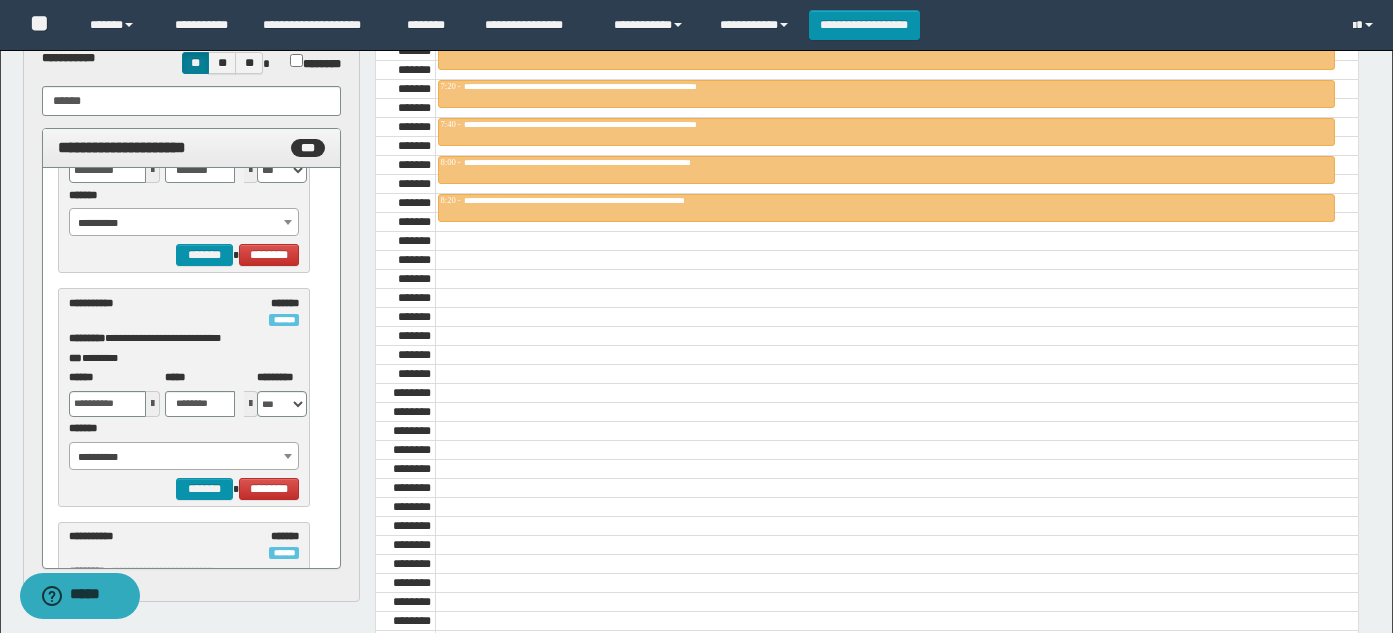 click on "**********" at bounding box center [192, 368] 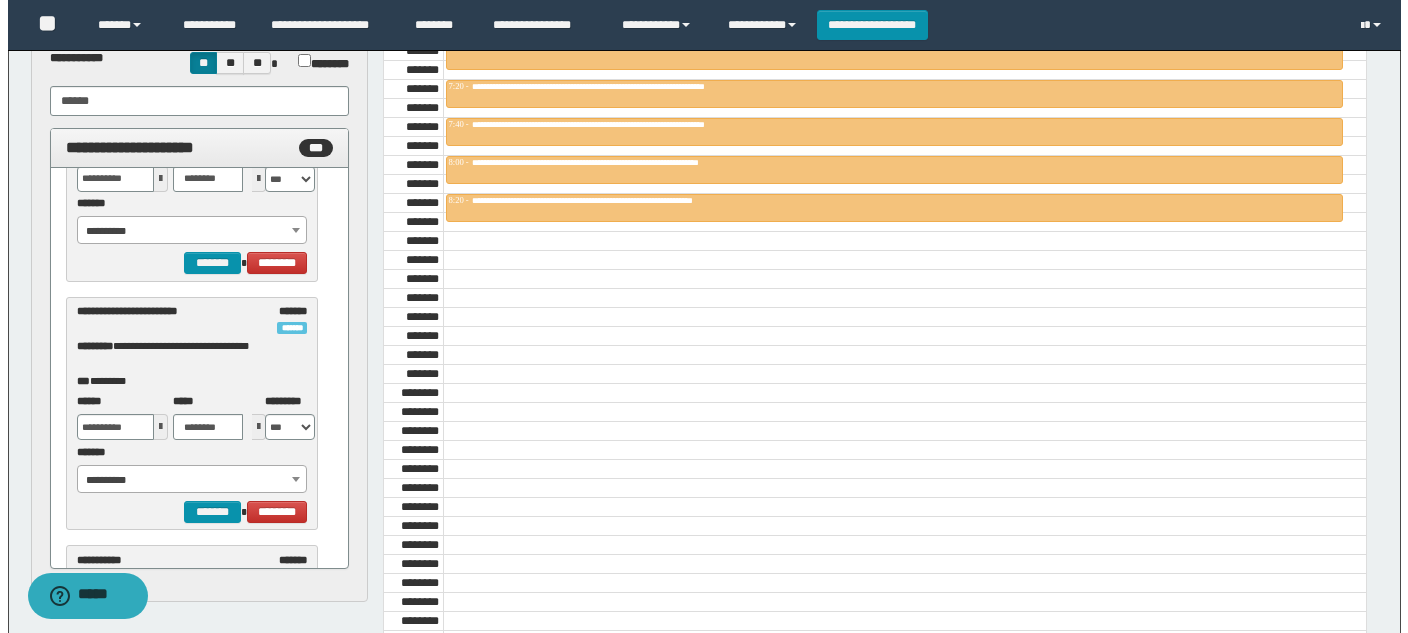 scroll, scrollTop: 3518, scrollLeft: 0, axis: vertical 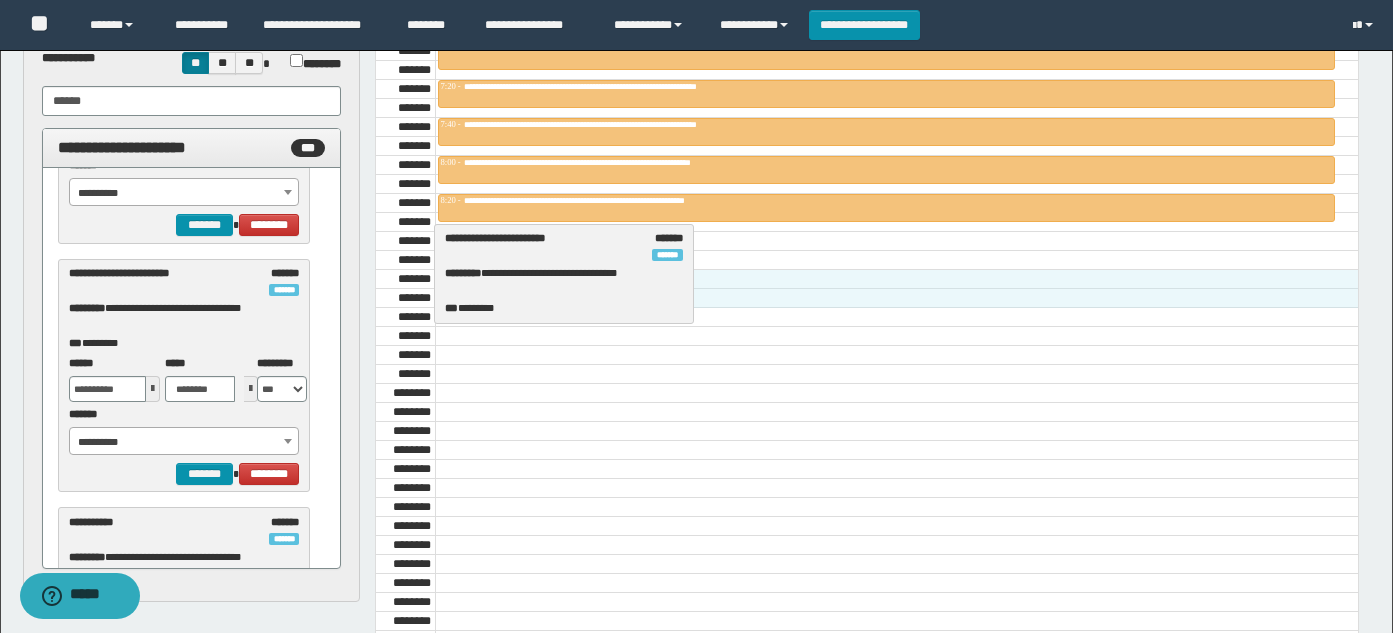 drag, startPoint x: 112, startPoint y: 305, endPoint x: 488, endPoint y: 270, distance: 377.6255 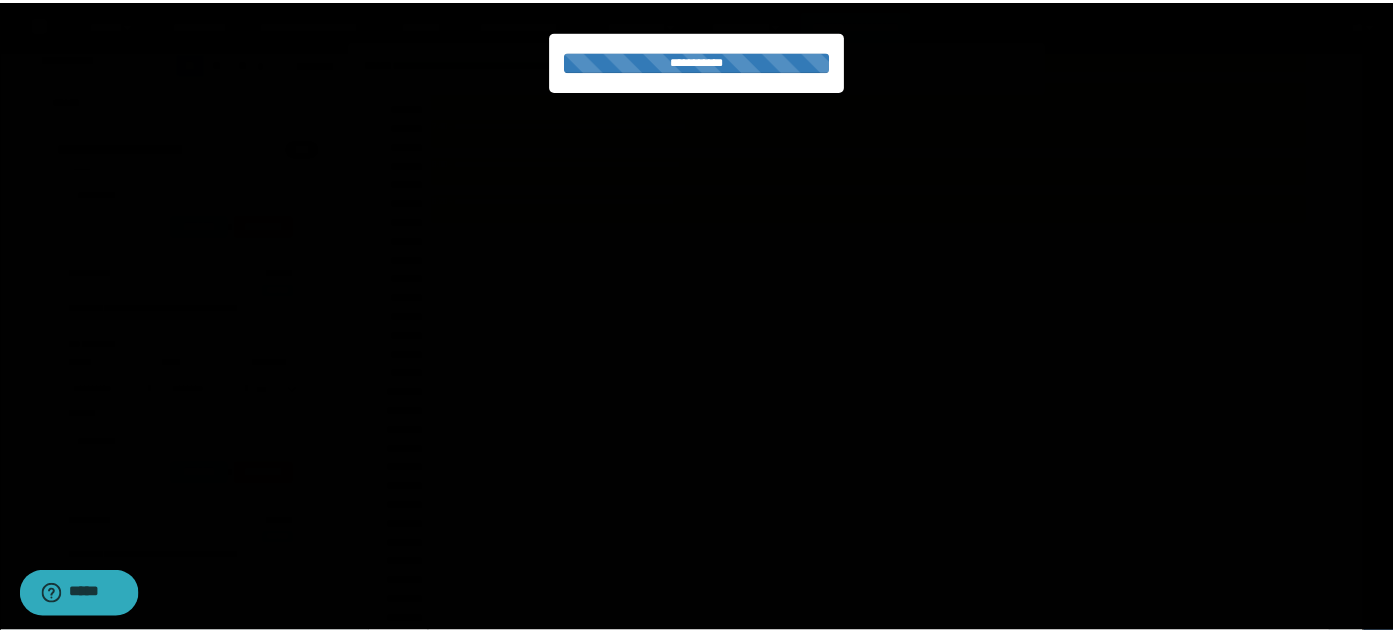 scroll, scrollTop: 3518, scrollLeft: 0, axis: vertical 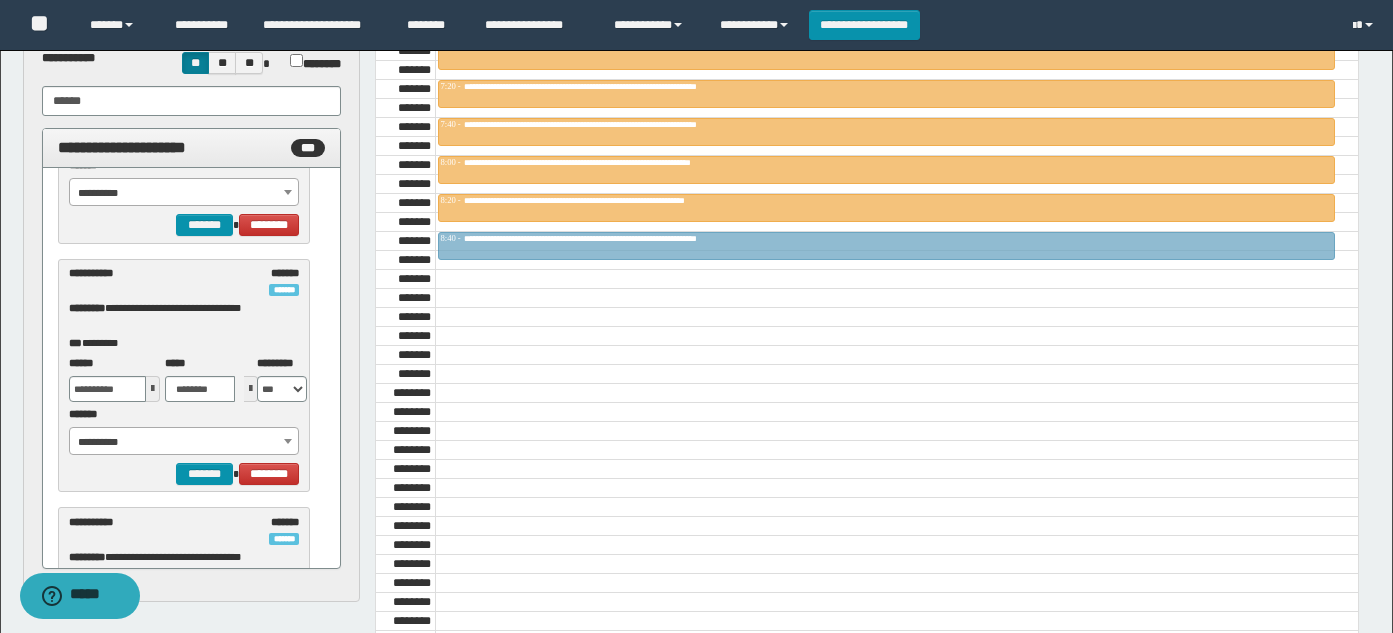 drag, startPoint x: 472, startPoint y: 274, endPoint x: 461, endPoint y: 228, distance: 47.296936 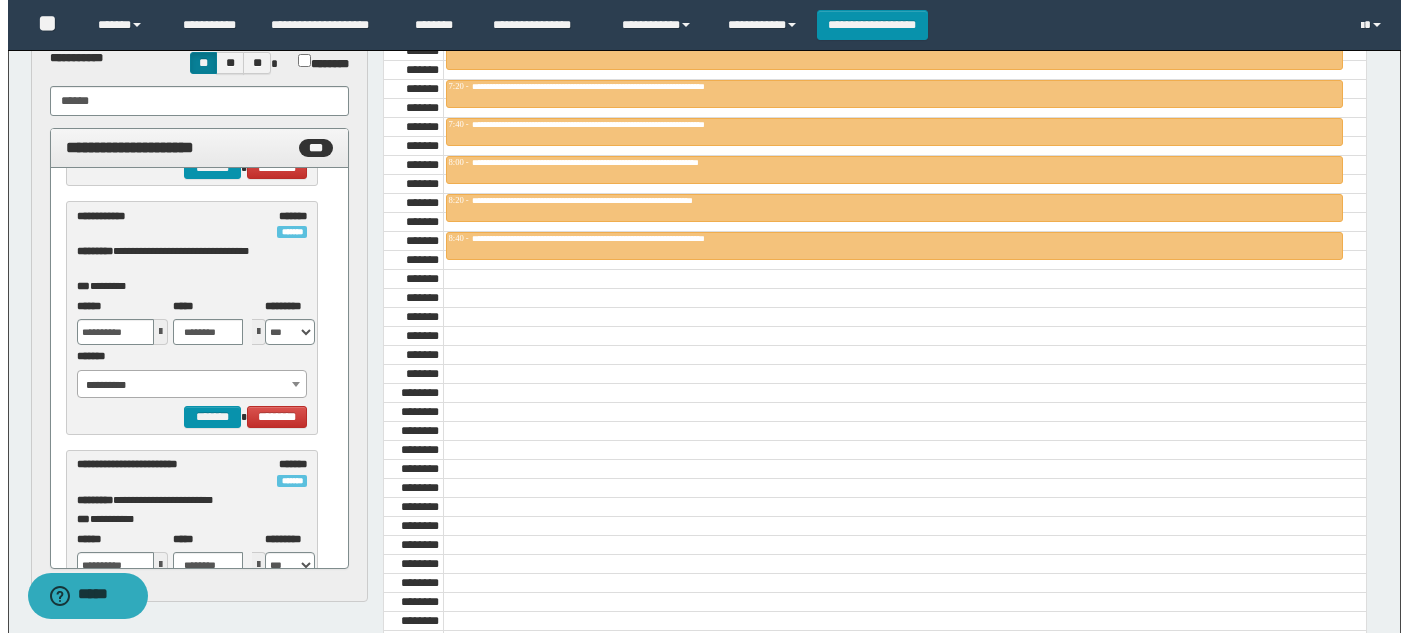 scroll, scrollTop: 4160, scrollLeft: 0, axis: vertical 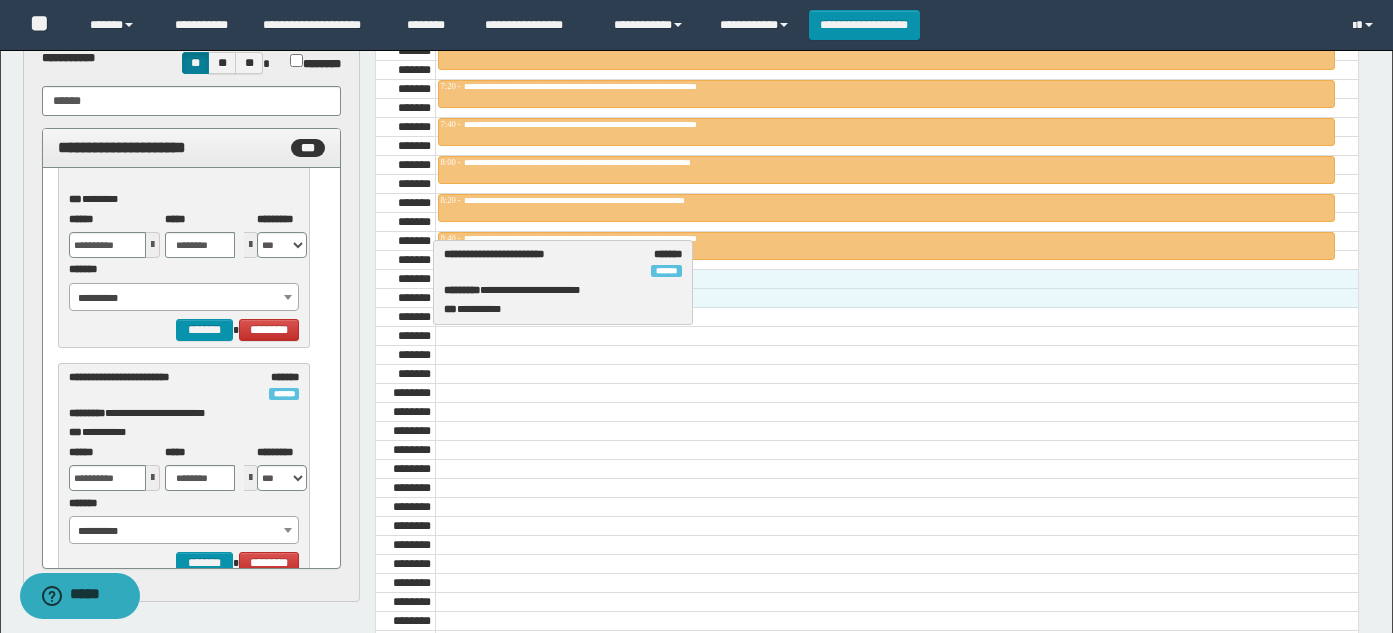 drag, startPoint x: 100, startPoint y: 394, endPoint x: 475, endPoint y: 271, distance: 394.6568 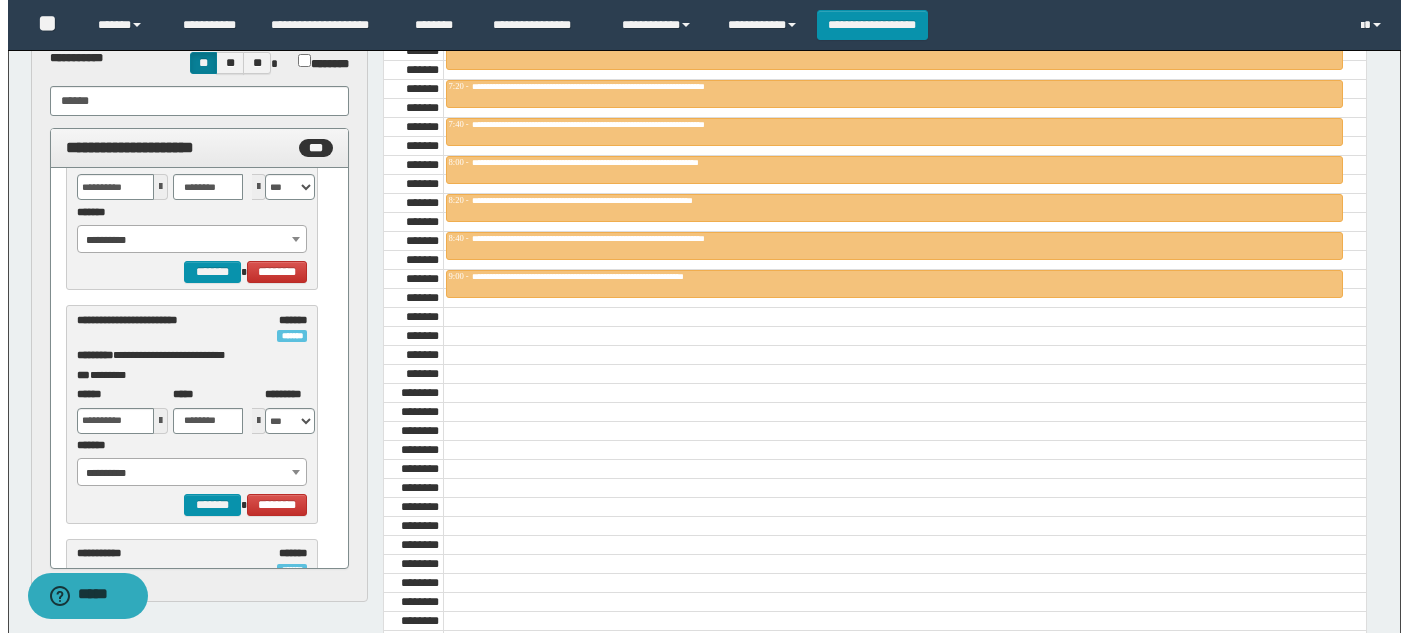 scroll, scrollTop: 4955, scrollLeft: 0, axis: vertical 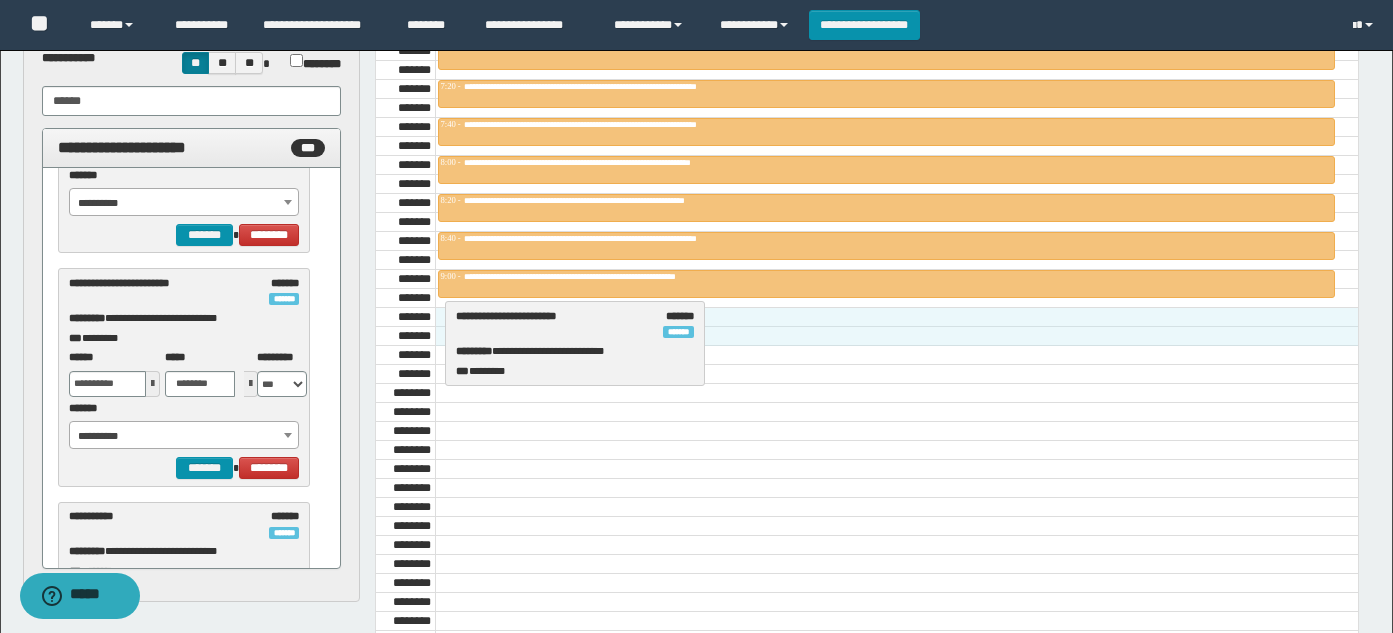 drag, startPoint x: 113, startPoint y: 284, endPoint x: 500, endPoint y: 317, distance: 388.40442 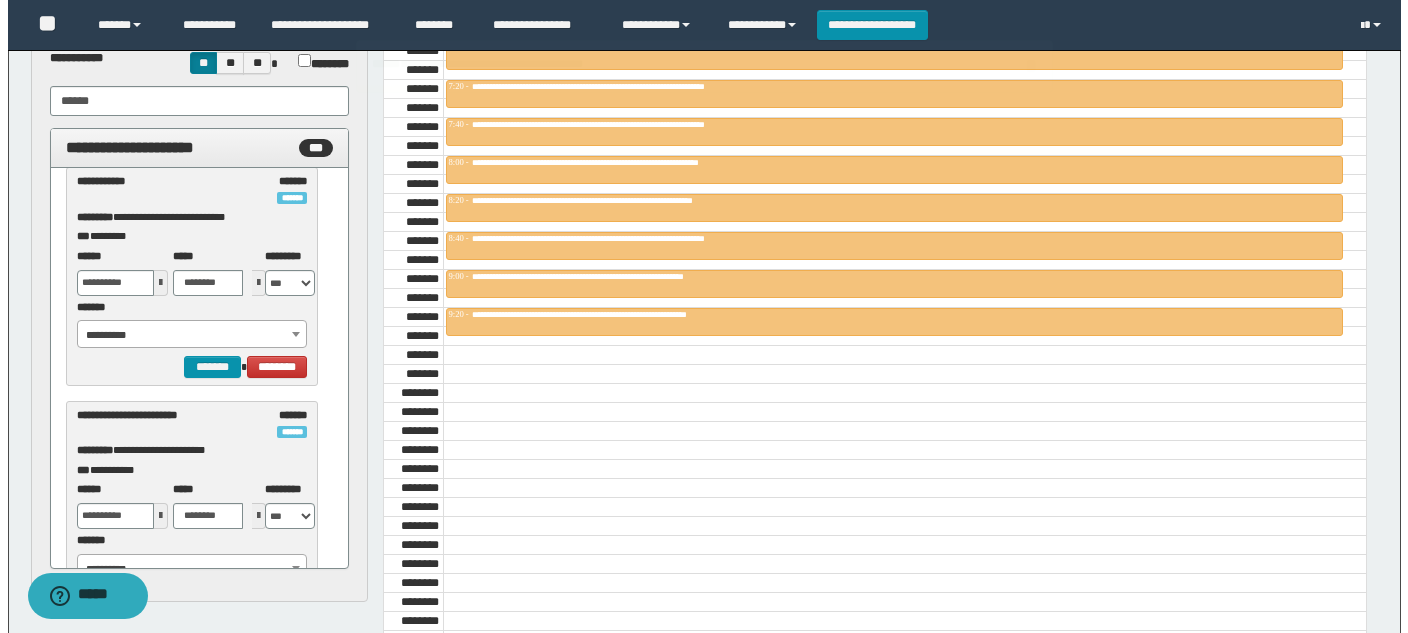 scroll, scrollTop: 5560, scrollLeft: 0, axis: vertical 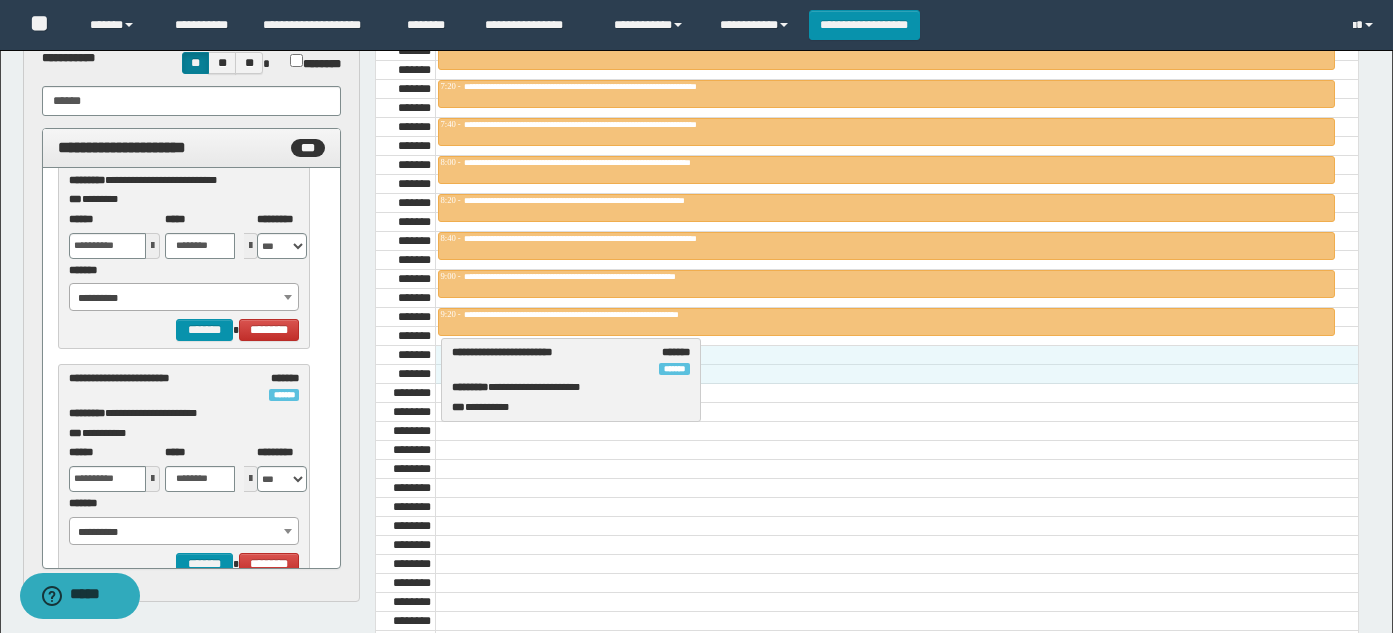 drag, startPoint x: 101, startPoint y: 372, endPoint x: 484, endPoint y: 346, distance: 383.8815 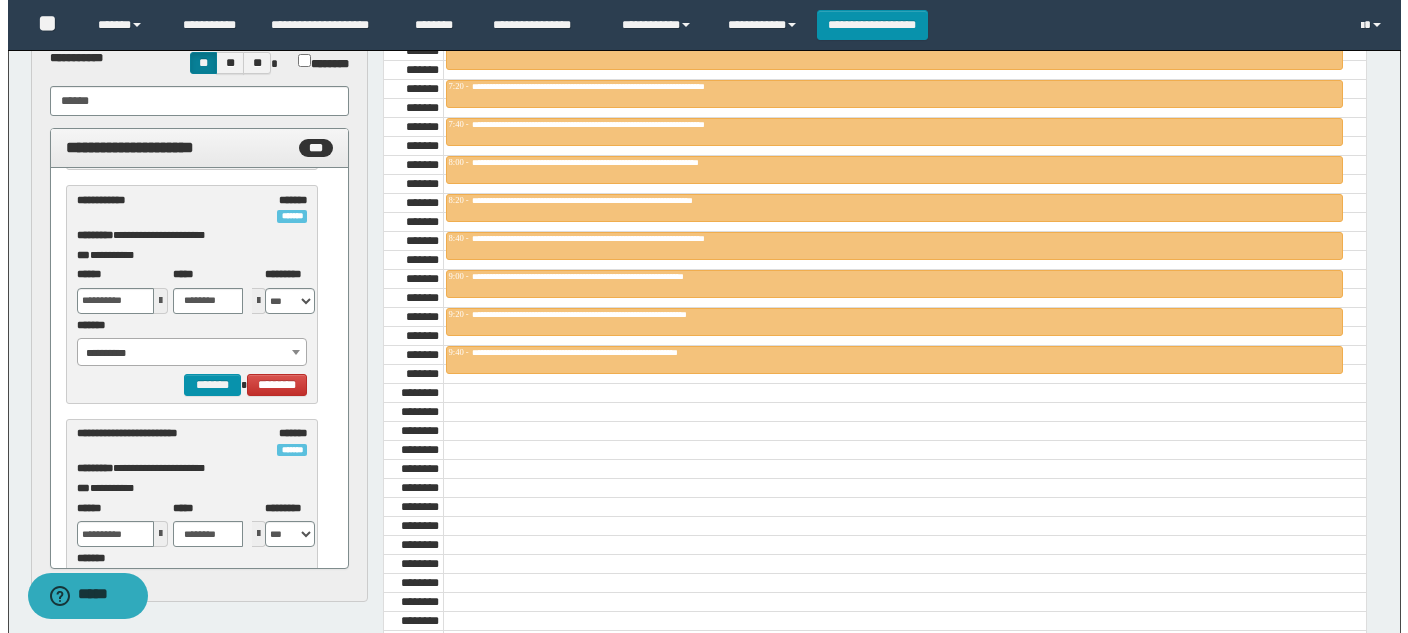 scroll, scrollTop: 6243, scrollLeft: 0, axis: vertical 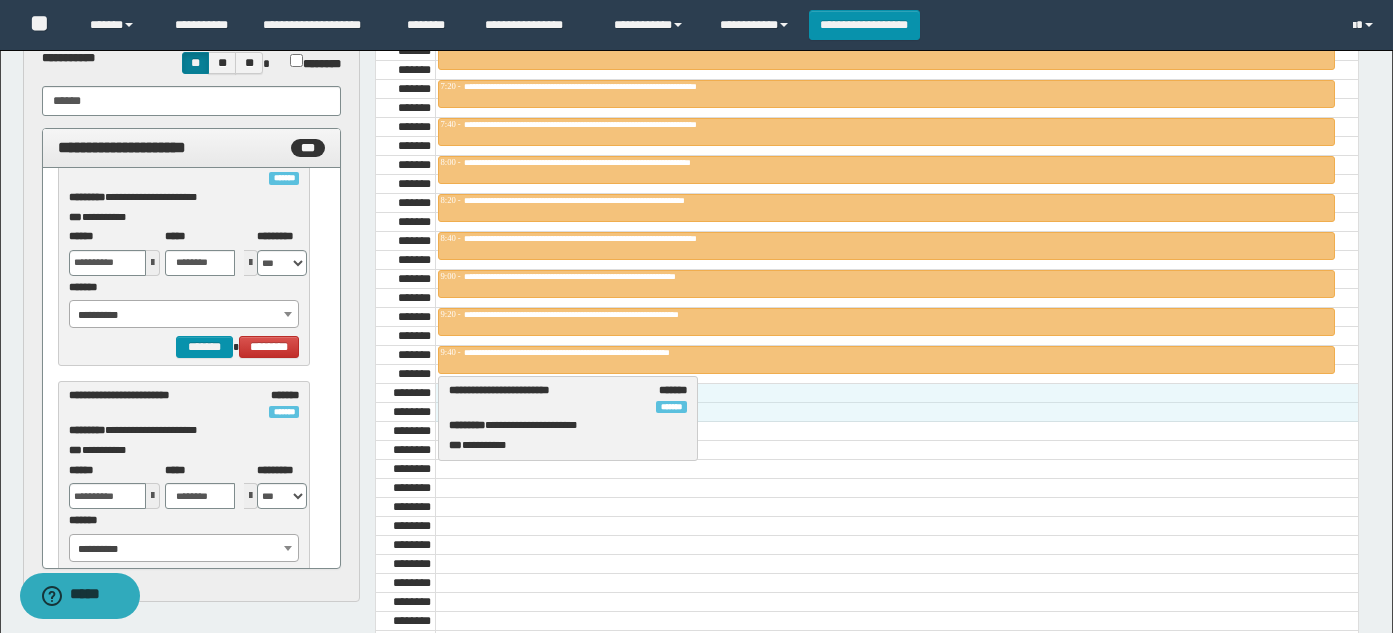 drag, startPoint x: 131, startPoint y: 396, endPoint x: 511, endPoint y: 391, distance: 380.0329 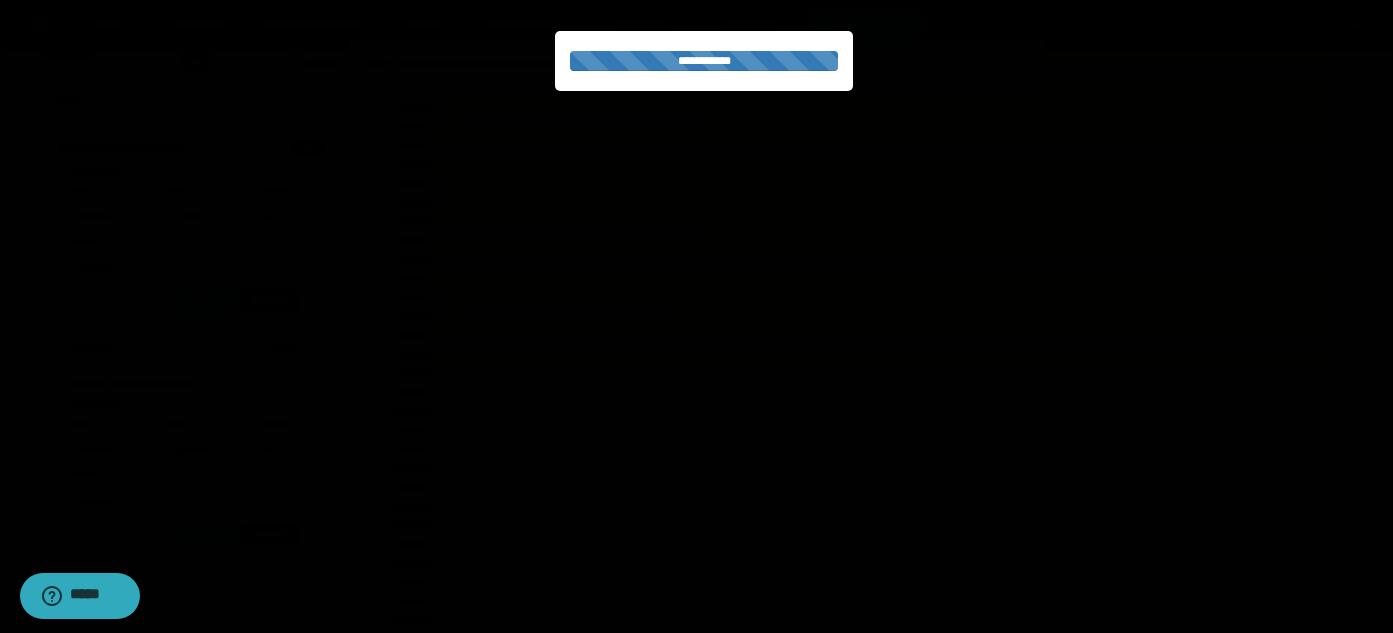 scroll, scrollTop: 6243, scrollLeft: 0, axis: vertical 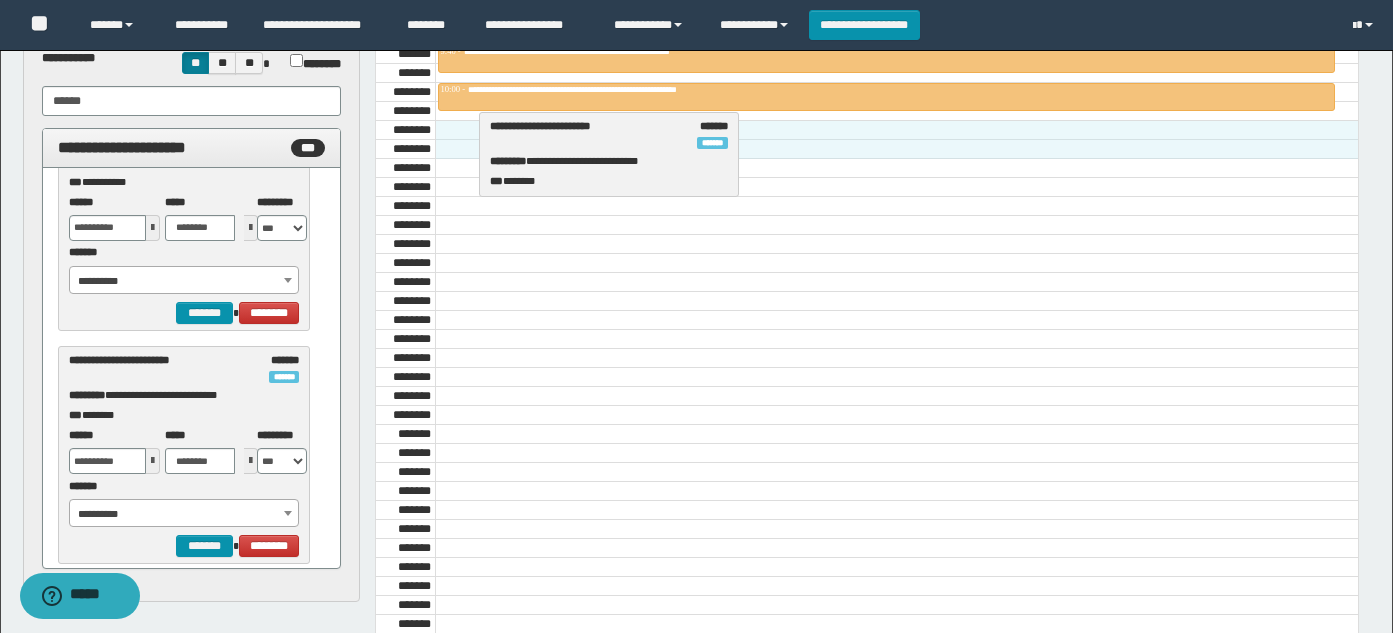 drag, startPoint x: 127, startPoint y: 363, endPoint x: 548, endPoint y: 129, distance: 481.66068 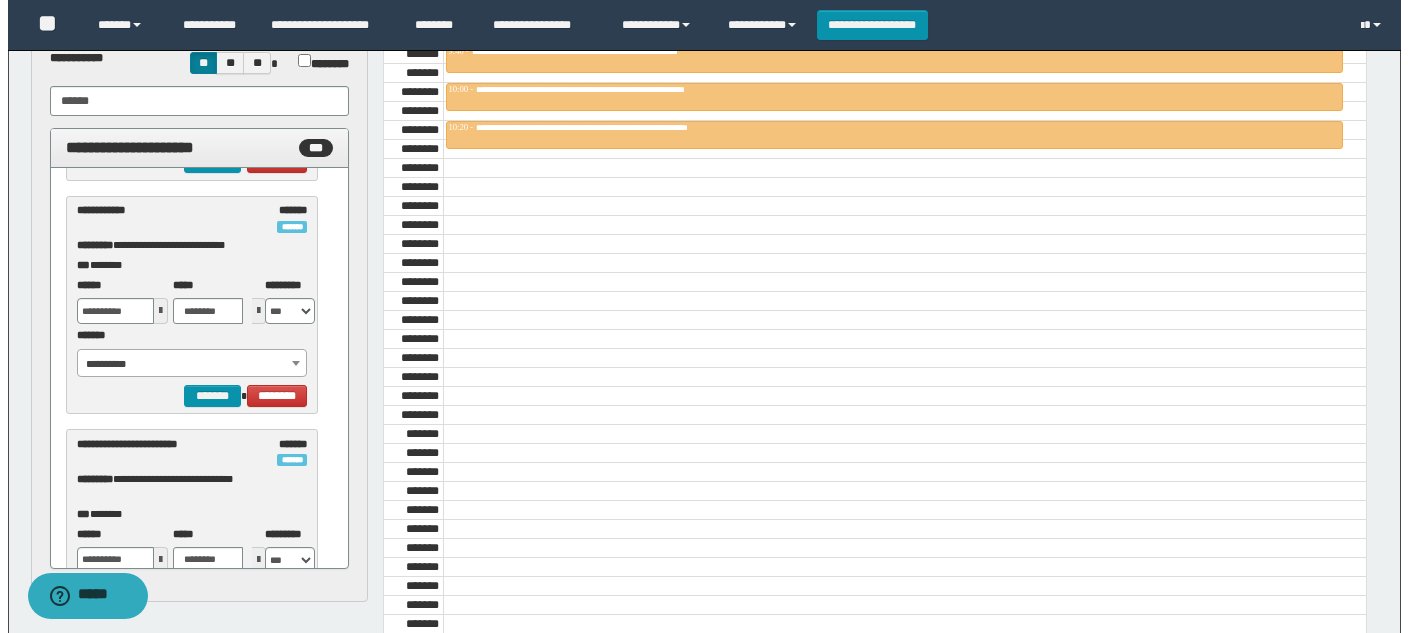 scroll, scrollTop: 7670, scrollLeft: 0, axis: vertical 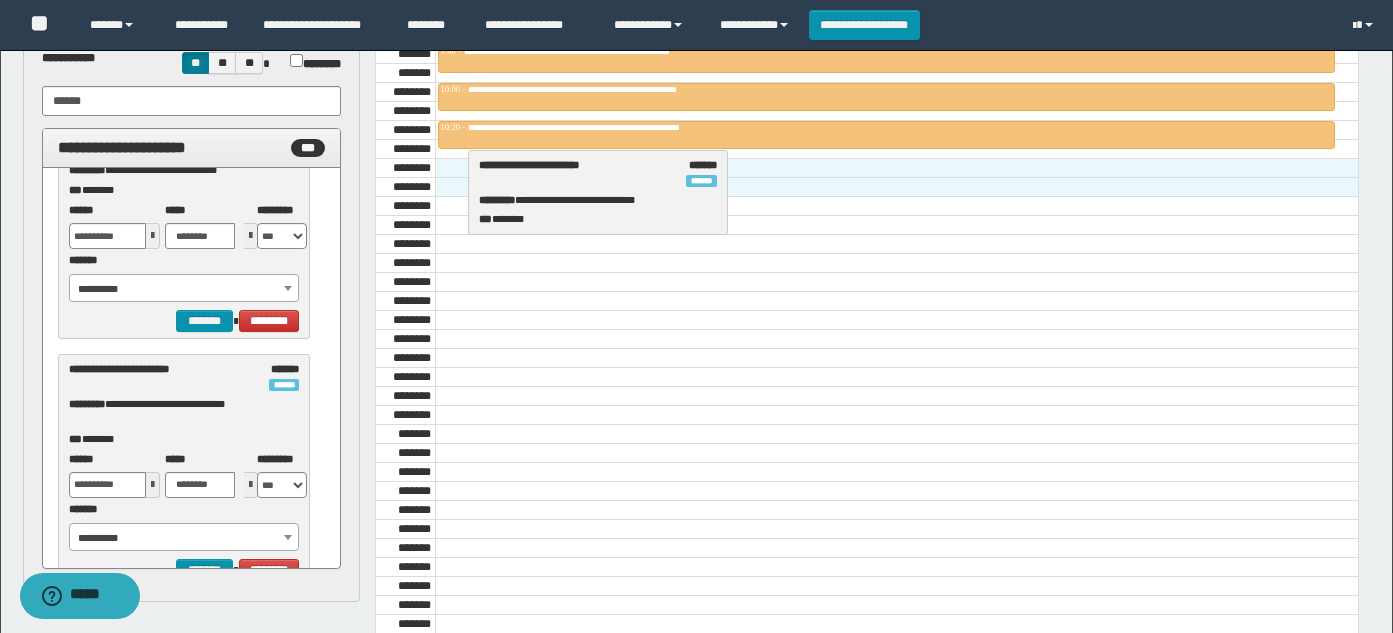 drag, startPoint x: 135, startPoint y: 365, endPoint x: 545, endPoint y: 161, distance: 457.9476 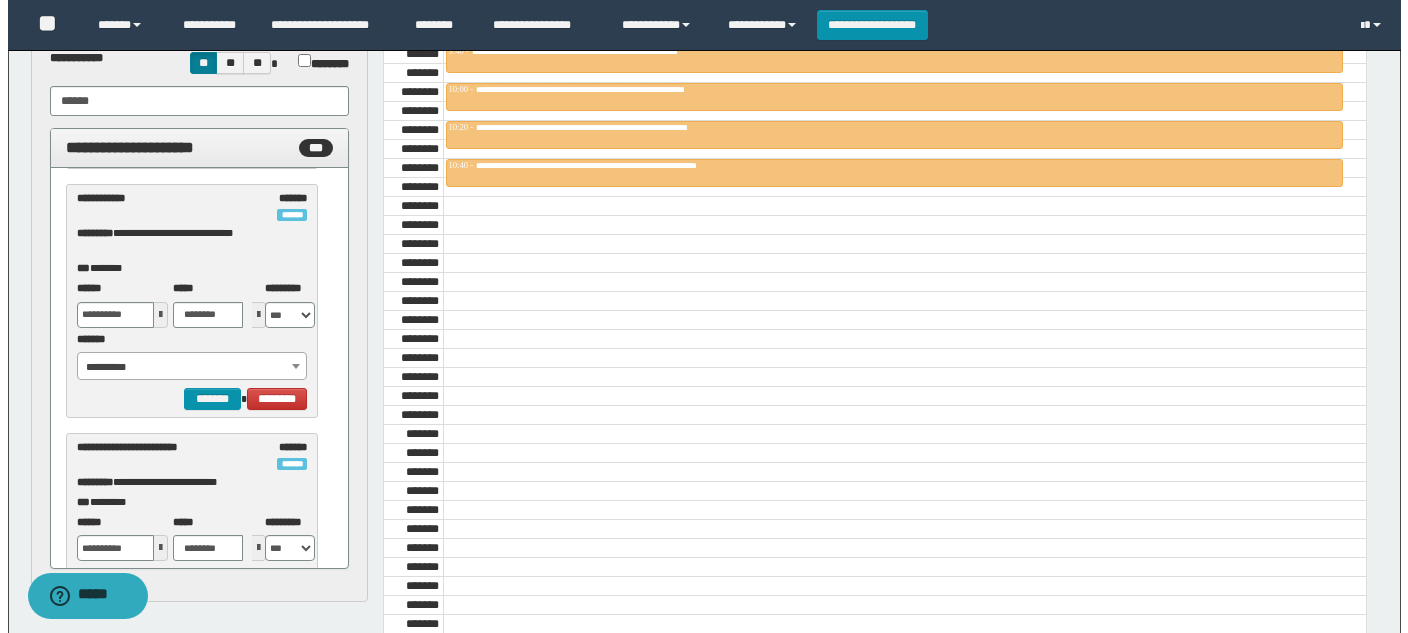 scroll, scrollTop: 8375, scrollLeft: 0, axis: vertical 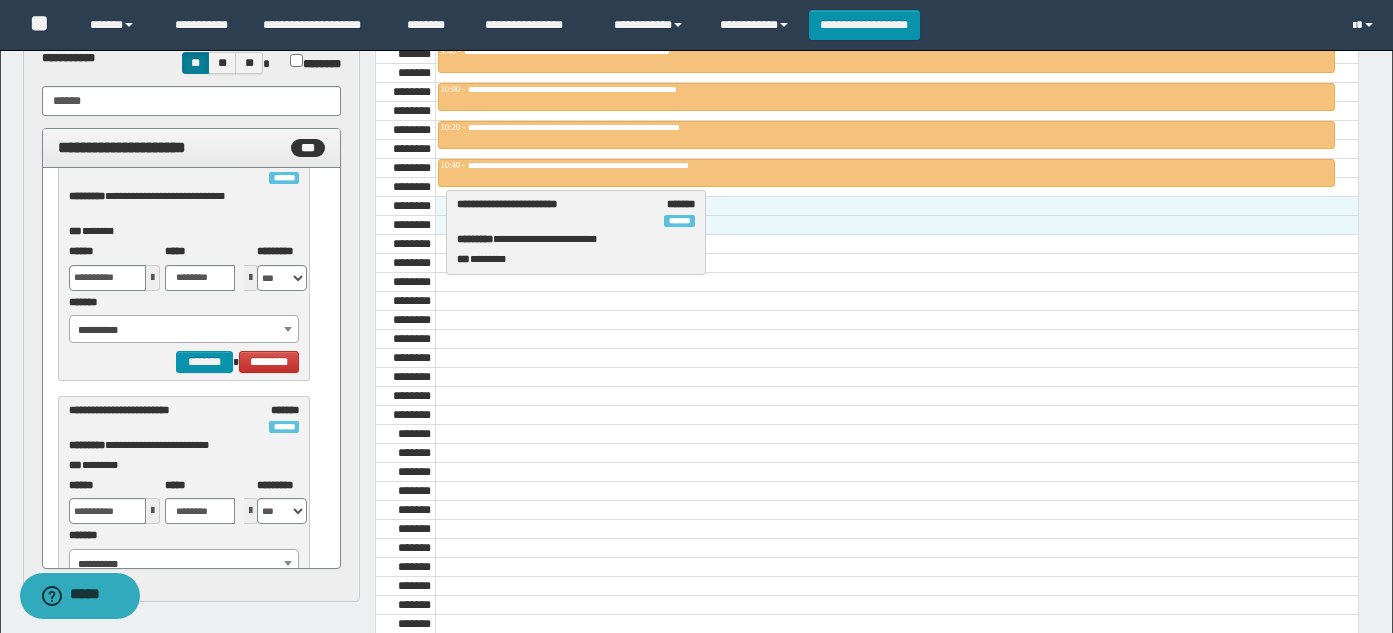 drag, startPoint x: 136, startPoint y: 416, endPoint x: 524, endPoint y: 210, distance: 439.2949 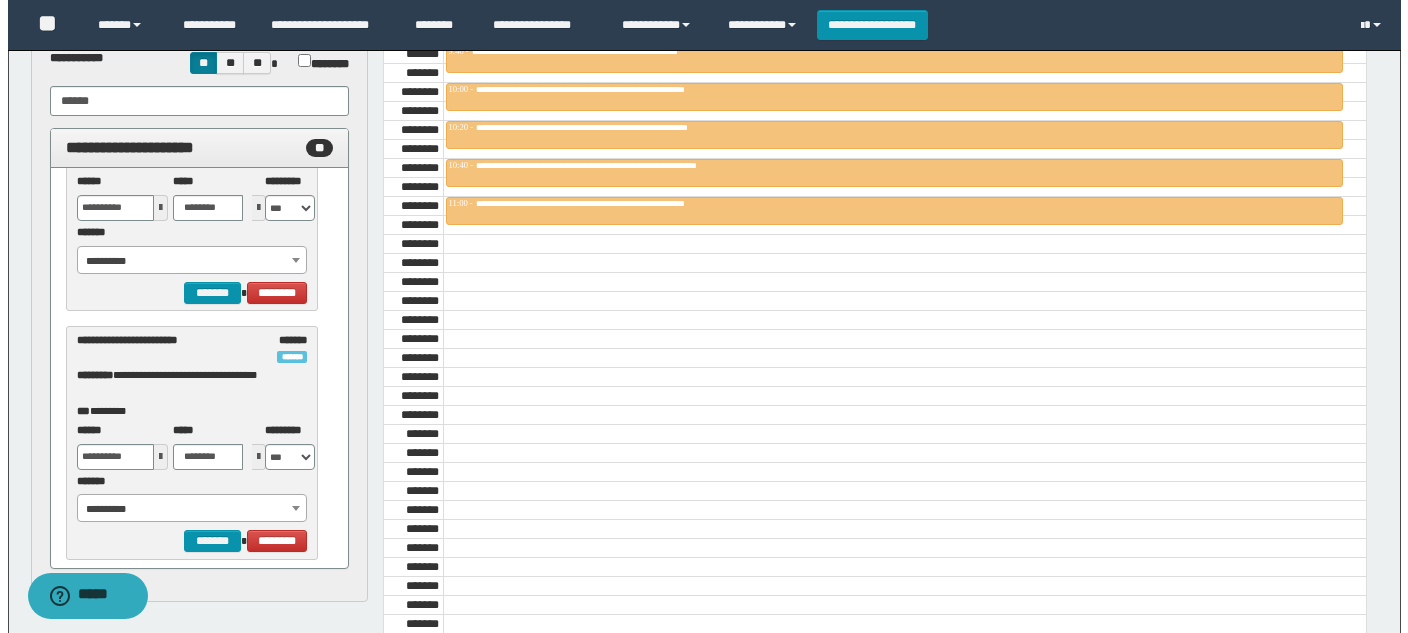 scroll, scrollTop: 9185, scrollLeft: 0, axis: vertical 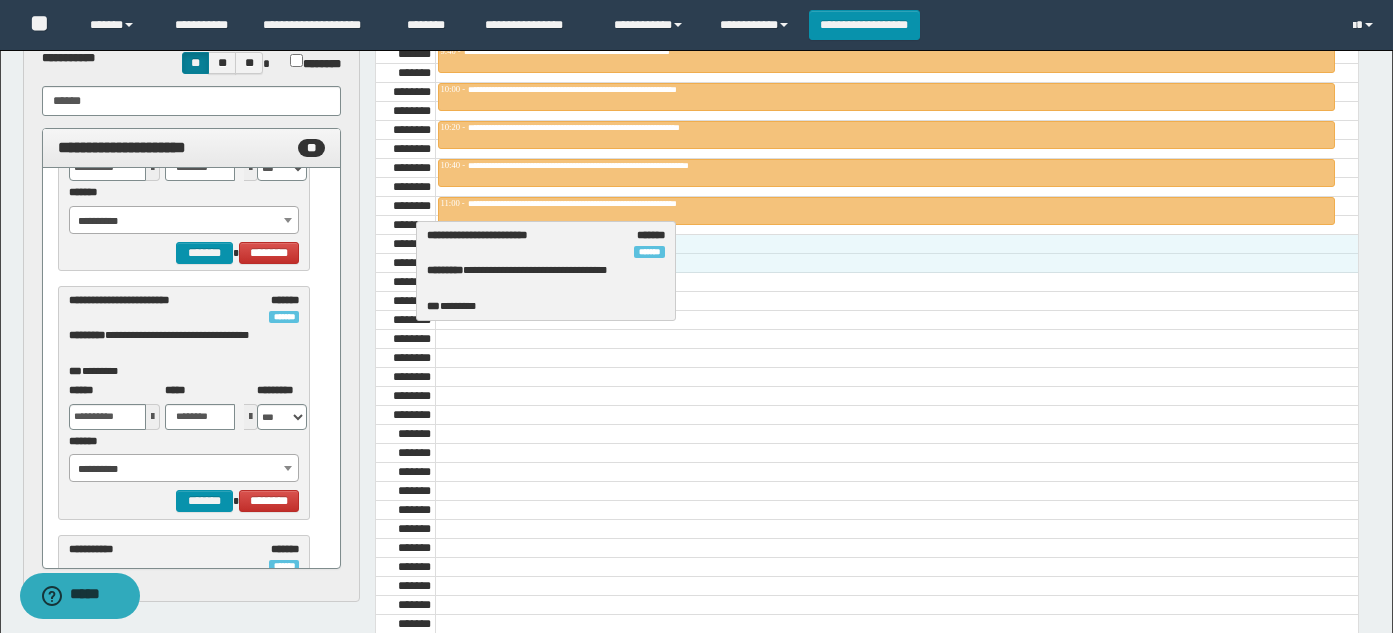 drag, startPoint x: 93, startPoint y: 314, endPoint x: 451, endPoint y: 249, distance: 363.853 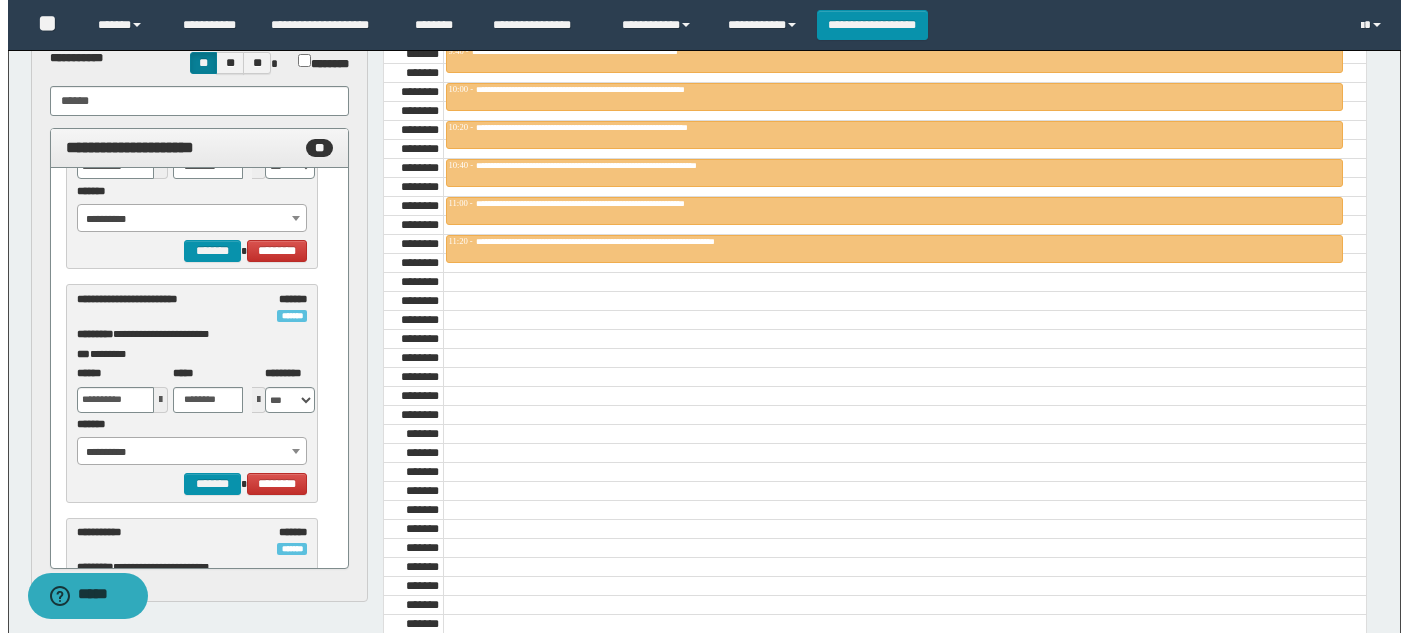 scroll, scrollTop: 9973, scrollLeft: 0, axis: vertical 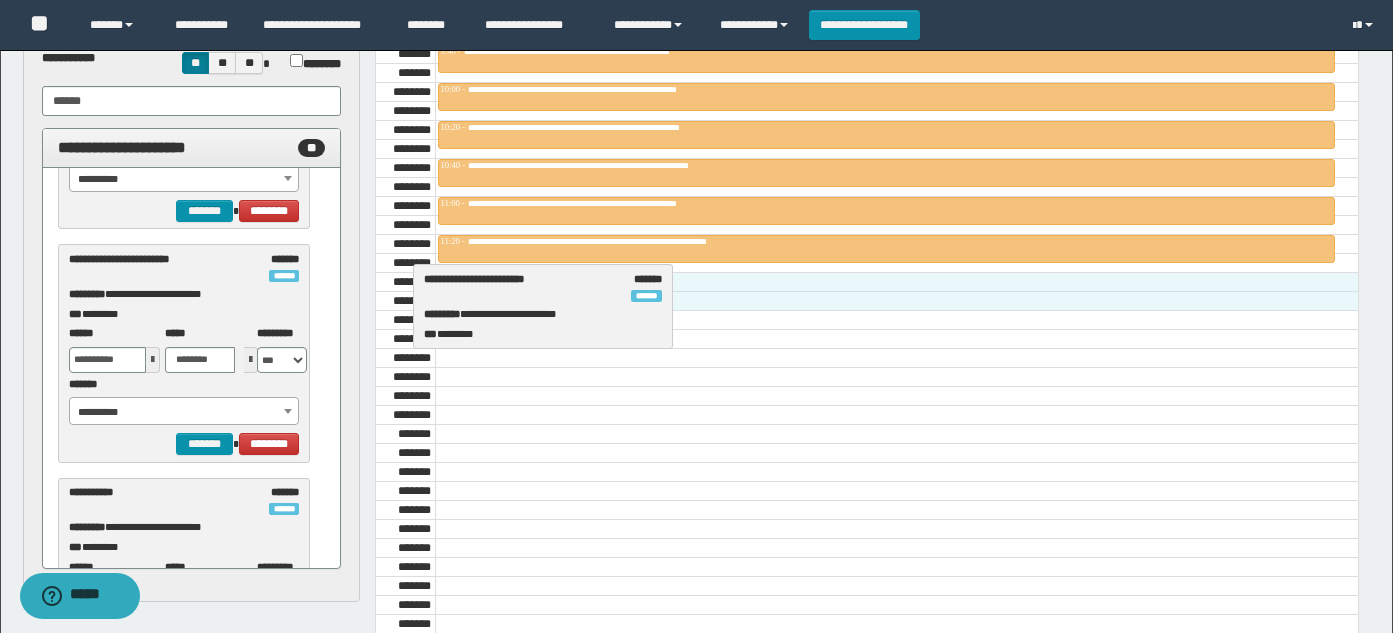 drag, startPoint x: 133, startPoint y: 260, endPoint x: 488, endPoint y: 280, distance: 355.56293 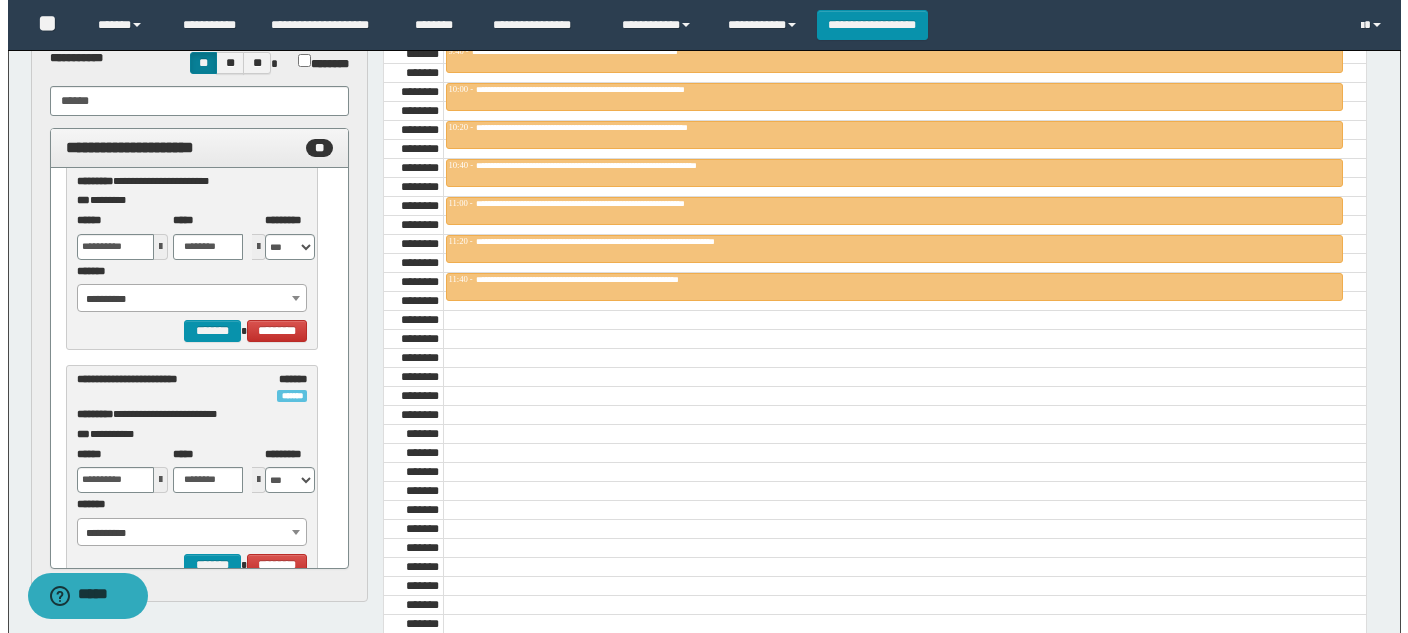 scroll, scrollTop: 10593, scrollLeft: 0, axis: vertical 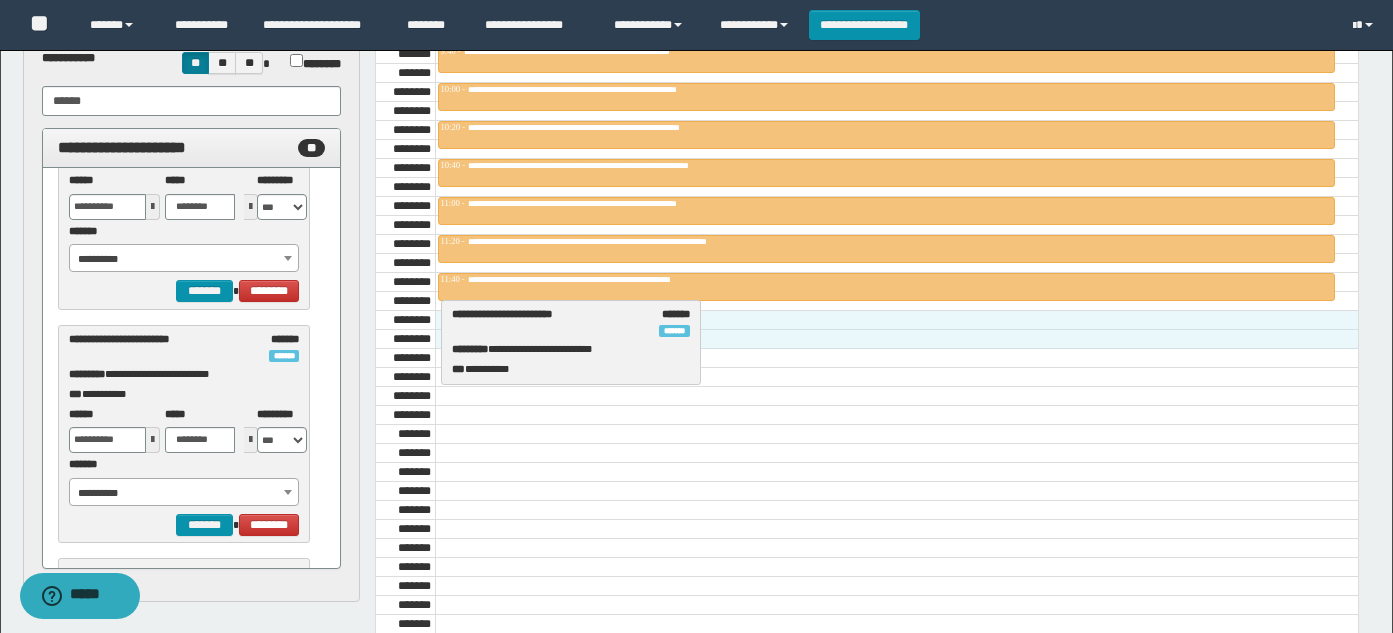 drag, startPoint x: 130, startPoint y: 347, endPoint x: 513, endPoint y: 322, distance: 383.81506 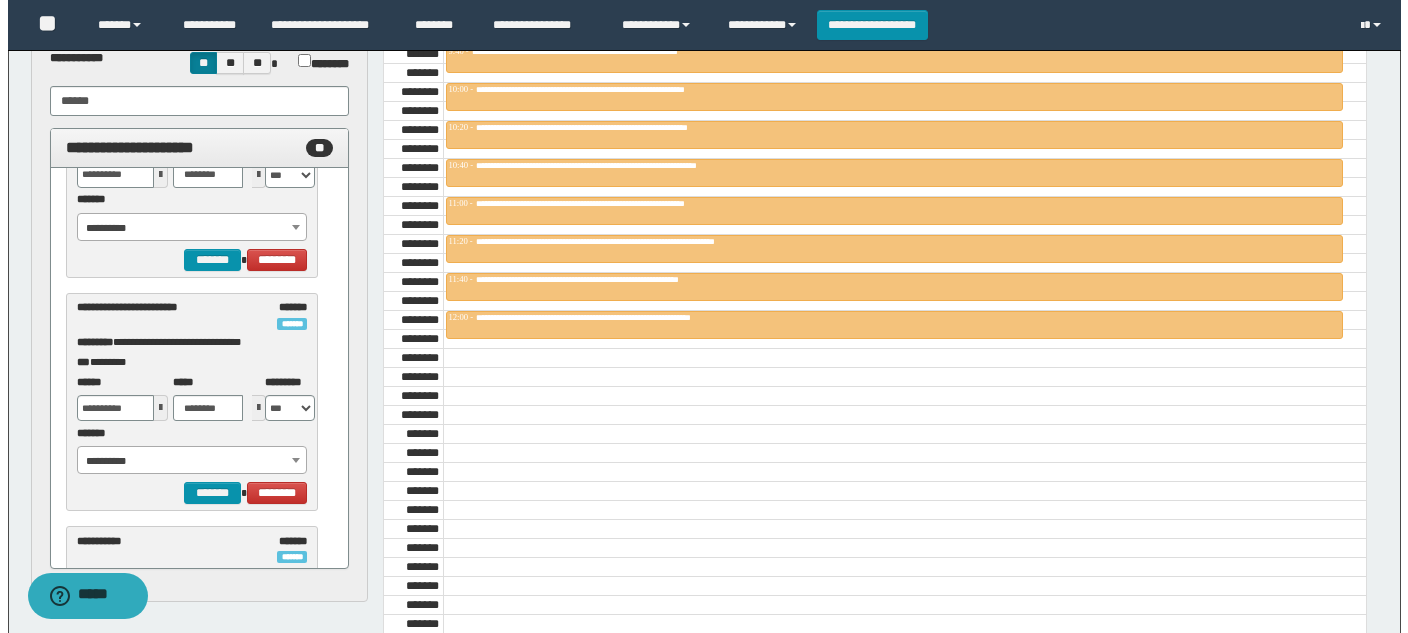 scroll, scrollTop: 11338, scrollLeft: 0, axis: vertical 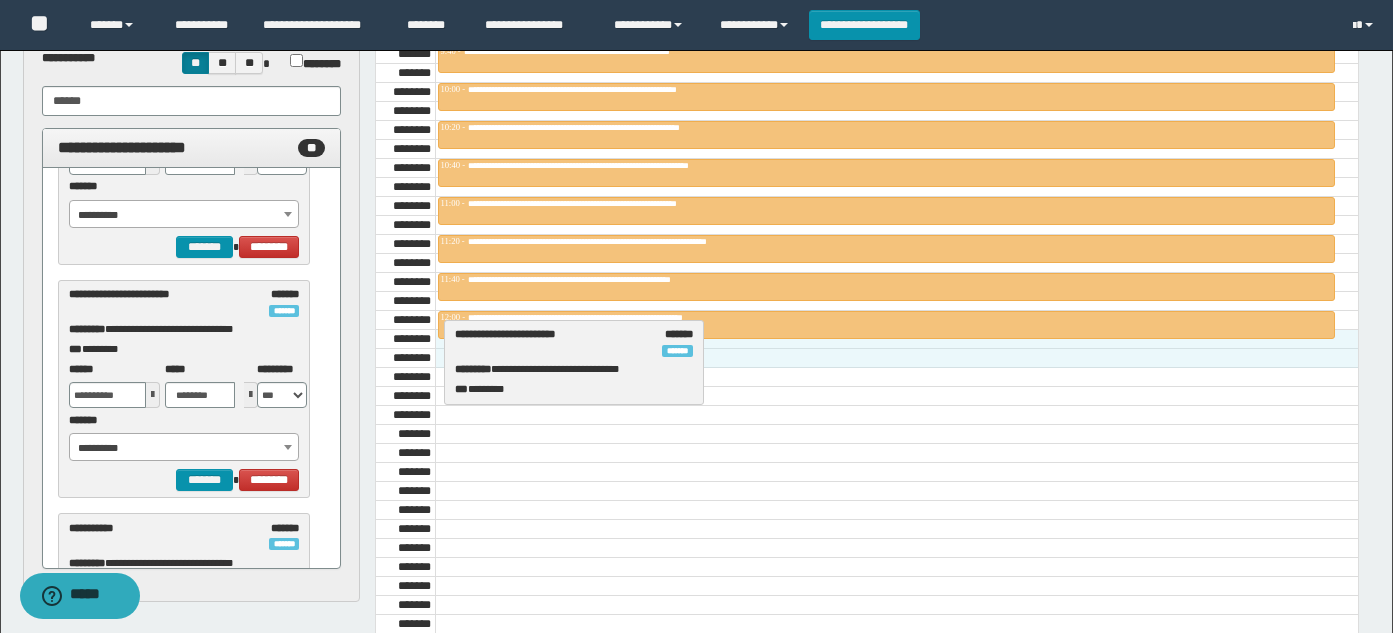 drag, startPoint x: 92, startPoint y: 303, endPoint x: 478, endPoint y: 343, distance: 388.06702 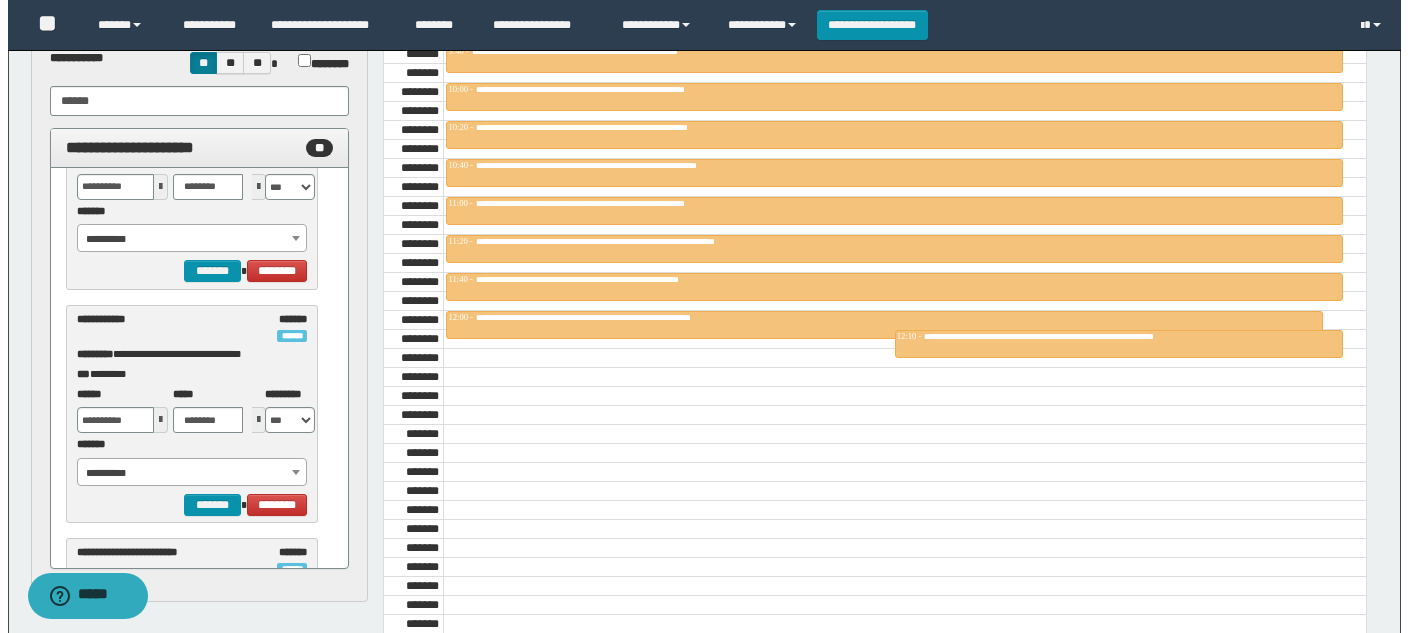 scroll, scrollTop: 11893, scrollLeft: 0, axis: vertical 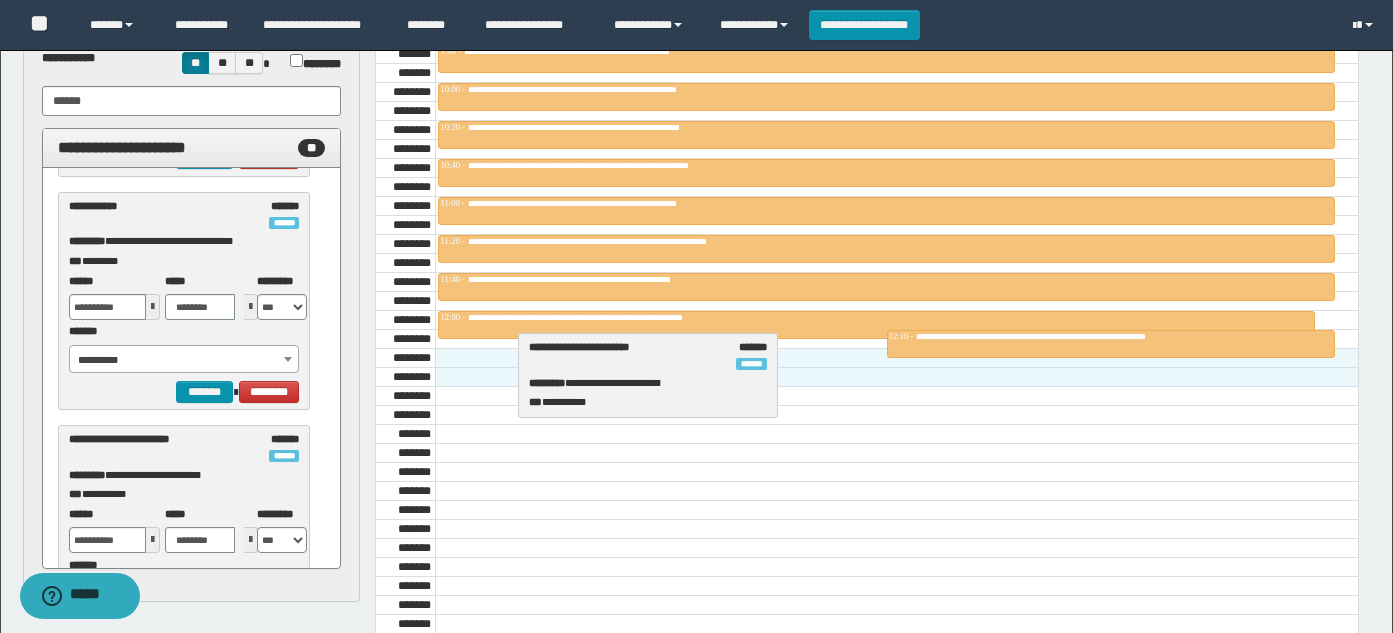 drag, startPoint x: 190, startPoint y: 456, endPoint x: 650, endPoint y: 364, distance: 469.1098 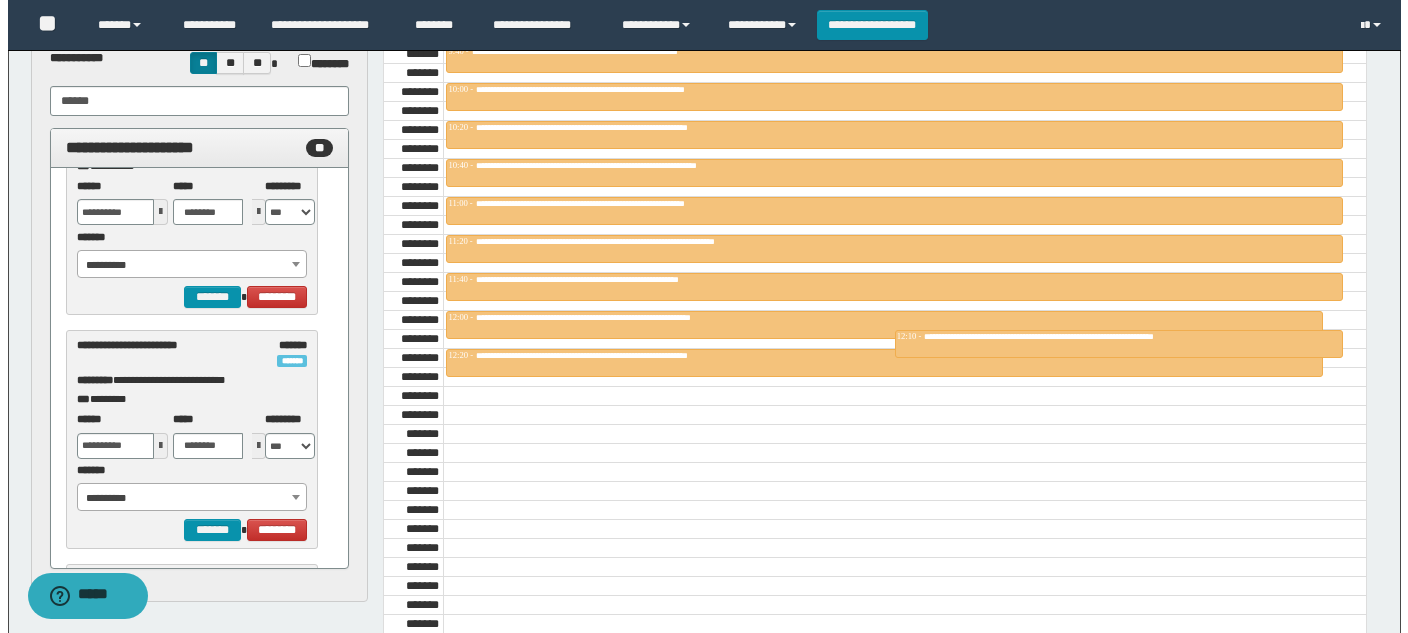 scroll, scrollTop: 12750, scrollLeft: 0, axis: vertical 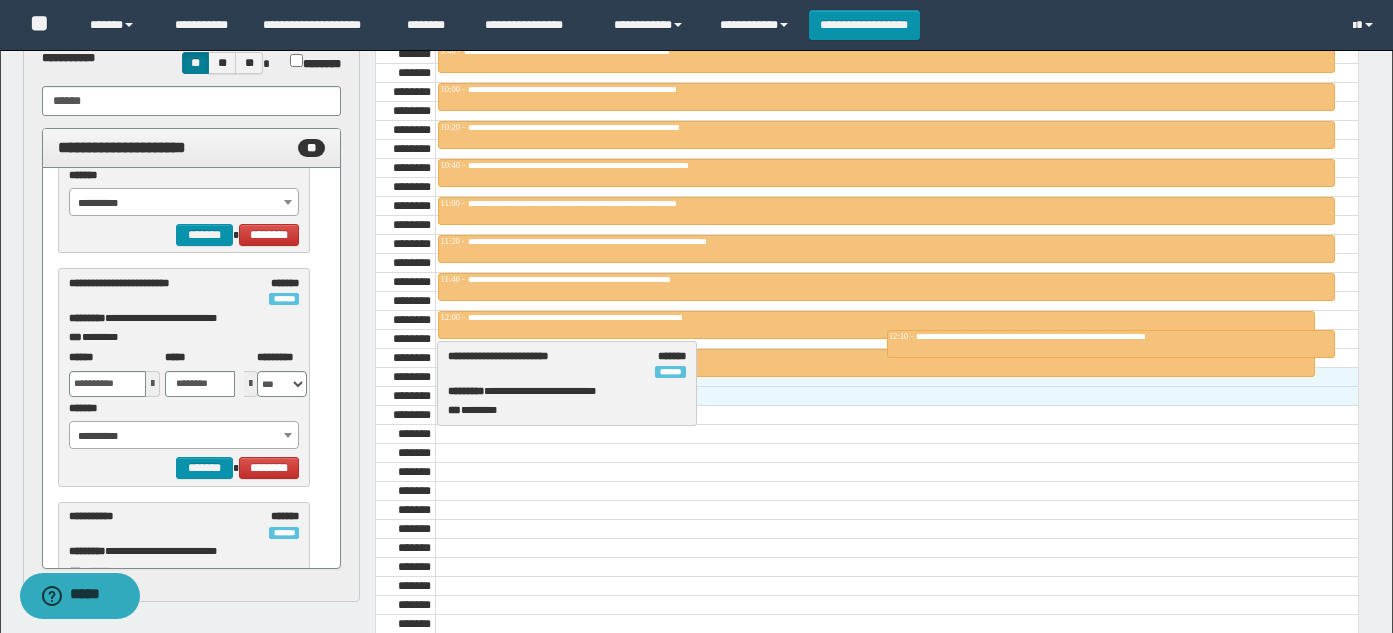 drag, startPoint x: 127, startPoint y: 311, endPoint x: 506, endPoint y: 384, distance: 385.9663 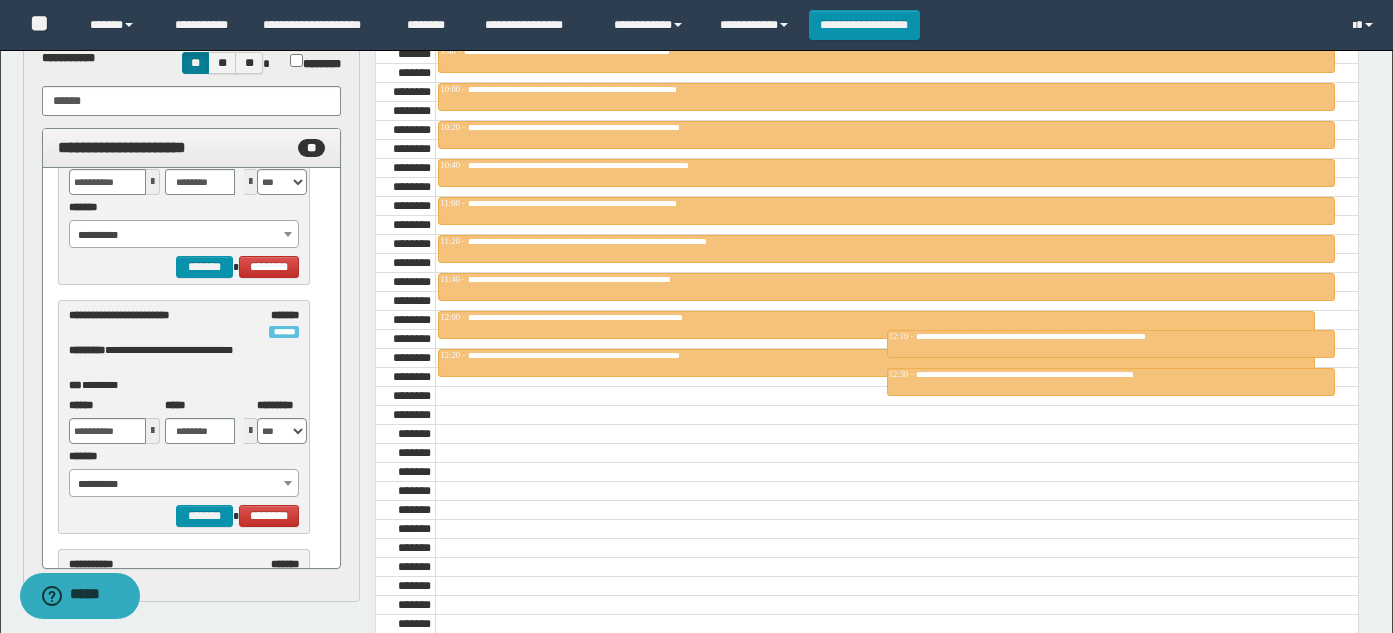 scroll, scrollTop: 13443, scrollLeft: 0, axis: vertical 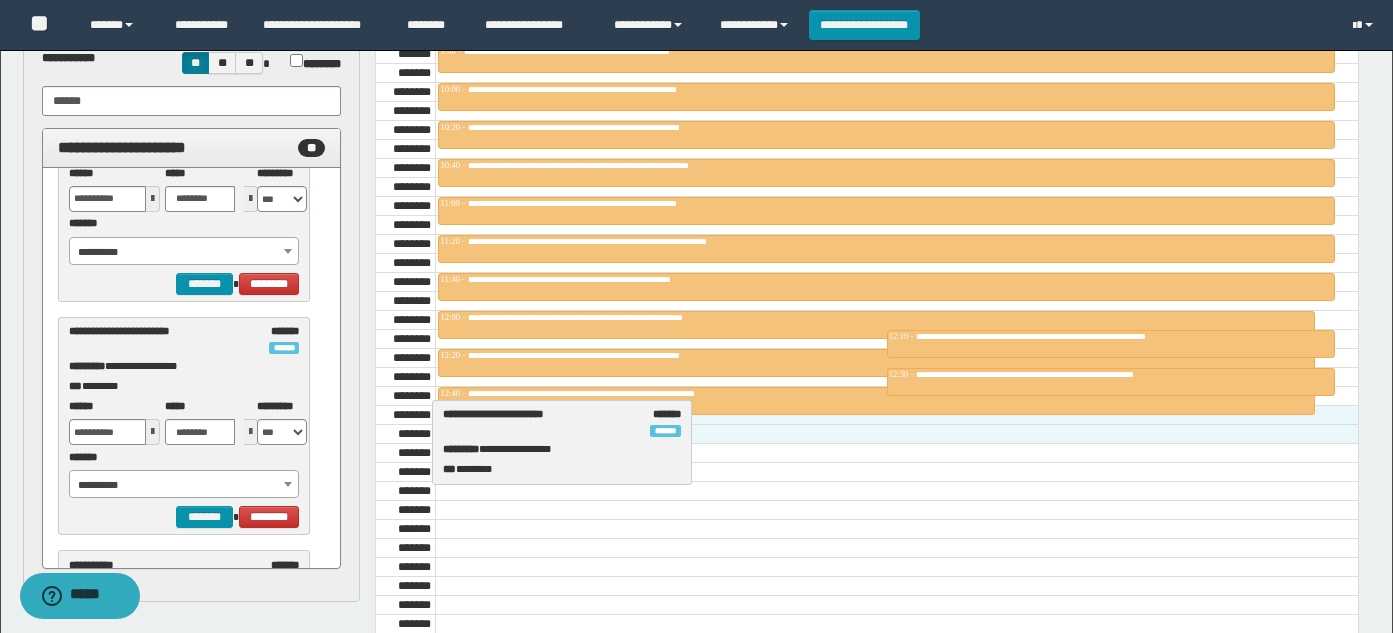 drag, startPoint x: 124, startPoint y: 334, endPoint x: 498, endPoint y: 417, distance: 383.0992 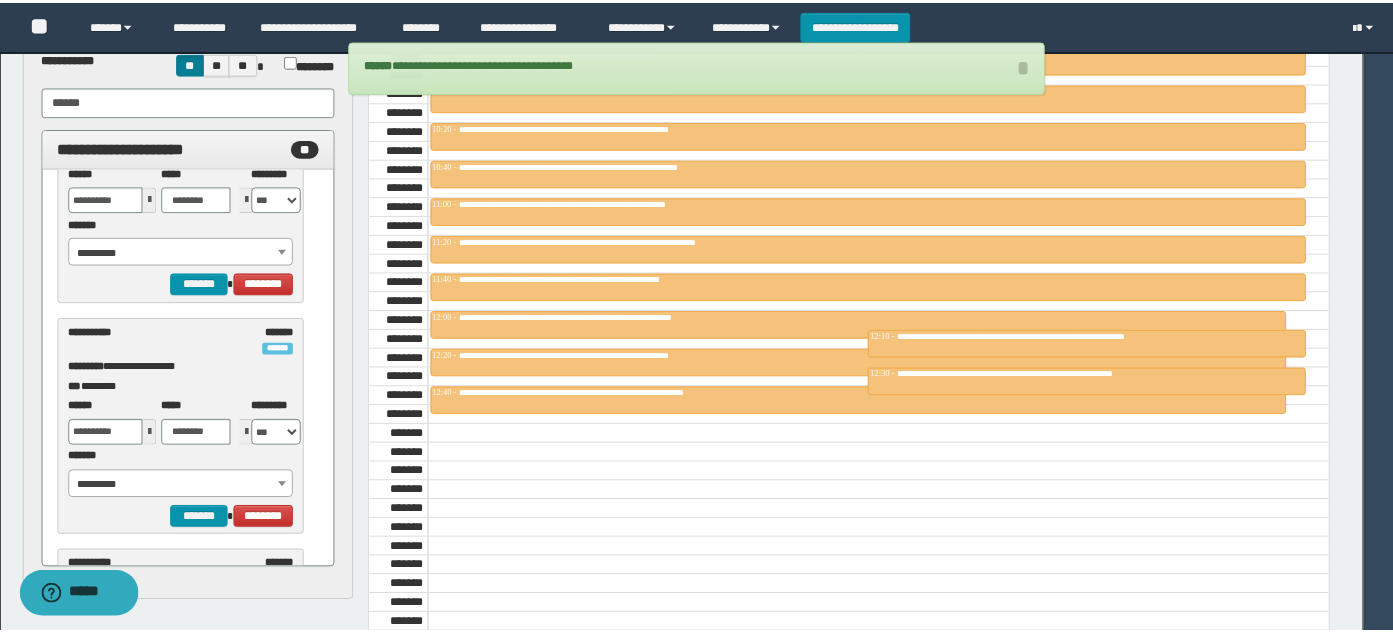 scroll, scrollTop: 14148, scrollLeft: 0, axis: vertical 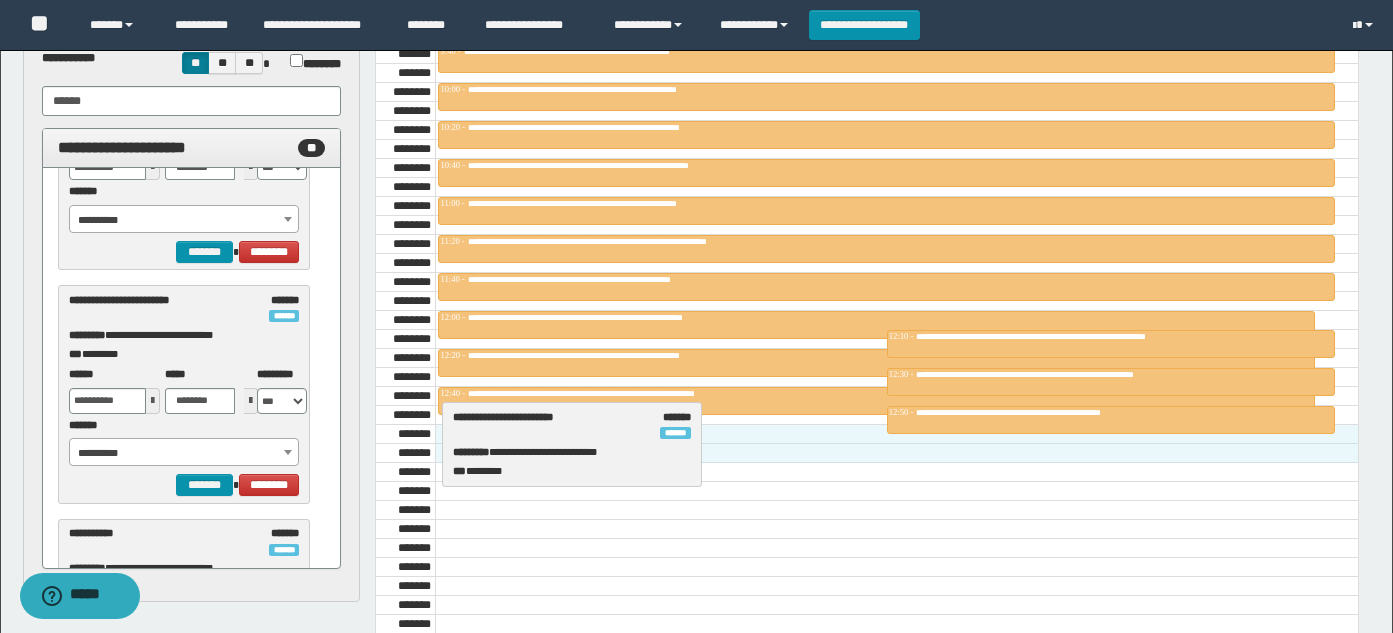 drag, startPoint x: 139, startPoint y: 323, endPoint x: 523, endPoint y: 440, distance: 401.4287 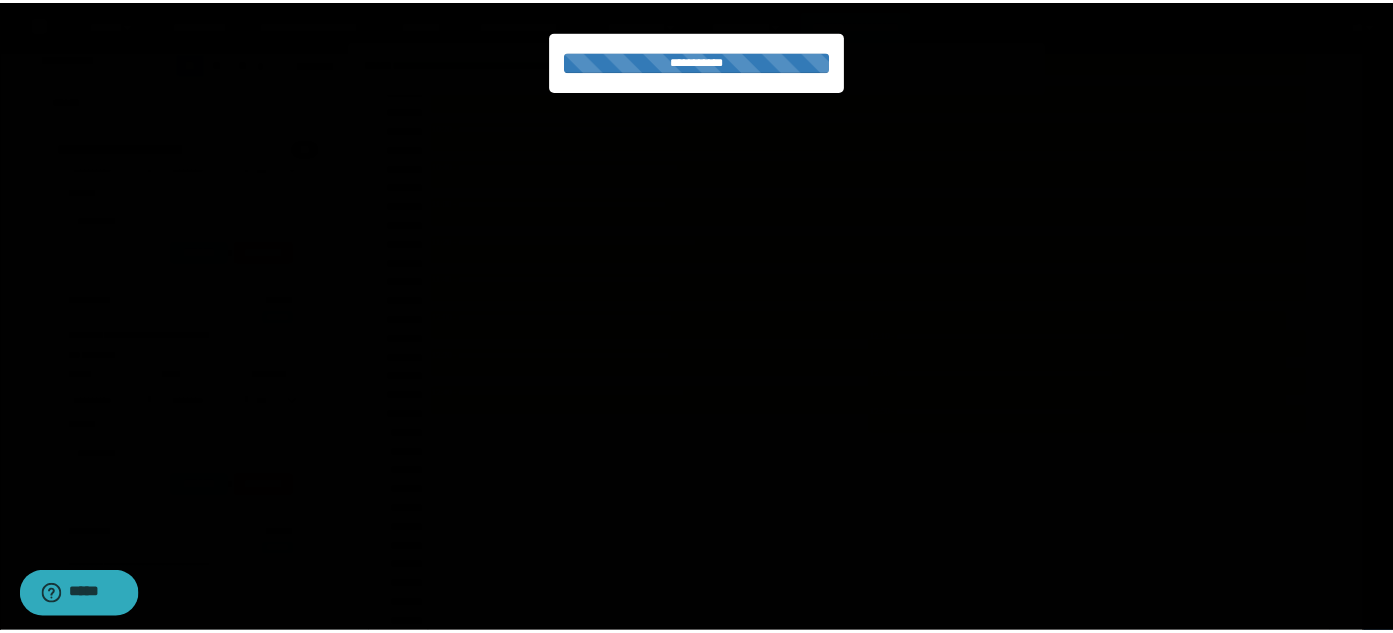 scroll, scrollTop: 14880, scrollLeft: 0, axis: vertical 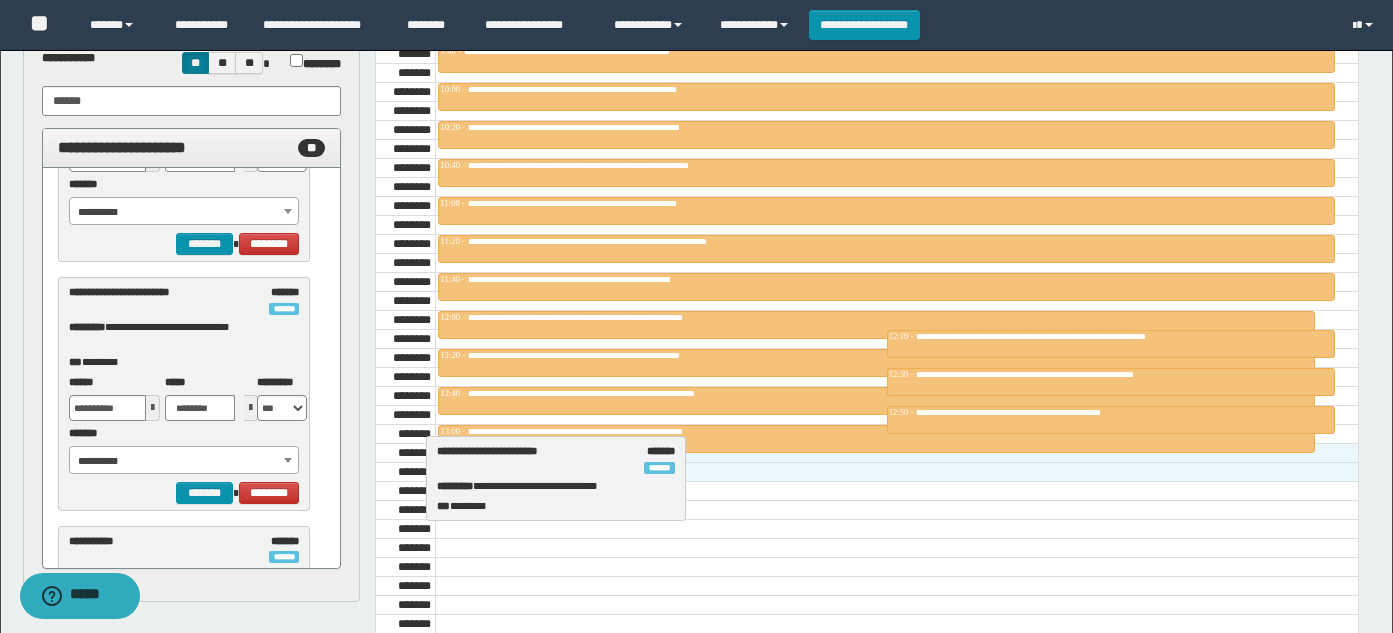 drag, startPoint x: 115, startPoint y: 299, endPoint x: 483, endPoint y: 458, distance: 400.88028 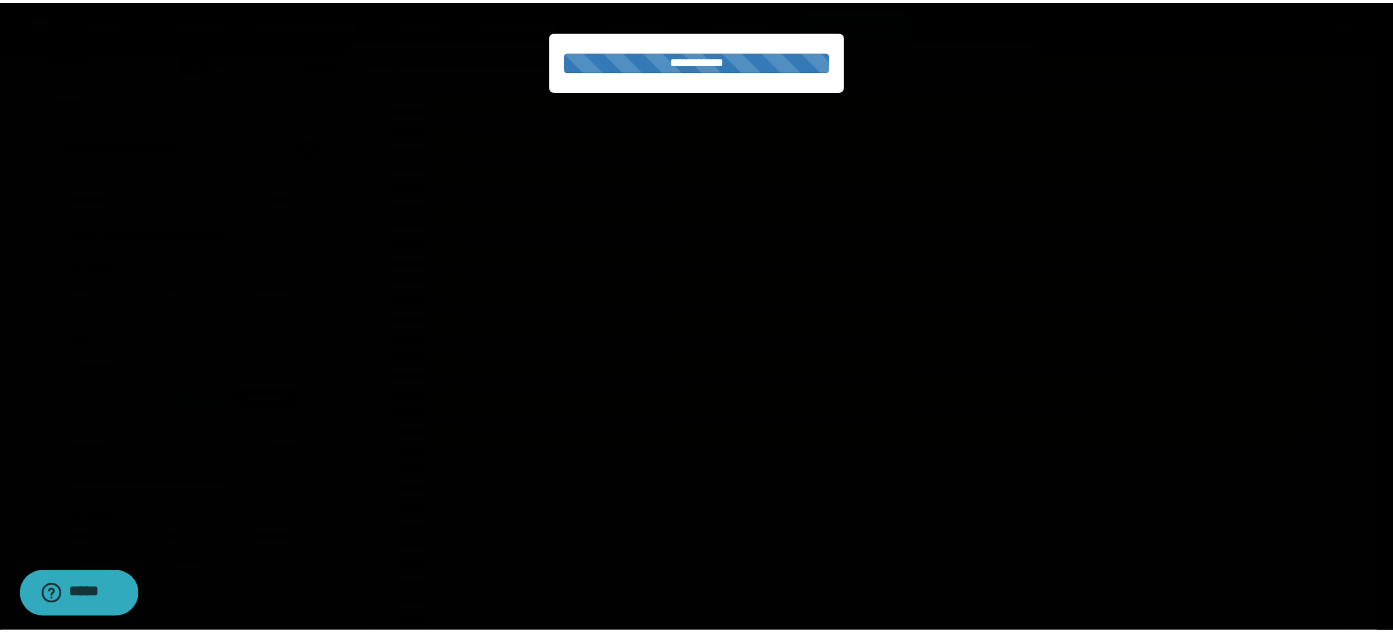 scroll, scrollTop: 15588, scrollLeft: 0, axis: vertical 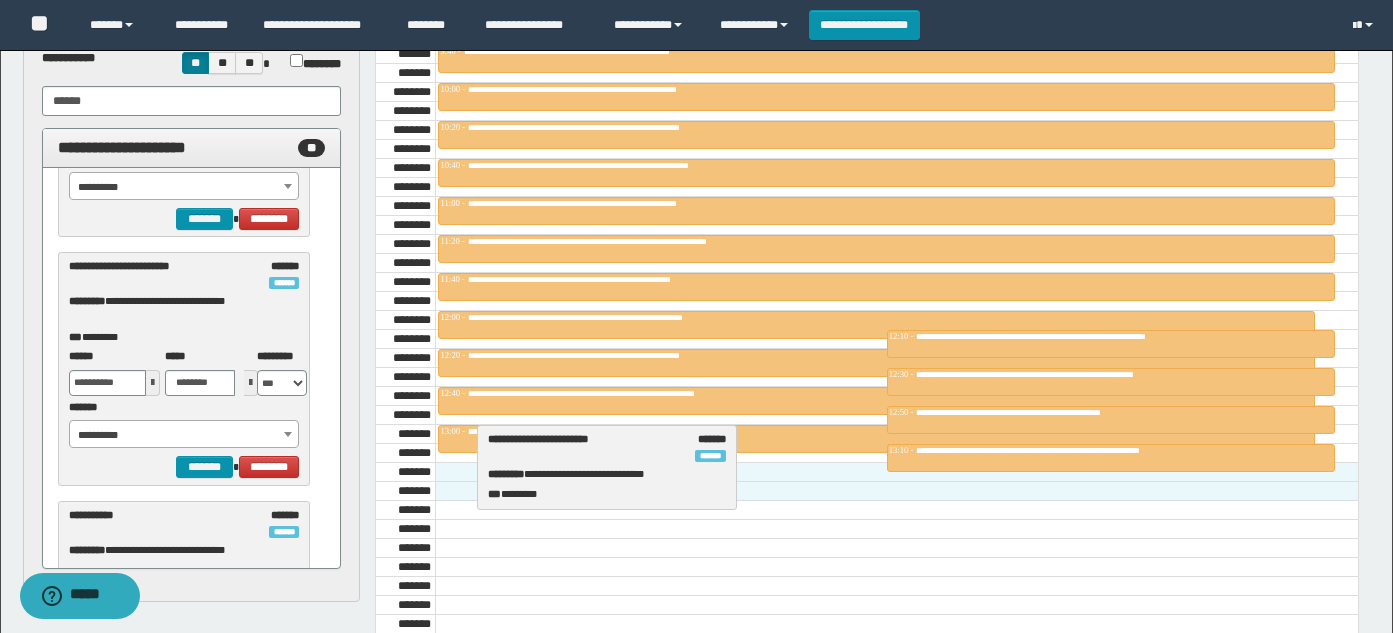 drag, startPoint x: 158, startPoint y: 299, endPoint x: 576, endPoint y: 472, distance: 452.3859 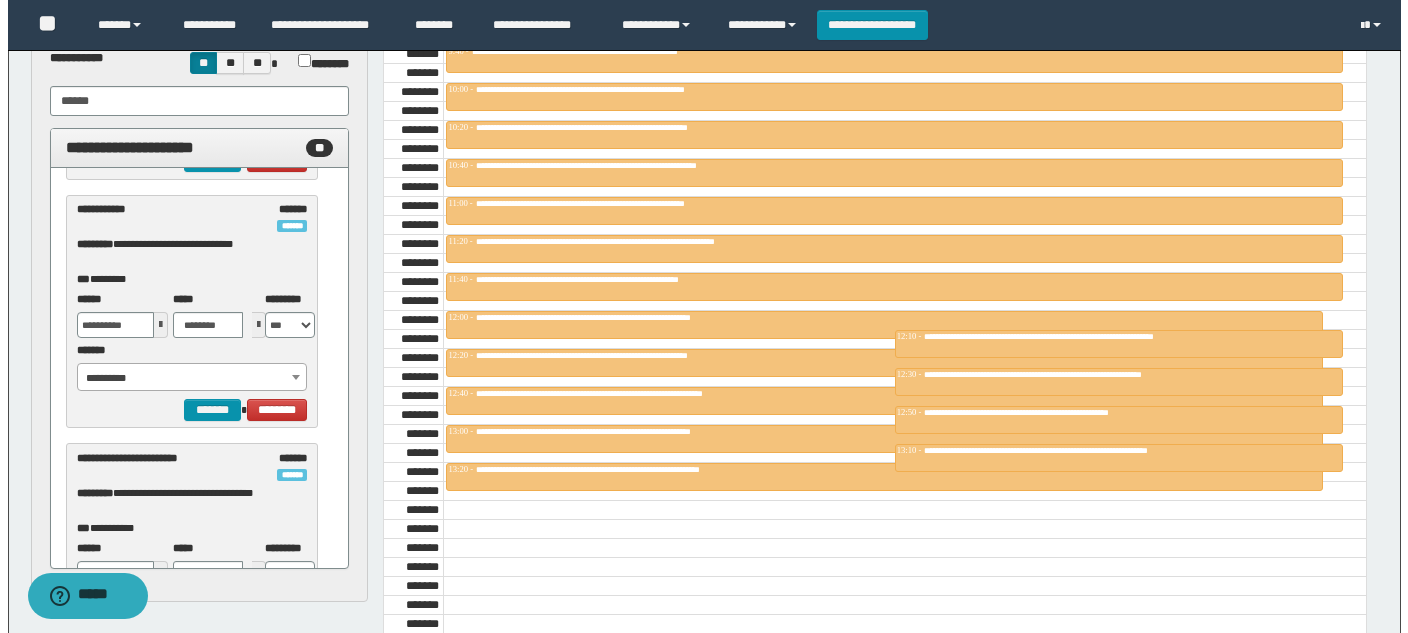 scroll, scrollTop: 16953, scrollLeft: 0, axis: vertical 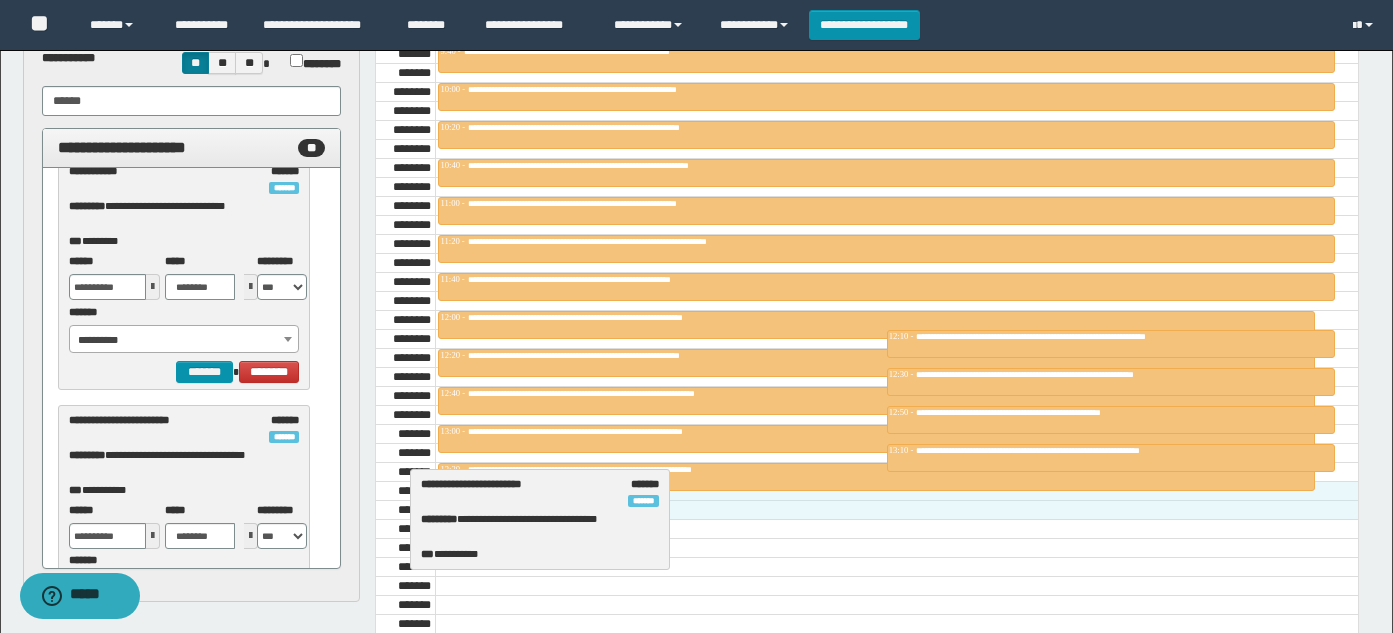 drag, startPoint x: 150, startPoint y: 421, endPoint x: 502, endPoint y: 485, distance: 357.77087 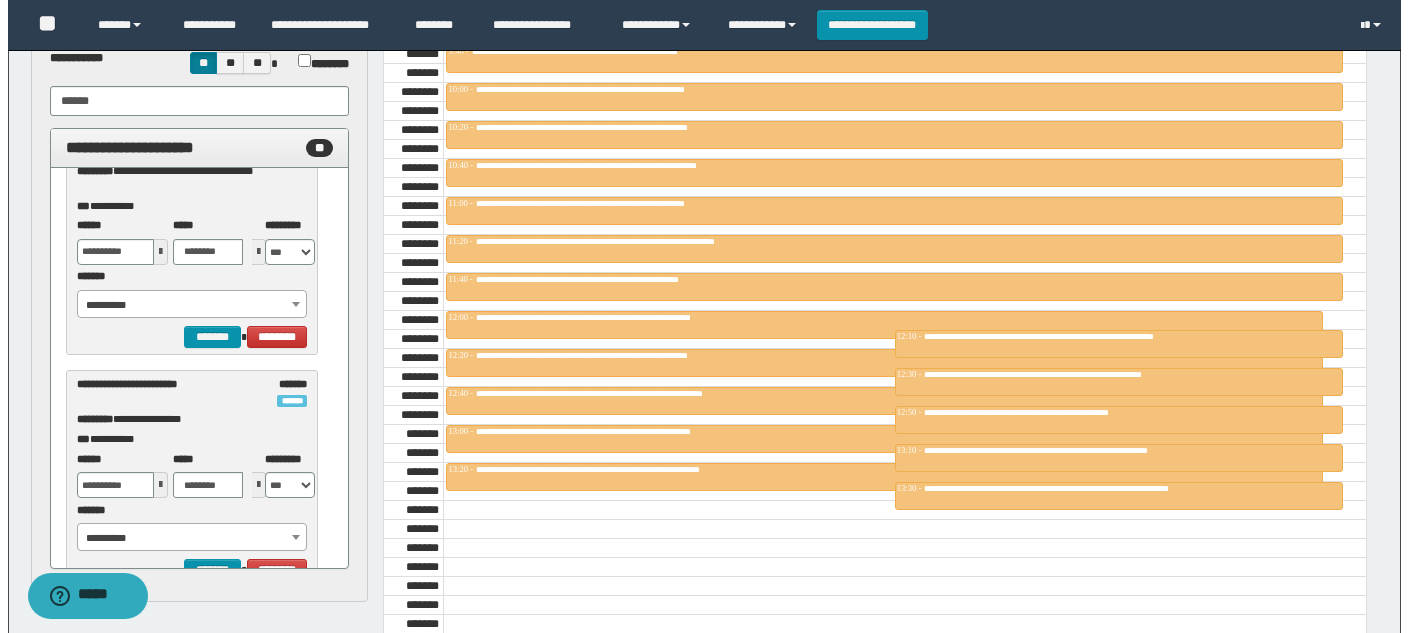 scroll, scrollTop: 17753, scrollLeft: 0, axis: vertical 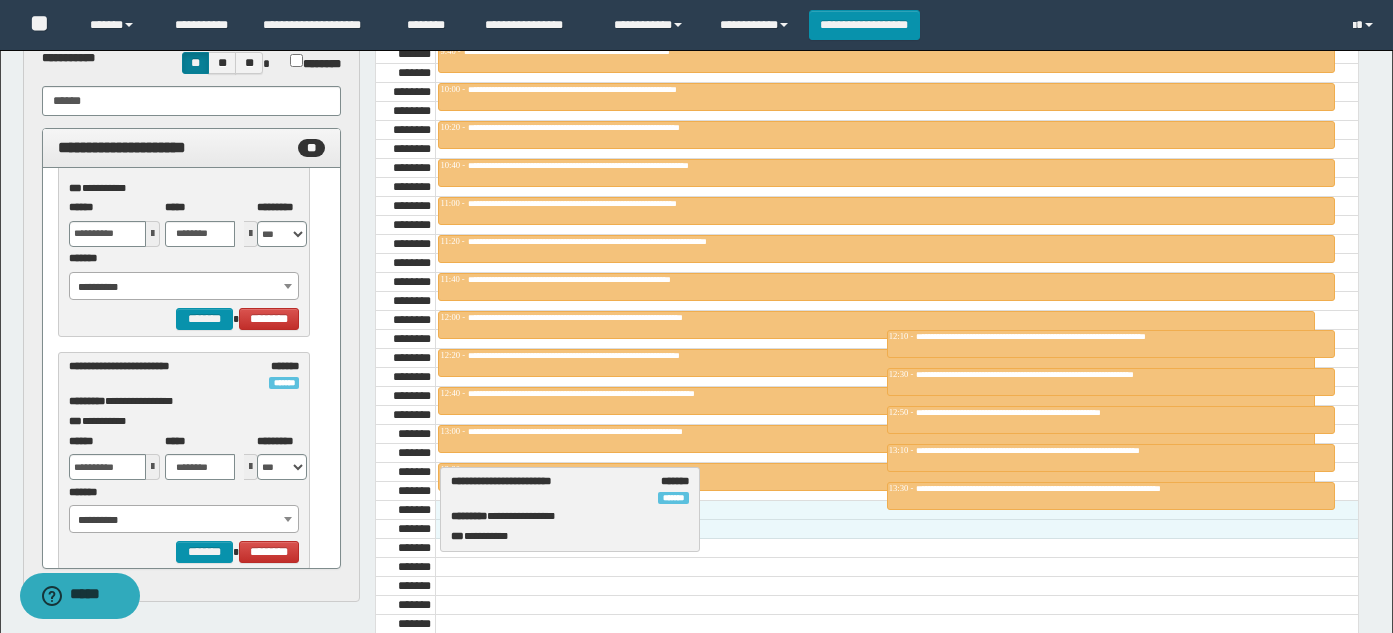 drag, startPoint x: 165, startPoint y: 401, endPoint x: 547, endPoint y: 516, distance: 398.93484 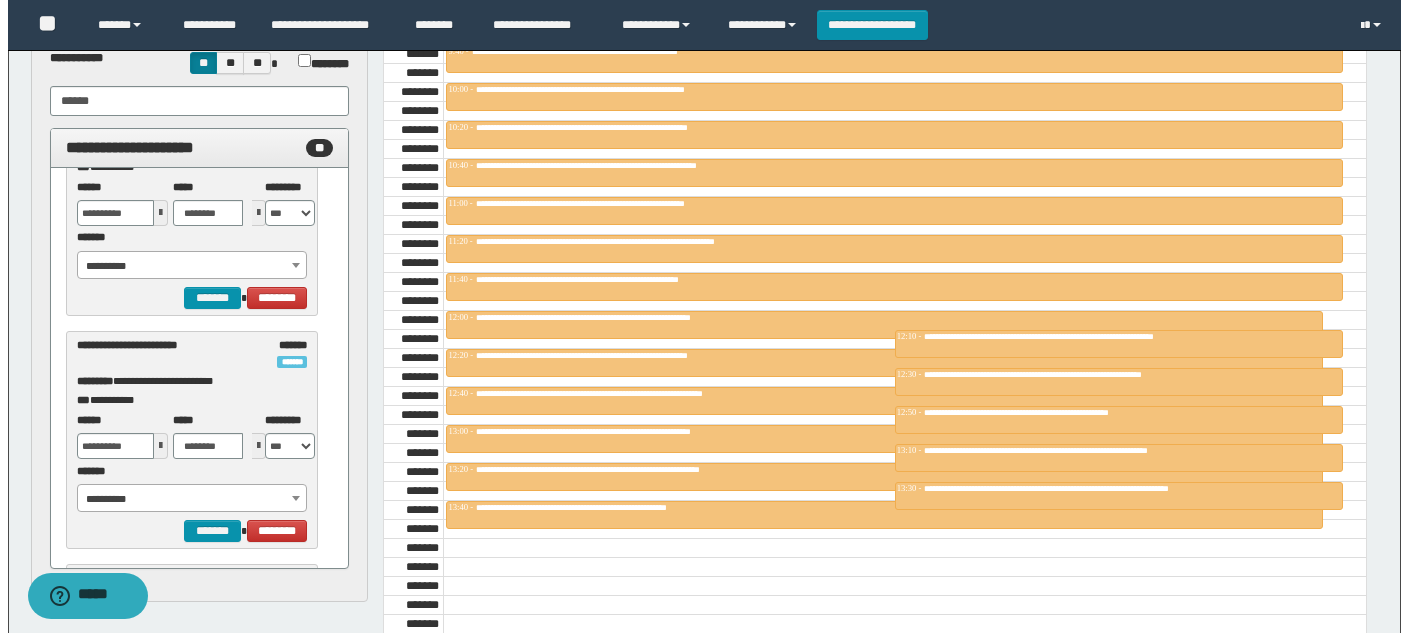 scroll, scrollTop: 18513, scrollLeft: 0, axis: vertical 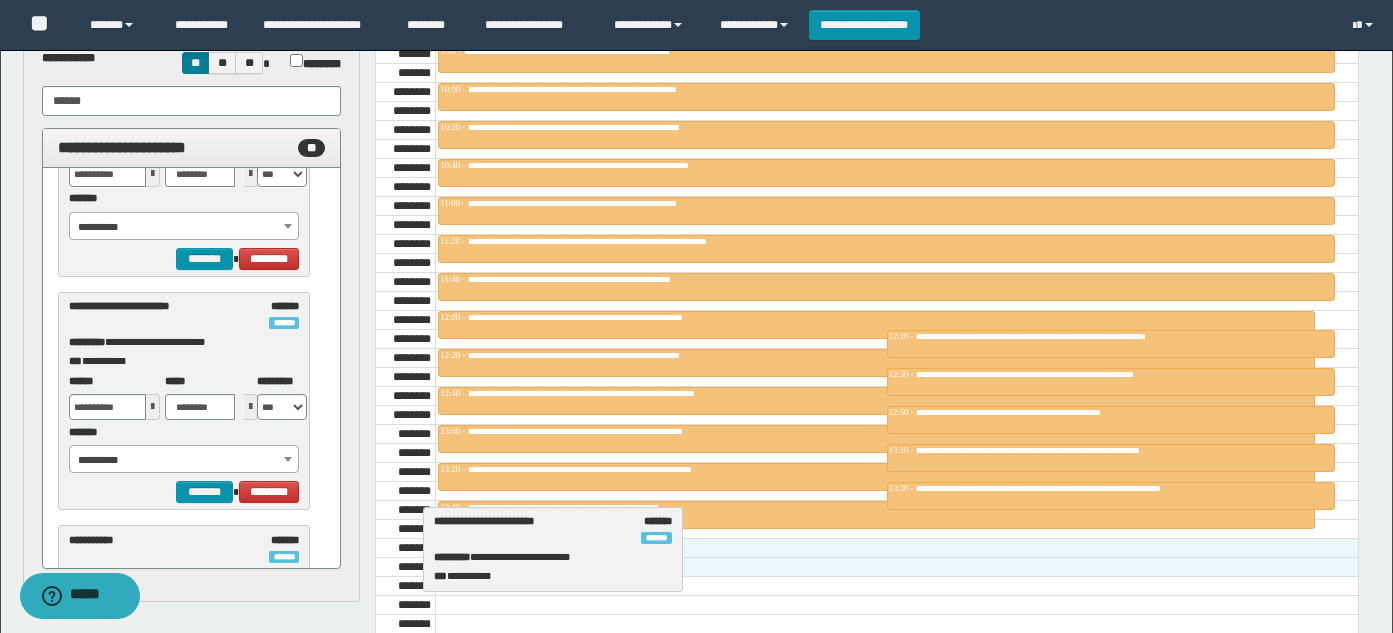 drag, startPoint x: 169, startPoint y: 332, endPoint x: 534, endPoint y: 547, distance: 423.6154 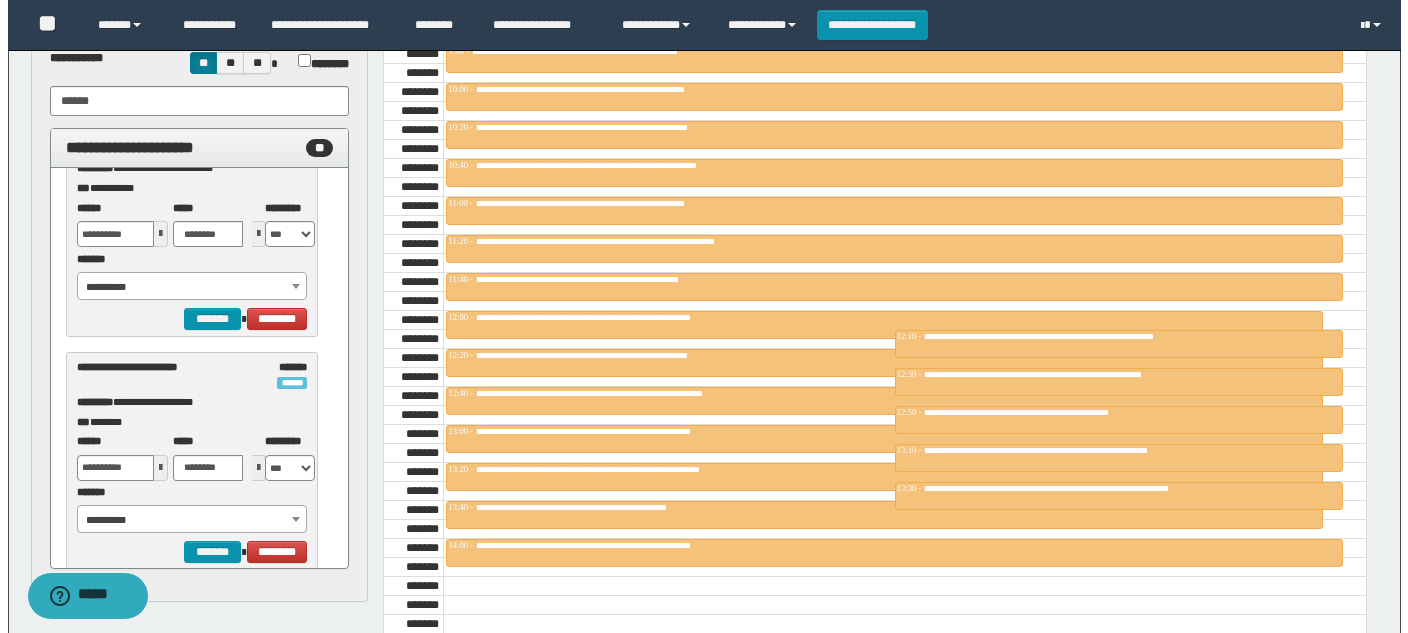 scroll, scrollTop: 19193, scrollLeft: 0, axis: vertical 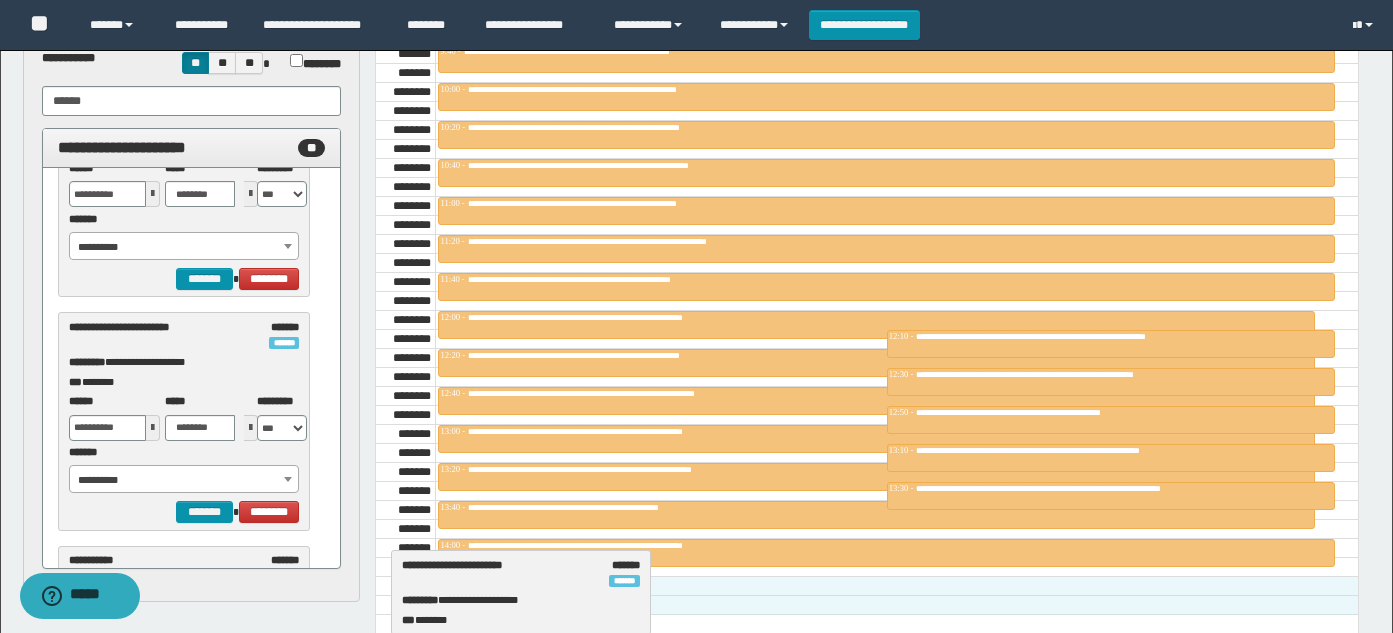 drag, startPoint x: 164, startPoint y: 346, endPoint x: 497, endPoint y: 584, distance: 409.30795 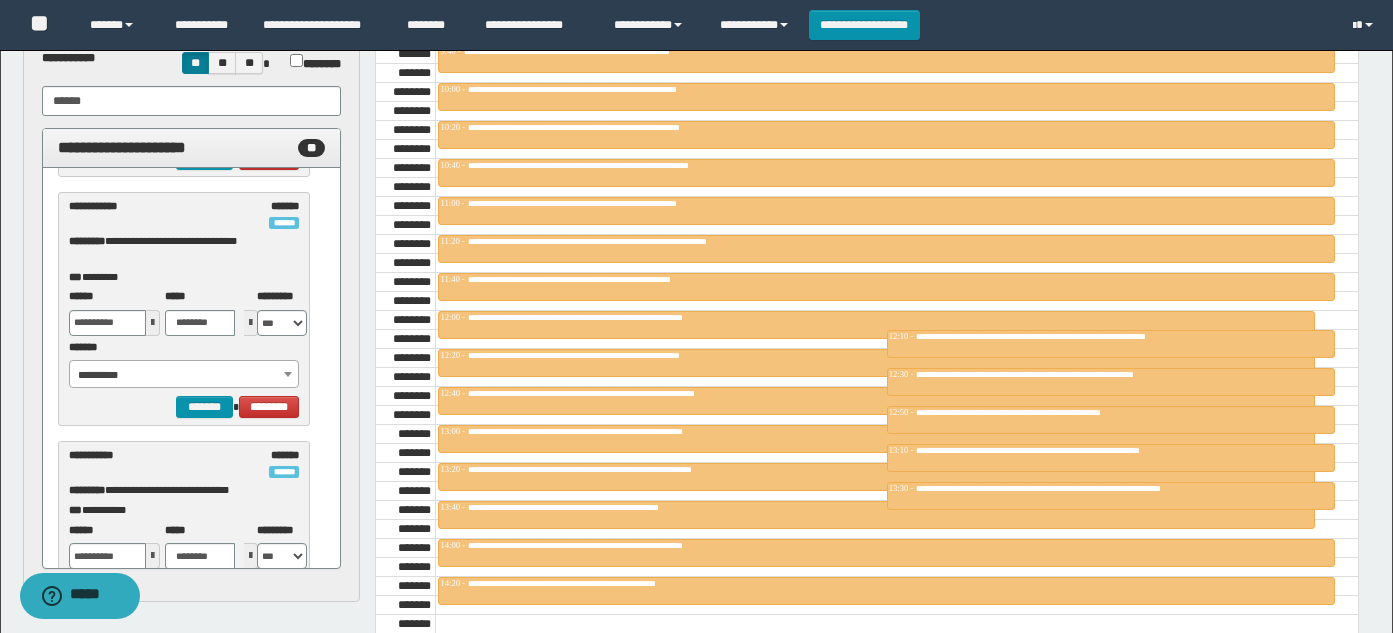scroll, scrollTop: 0, scrollLeft: 0, axis: both 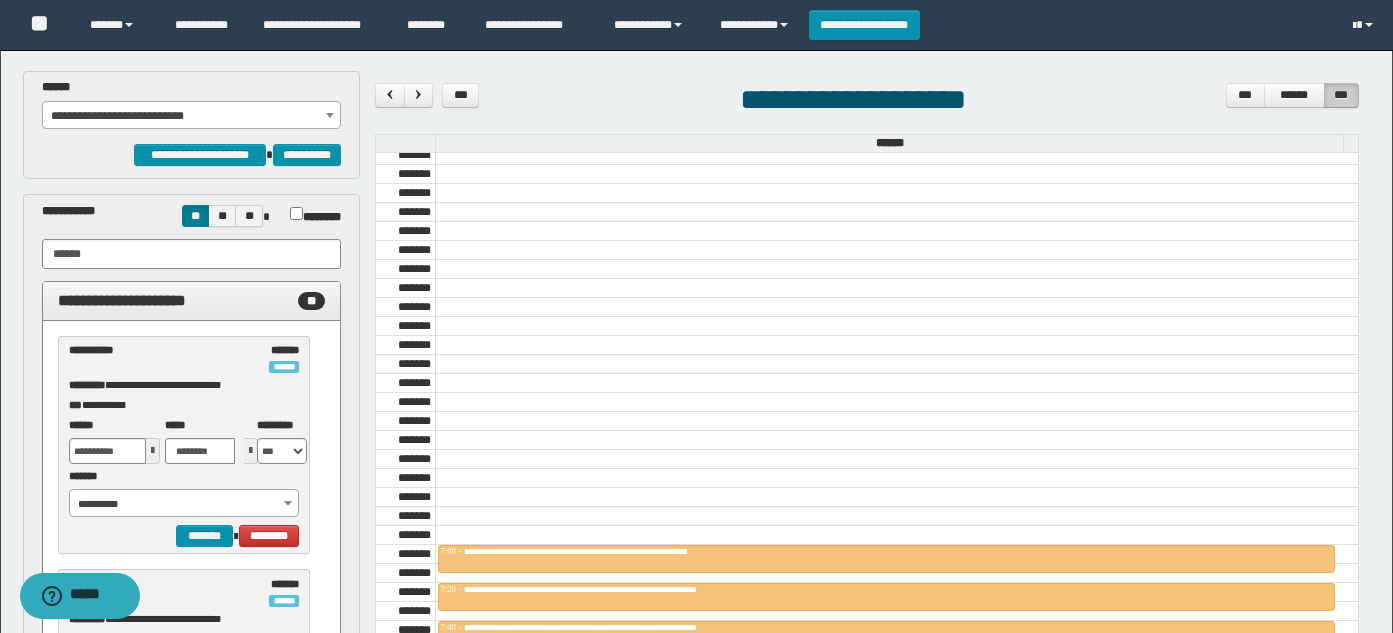 click on "**********" at bounding box center [192, 116] 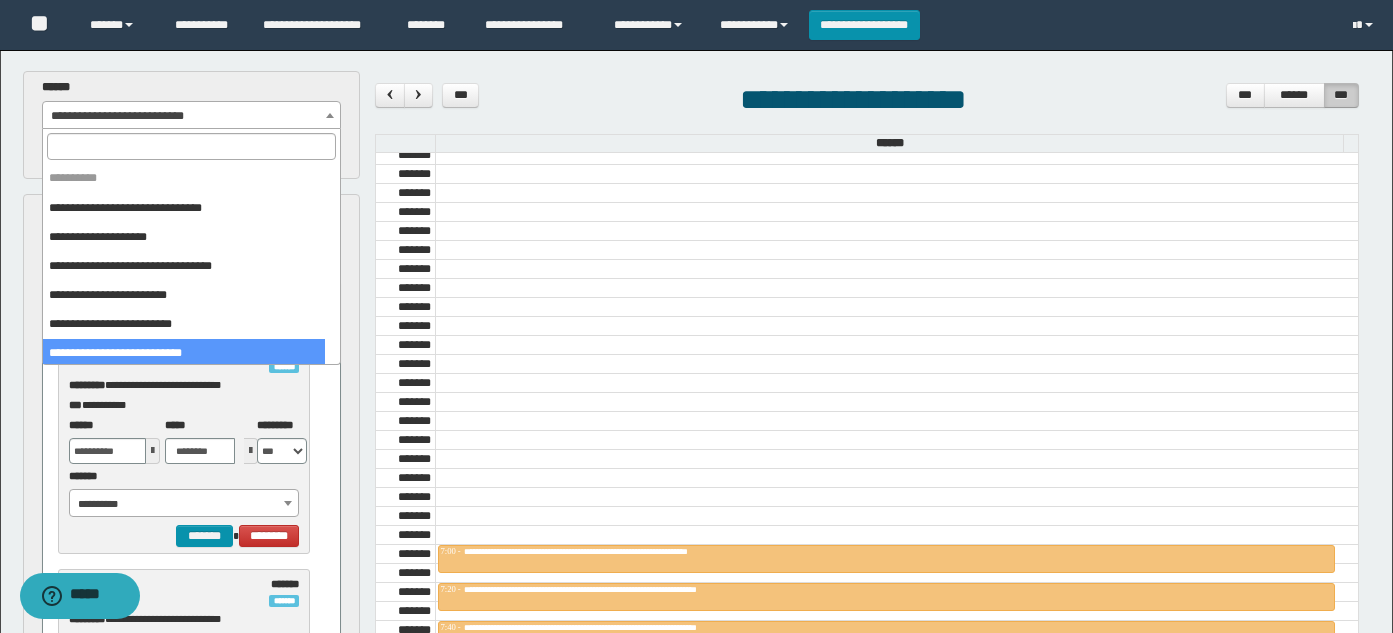 scroll, scrollTop: 4, scrollLeft: 0, axis: vertical 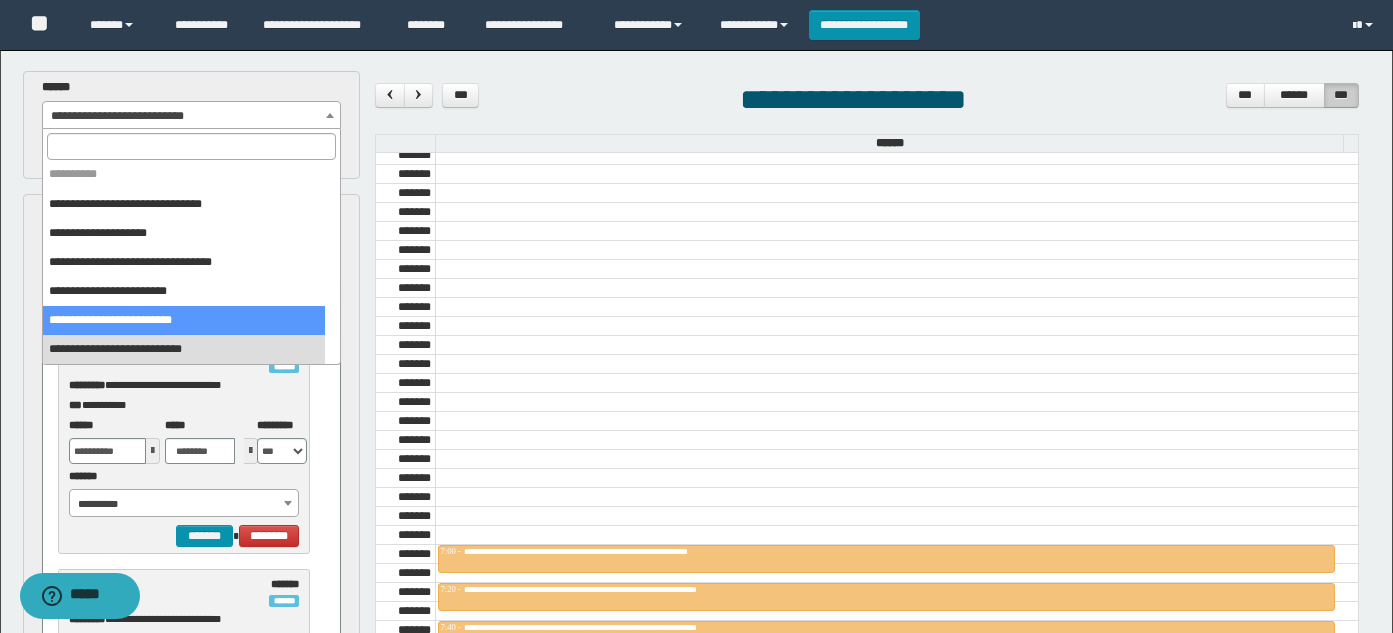 select on "******" 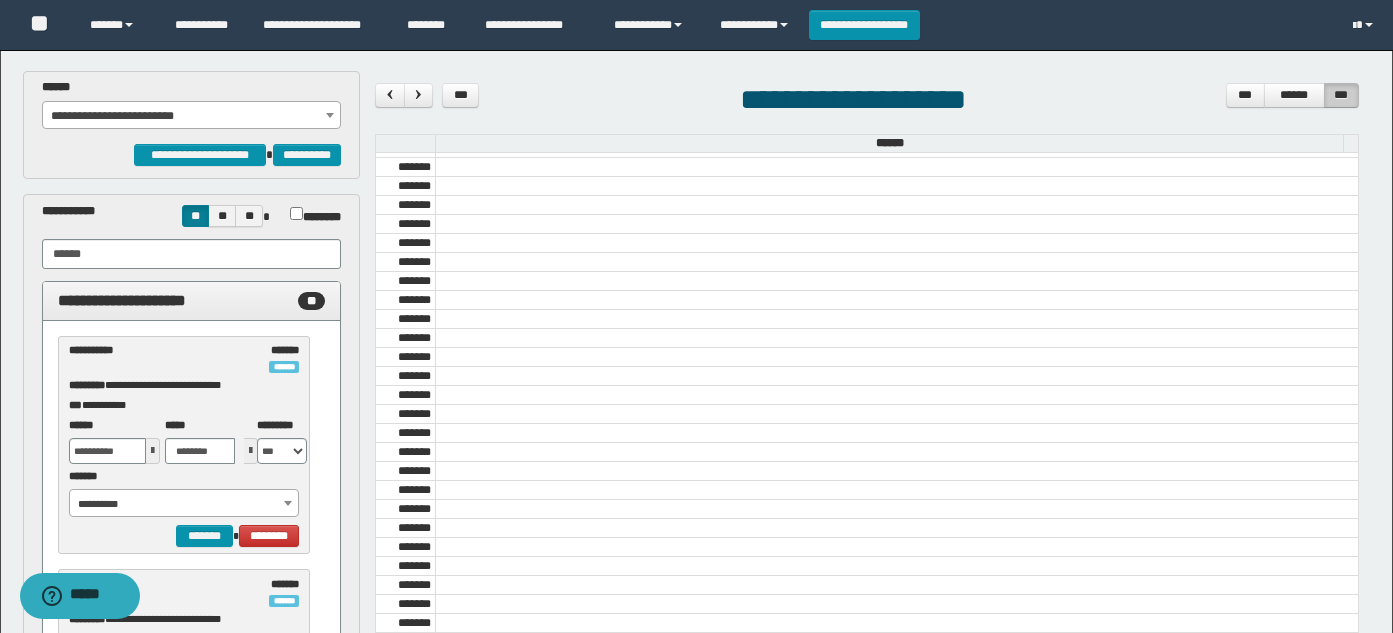 scroll, scrollTop: 535, scrollLeft: 0, axis: vertical 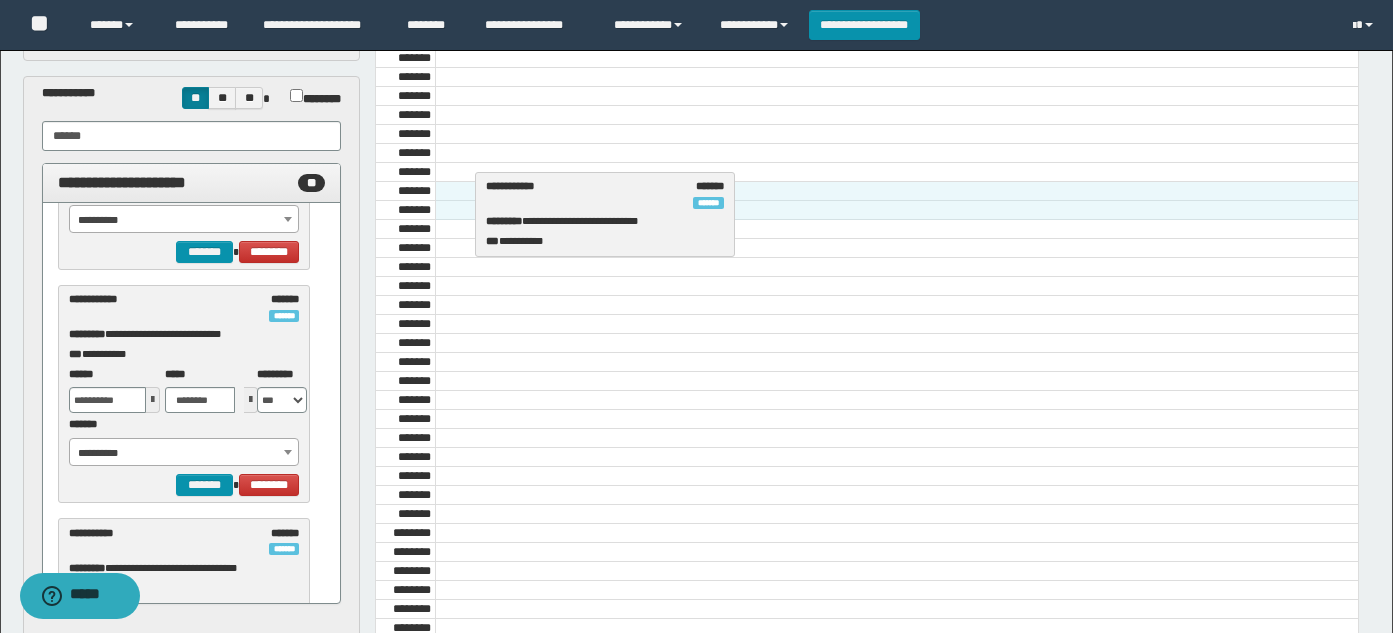 drag, startPoint x: 116, startPoint y: 297, endPoint x: 533, endPoint y: 184, distance: 432.03934 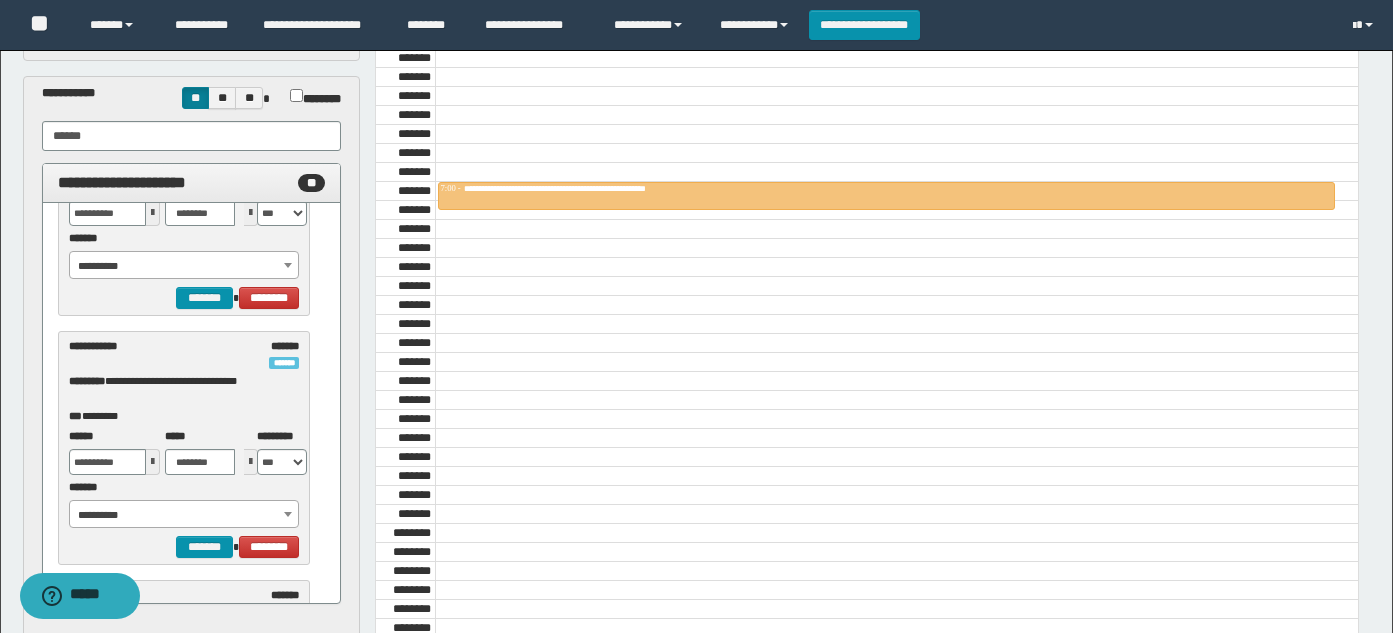 scroll, scrollTop: 865, scrollLeft: 0, axis: vertical 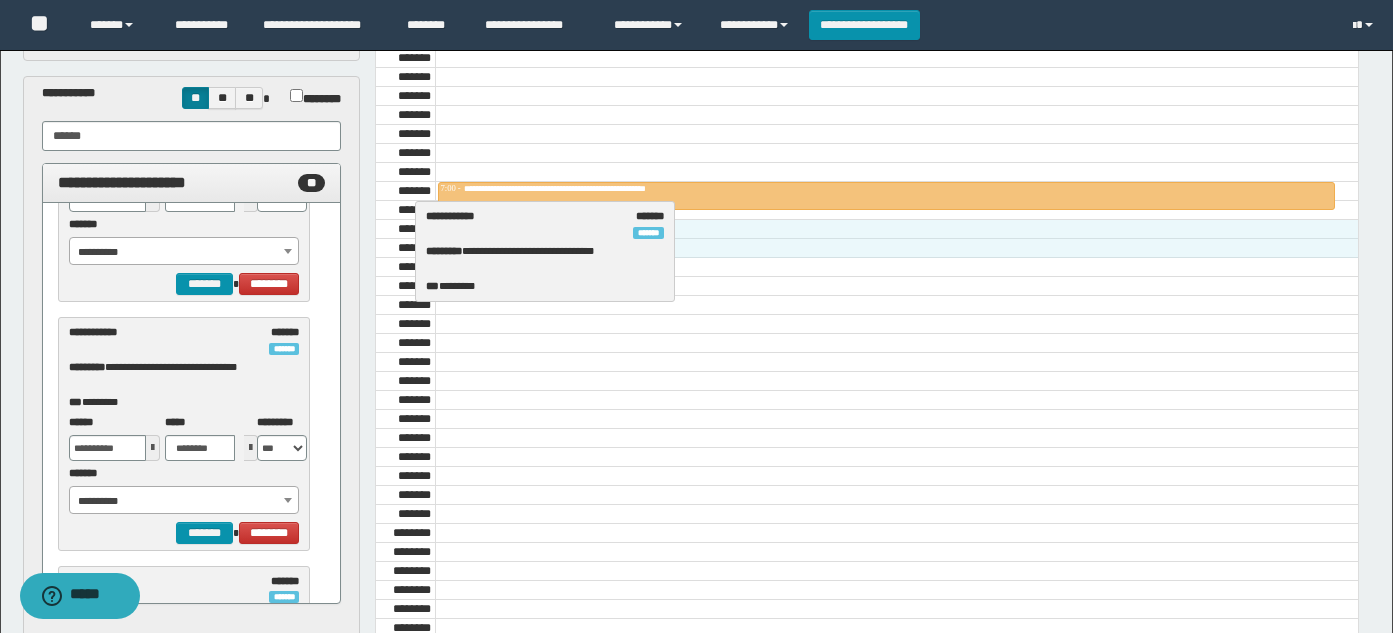 drag, startPoint x: 130, startPoint y: 335, endPoint x: 487, endPoint y: 219, distance: 375.37314 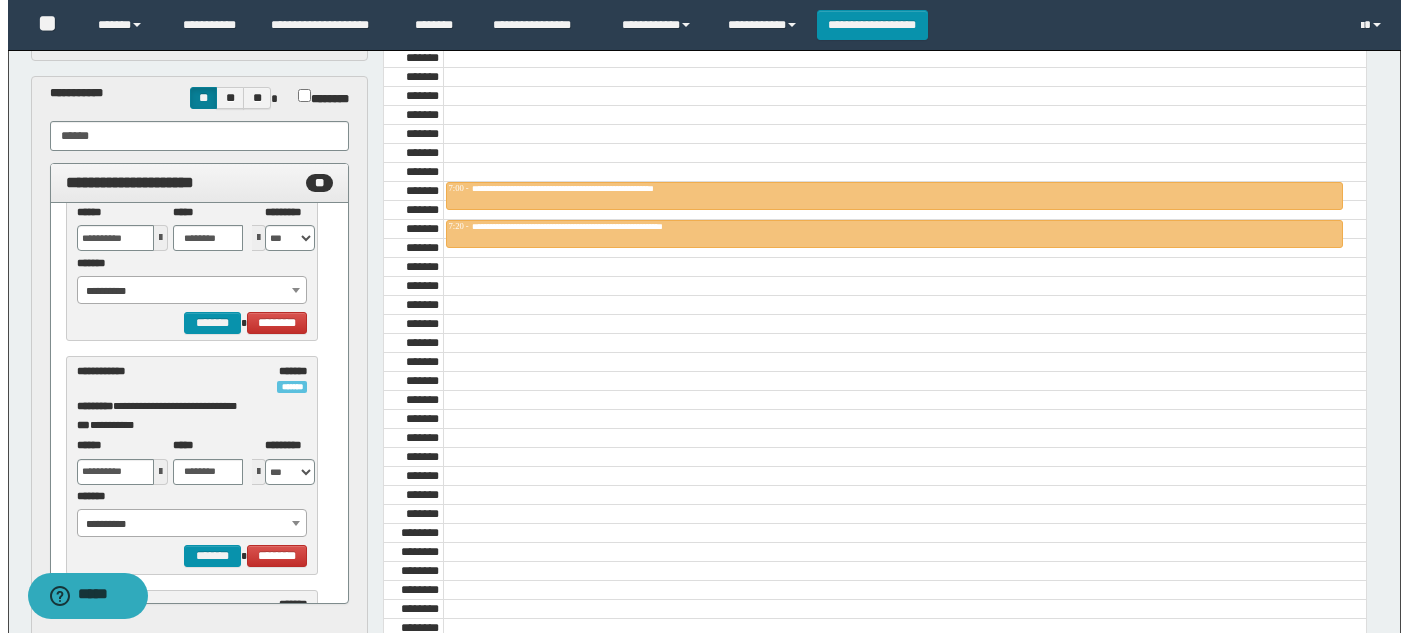 scroll, scrollTop: 1305, scrollLeft: 0, axis: vertical 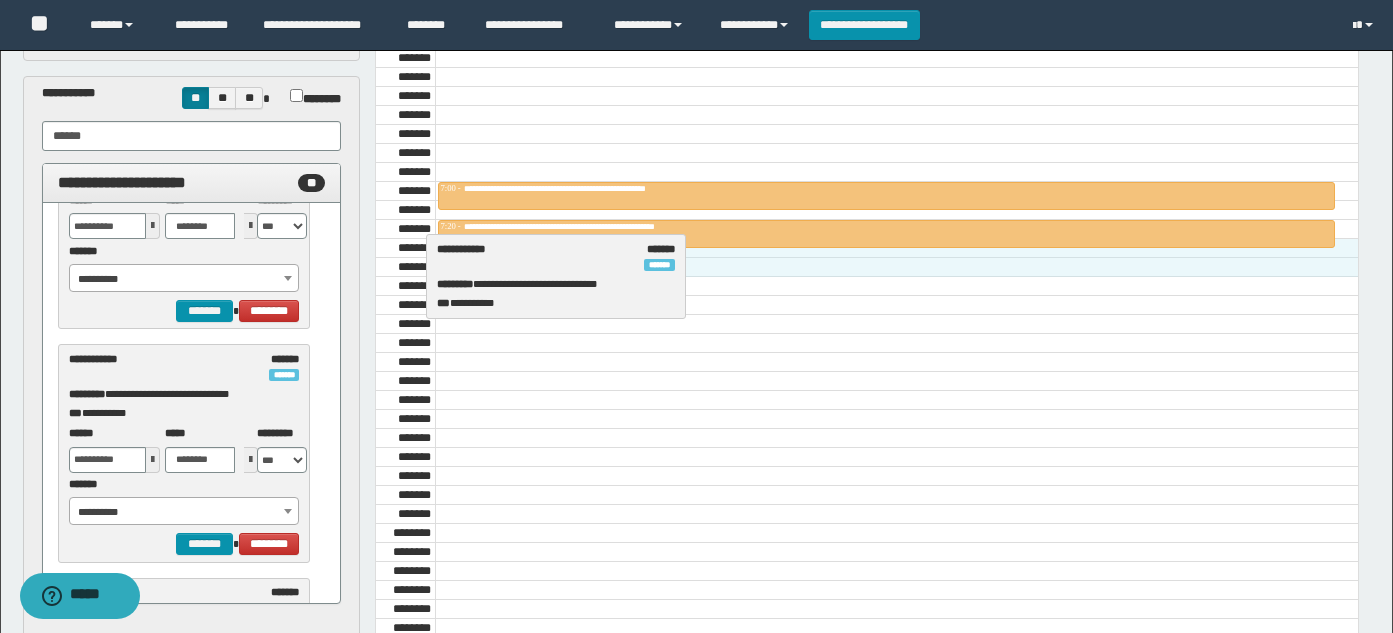 drag, startPoint x: 119, startPoint y: 363, endPoint x: 487, endPoint y: 253, distance: 384.08853 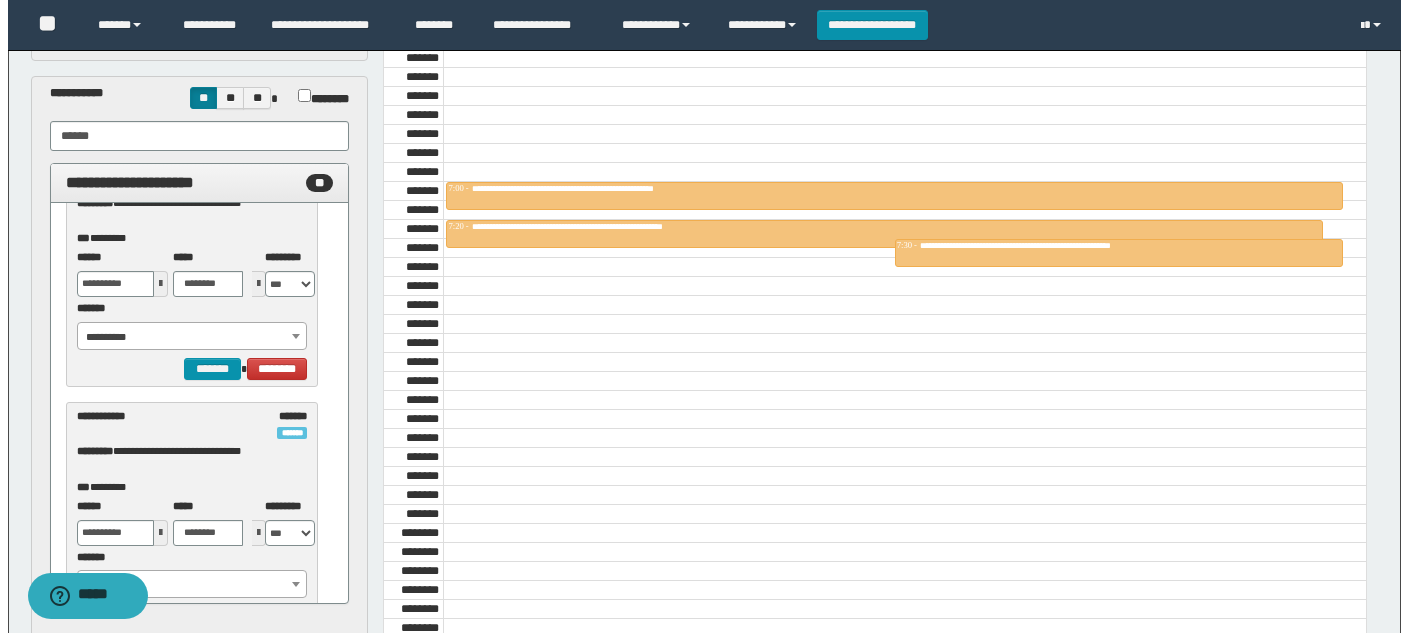 scroll, scrollTop: 1785, scrollLeft: 0, axis: vertical 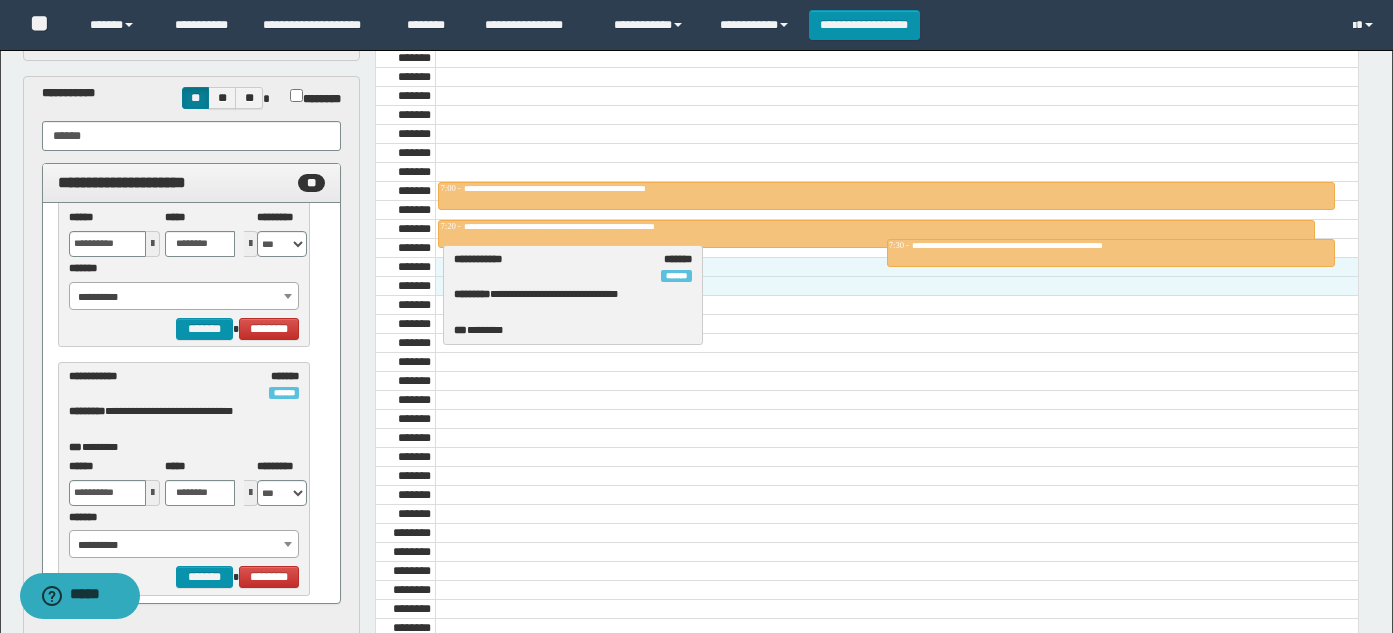 drag, startPoint x: 173, startPoint y: 387, endPoint x: 558, endPoint y: 270, distance: 402.38538 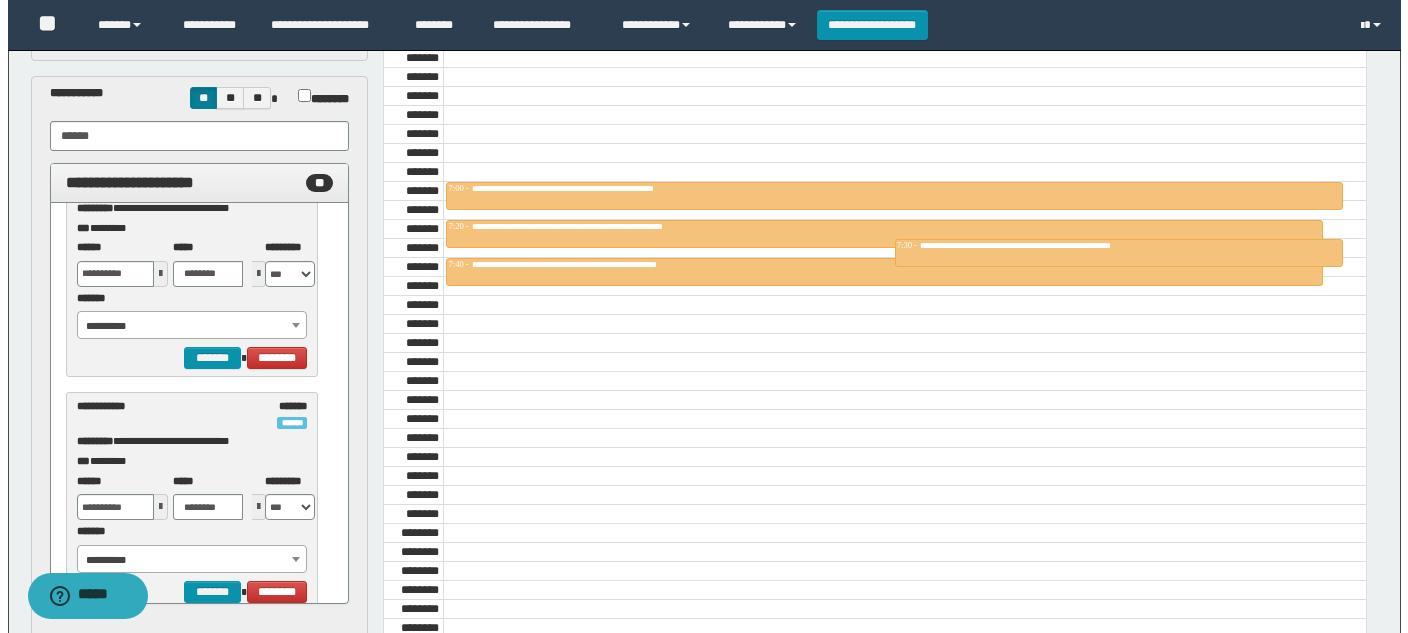 scroll, scrollTop: 2265, scrollLeft: 0, axis: vertical 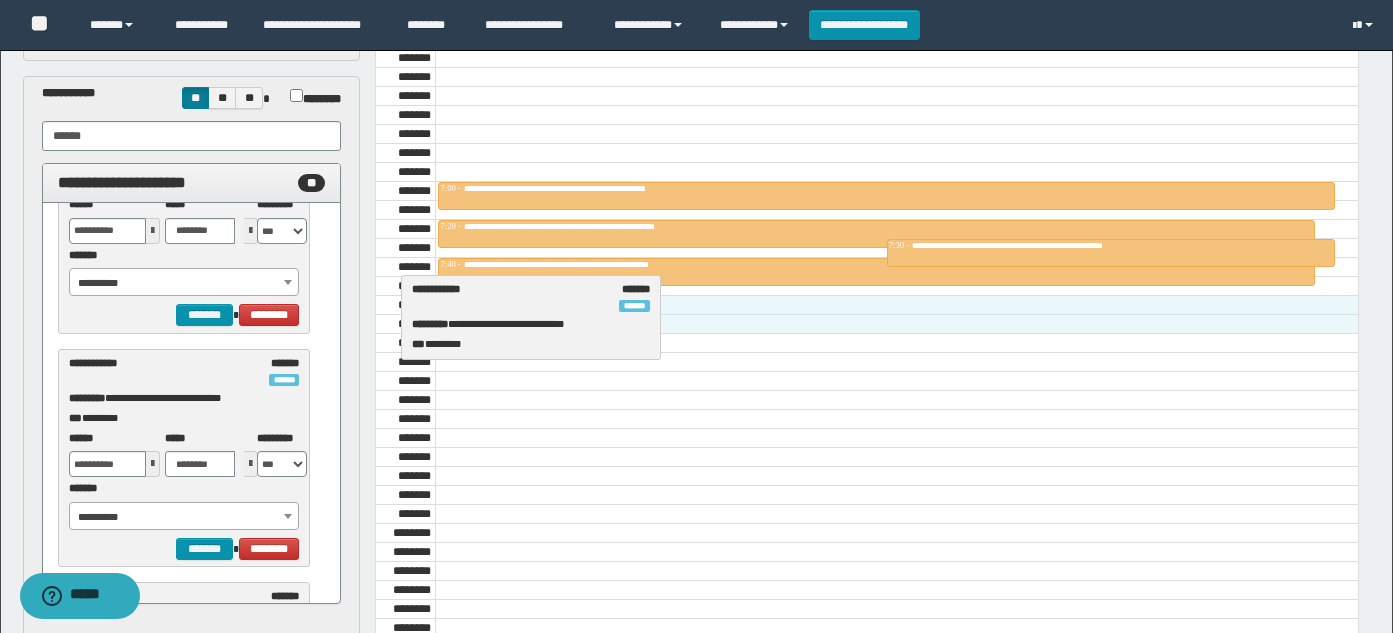 drag, startPoint x: 129, startPoint y: 379, endPoint x: 472, endPoint y: 305, distance: 350.89172 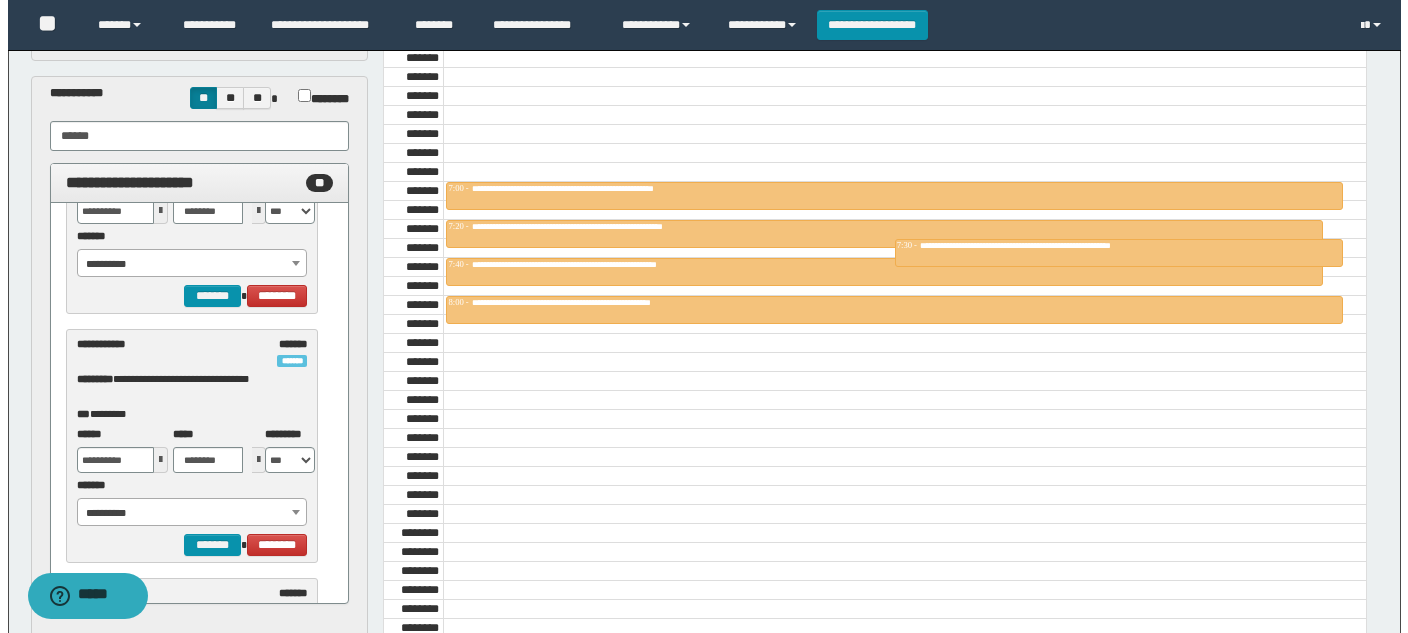 scroll, scrollTop: 2825, scrollLeft: 0, axis: vertical 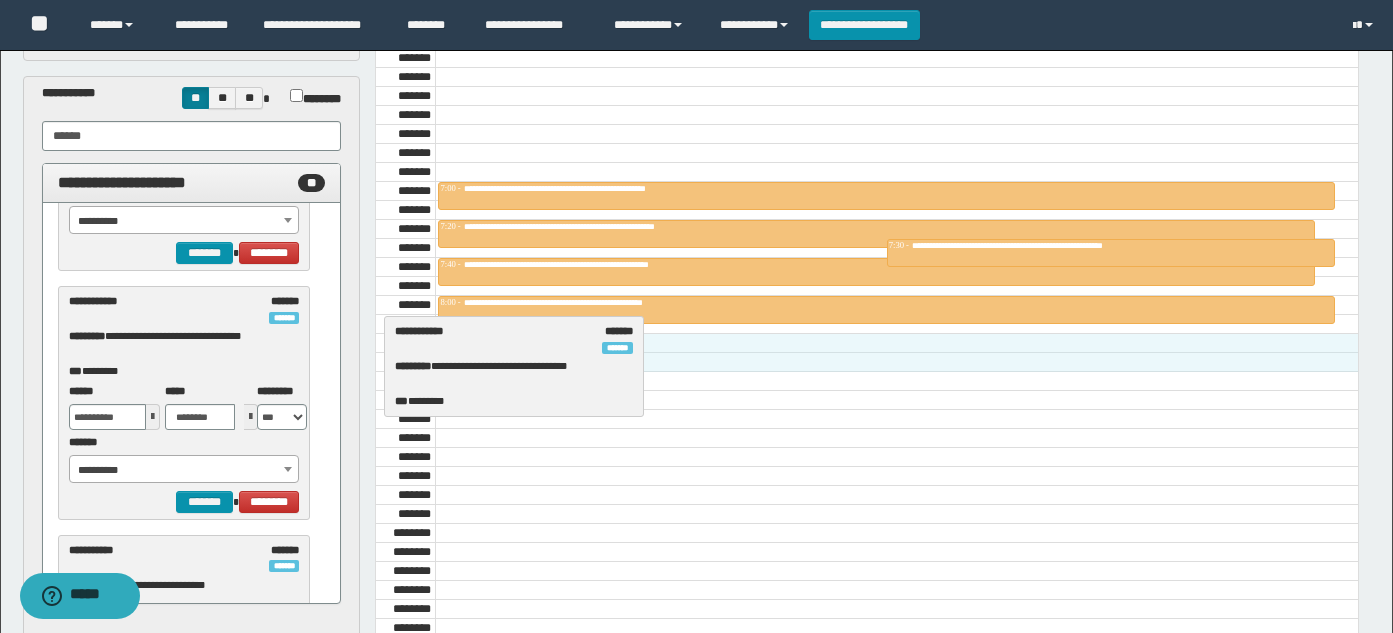 drag, startPoint x: 161, startPoint y: 313, endPoint x: 487, endPoint y: 343, distance: 327.37747 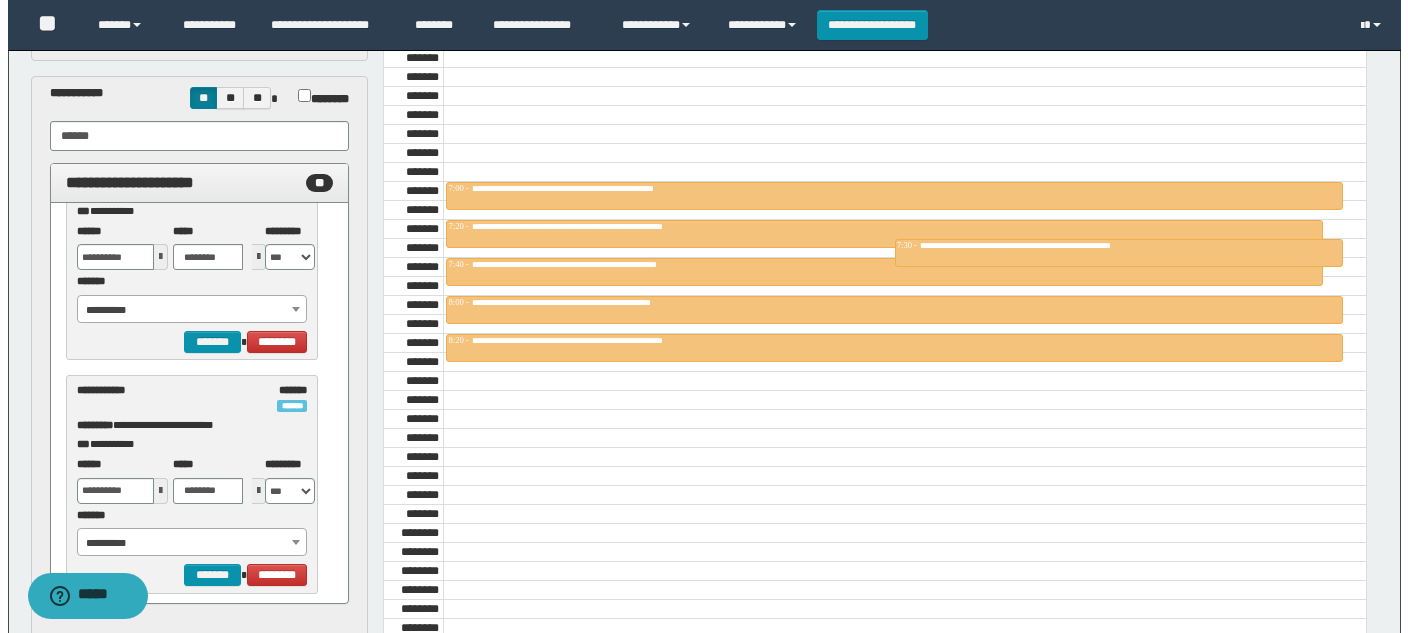 scroll, scrollTop: 3225, scrollLeft: 0, axis: vertical 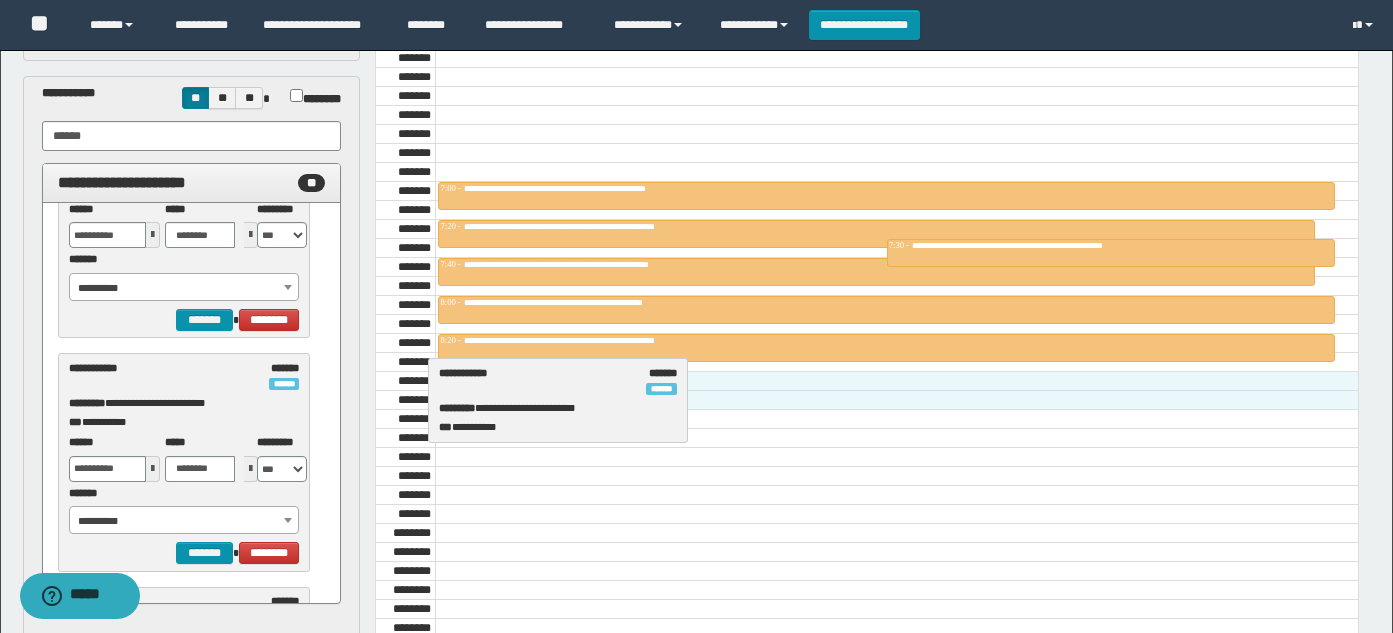 drag, startPoint x: 160, startPoint y: 379, endPoint x: 530, endPoint y: 384, distance: 370.03378 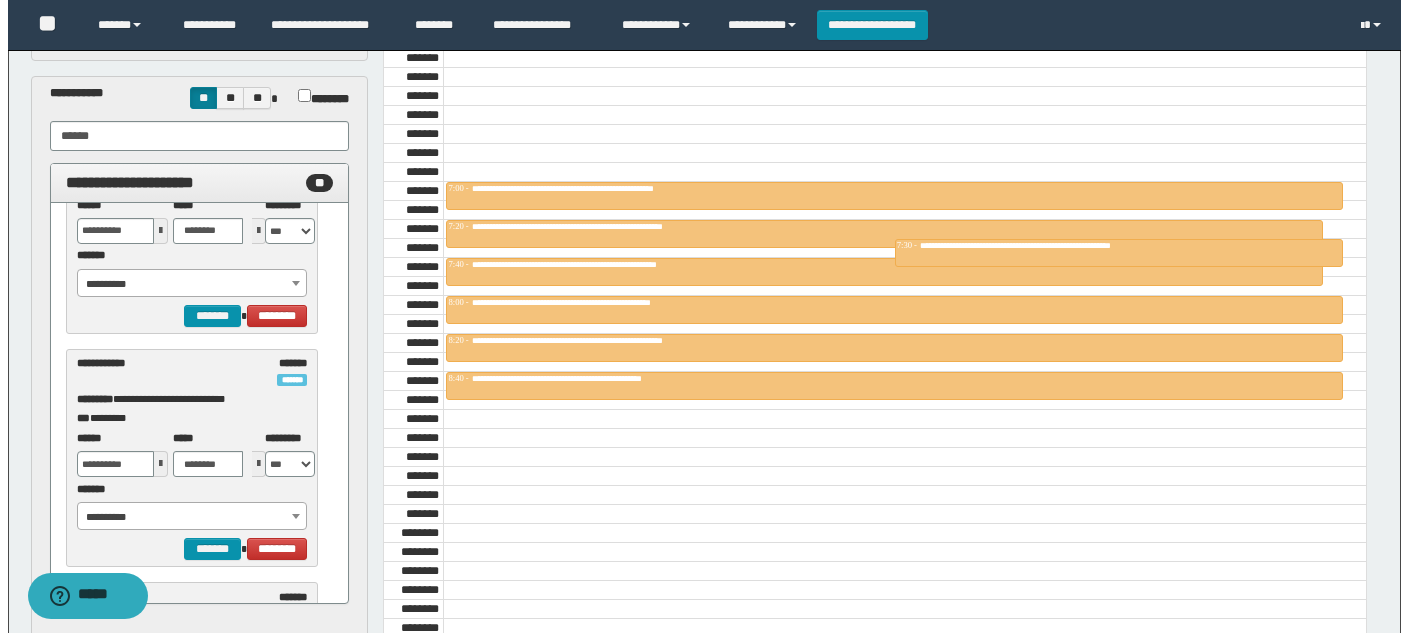 scroll, scrollTop: 3705, scrollLeft: 0, axis: vertical 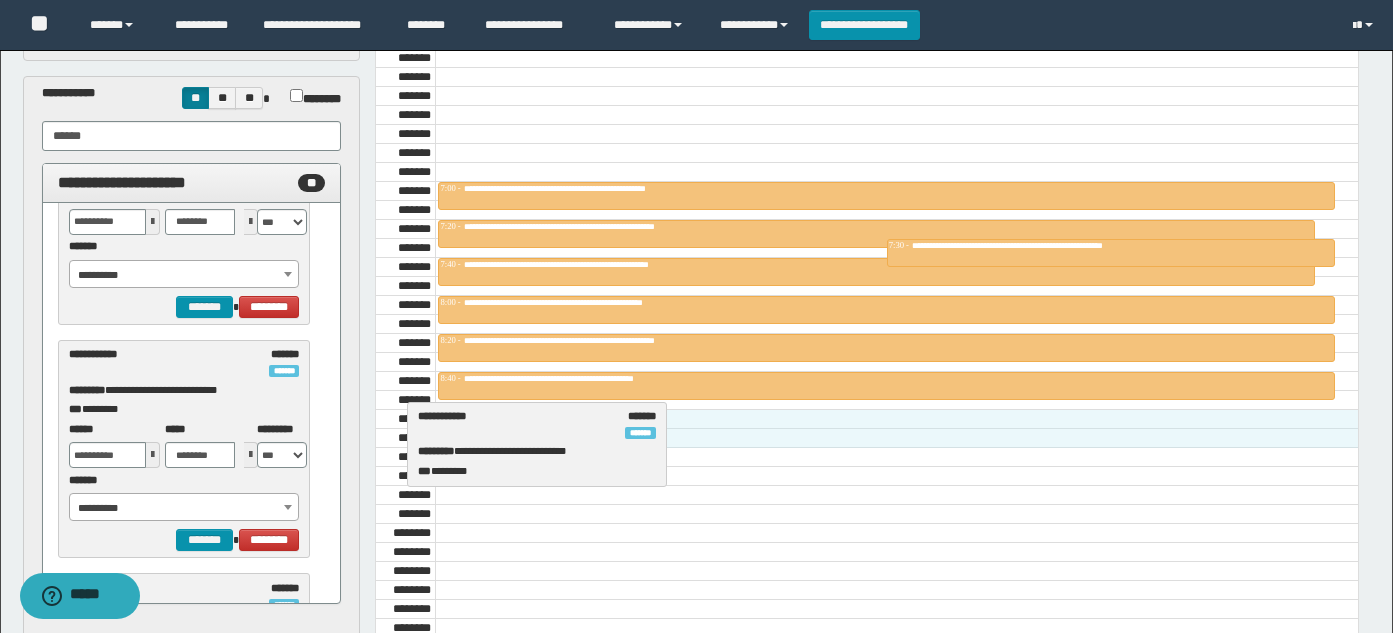 drag, startPoint x: 168, startPoint y: 363, endPoint x: 517, endPoint y: 425, distance: 354.4644 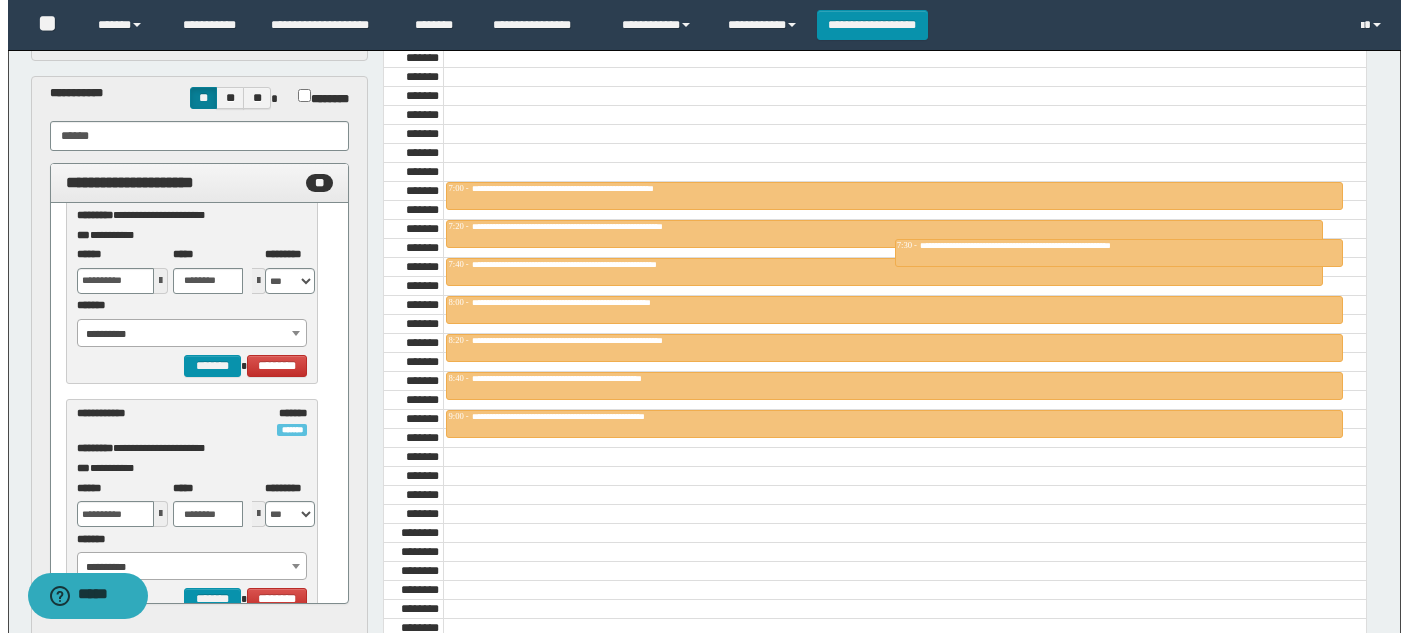 scroll, scrollTop: 4155, scrollLeft: 0, axis: vertical 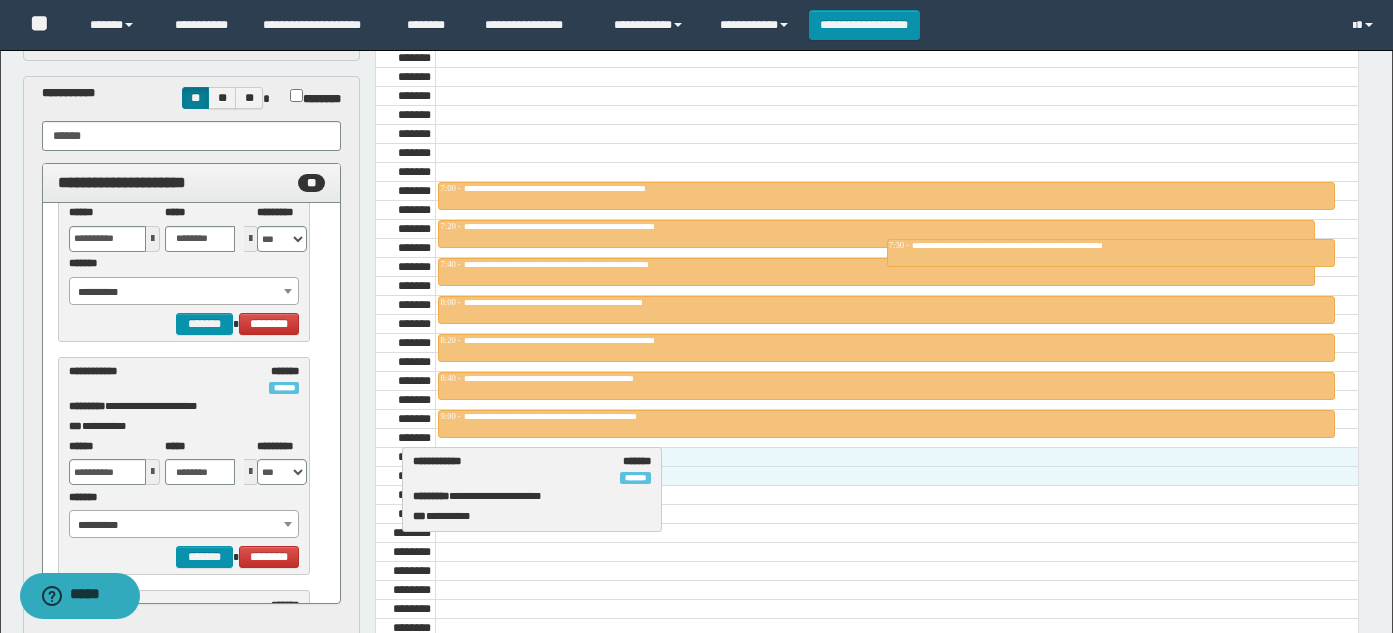drag, startPoint x: 146, startPoint y: 373, endPoint x: 490, endPoint y: 463, distance: 355.5784 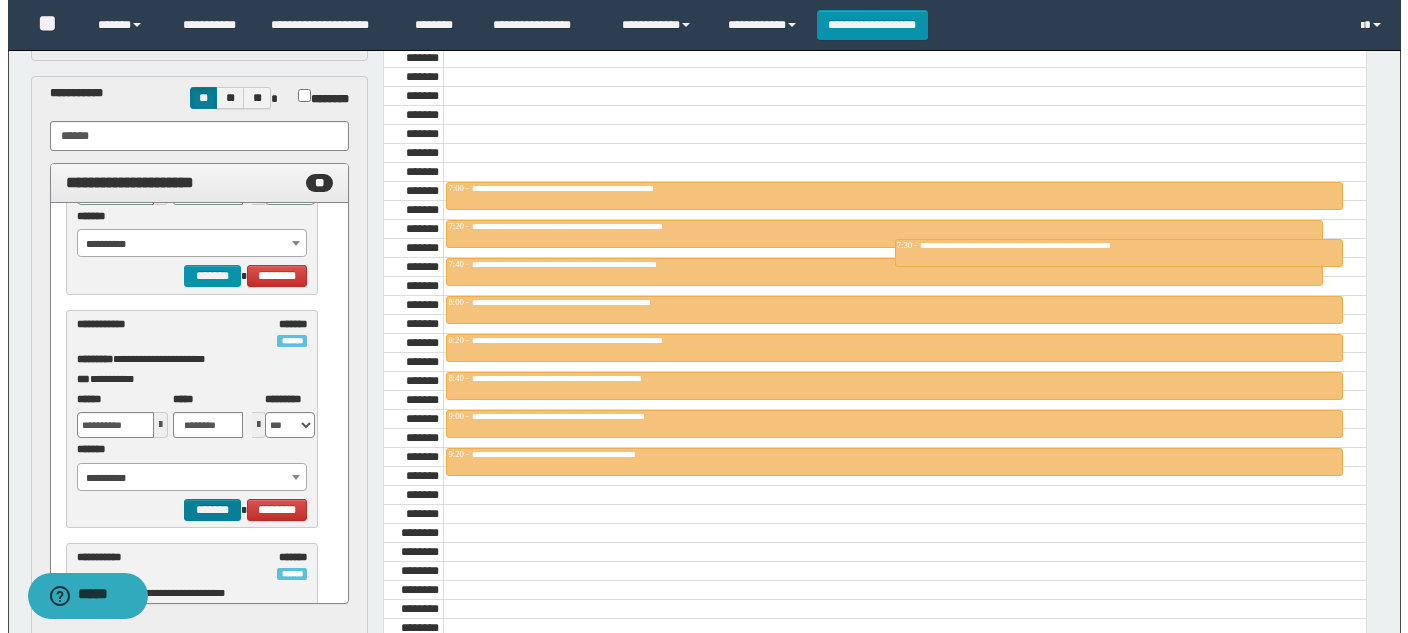 scroll, scrollTop: 4675, scrollLeft: 0, axis: vertical 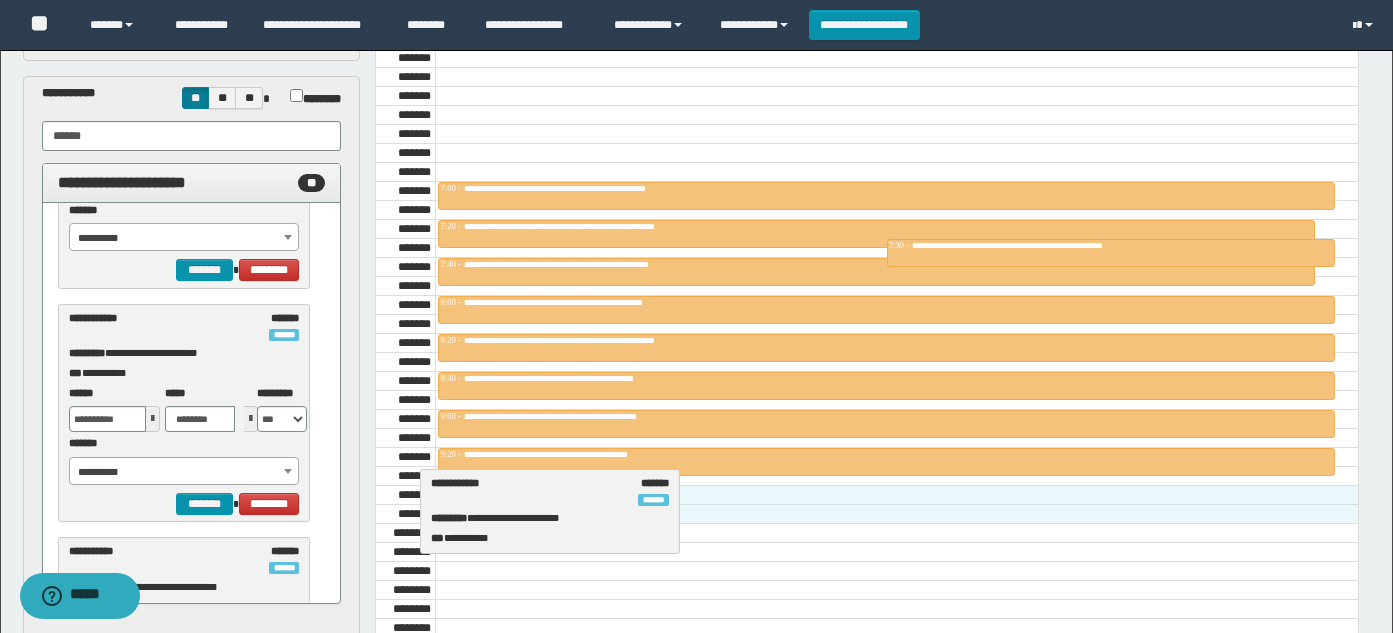 drag, startPoint x: 124, startPoint y: 332, endPoint x: 486, endPoint y: 497, distance: 397.83035 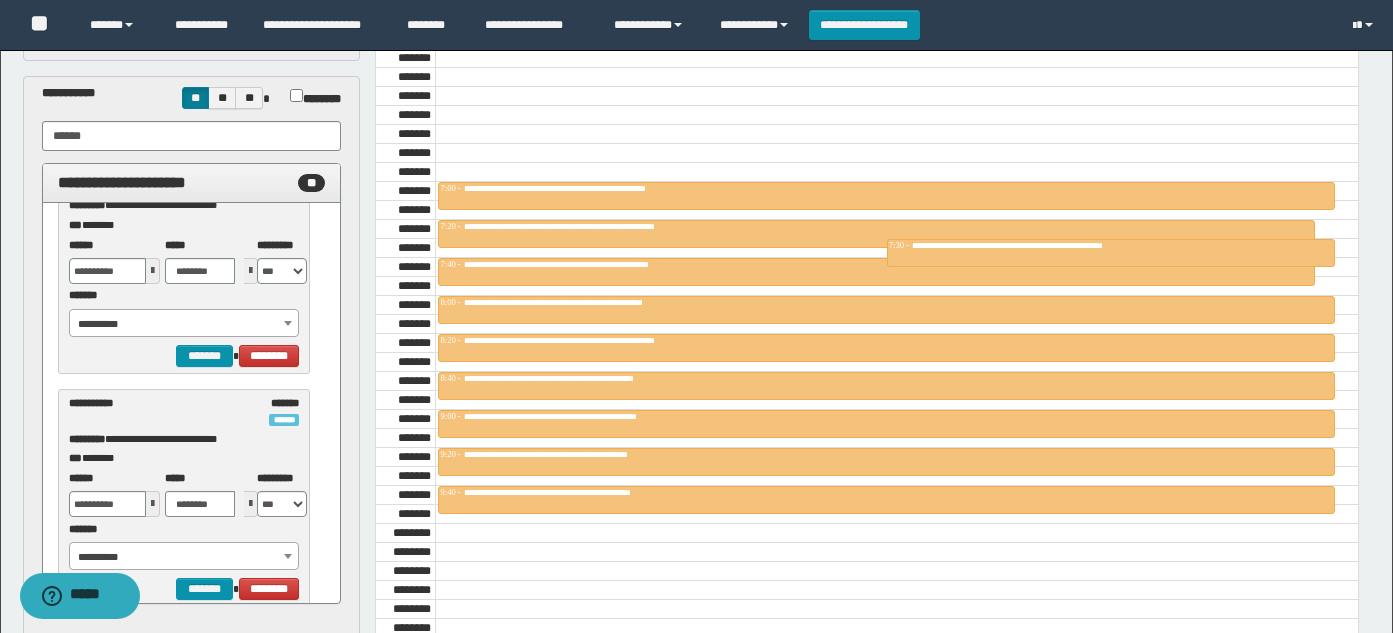 scroll, scrollTop: 4835, scrollLeft: 0, axis: vertical 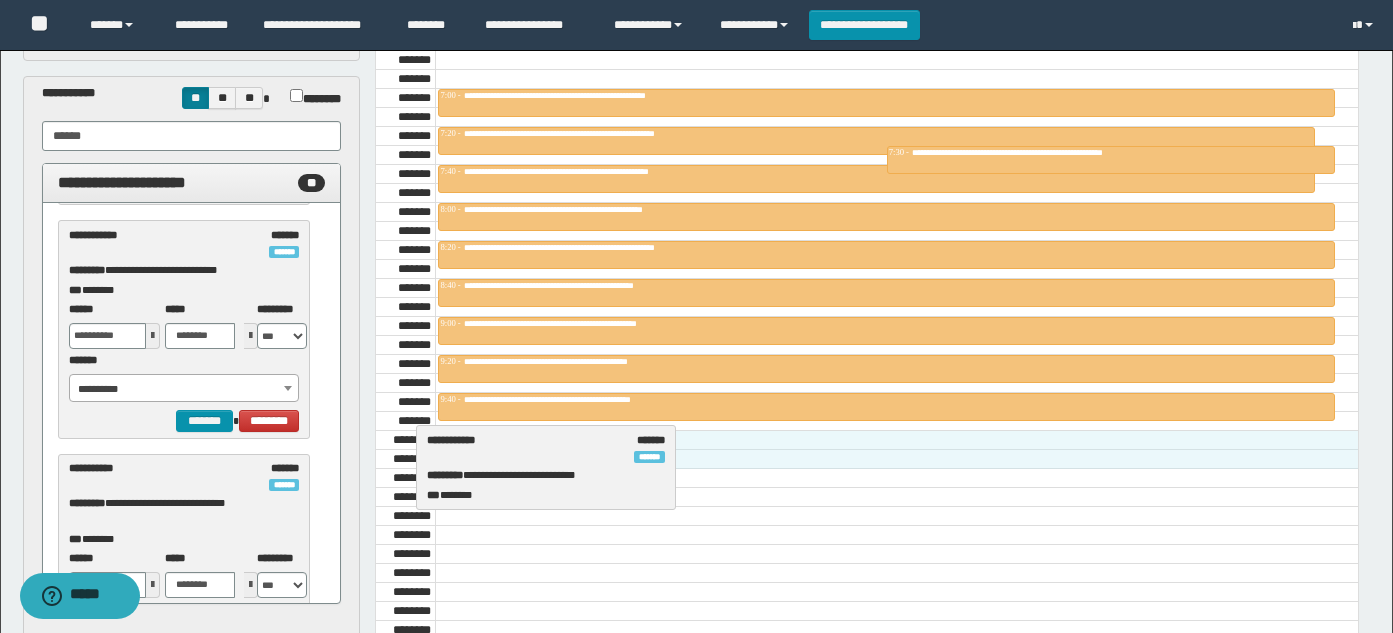 drag, startPoint x: 146, startPoint y: 237, endPoint x: 504, endPoint y: 442, distance: 412.5397 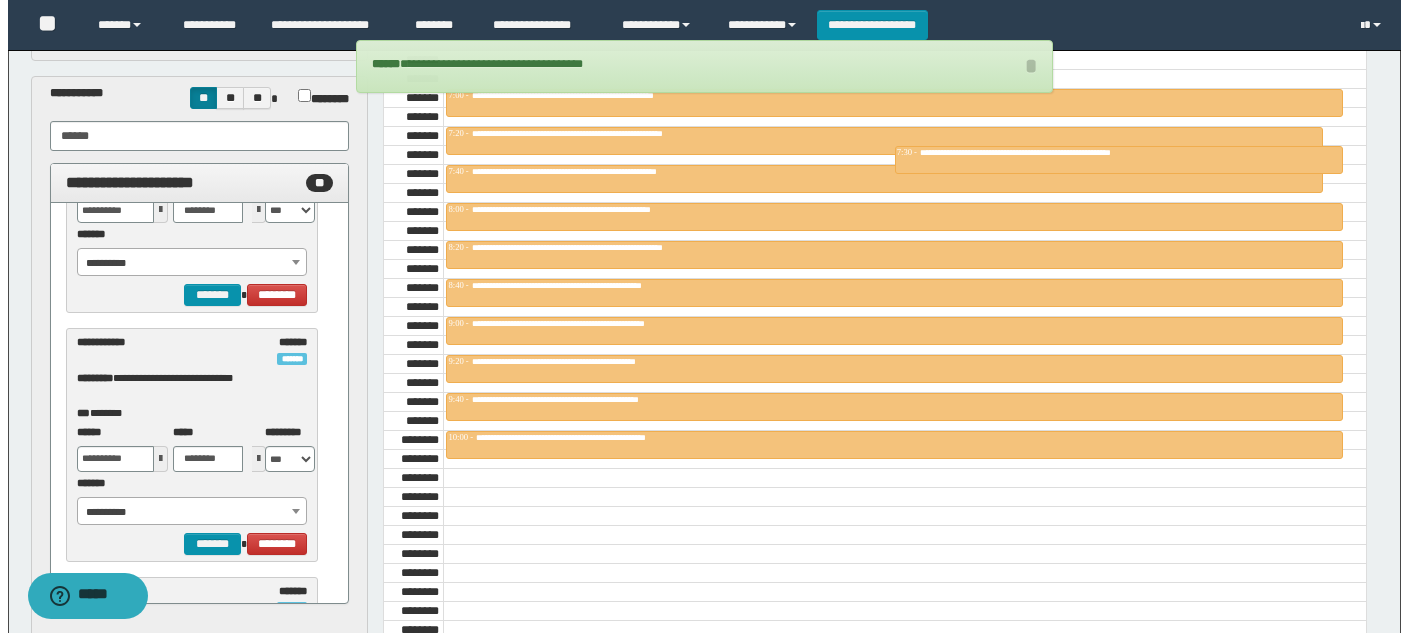 scroll, scrollTop: 5640, scrollLeft: 0, axis: vertical 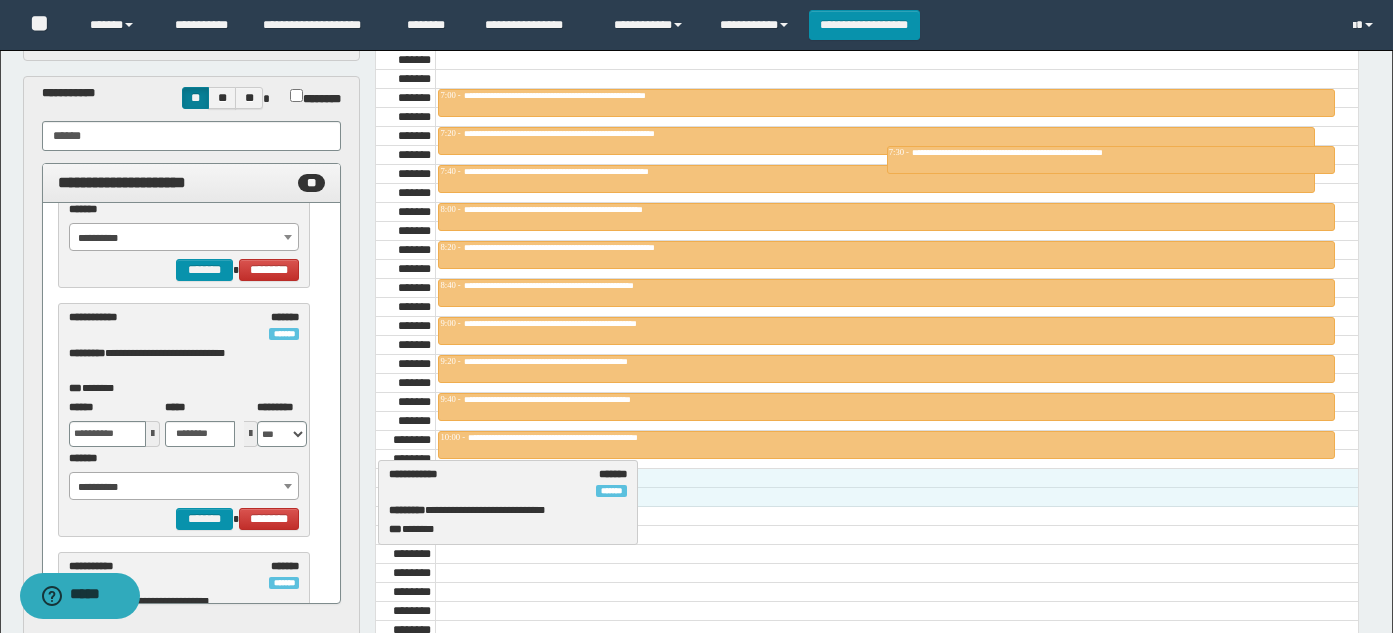 drag, startPoint x: 170, startPoint y: 329, endPoint x: 490, endPoint y: 486, distance: 356.43933 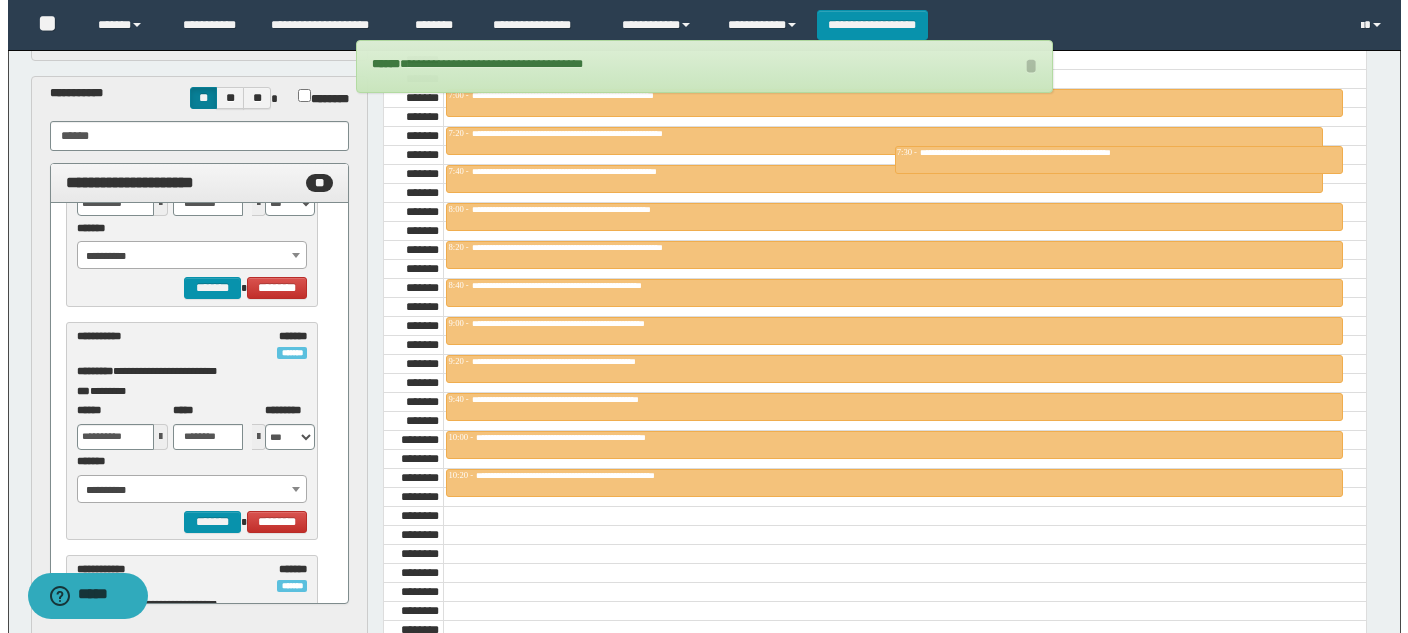 scroll, scrollTop: 6005, scrollLeft: 0, axis: vertical 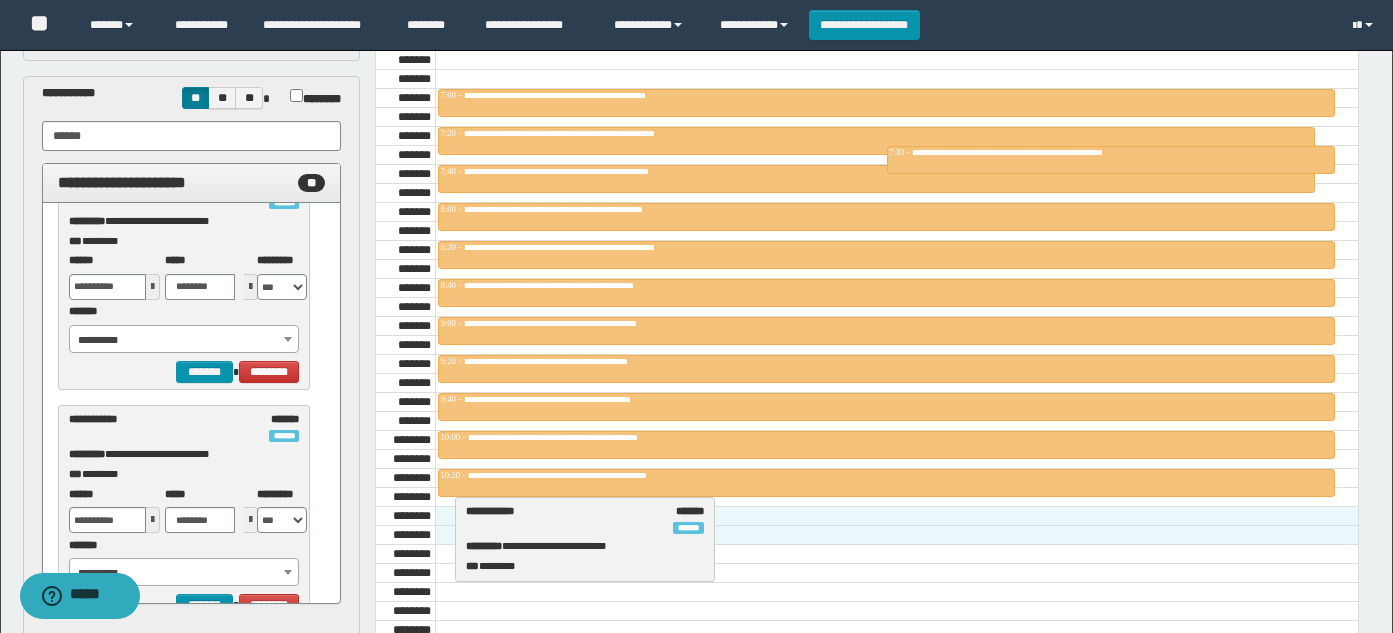 drag, startPoint x: 148, startPoint y: 422, endPoint x: 545, endPoint y: 514, distance: 407.52054 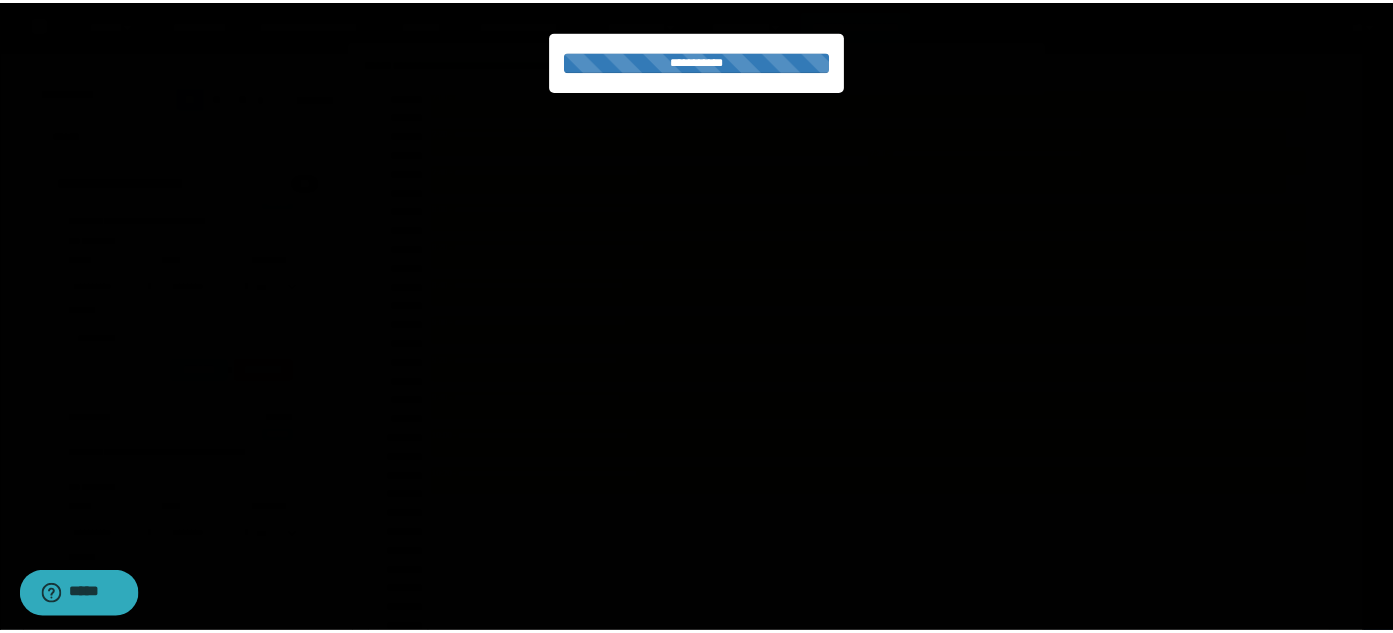 scroll, scrollTop: 6005, scrollLeft: 0, axis: vertical 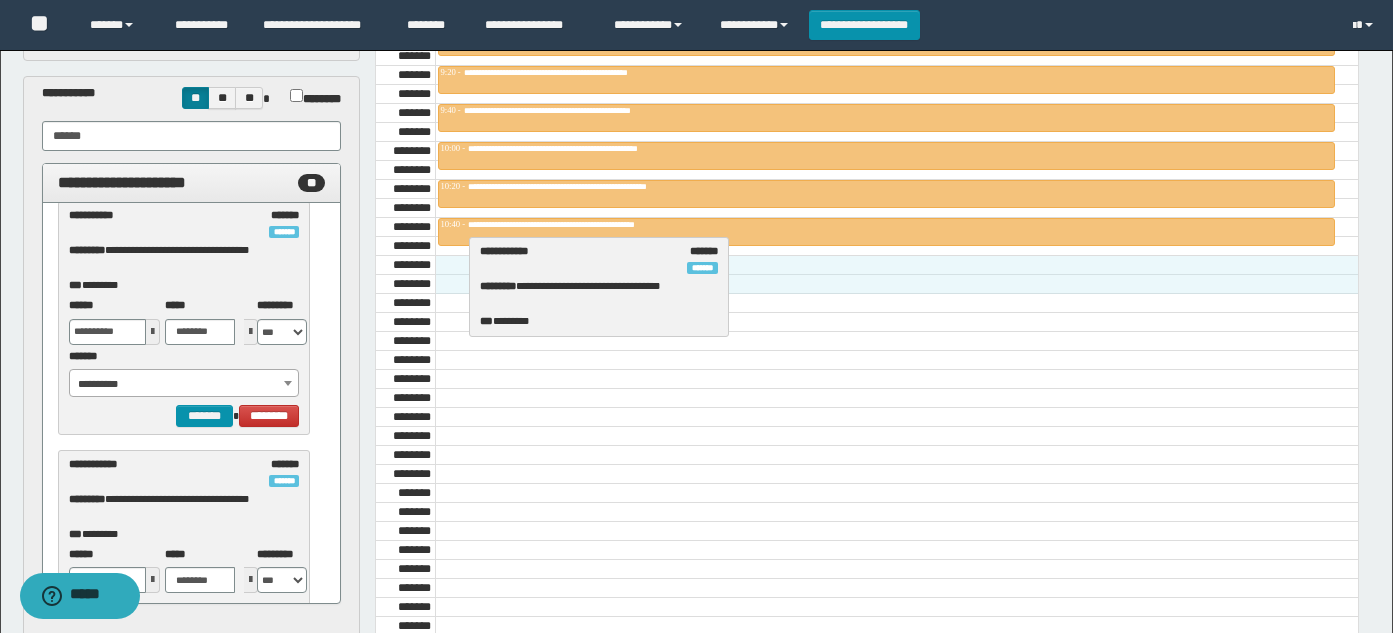 drag, startPoint x: 123, startPoint y: 476, endPoint x: 534, endPoint y: 263, distance: 462.91467 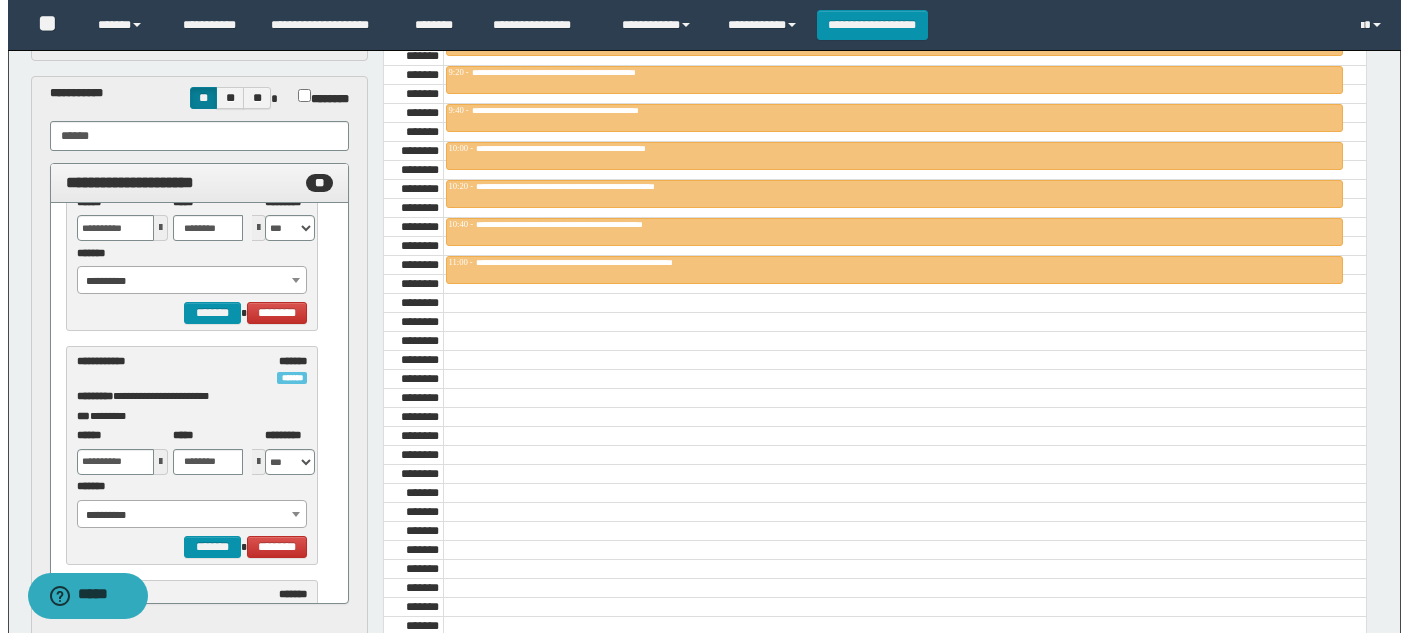 scroll, scrollTop: 7090, scrollLeft: 0, axis: vertical 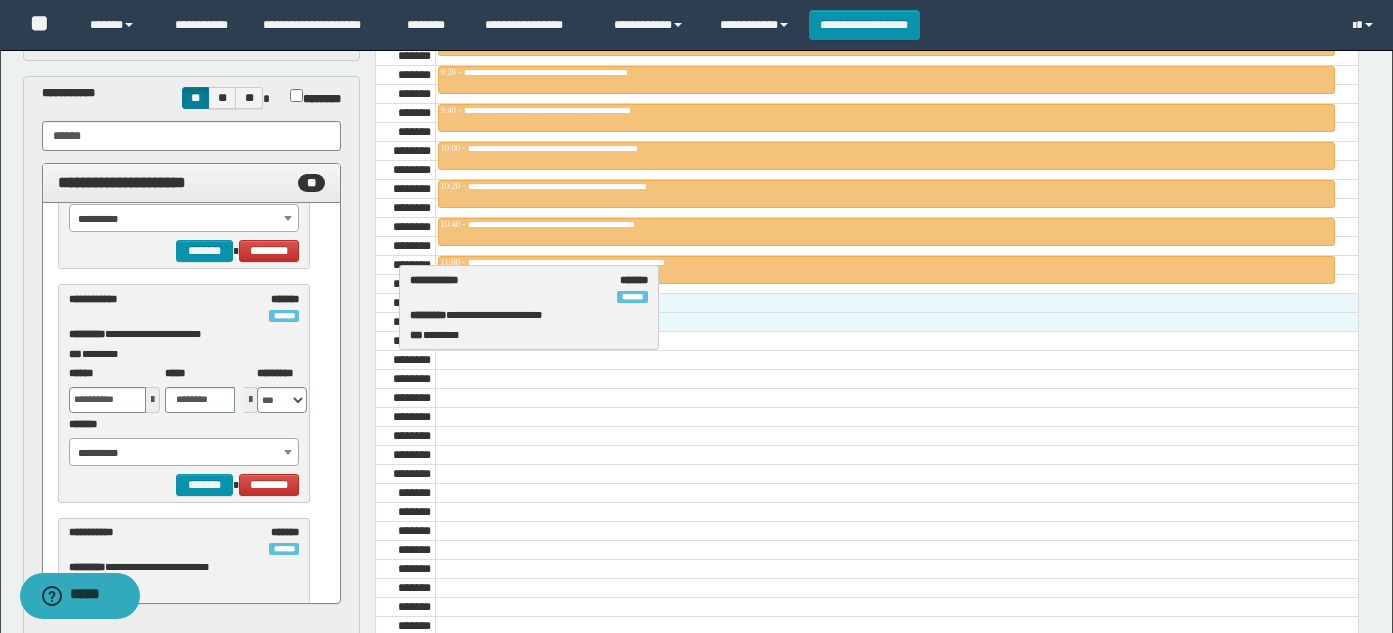 drag, startPoint x: 136, startPoint y: 319, endPoint x: 477, endPoint y: 300, distance: 341.5289 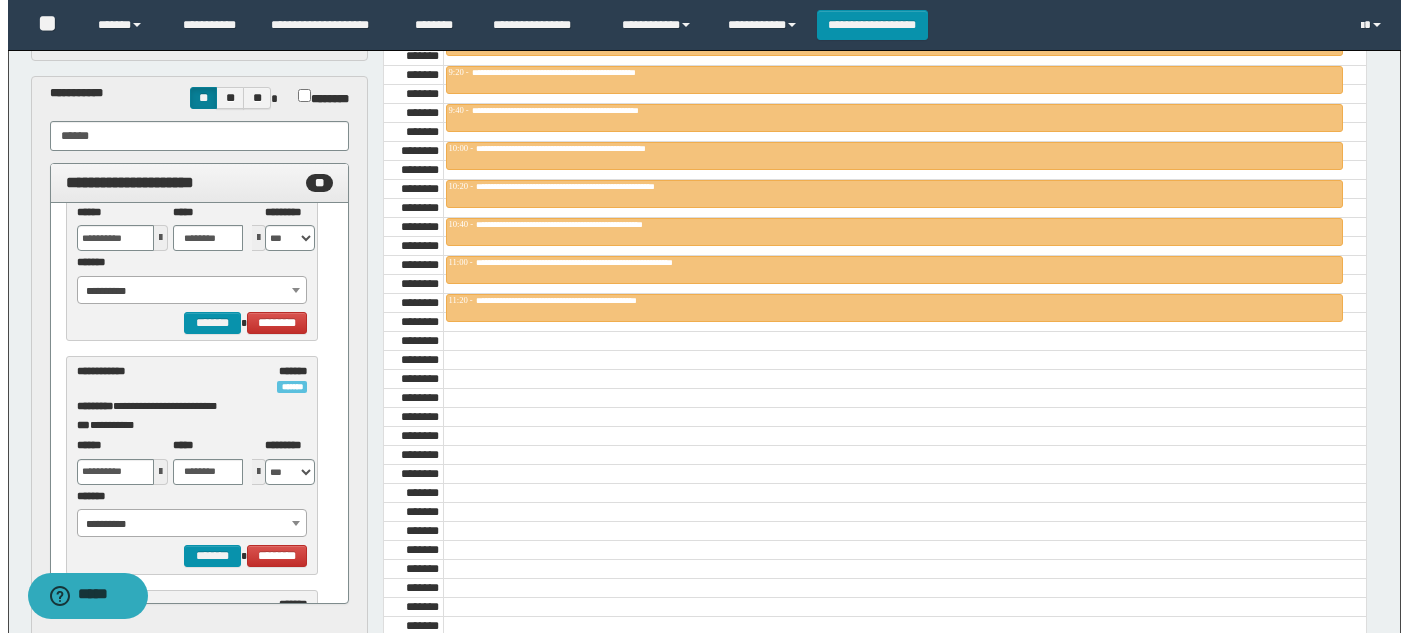 scroll, scrollTop: 7490, scrollLeft: 0, axis: vertical 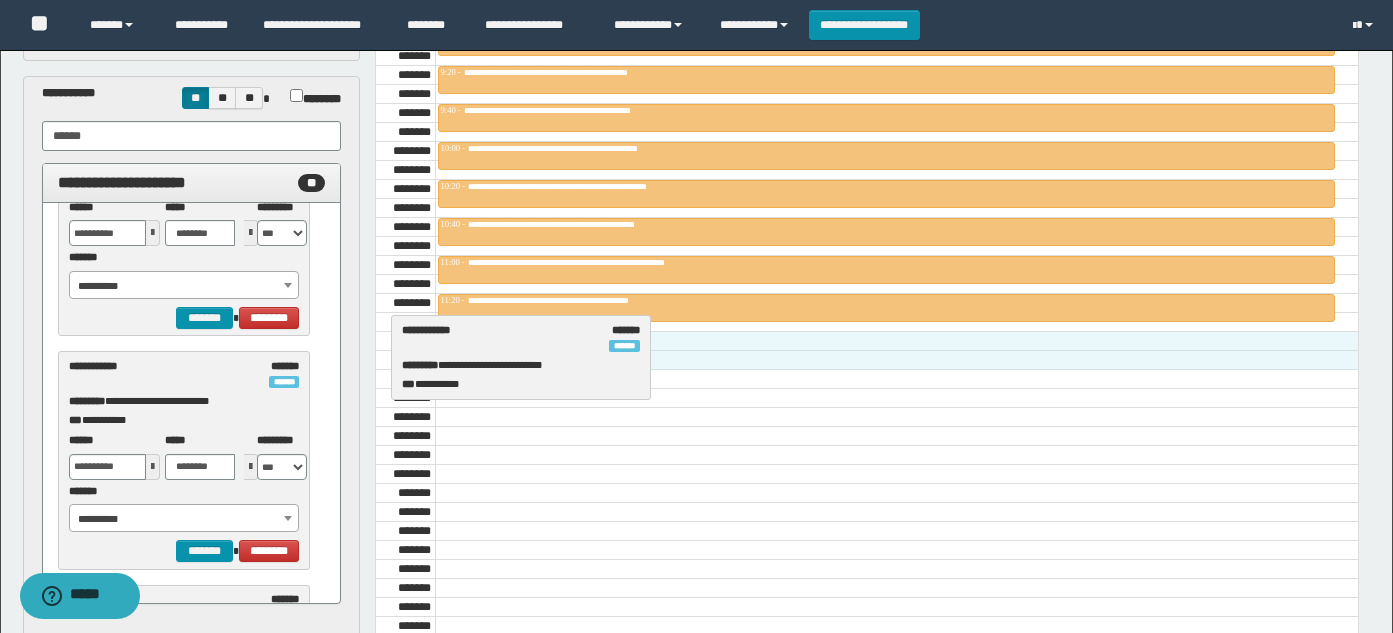 drag, startPoint x: 140, startPoint y: 376, endPoint x: 473, endPoint y: 340, distance: 334.9403 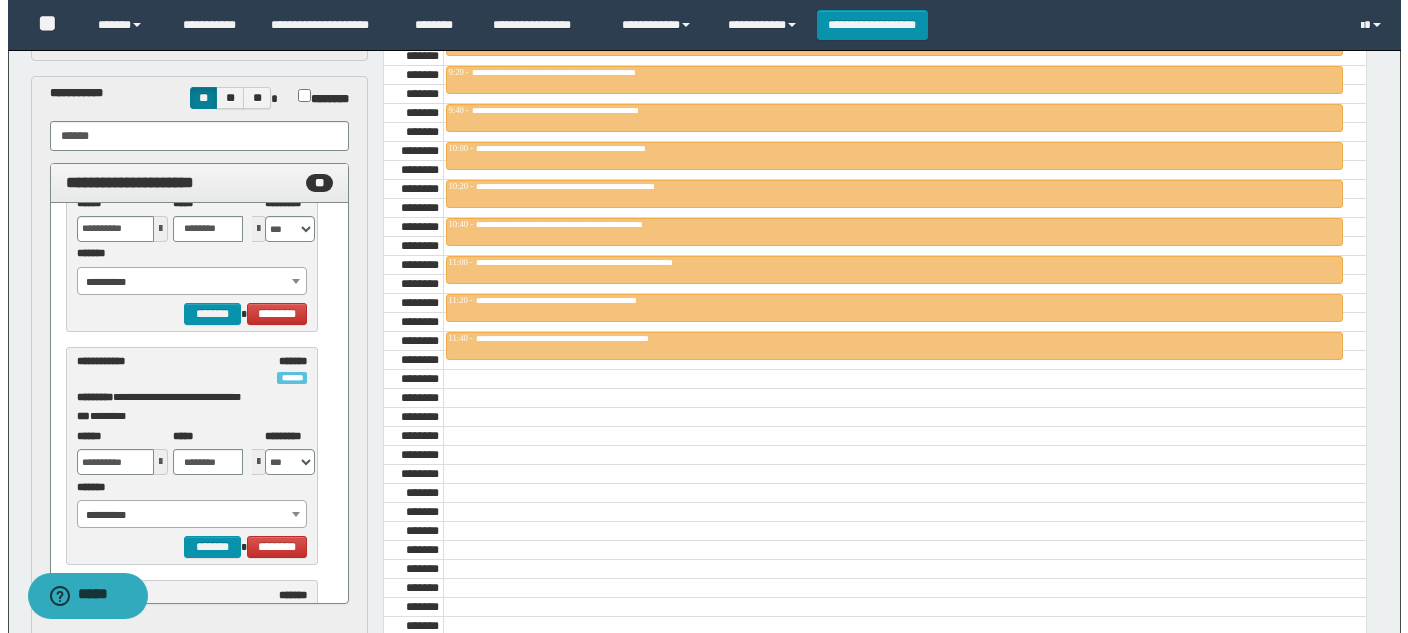 scroll, scrollTop: 7970, scrollLeft: 0, axis: vertical 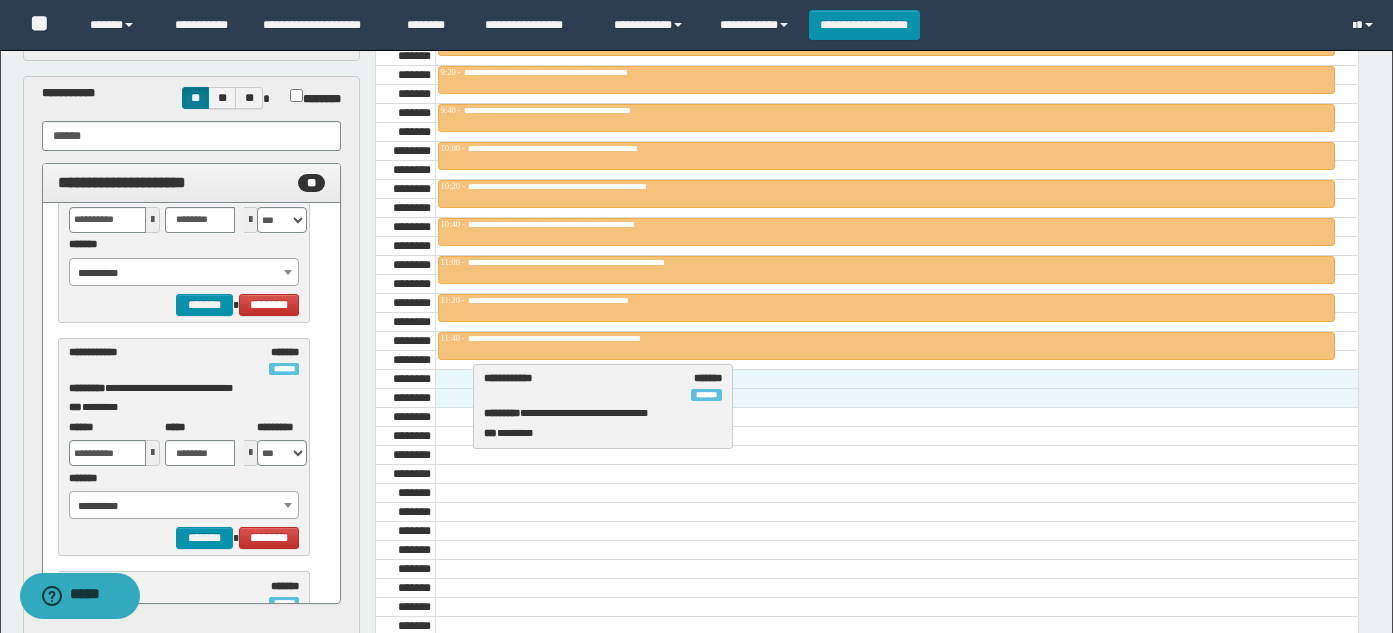 drag, startPoint x: 113, startPoint y: 356, endPoint x: 528, endPoint y: 382, distance: 415.81366 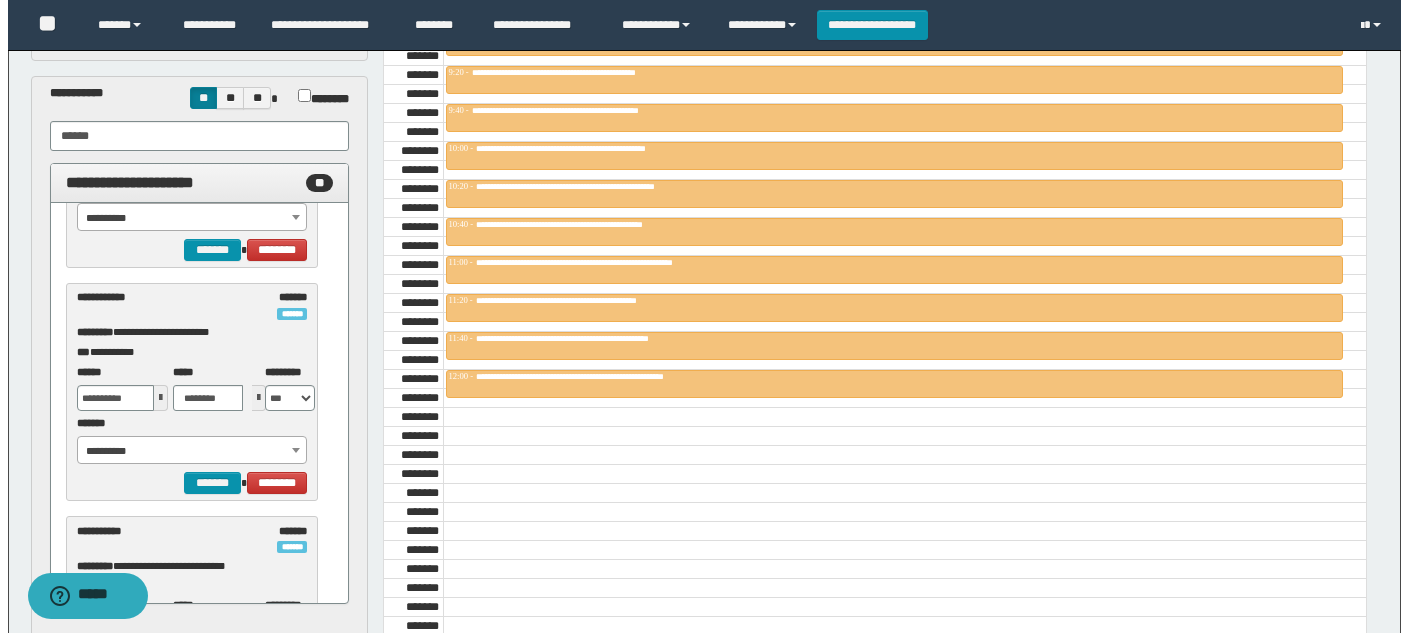 scroll, scrollTop: 8530, scrollLeft: 0, axis: vertical 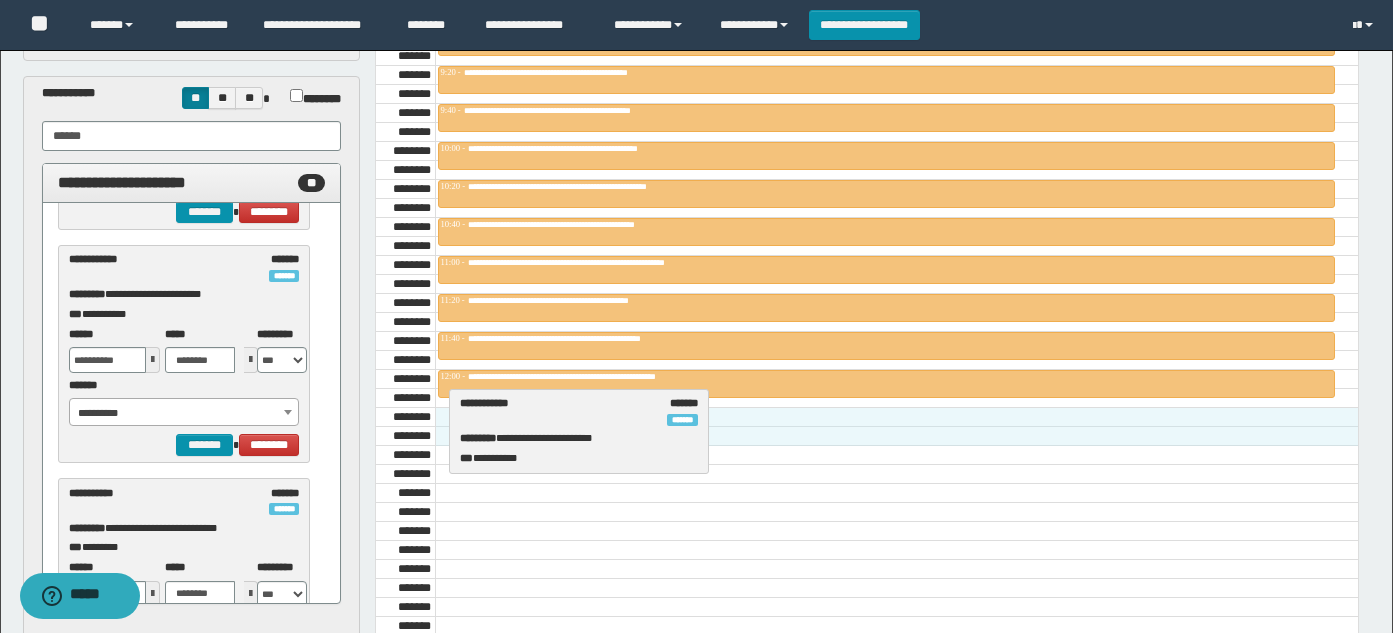 drag, startPoint x: 119, startPoint y: 274, endPoint x: 510, endPoint y: 418, distance: 416.67374 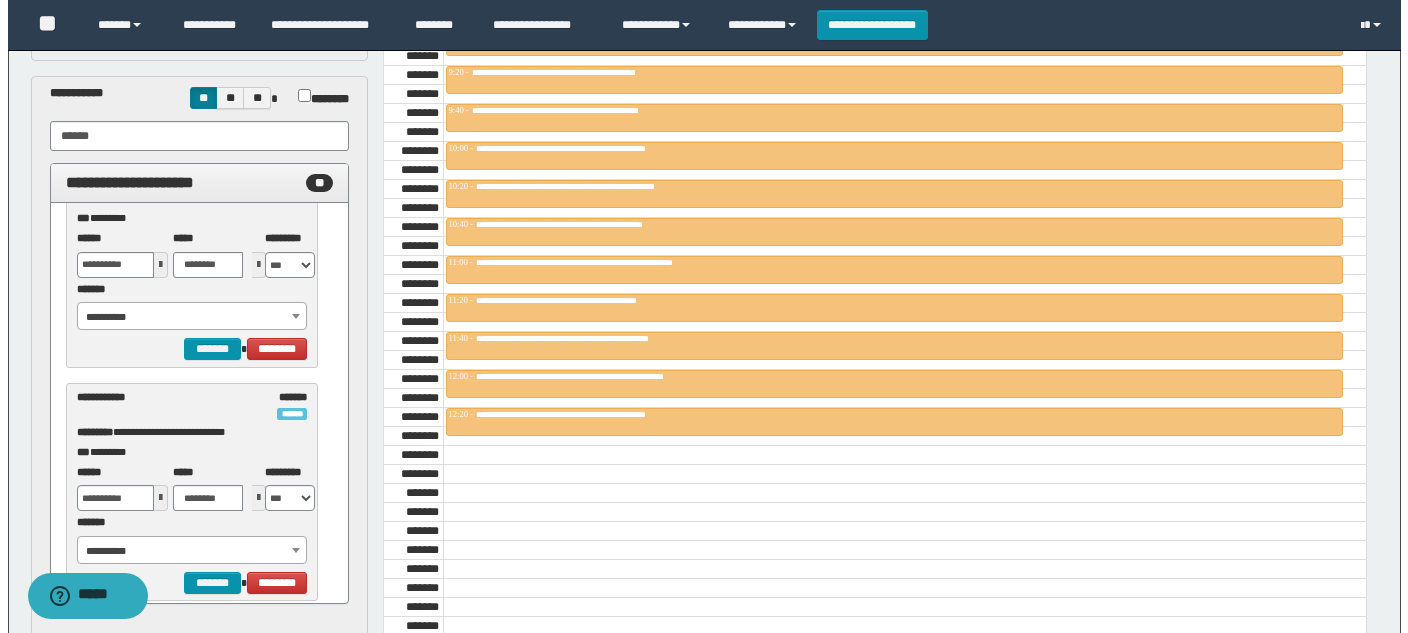 scroll, scrollTop: 8890, scrollLeft: 0, axis: vertical 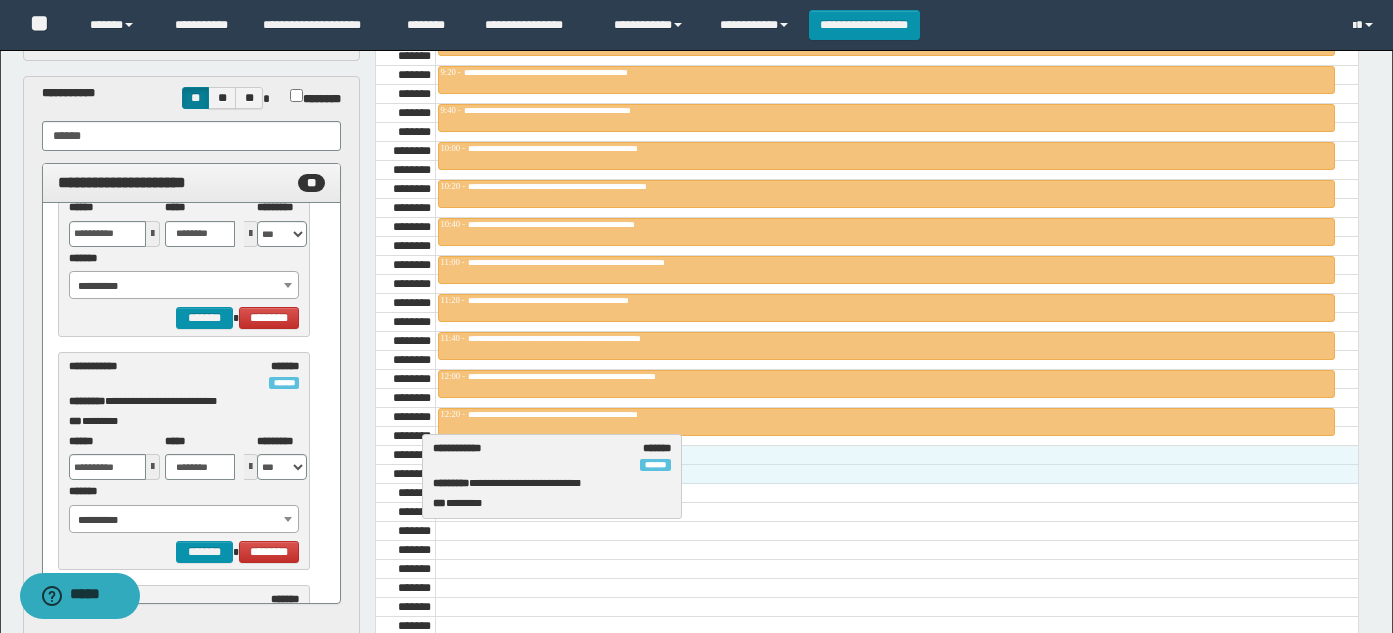 drag, startPoint x: 171, startPoint y: 370, endPoint x: 535, endPoint y: 452, distance: 373.12198 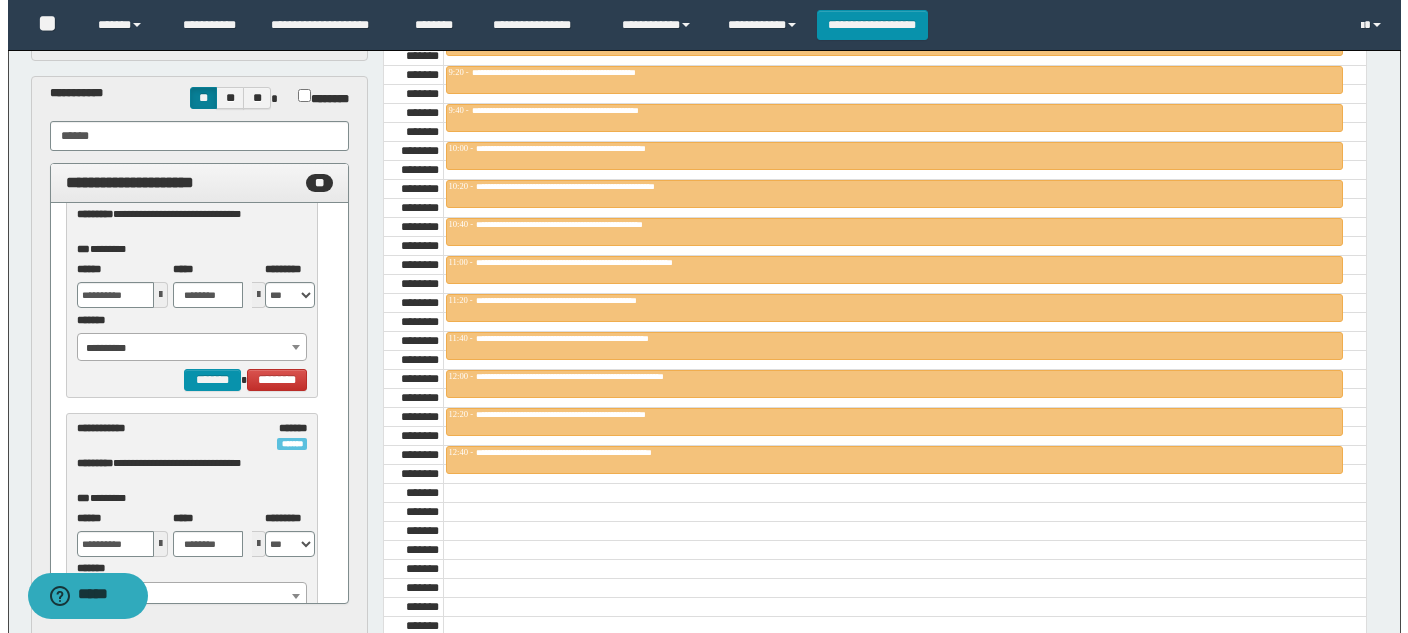 scroll, scrollTop: 9370, scrollLeft: 0, axis: vertical 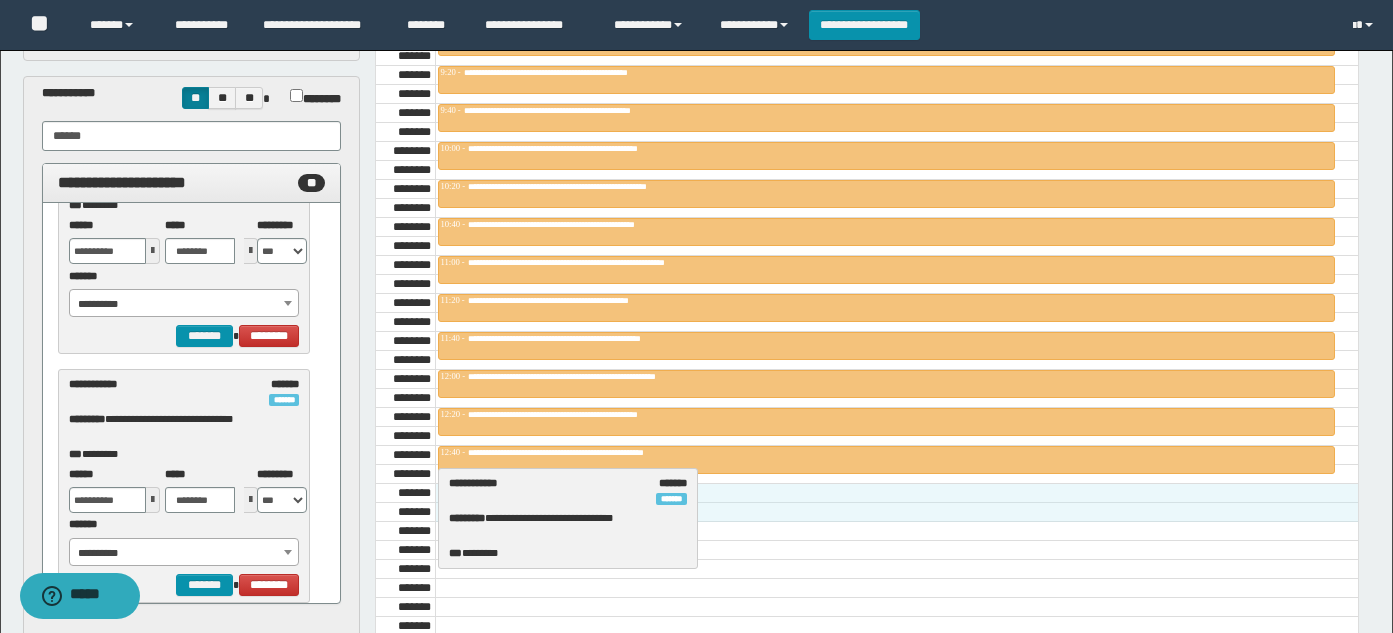 drag, startPoint x: 154, startPoint y: 391, endPoint x: 534, endPoint y: 490, distance: 392.68436 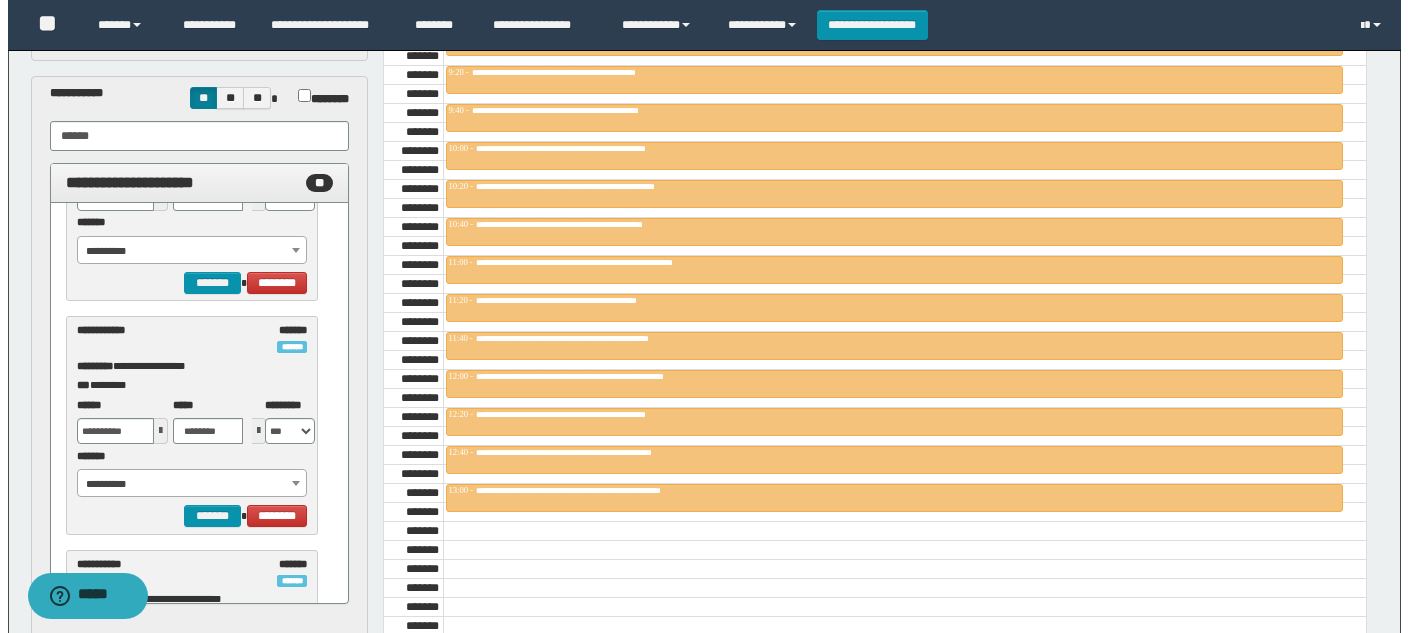 scroll, scrollTop: 9930, scrollLeft: 0, axis: vertical 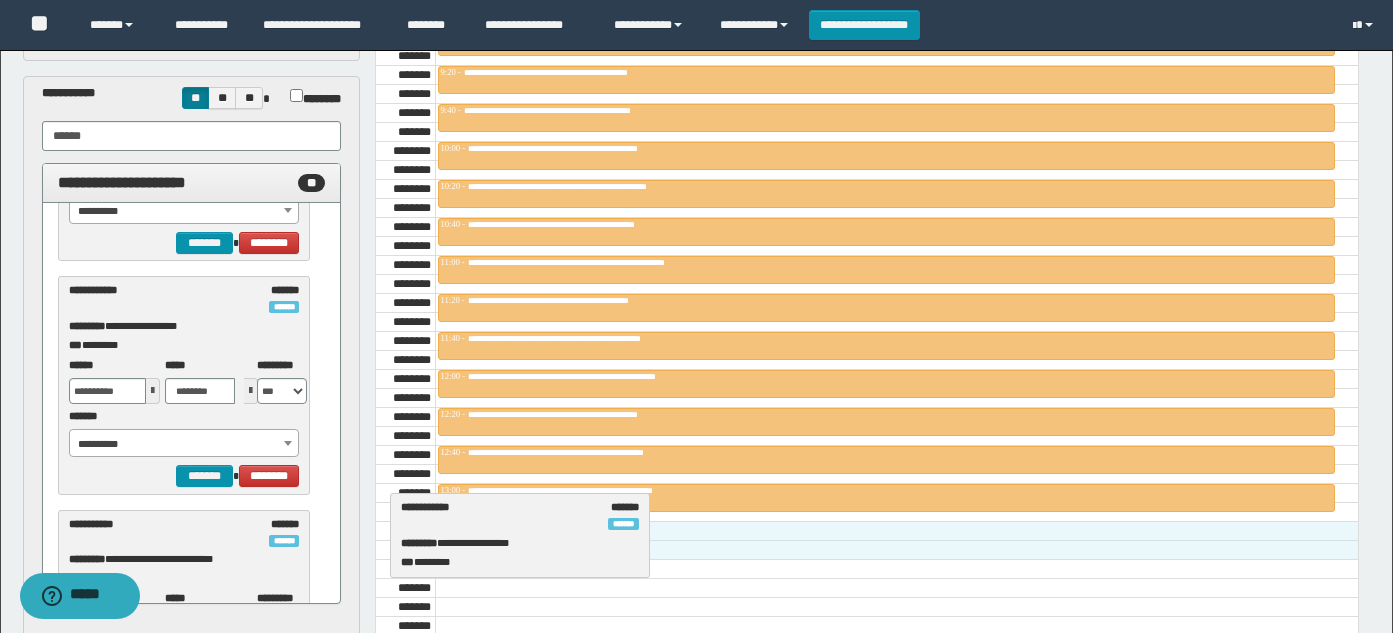 drag, startPoint x: 186, startPoint y: 307, endPoint x: 518, endPoint y: 524, distance: 396.627 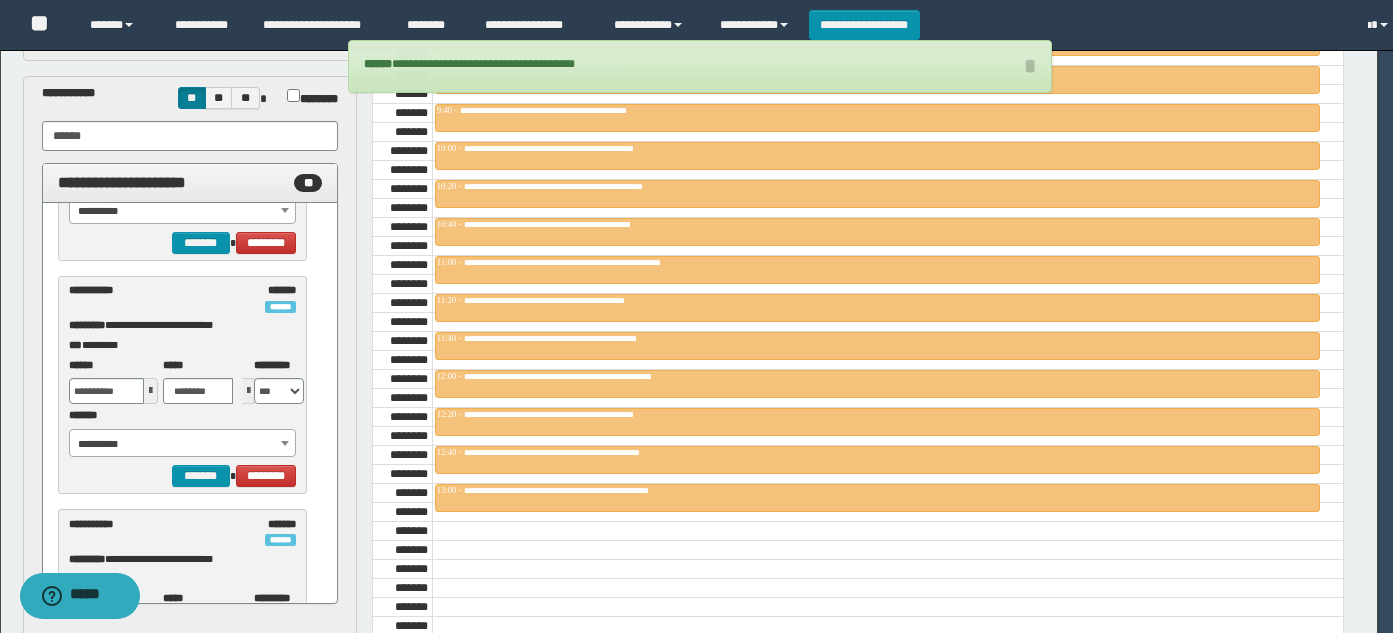 scroll, scrollTop: 9930, scrollLeft: 0, axis: vertical 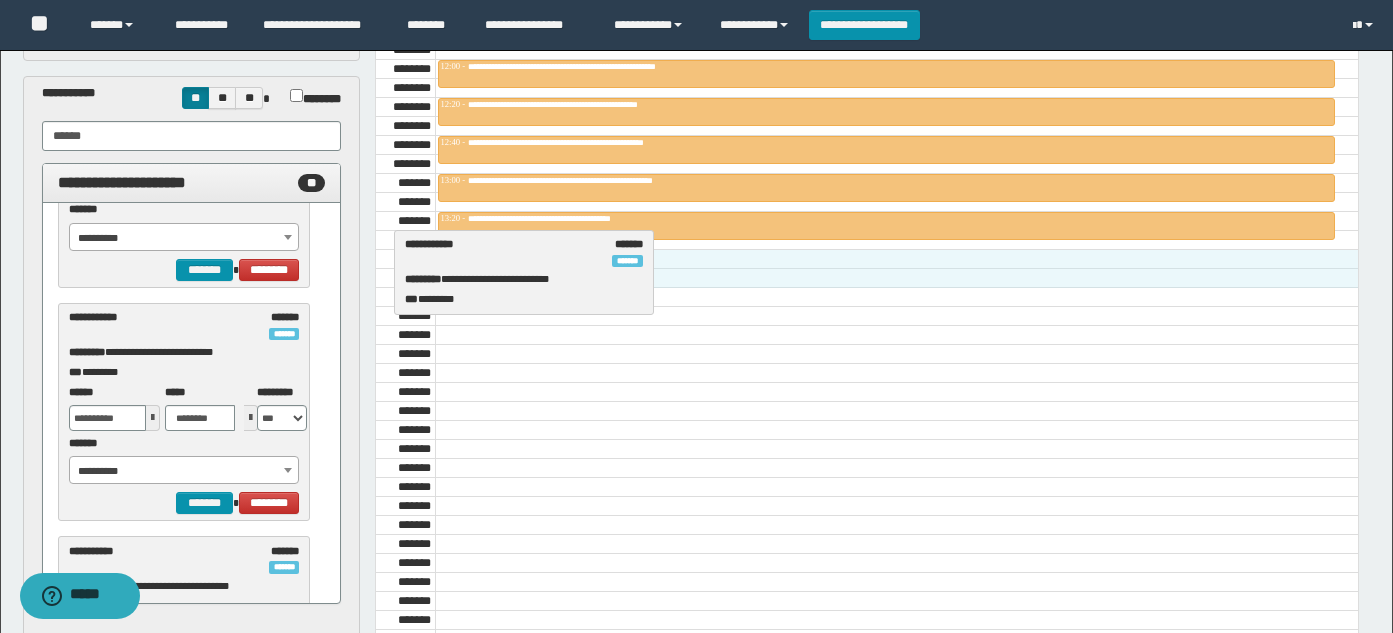 drag, startPoint x: 174, startPoint y: 326, endPoint x: 510, endPoint y: 253, distance: 343.83862 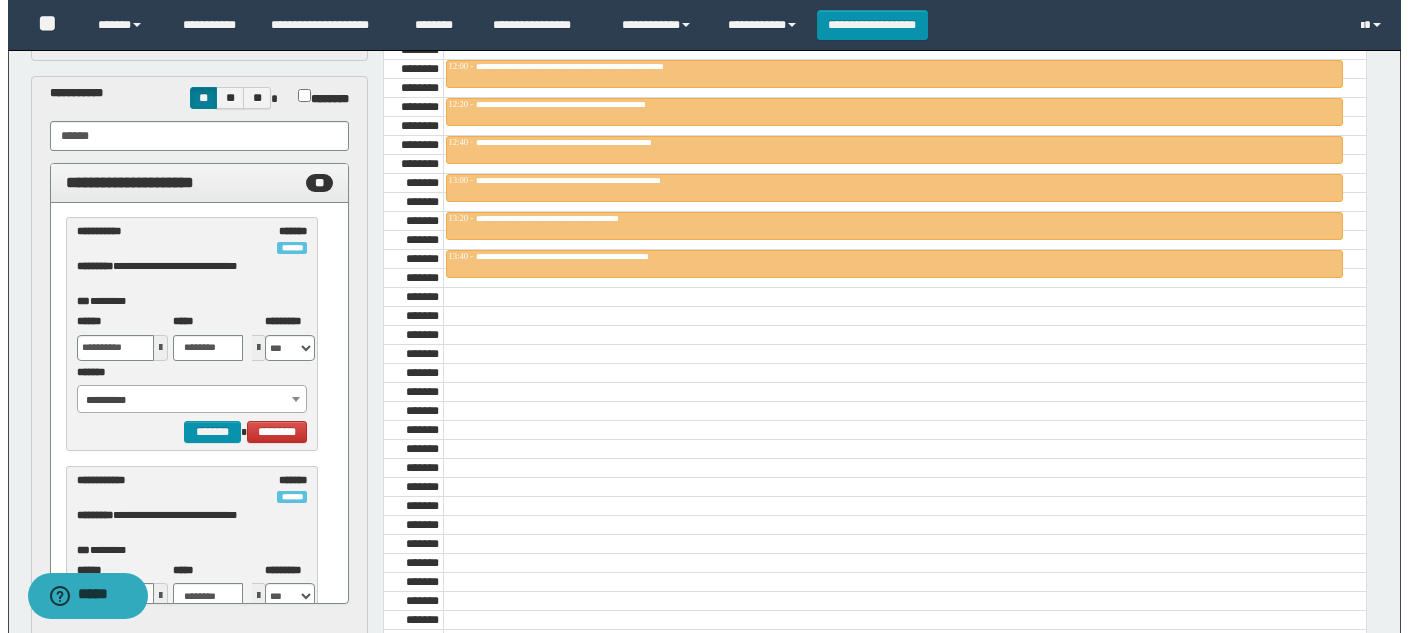 scroll, scrollTop: 10780, scrollLeft: 0, axis: vertical 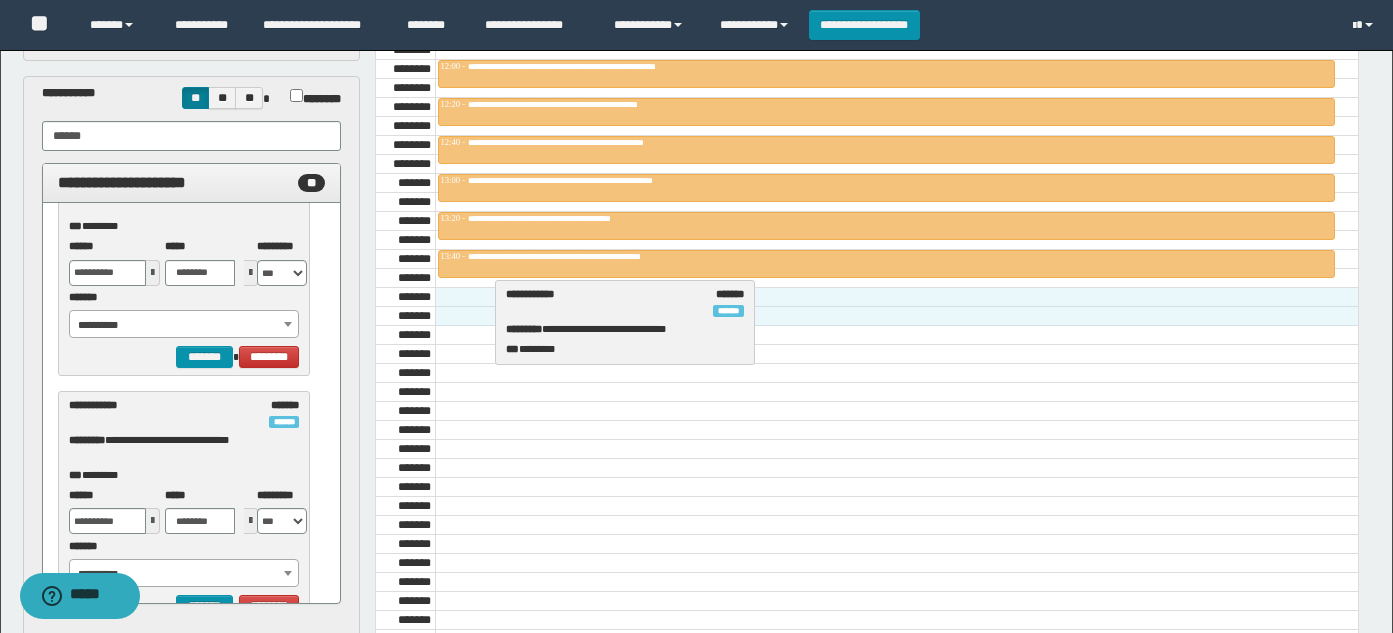 drag, startPoint x: 157, startPoint y: 408, endPoint x: 594, endPoint y: 297, distance: 450.87692 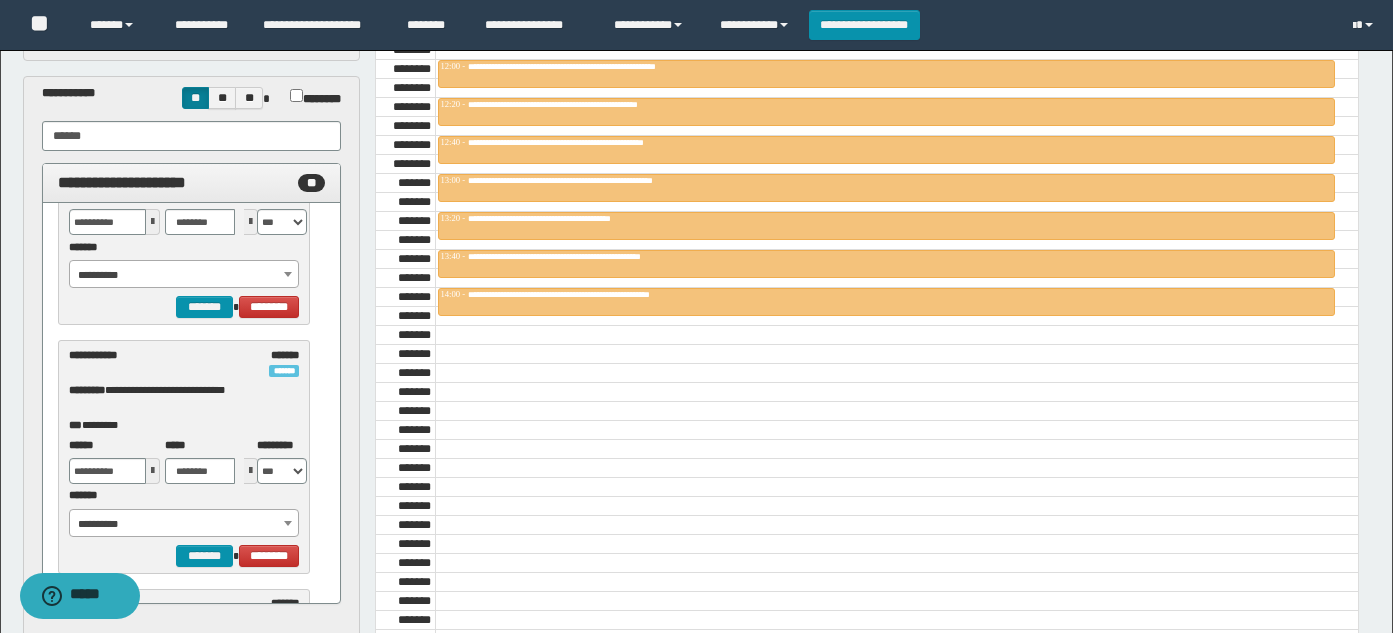 scroll, scrollTop: 11340, scrollLeft: 0, axis: vertical 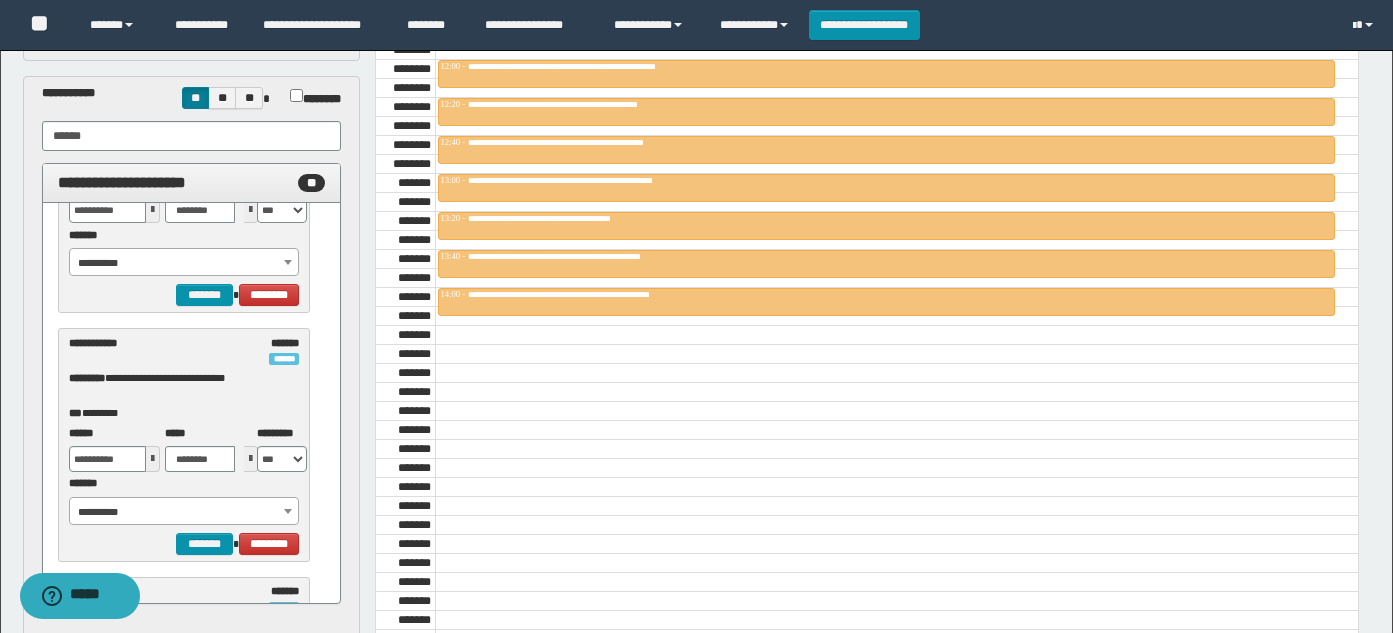 drag, startPoint x: 122, startPoint y: 356, endPoint x: 241, endPoint y: 340, distance: 120.070816 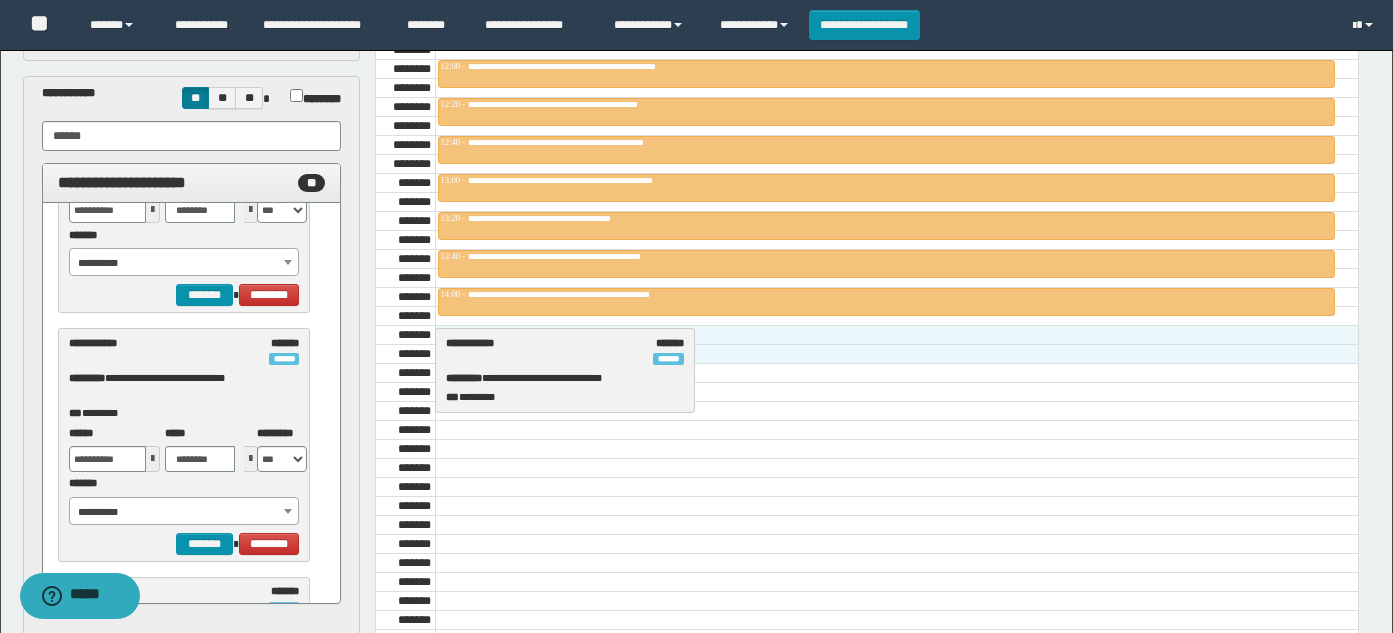 drag, startPoint x: 241, startPoint y: 340, endPoint x: 513, endPoint y: 342, distance: 272.00735 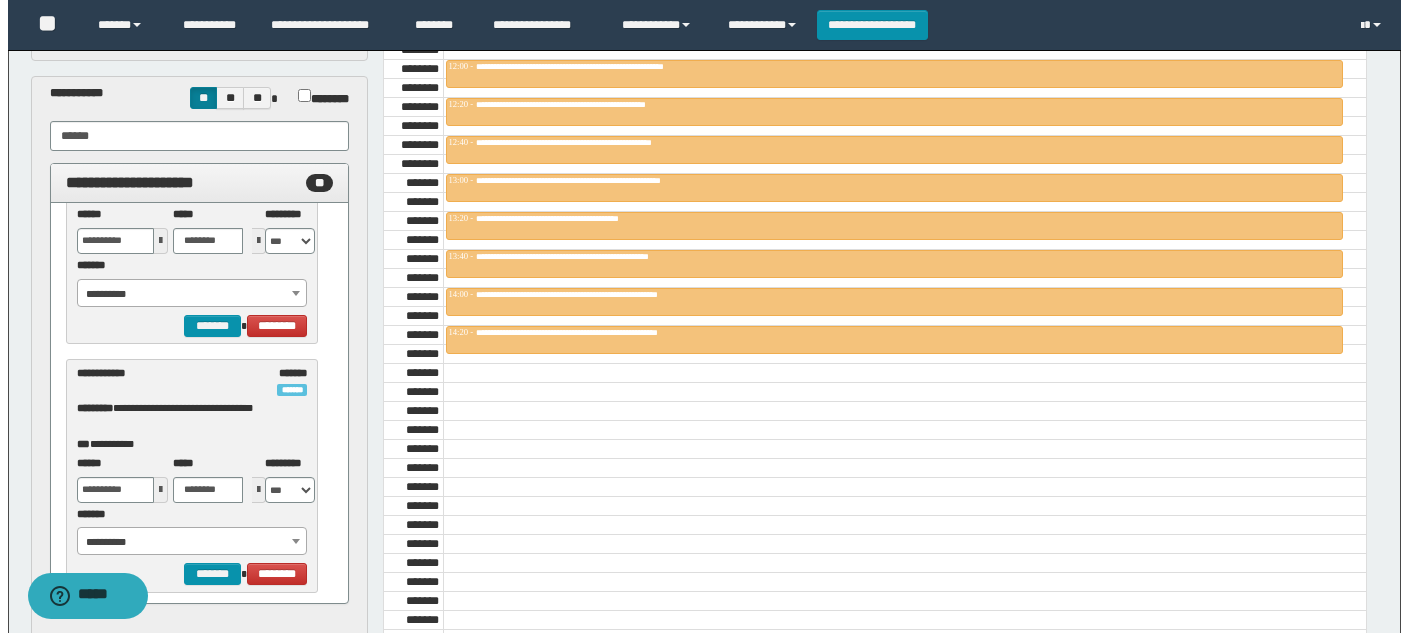 scroll, scrollTop: 11820, scrollLeft: 0, axis: vertical 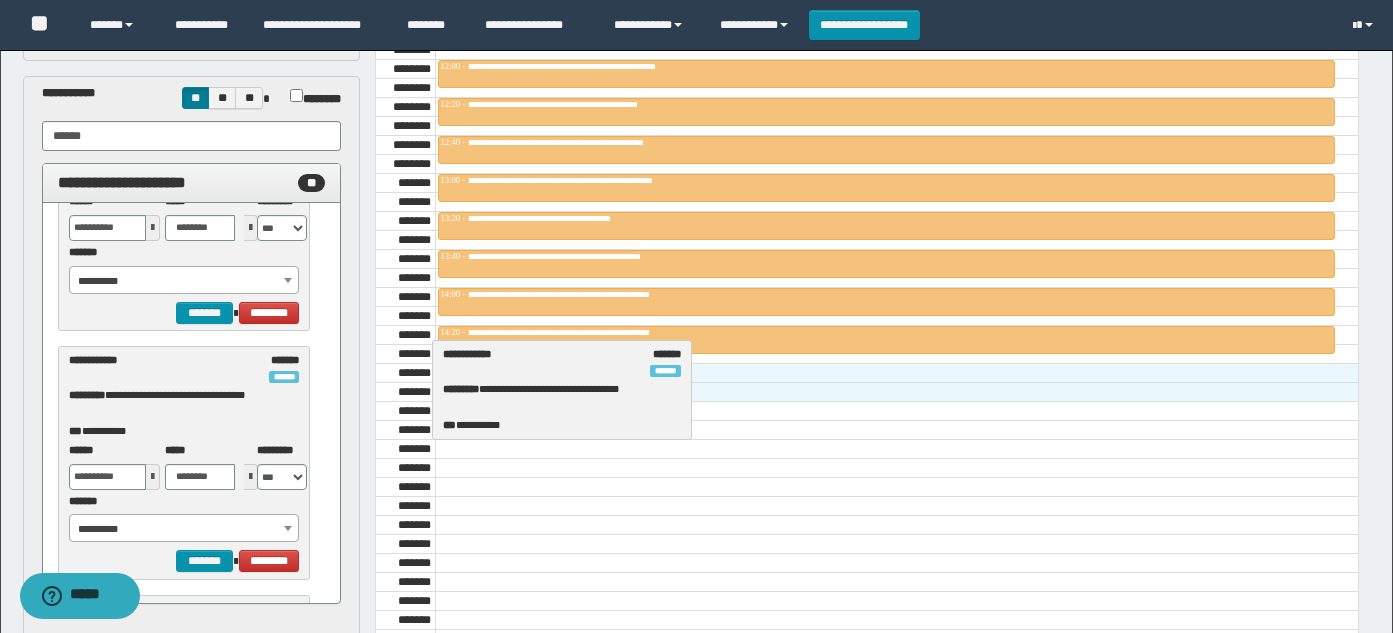 drag, startPoint x: 144, startPoint y: 372, endPoint x: 519, endPoint y: 367, distance: 375.03333 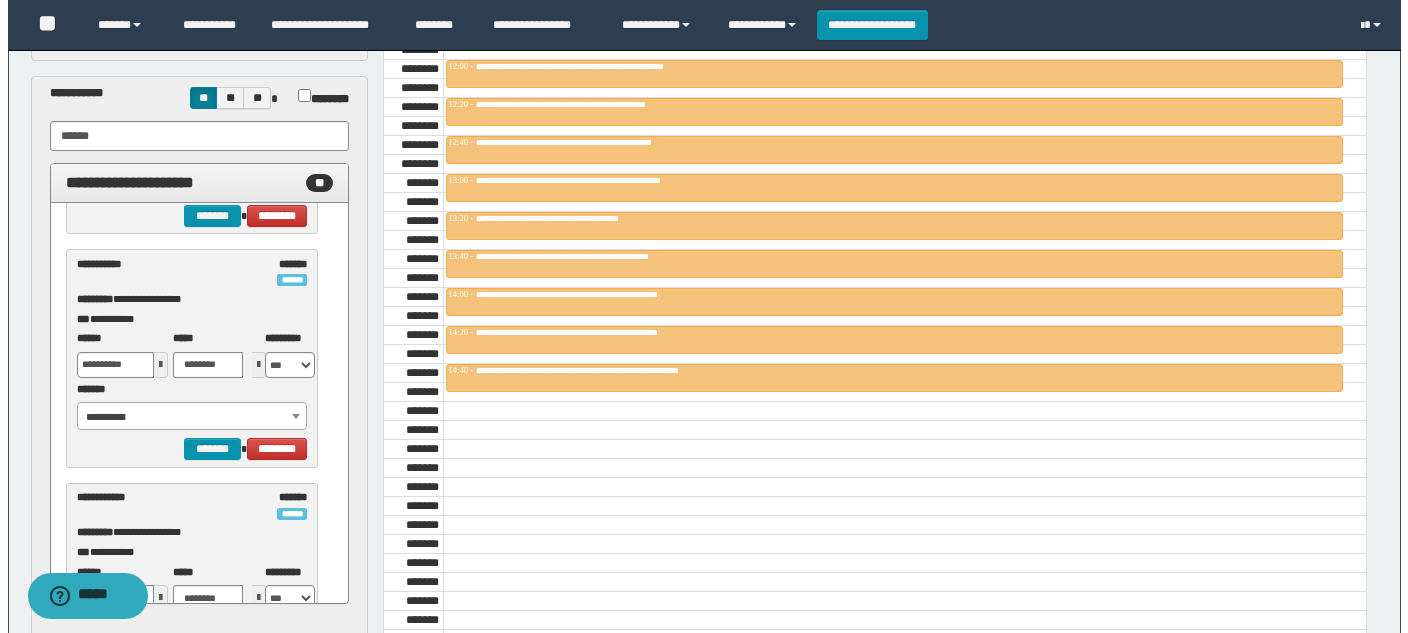 scroll, scrollTop: 12225, scrollLeft: 0, axis: vertical 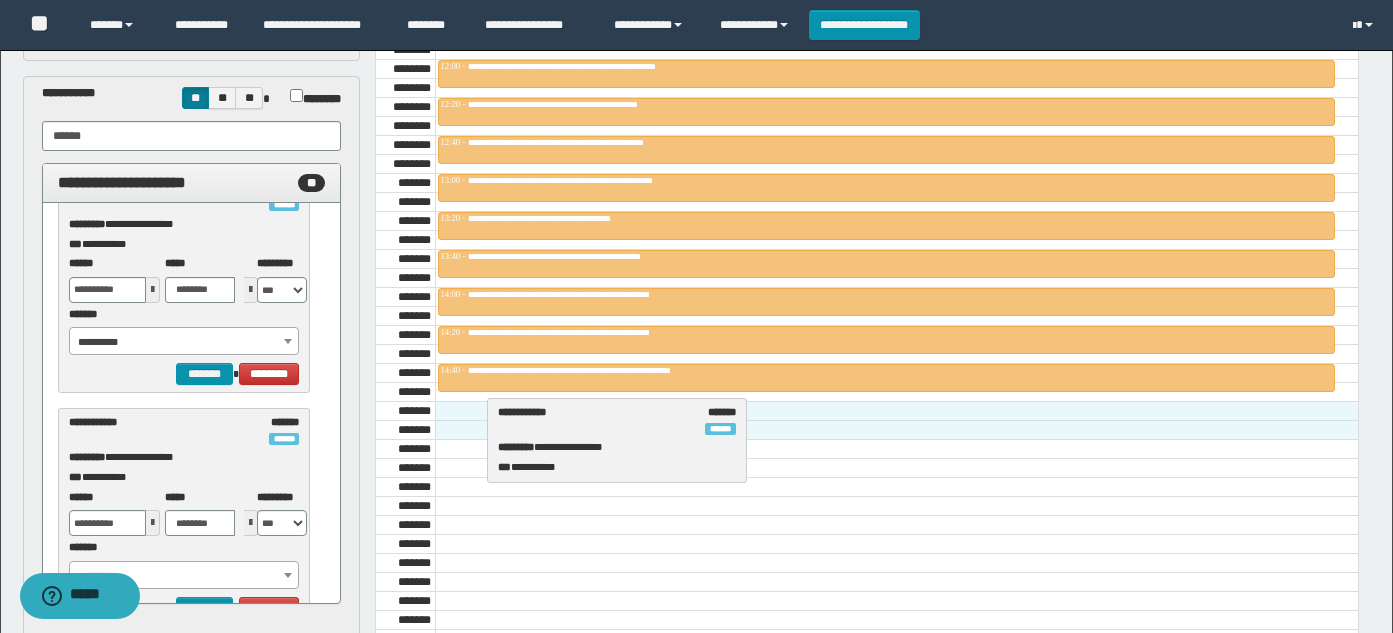 drag, startPoint x: 84, startPoint y: 421, endPoint x: 511, endPoint y: 411, distance: 427.11707 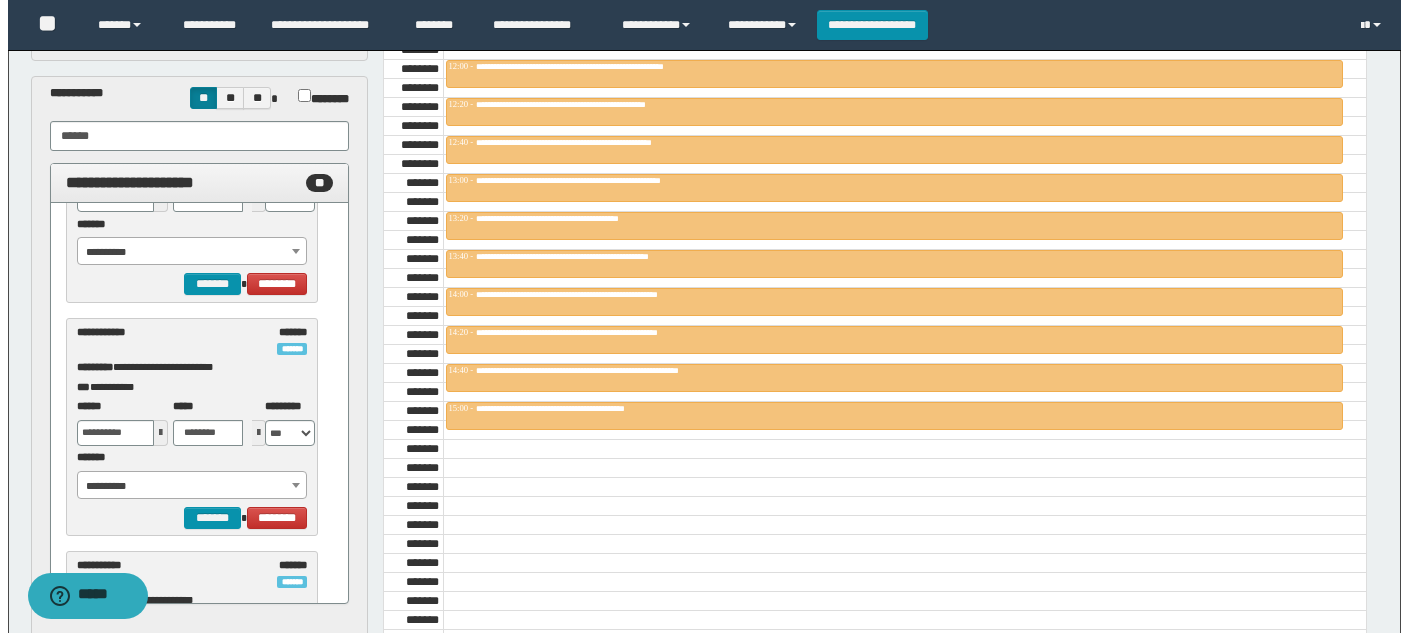 scroll, scrollTop: 12807, scrollLeft: 0, axis: vertical 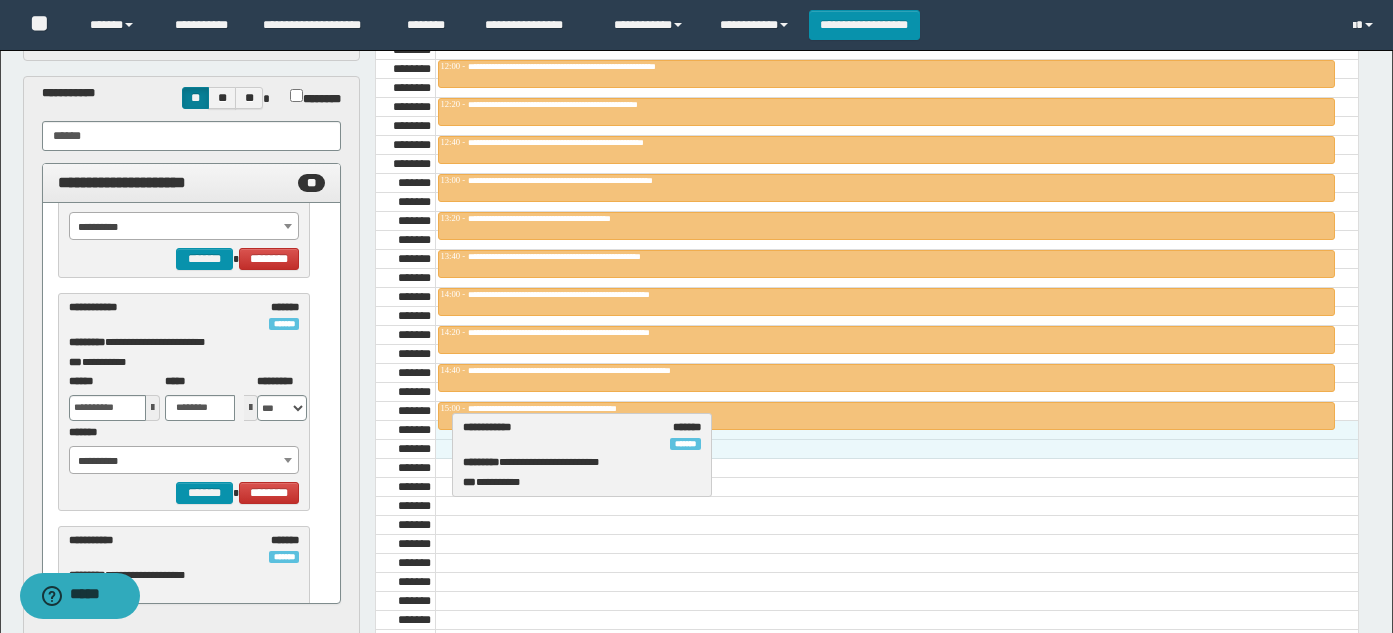 drag, startPoint x: 112, startPoint y: 317, endPoint x: 506, endPoint y: 437, distance: 411.8689 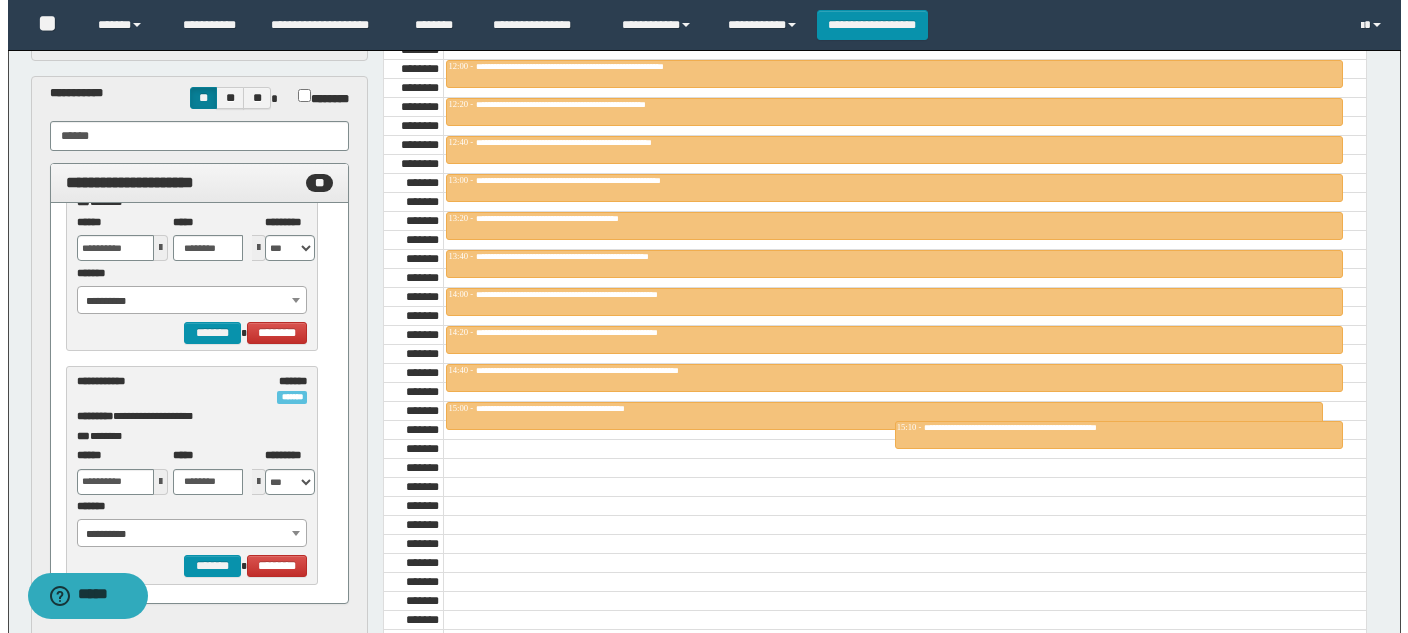 scroll, scrollTop: 13207, scrollLeft: 0, axis: vertical 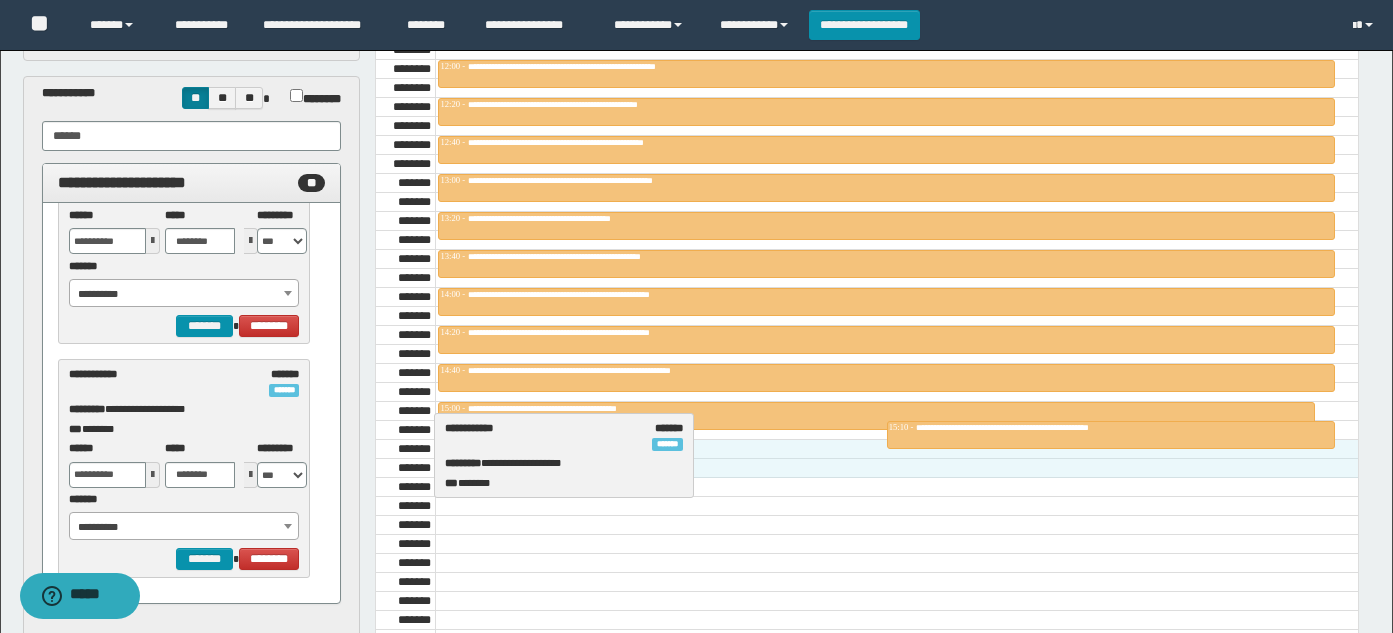 drag, startPoint x: 167, startPoint y: 388, endPoint x: 543, endPoint y: 441, distance: 379.717 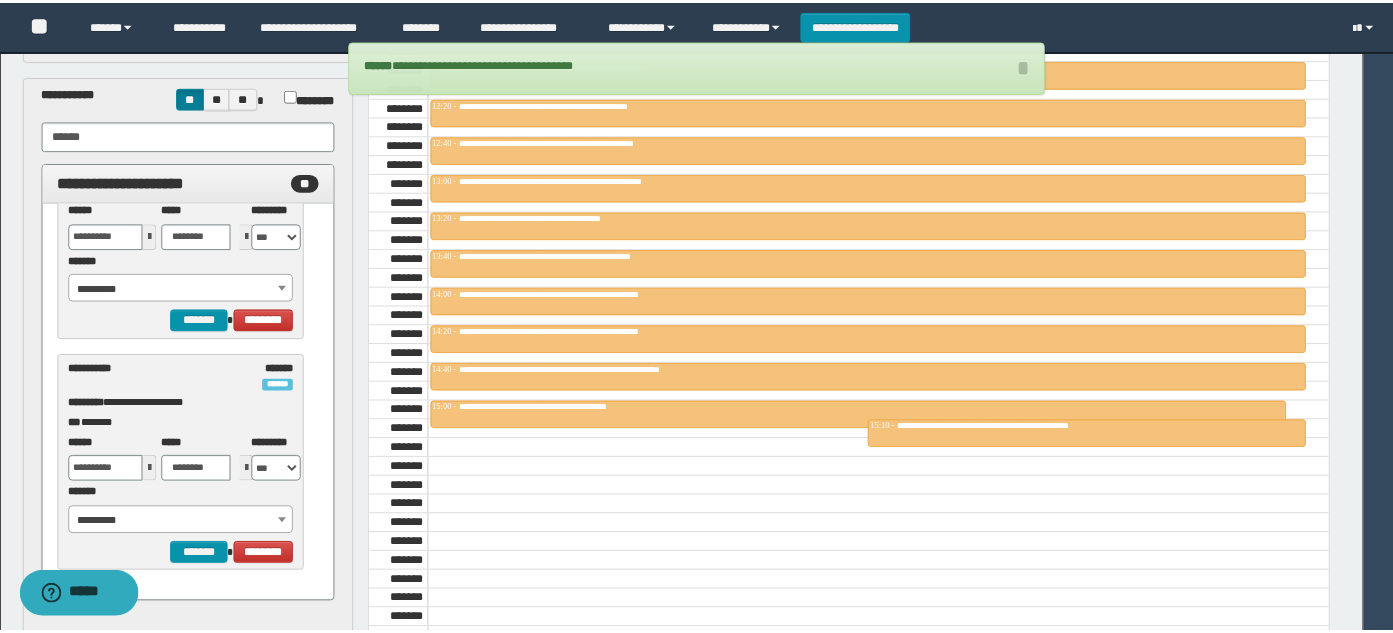 scroll, scrollTop: 12978, scrollLeft: 0, axis: vertical 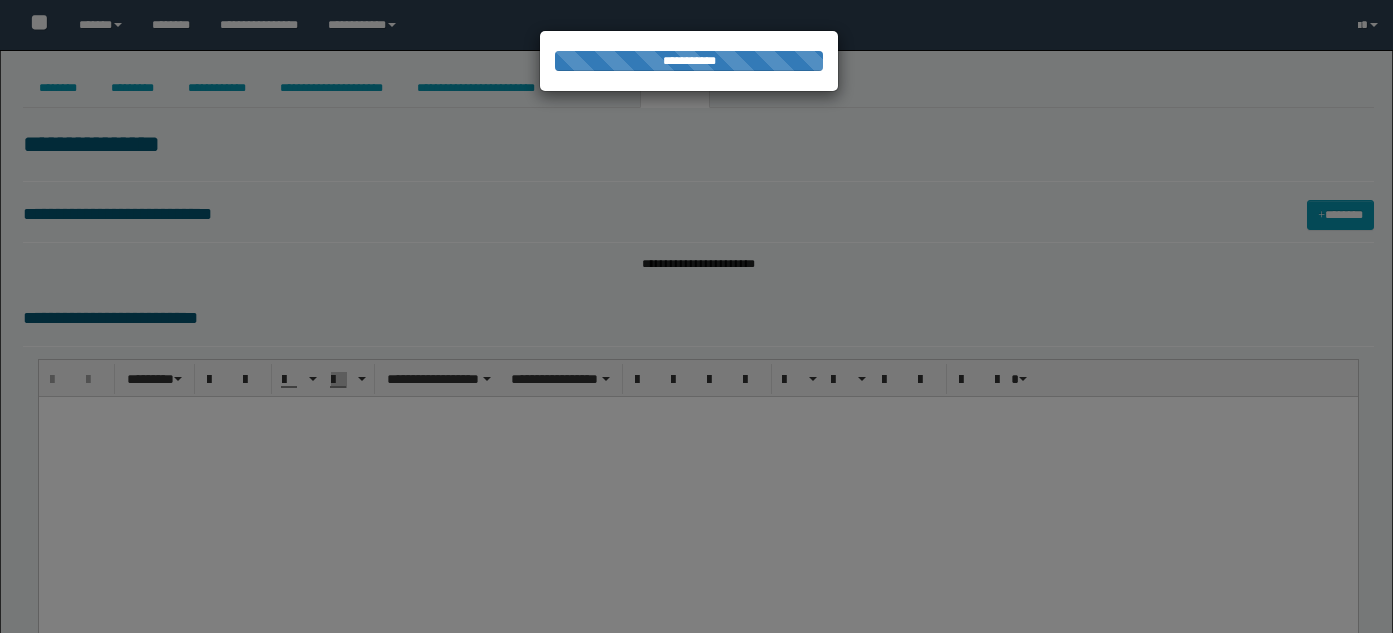 select on "****" 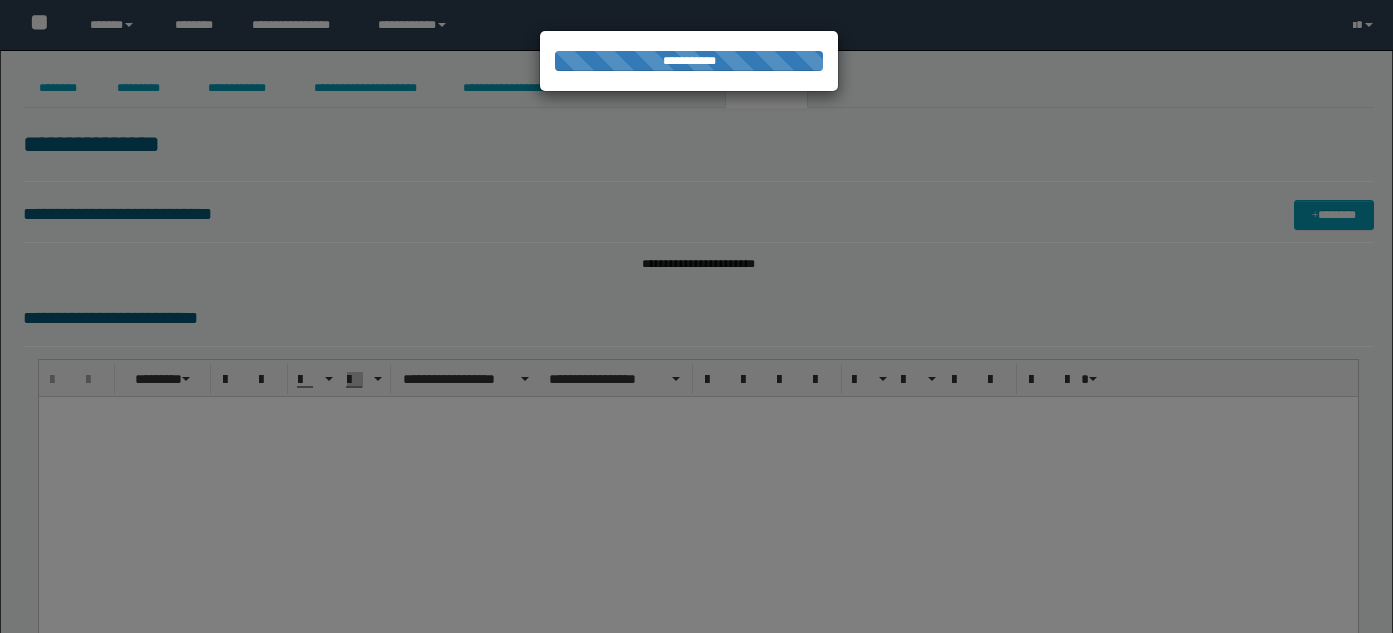 scroll, scrollTop: 1421, scrollLeft: 0, axis: vertical 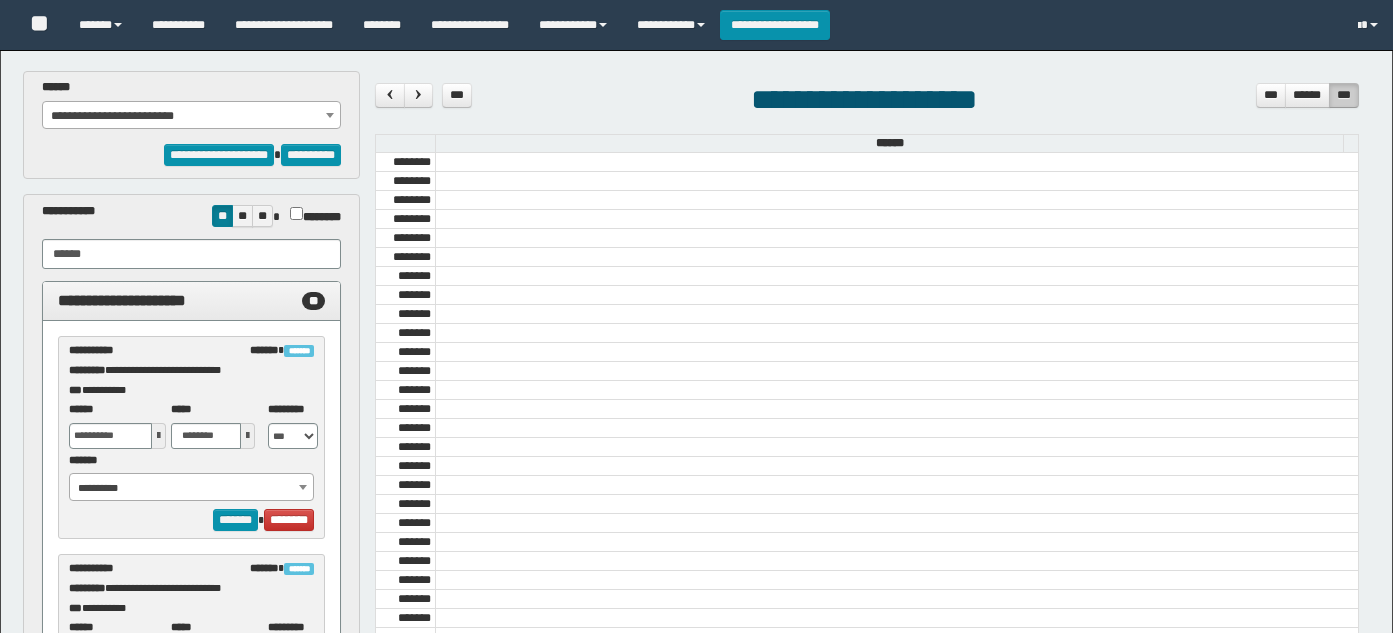 select on "******" 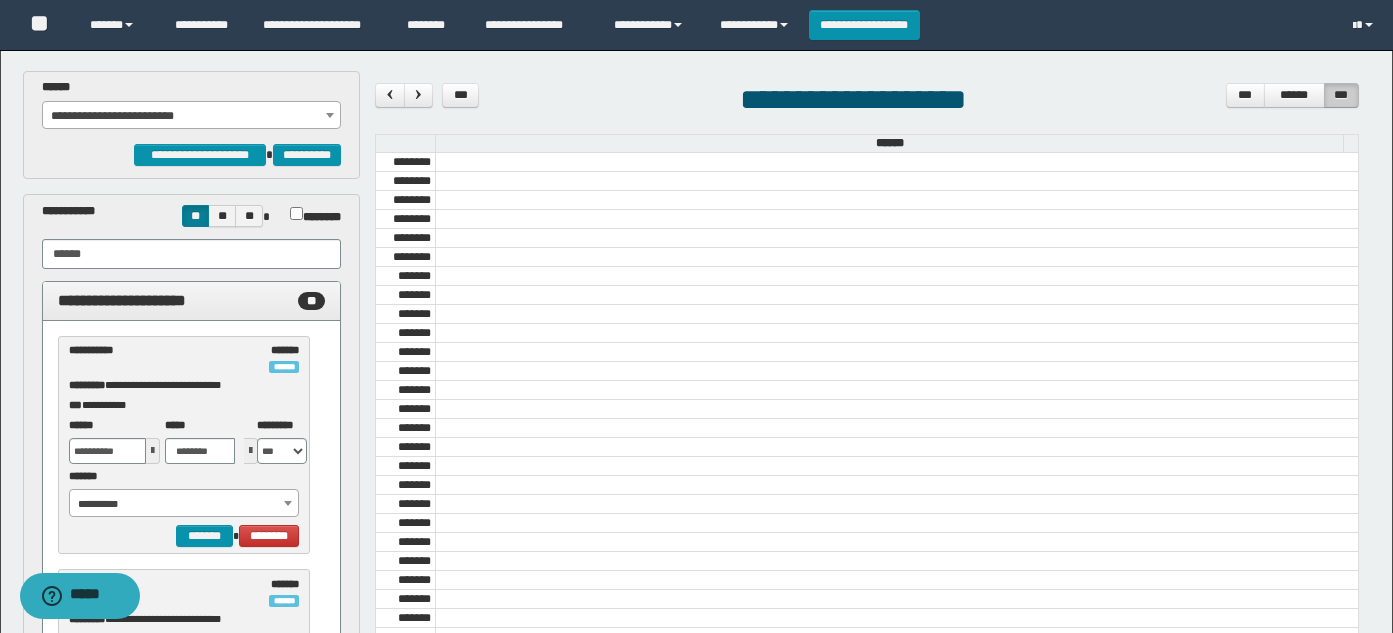 scroll, scrollTop: 0, scrollLeft: 0, axis: both 